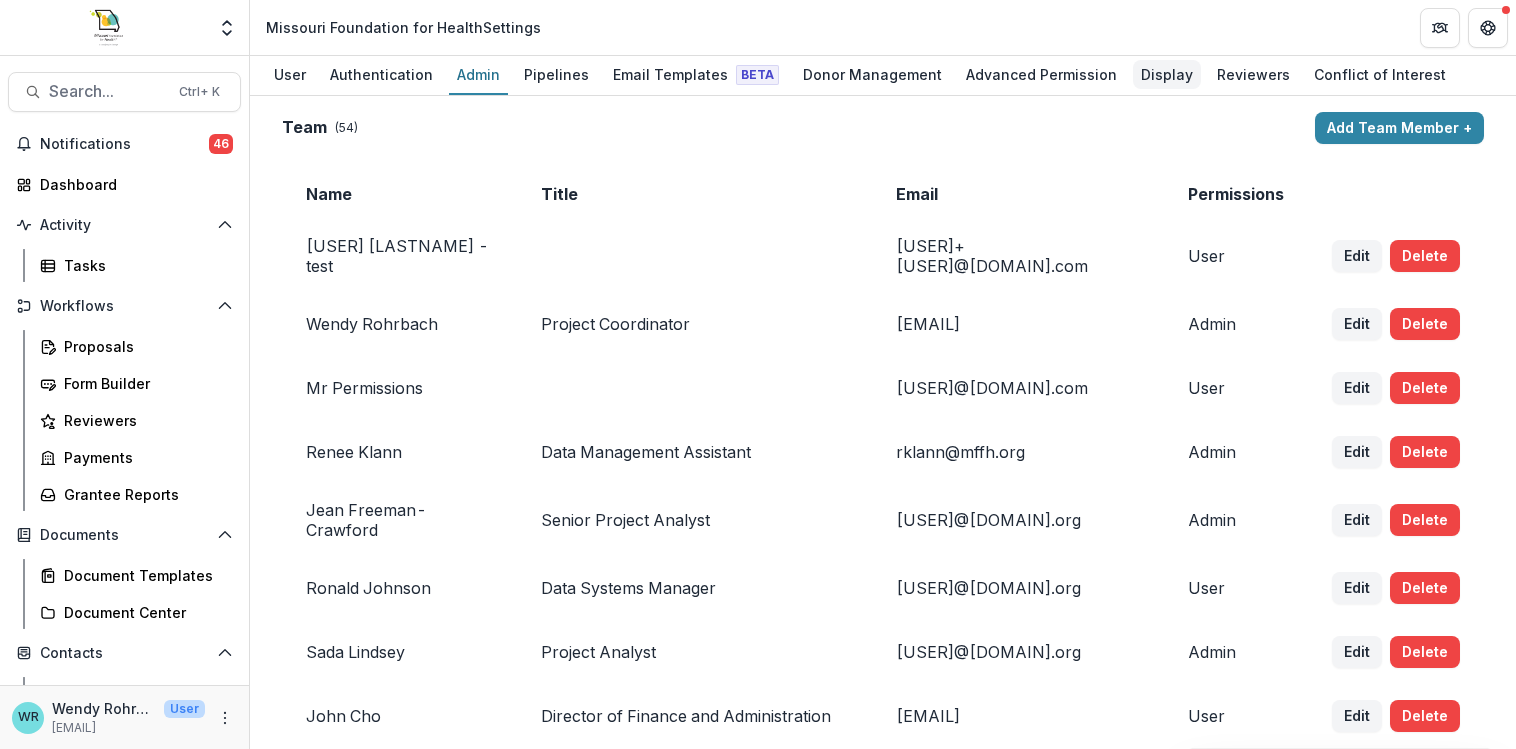 scroll, scrollTop: 0, scrollLeft: 0, axis: both 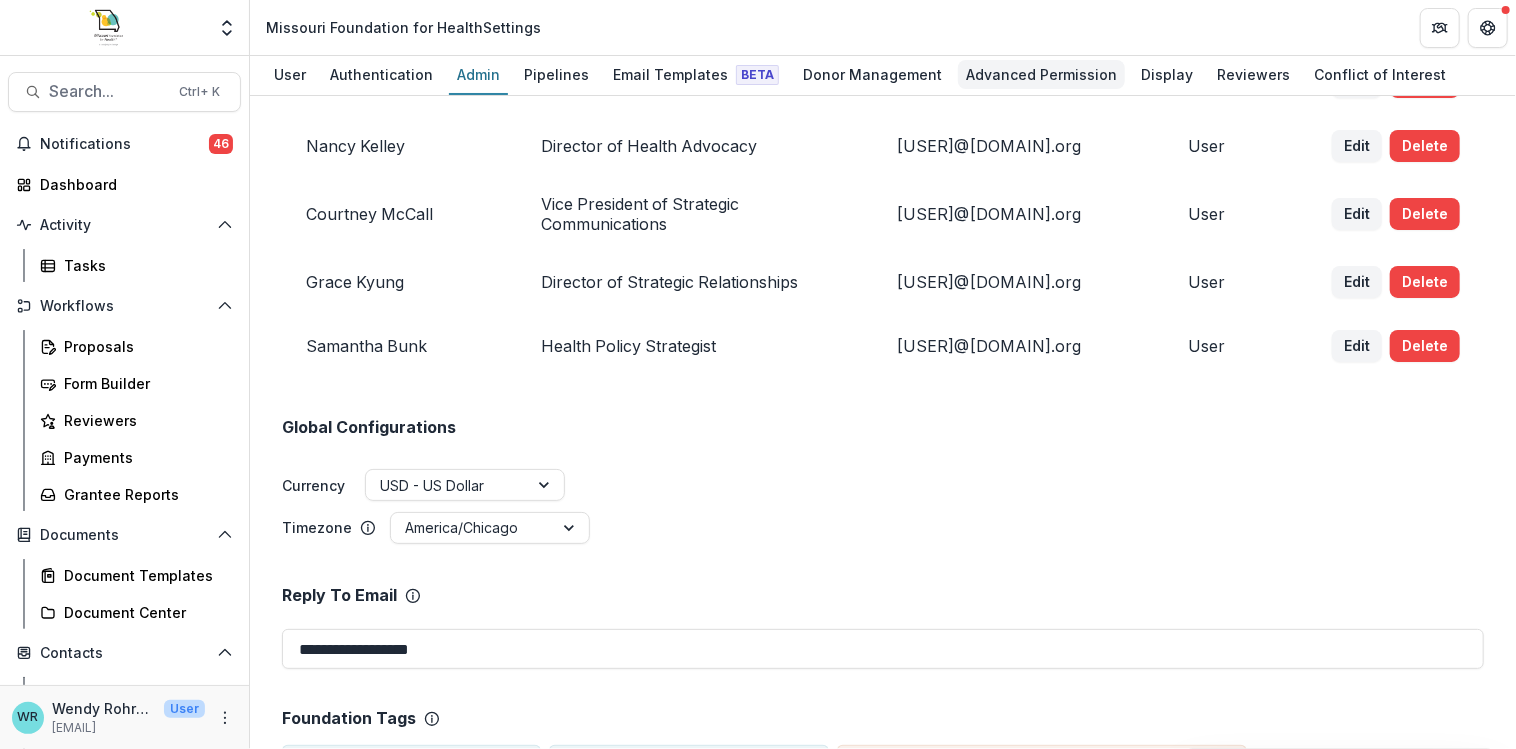 click on "Advanced Permission" at bounding box center [1041, 74] 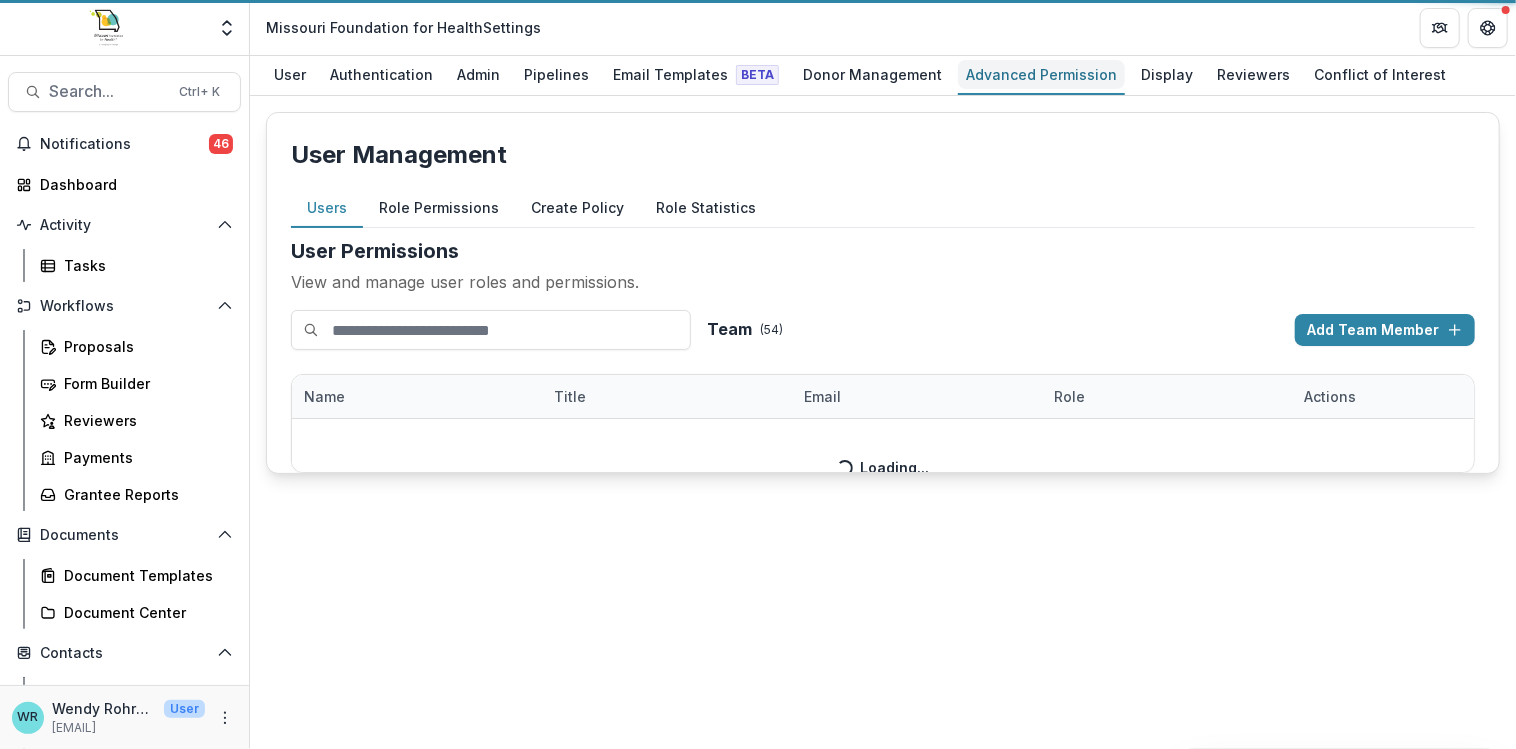 scroll, scrollTop: 0, scrollLeft: 0, axis: both 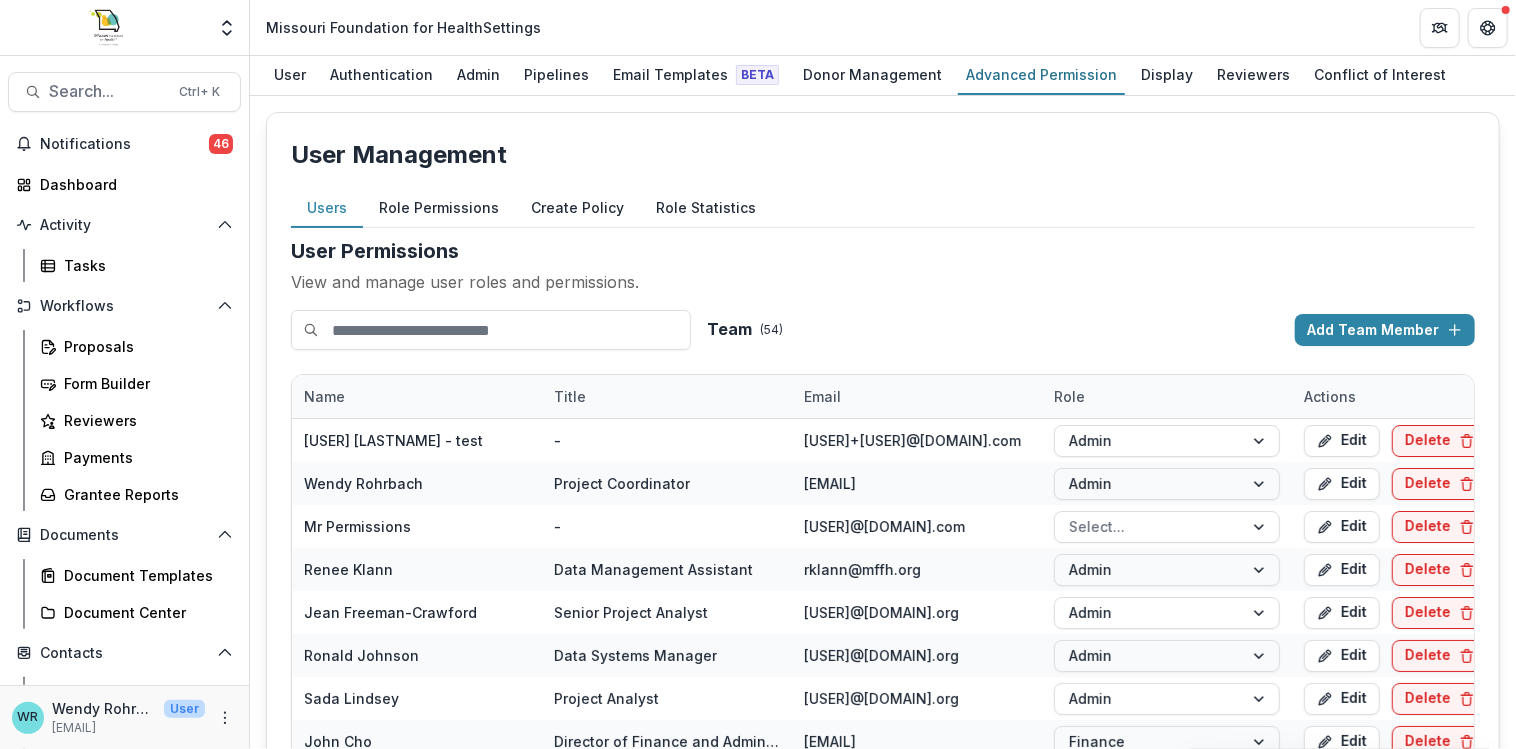 click on "Role Permissions" at bounding box center [439, 208] 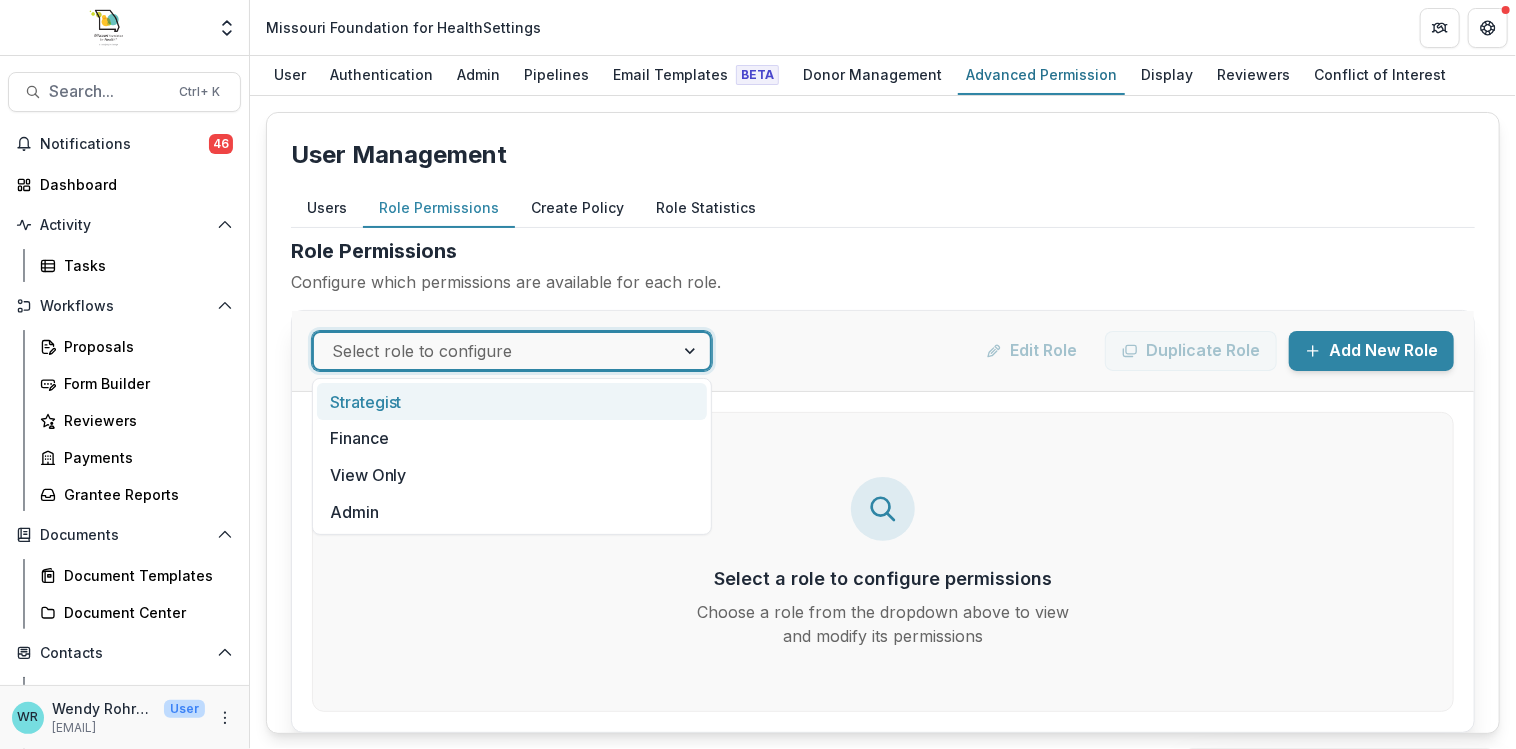 click on "Select role to configure" at bounding box center [494, 351] 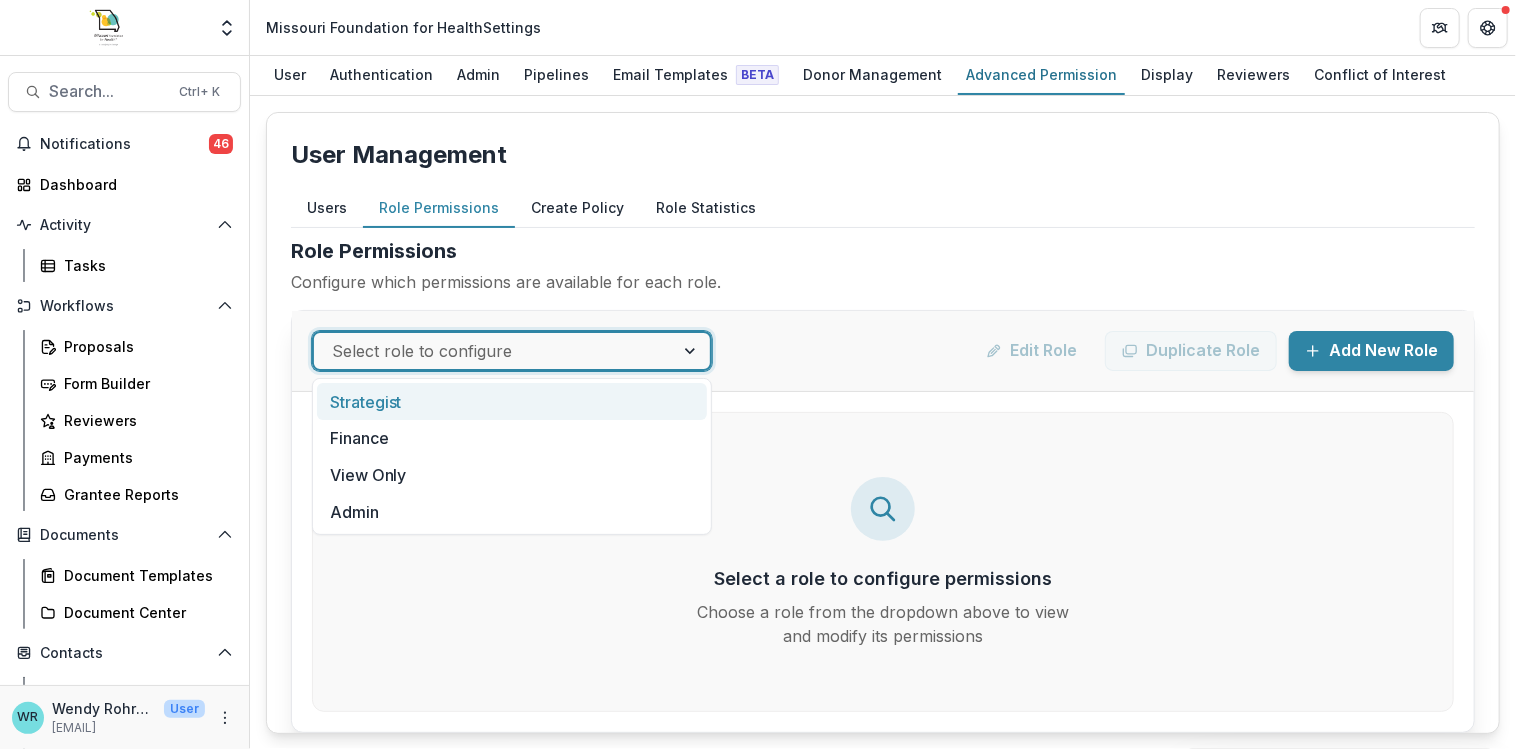 click on "Strategist" at bounding box center [512, 401] 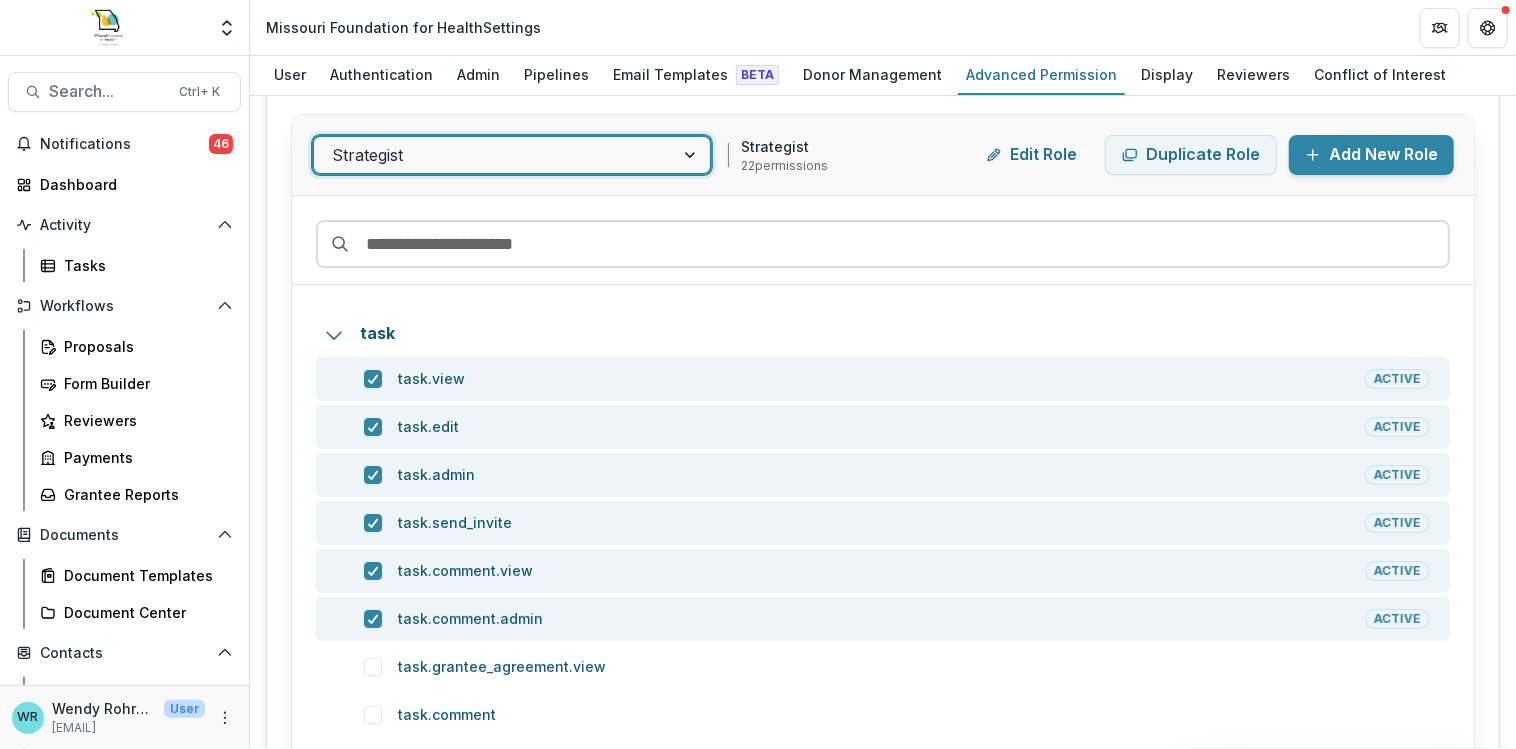 scroll, scrollTop: 200, scrollLeft: 0, axis: vertical 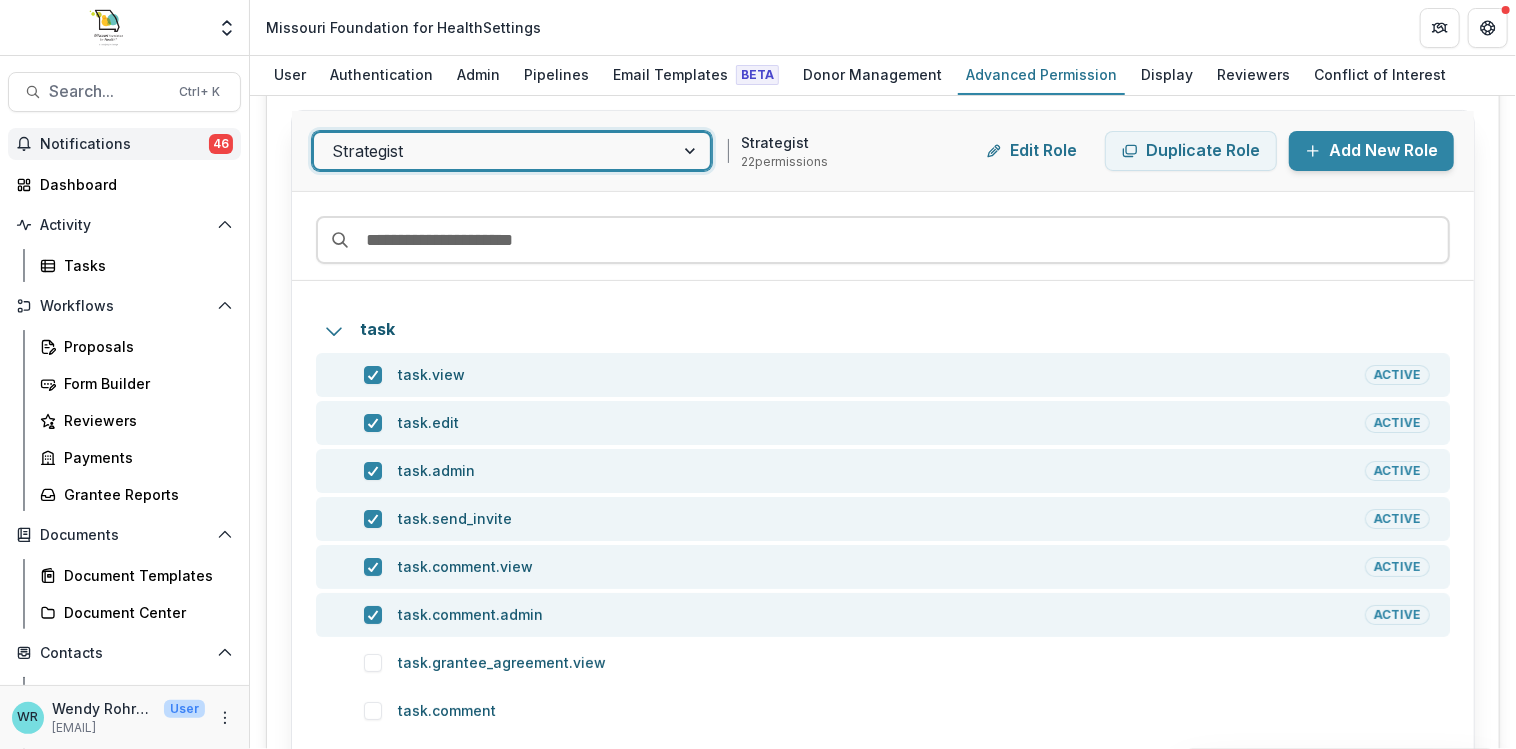click on "Notifications" at bounding box center [124, 144] 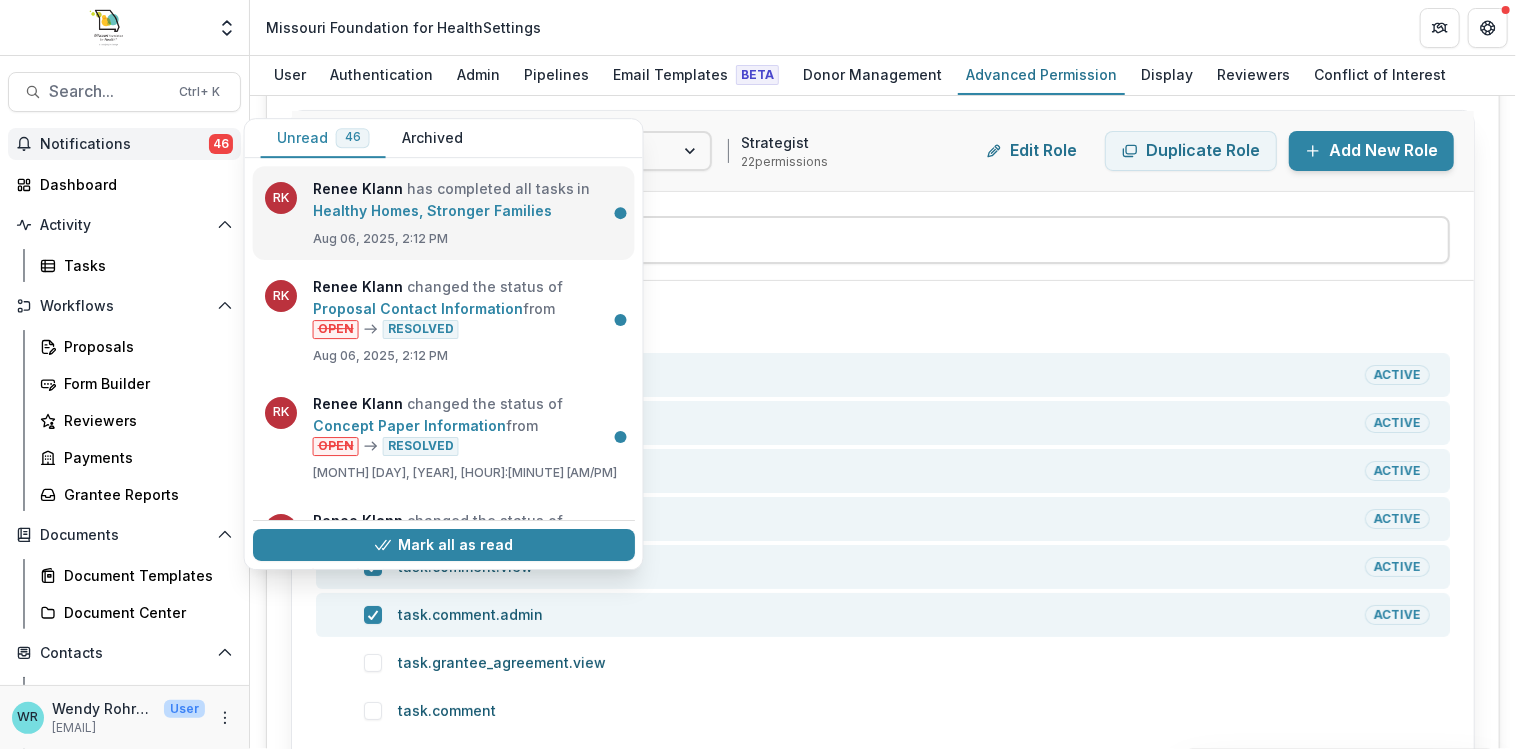 click on "Healthy Homes, Stronger Families" at bounding box center [432, 210] 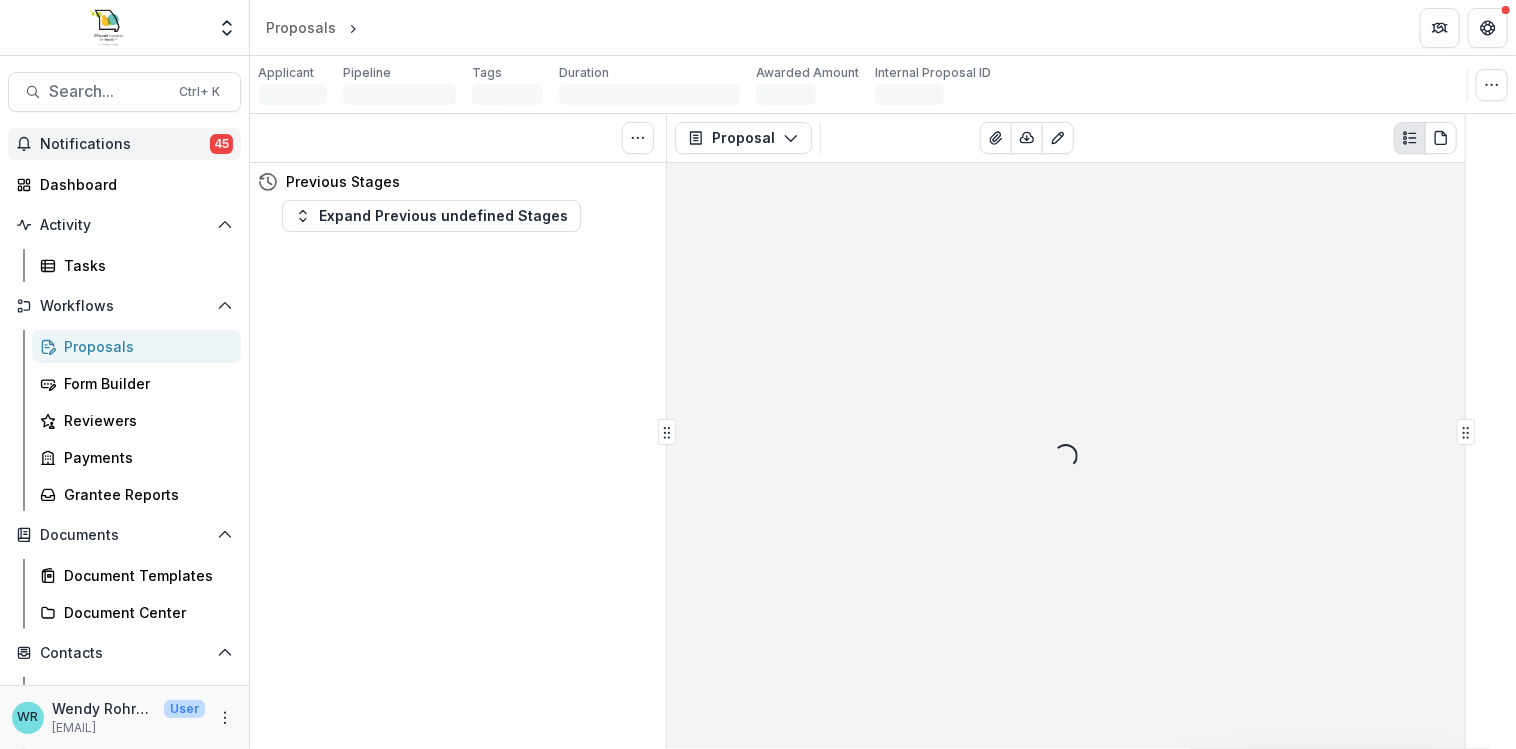 click on "Notifications" at bounding box center (125, 144) 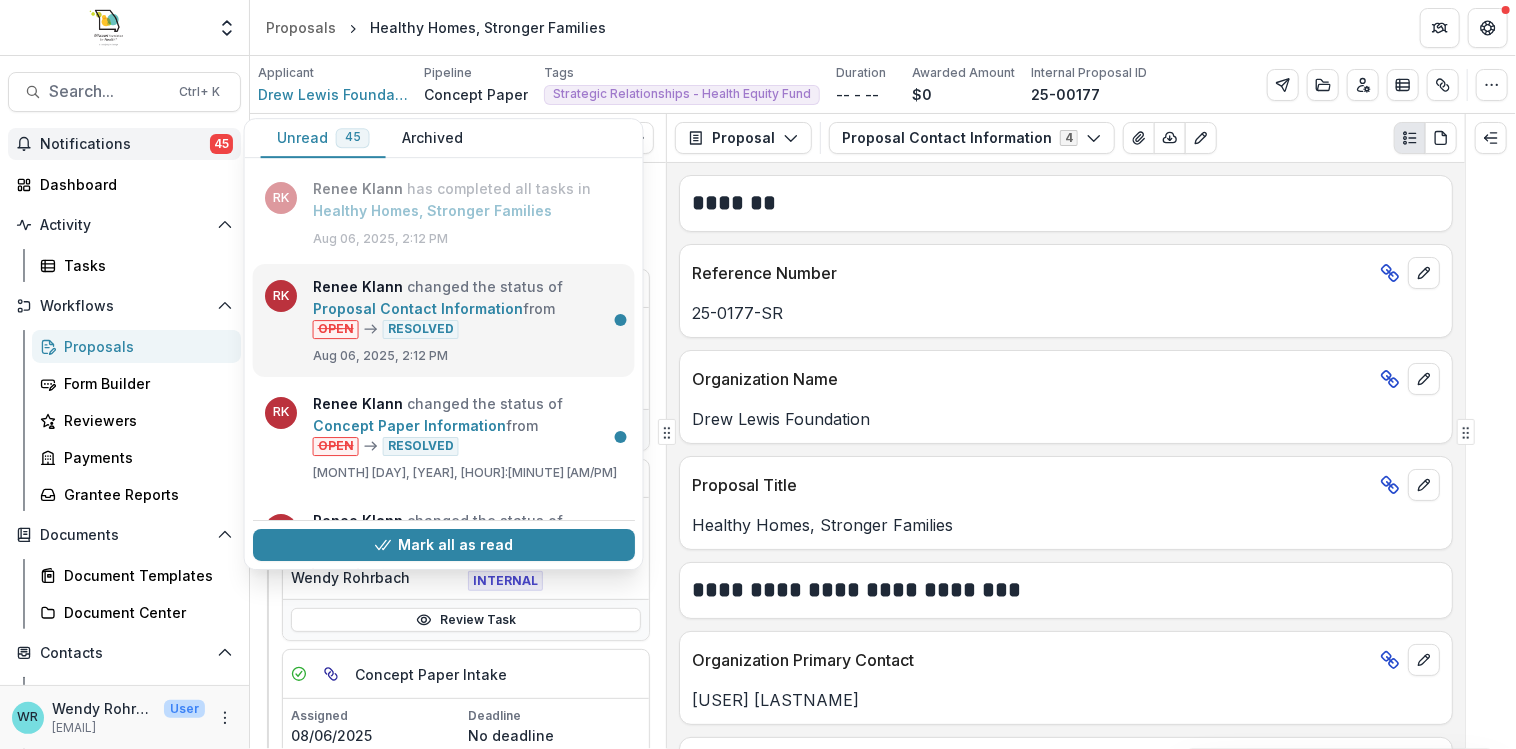 click on "Proposal Contact Information" at bounding box center (418, 308) 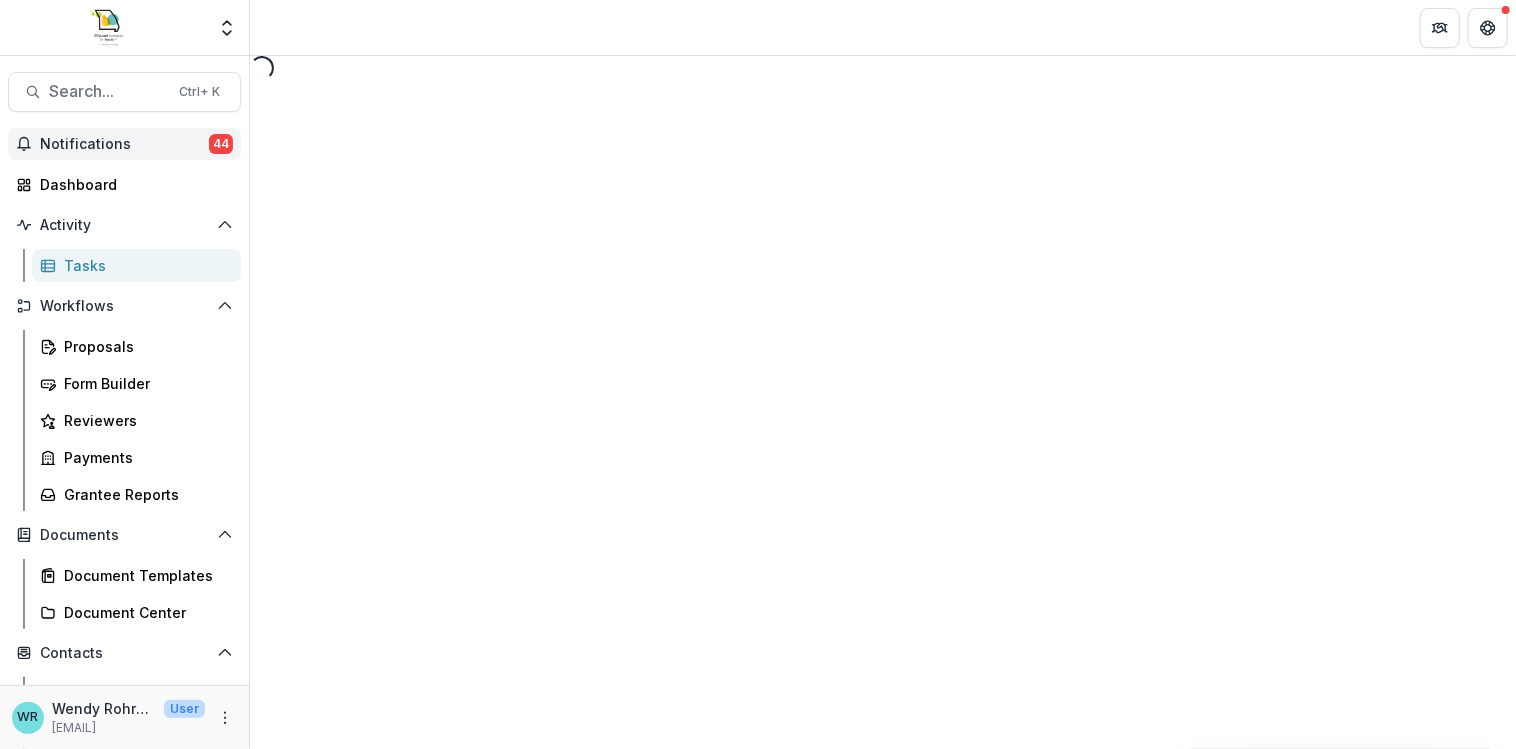 click on "Notifications" at bounding box center [124, 144] 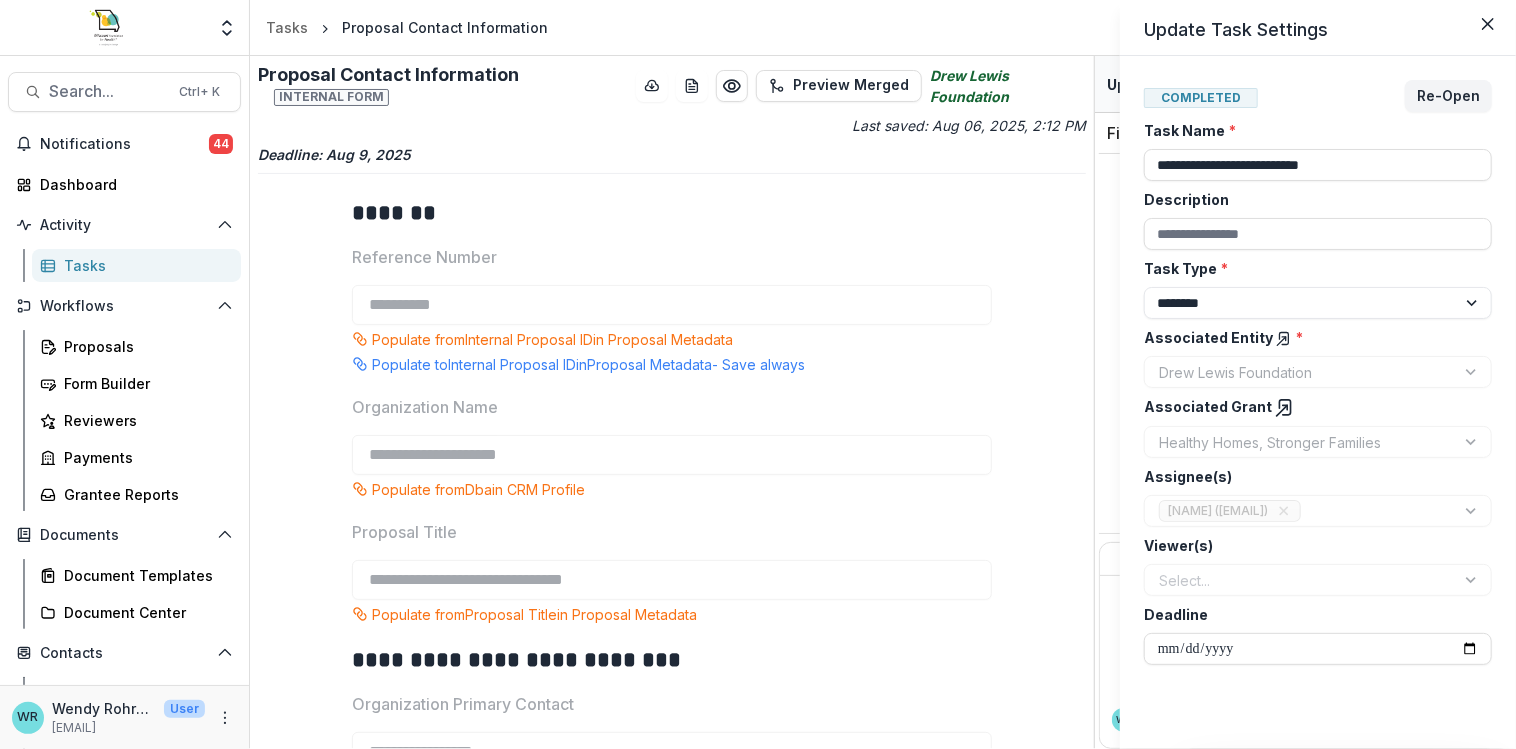 click on "**********" at bounding box center (758, 374) 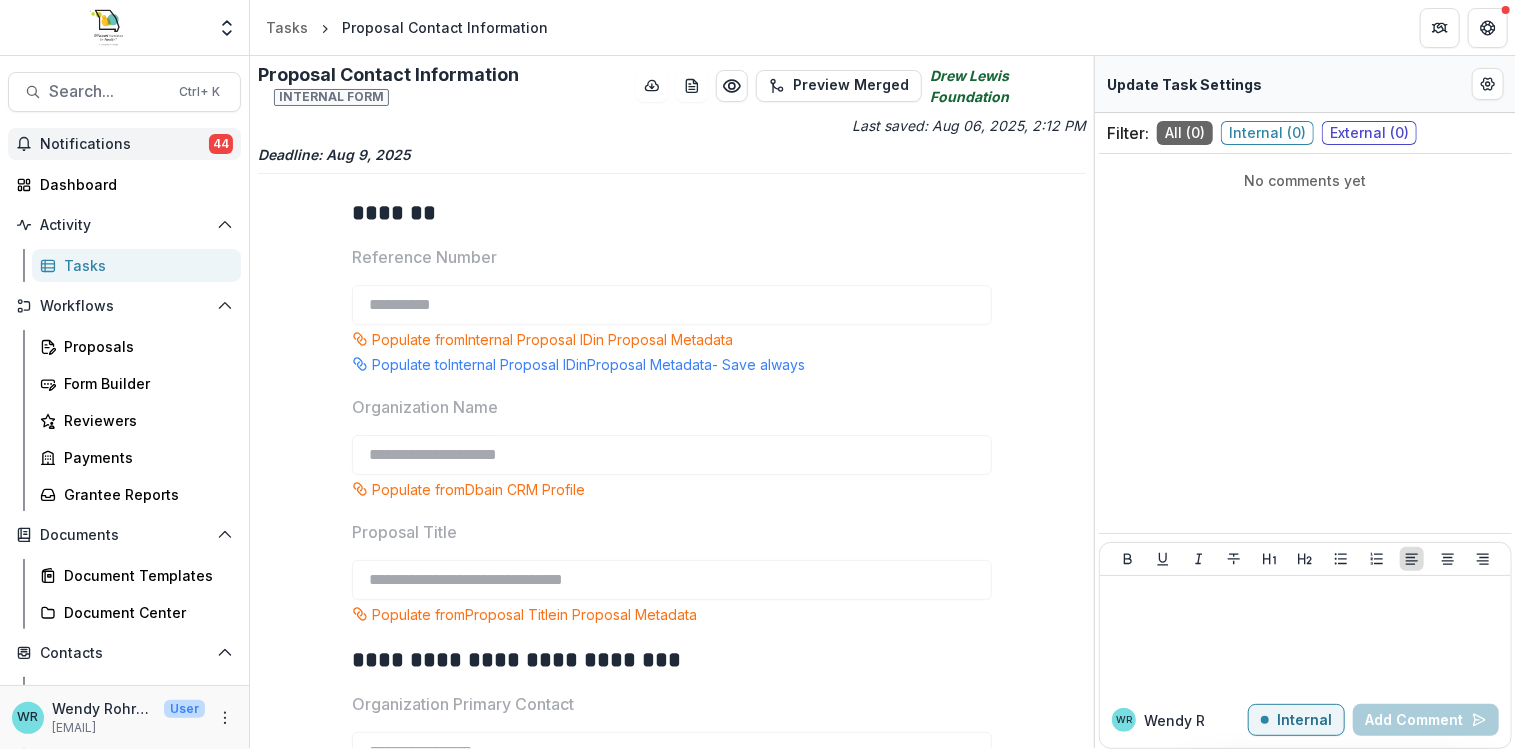 click on "Notifications 44" at bounding box center (124, 144) 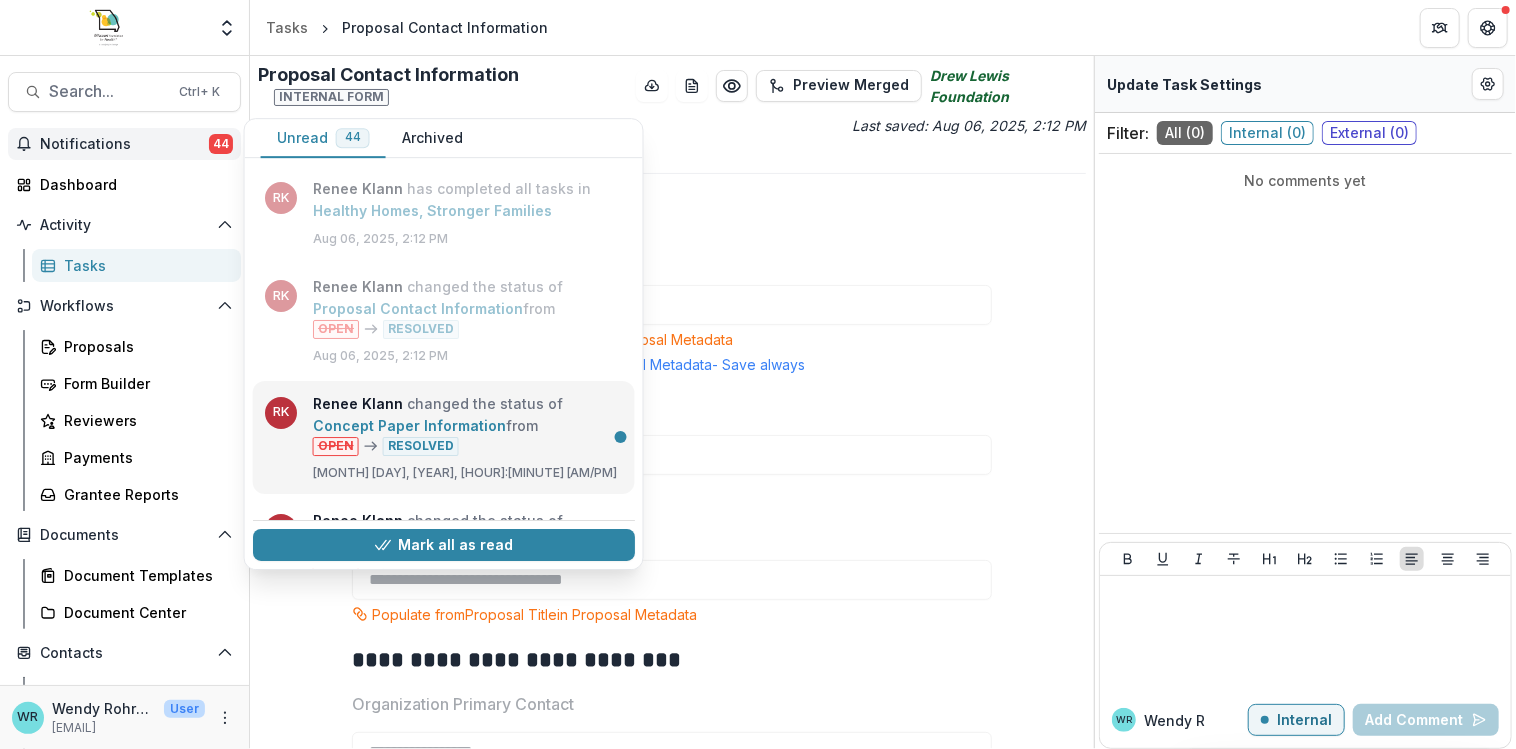 click on "Concept Paper Information" at bounding box center (409, 425) 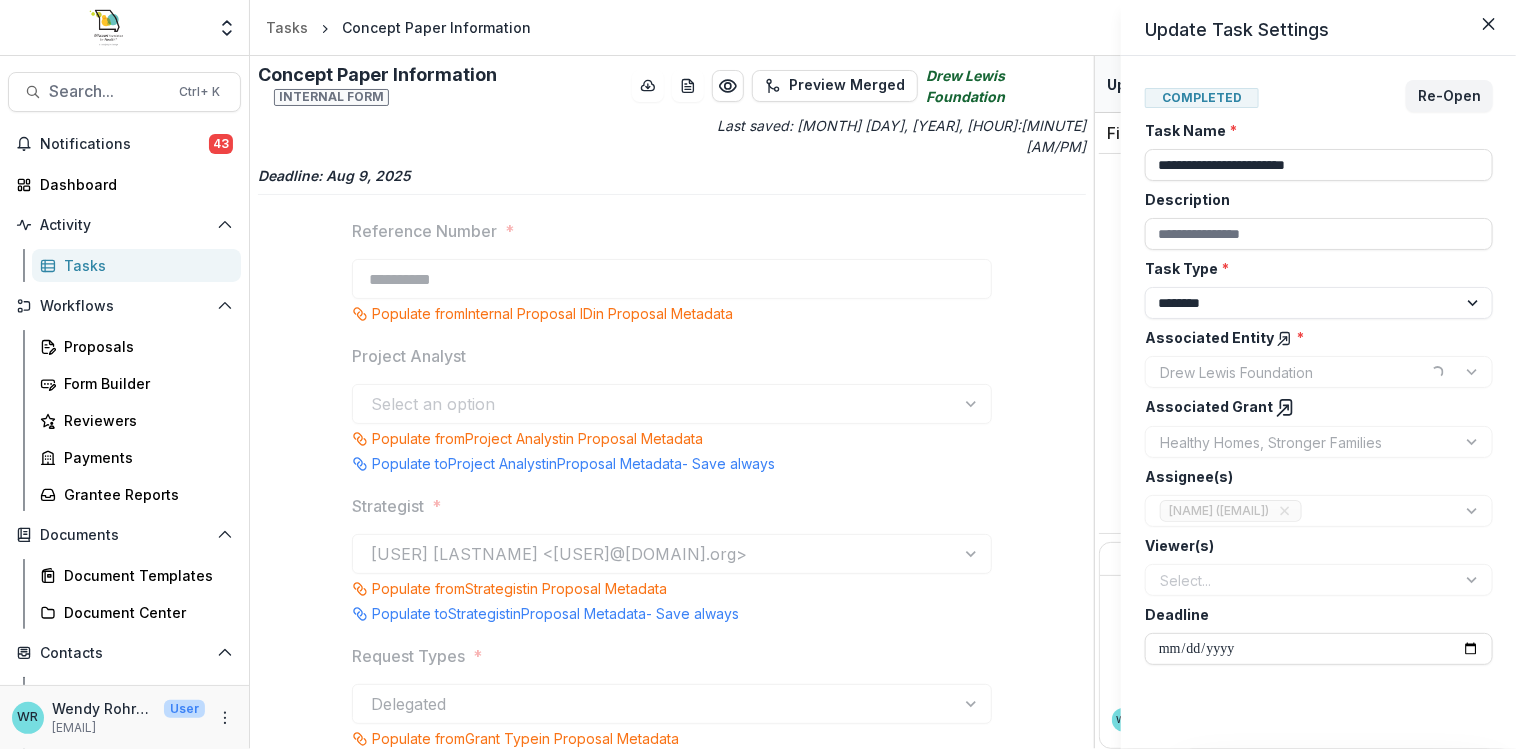 click on "**********" at bounding box center (758, 374) 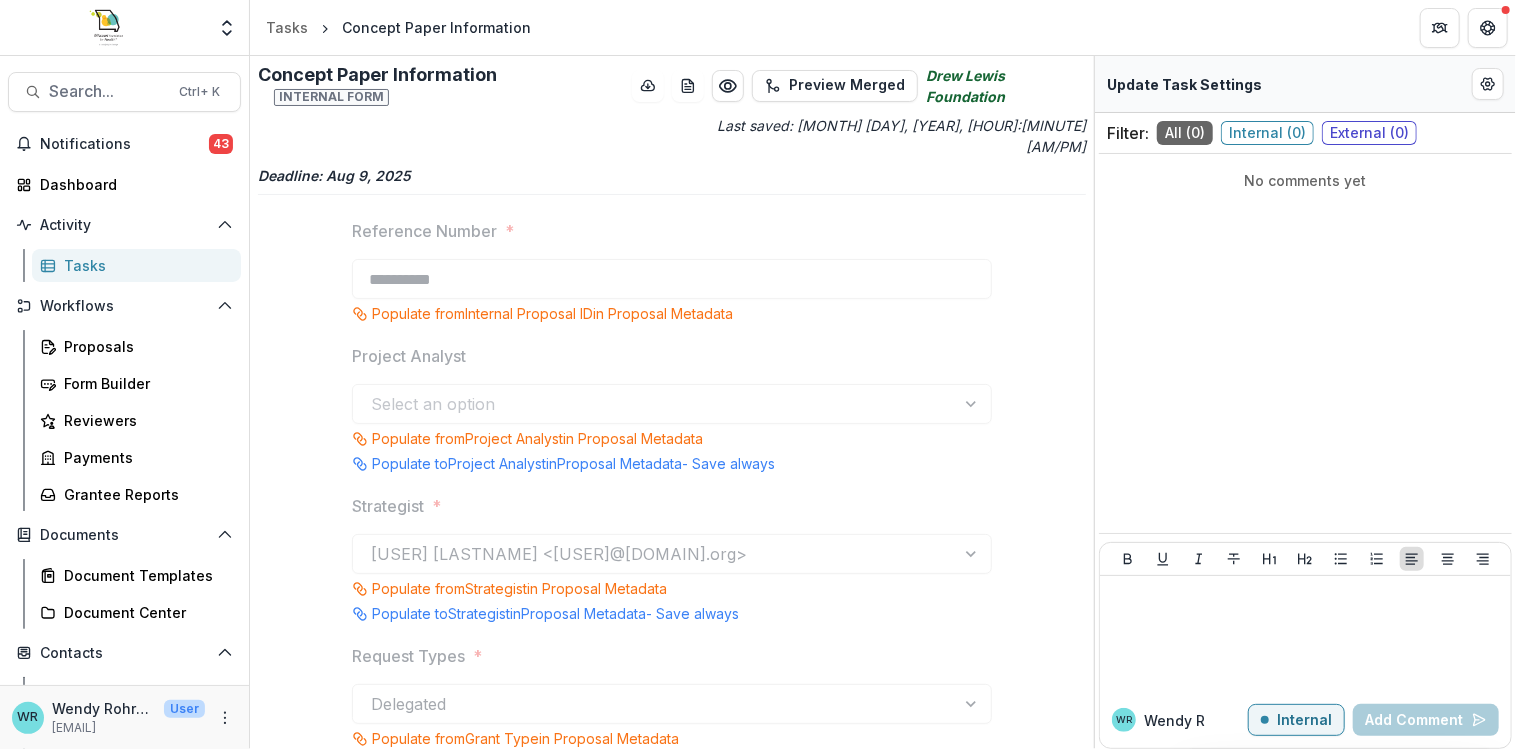 click on "Notifications" at bounding box center (124, 144) 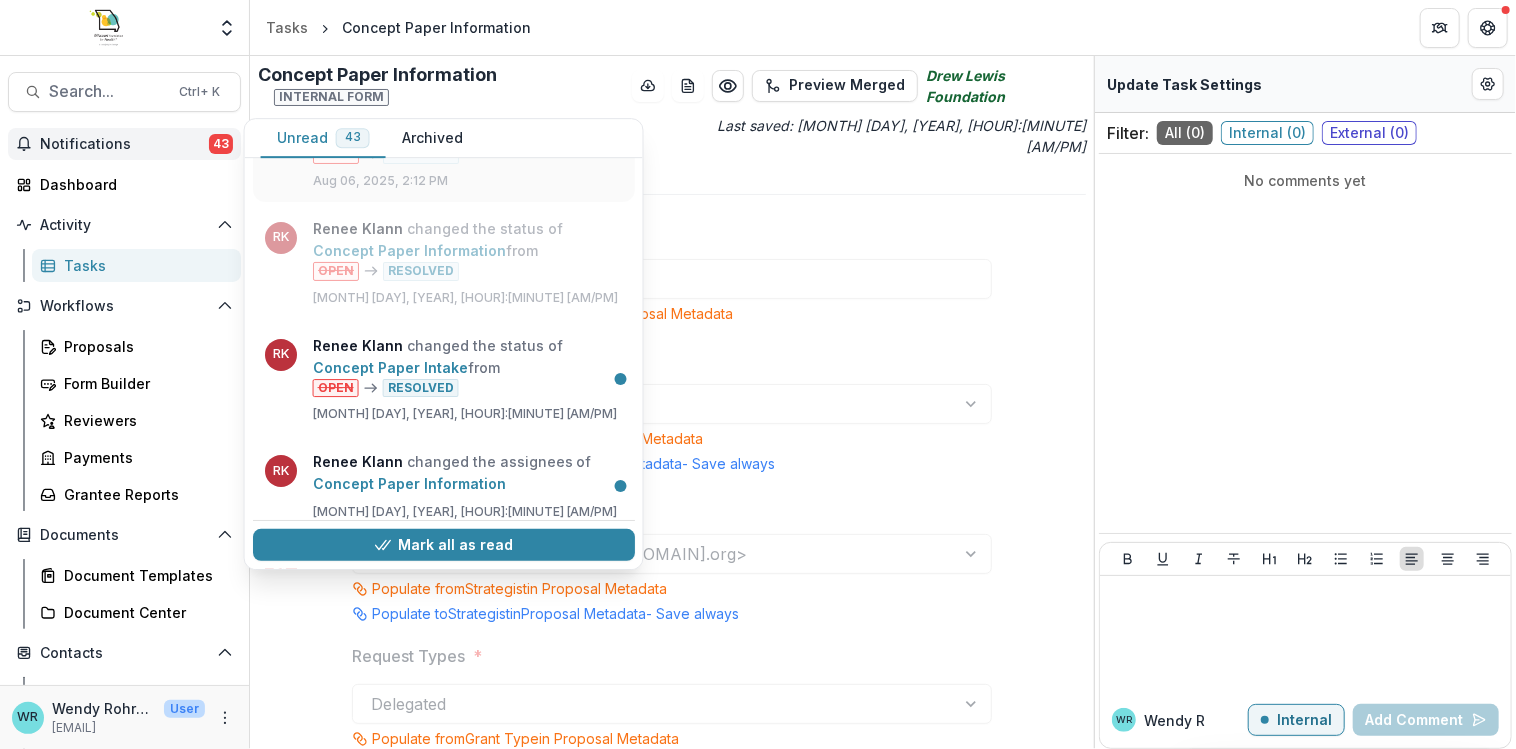 scroll, scrollTop: 200, scrollLeft: 0, axis: vertical 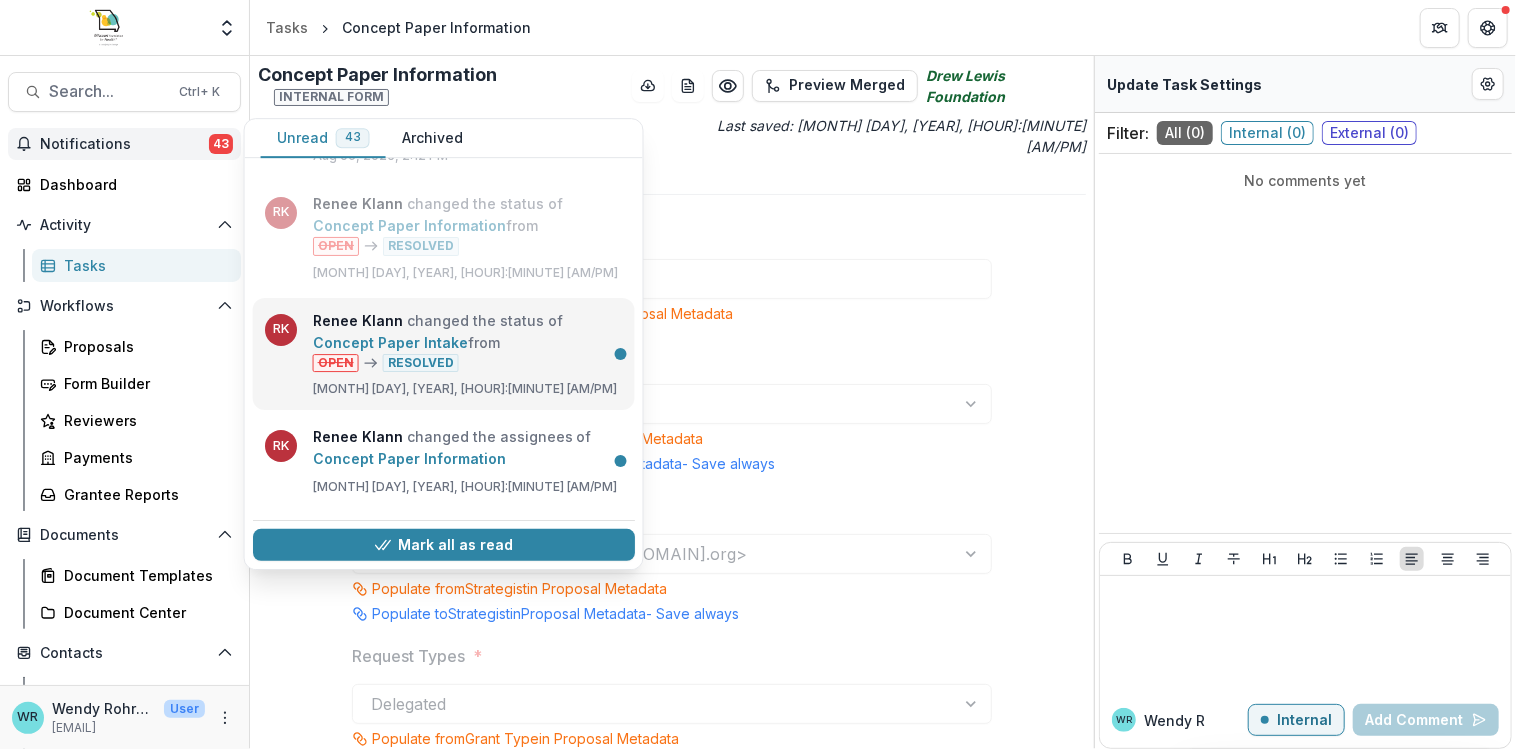 click on "Concept Paper Intake" at bounding box center [390, 342] 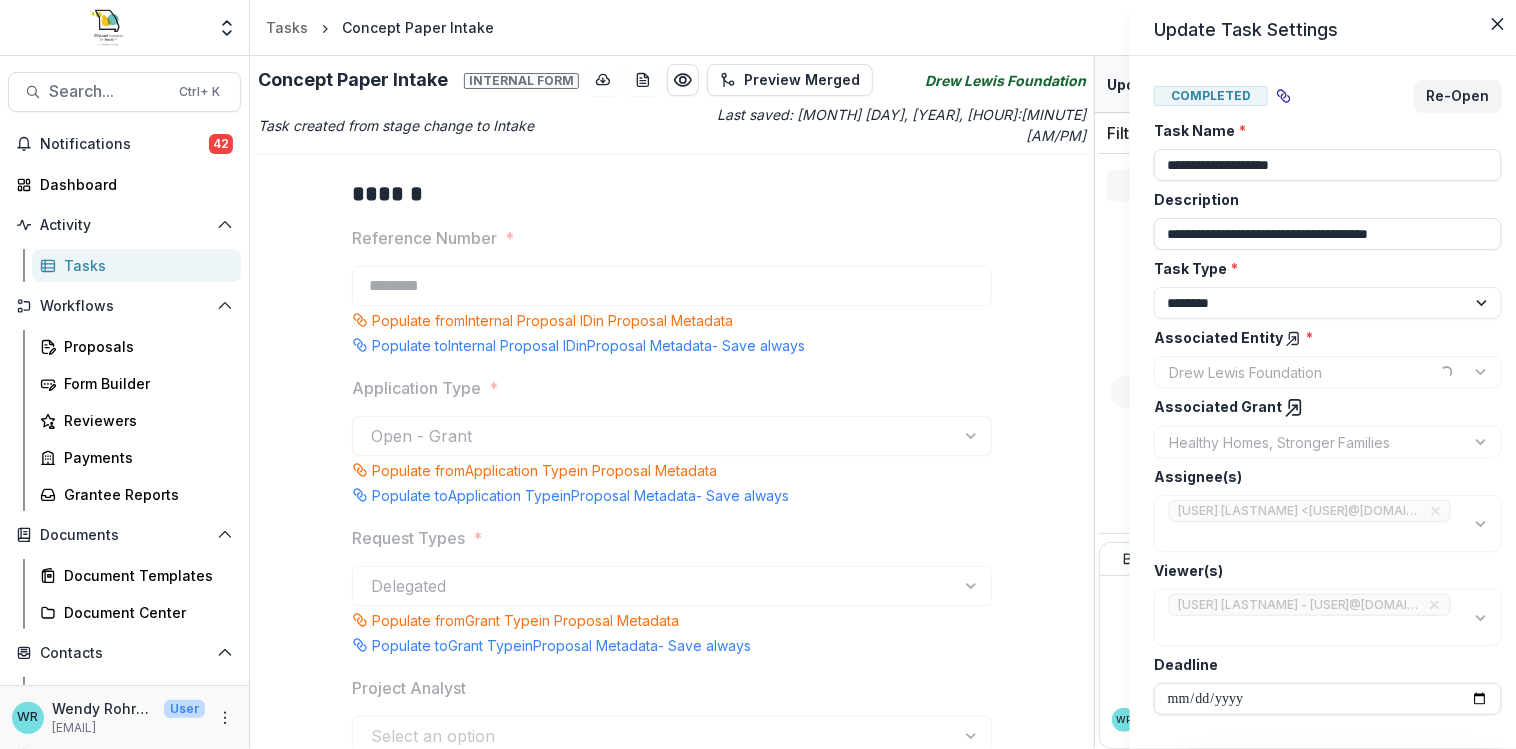 click on "**********" at bounding box center [758, 374] 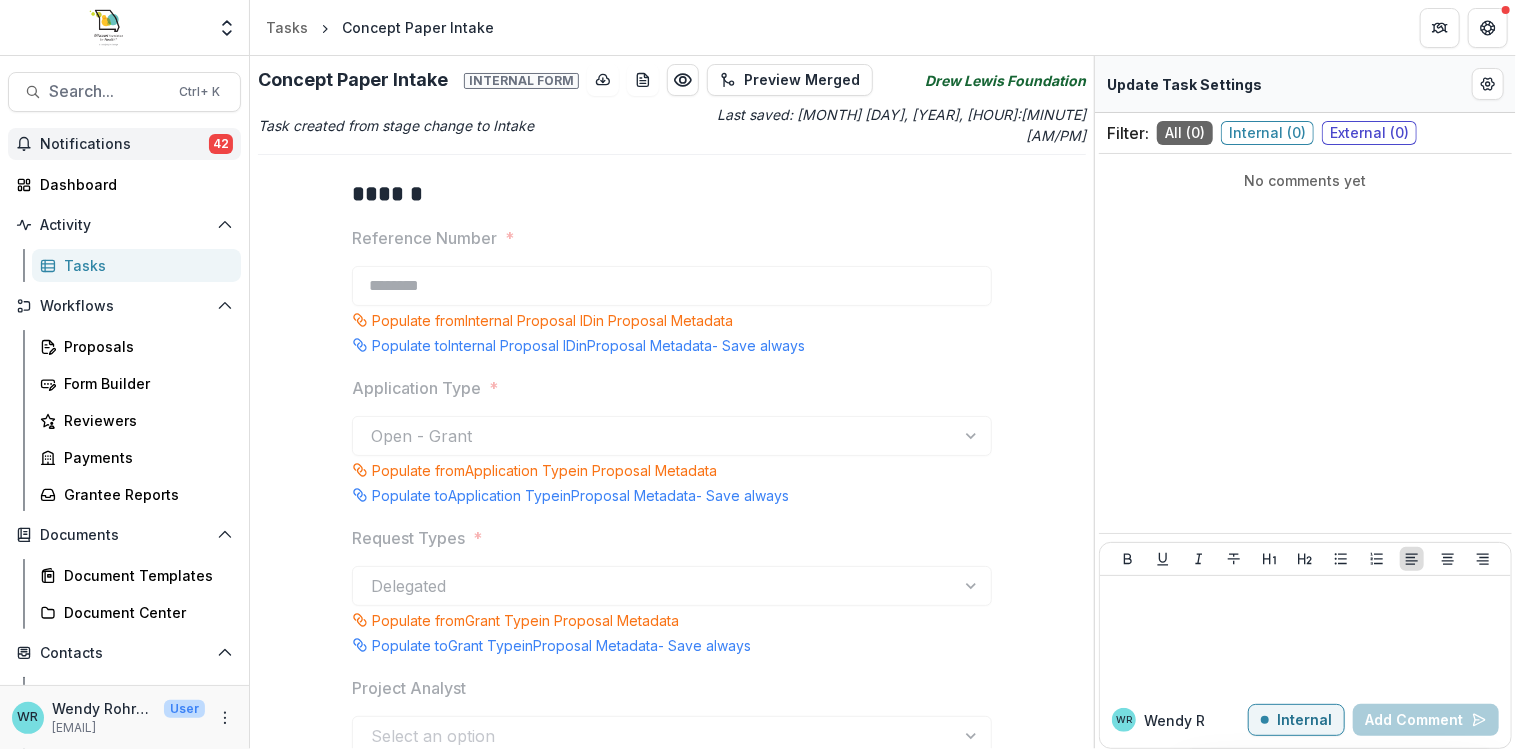 click on "Notifications 42" at bounding box center [124, 144] 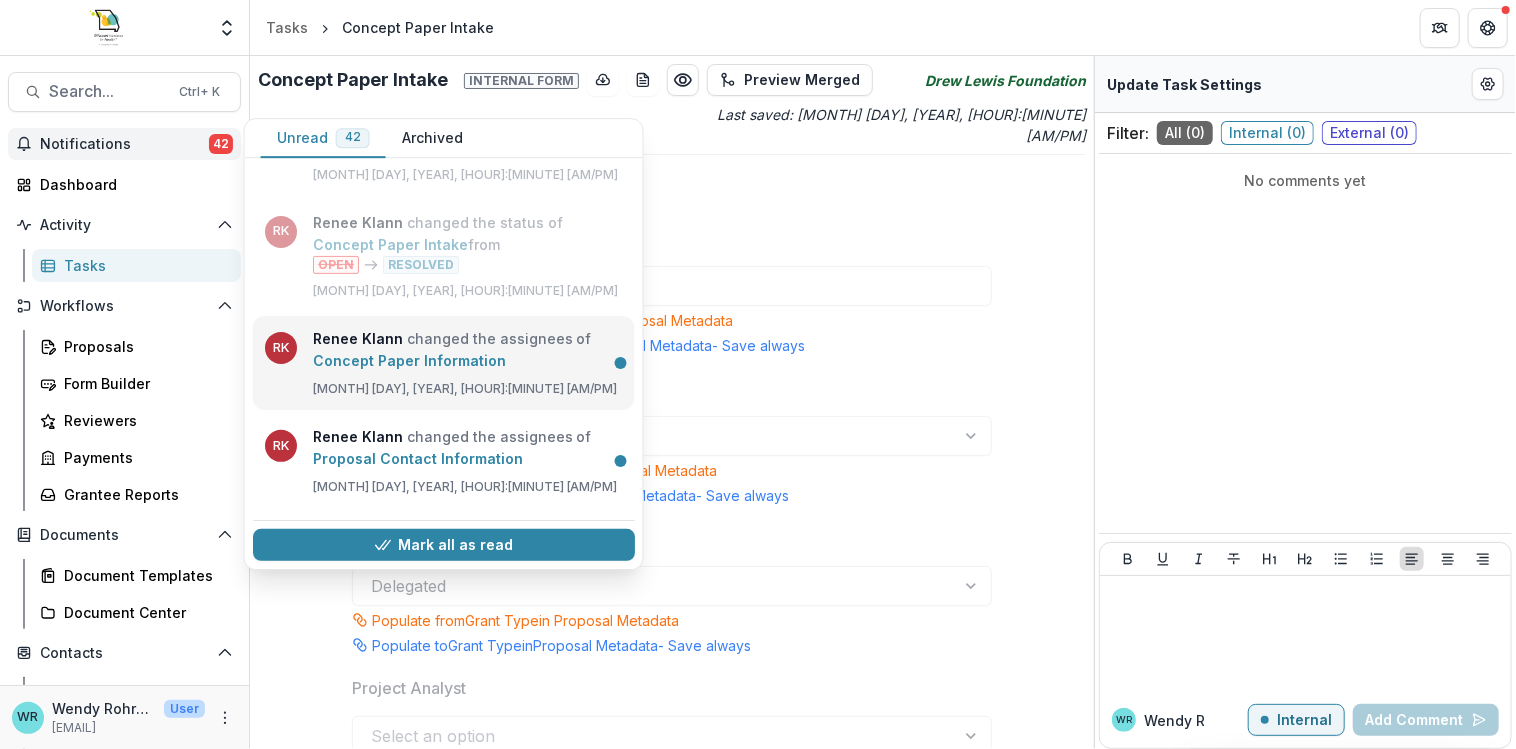 scroll, scrollTop: 300, scrollLeft: 0, axis: vertical 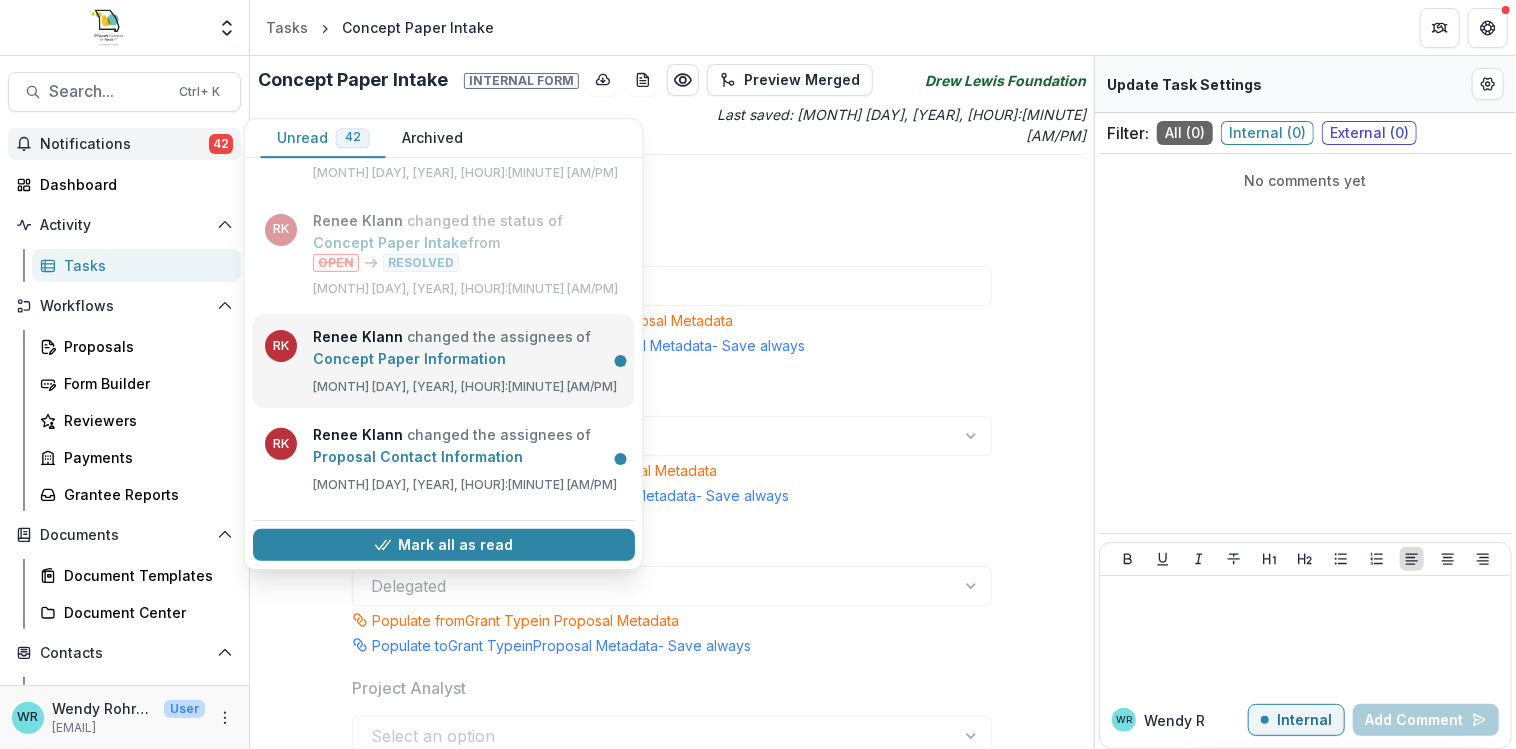 click on "Concept Paper Information" at bounding box center (409, 359) 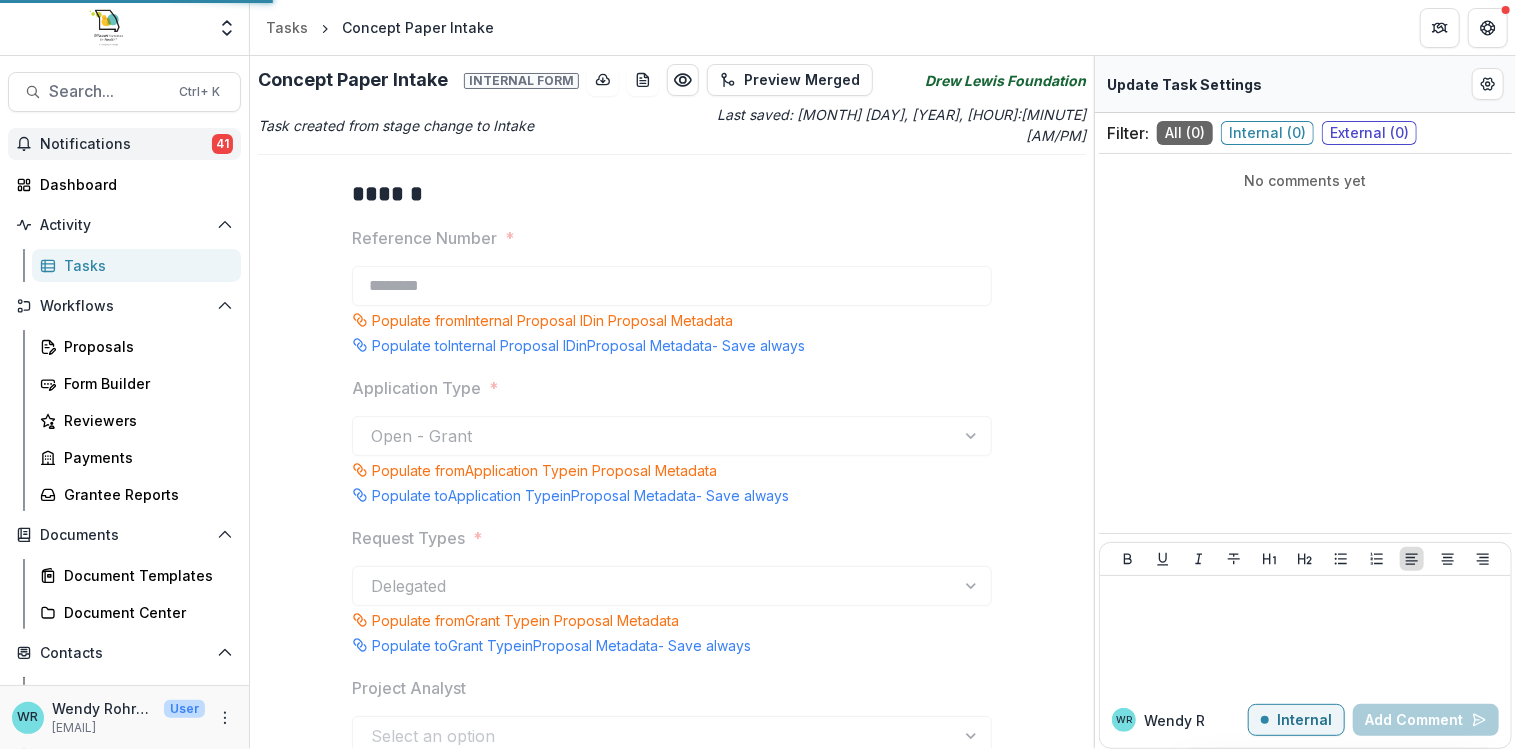 type on "**********" 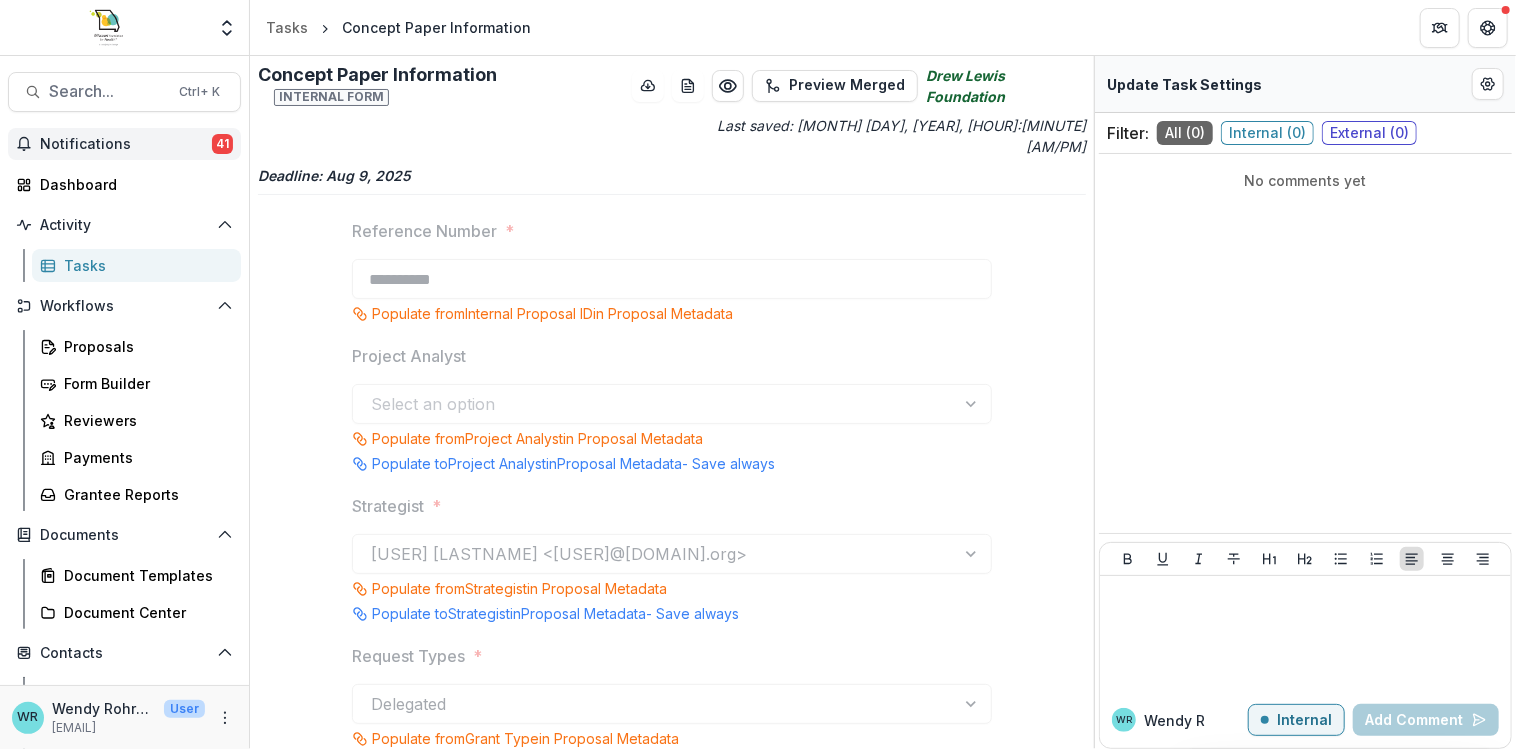 click on "Notifications" at bounding box center [126, 144] 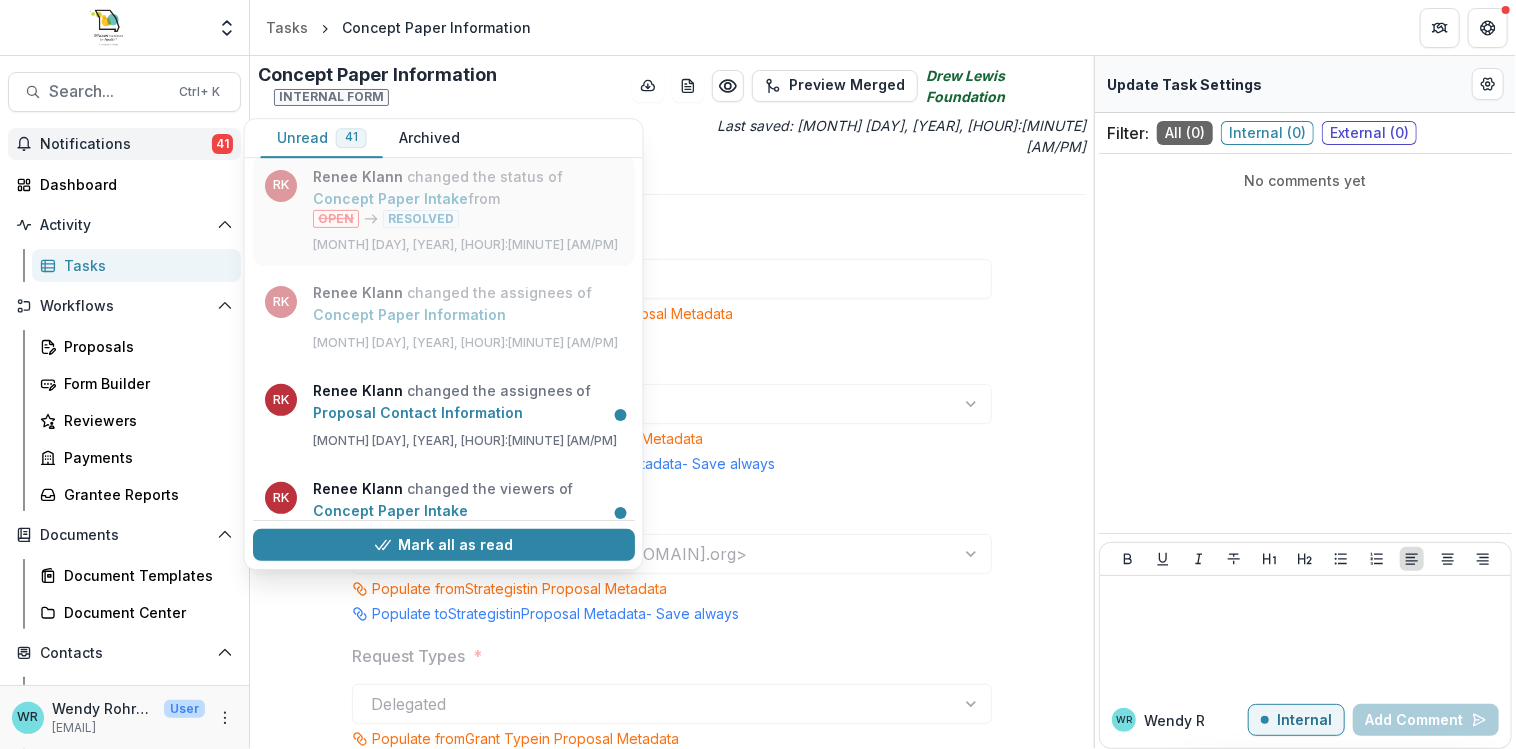 scroll, scrollTop: 400, scrollLeft: 0, axis: vertical 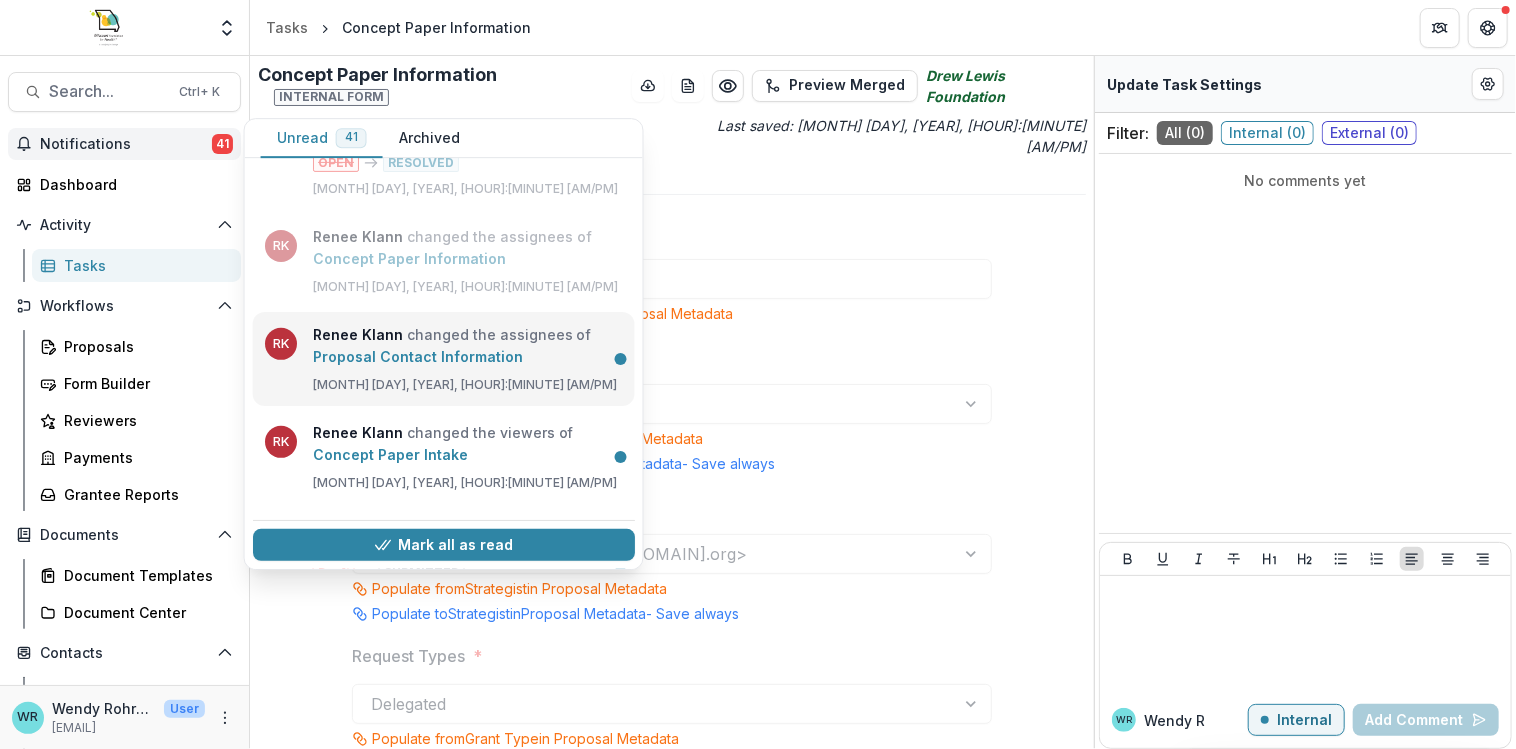 click on "Proposal Contact Information" at bounding box center [418, 357] 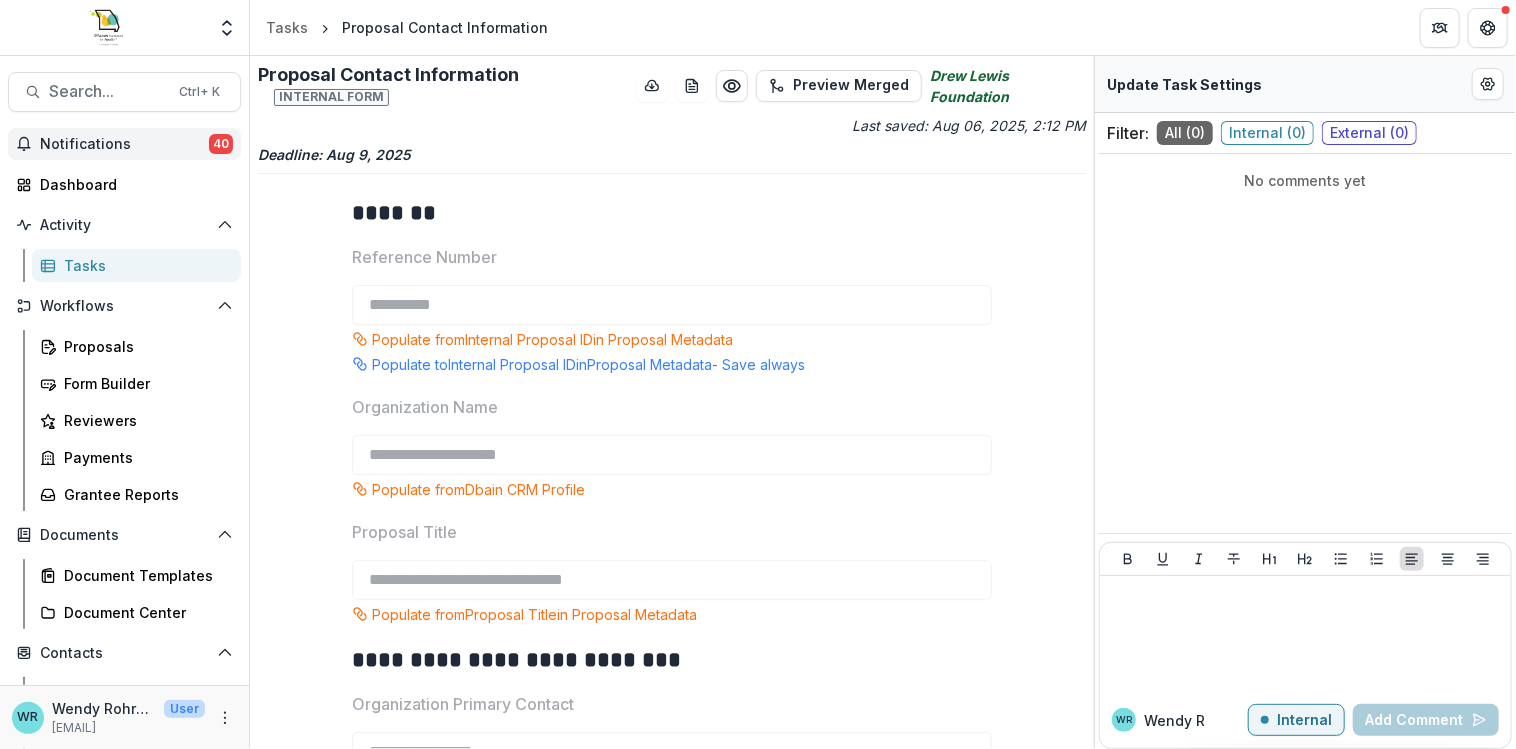 click on "Notifications" at bounding box center (124, 144) 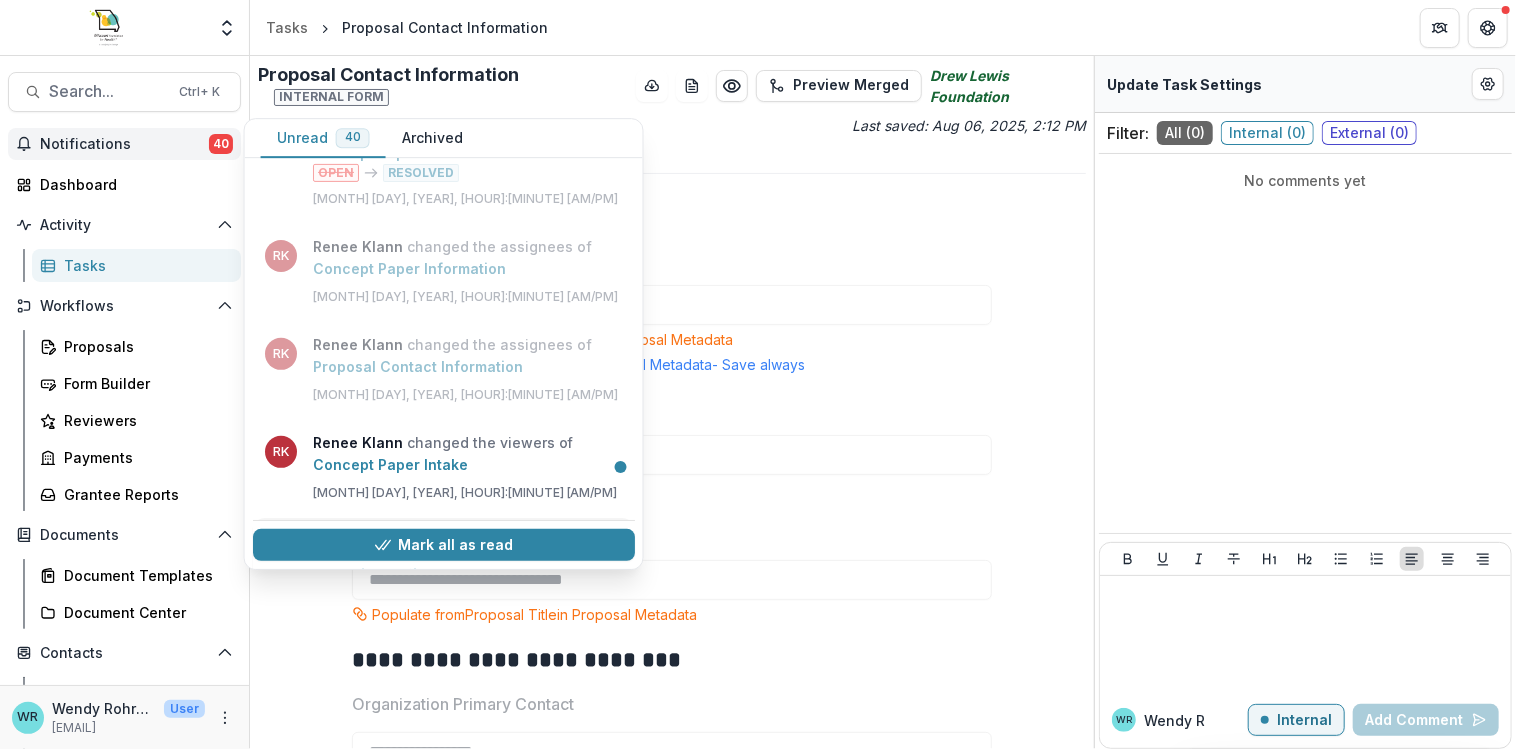 scroll, scrollTop: 700, scrollLeft: 0, axis: vertical 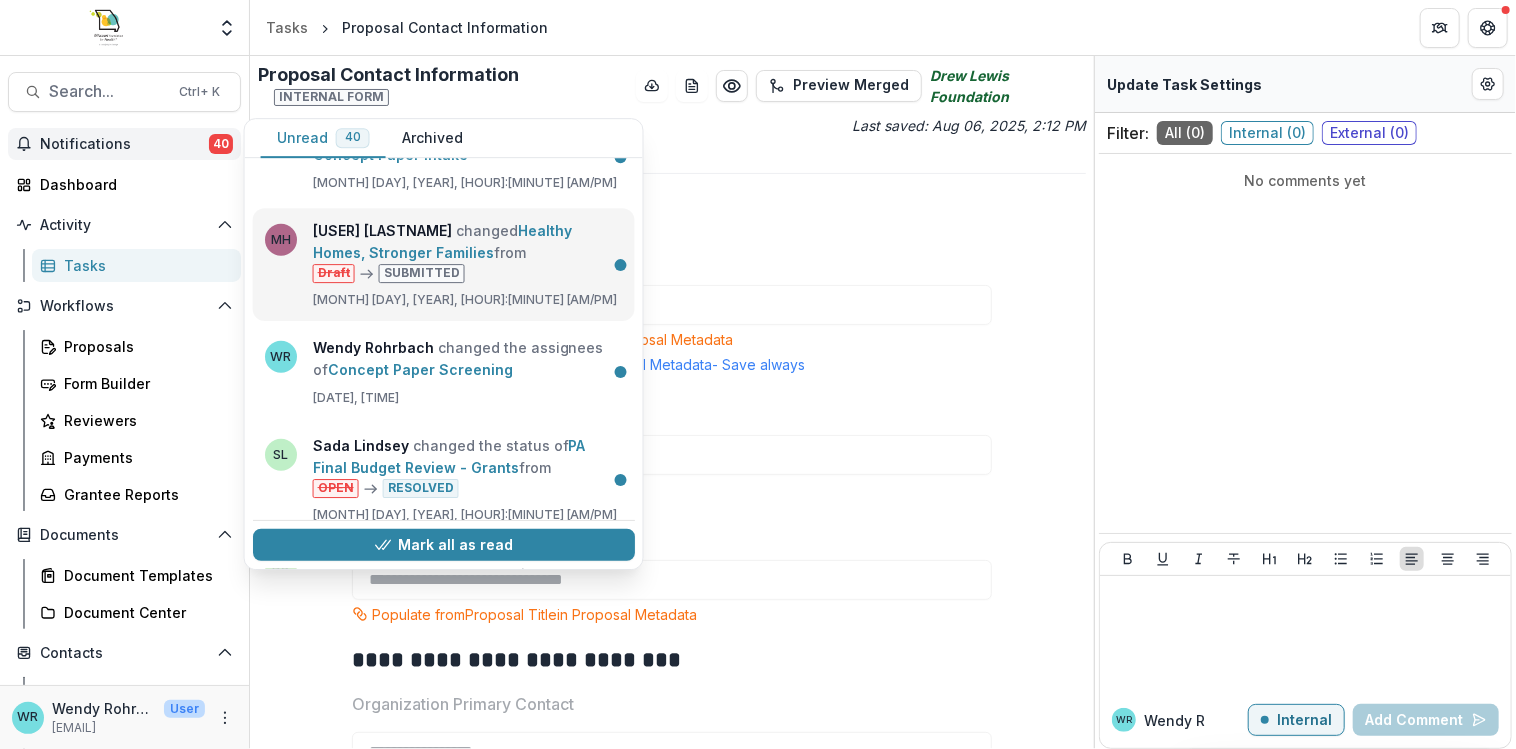 click on "Healthy Homes, Stronger Families" at bounding box center (442, 242) 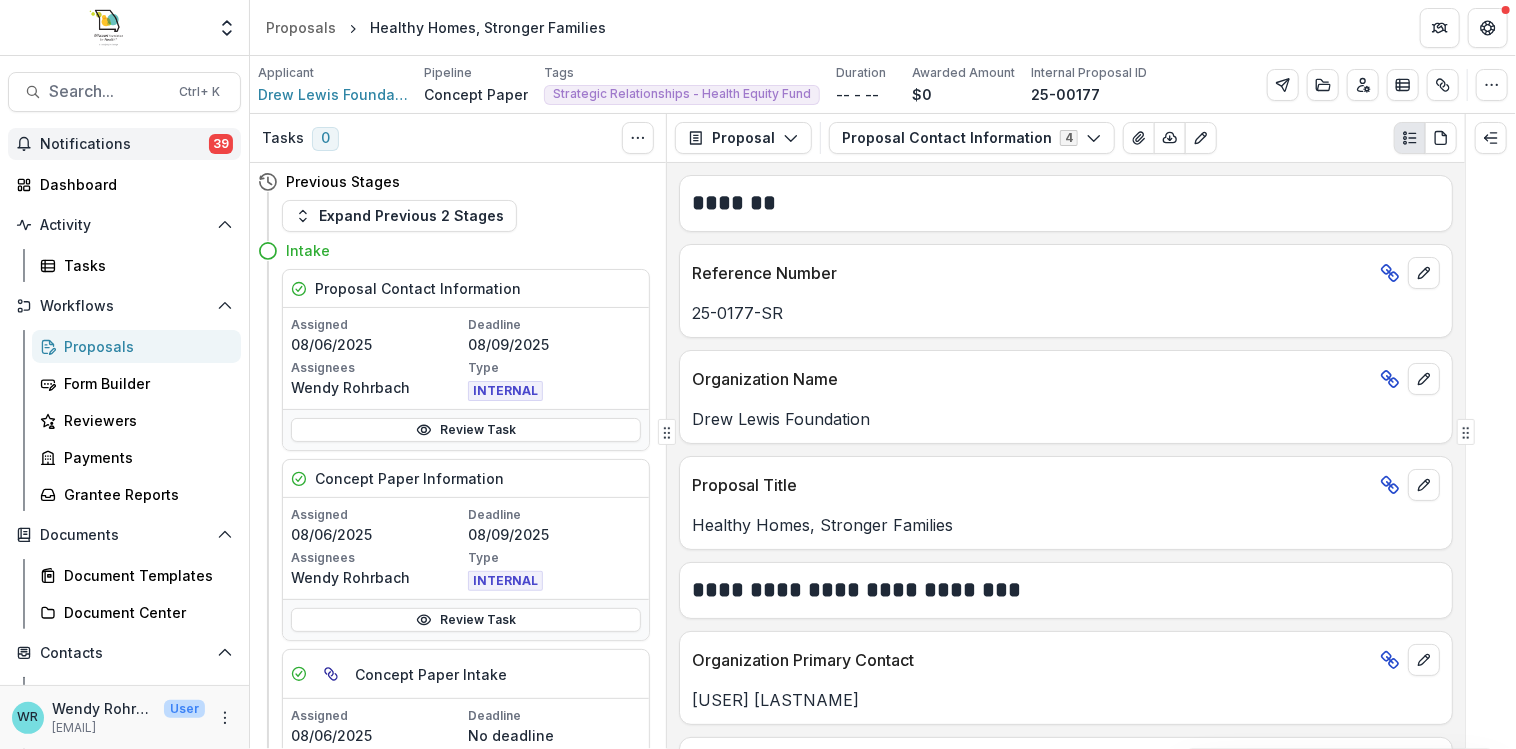 click on "Notifications" at bounding box center (124, 144) 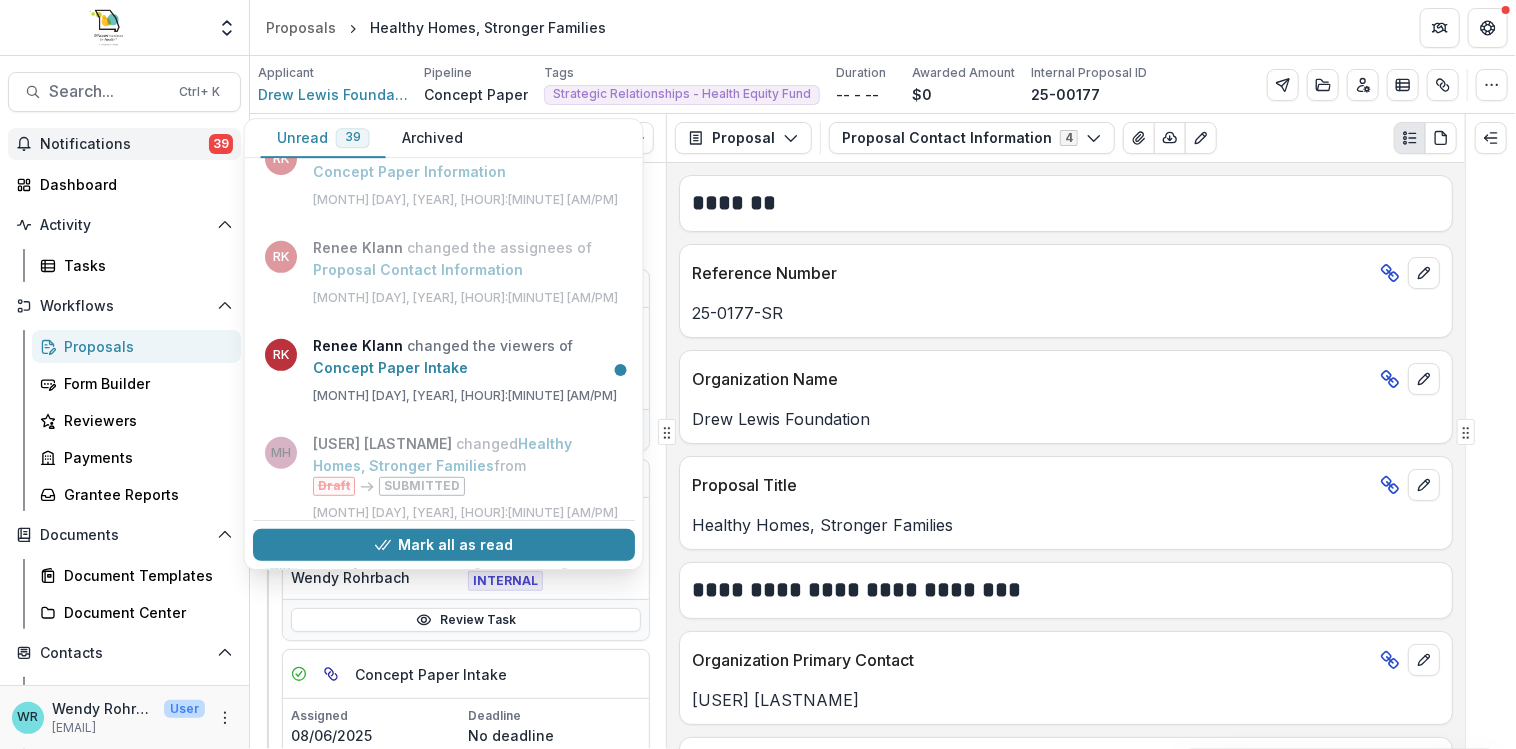 scroll, scrollTop: 500, scrollLeft: 0, axis: vertical 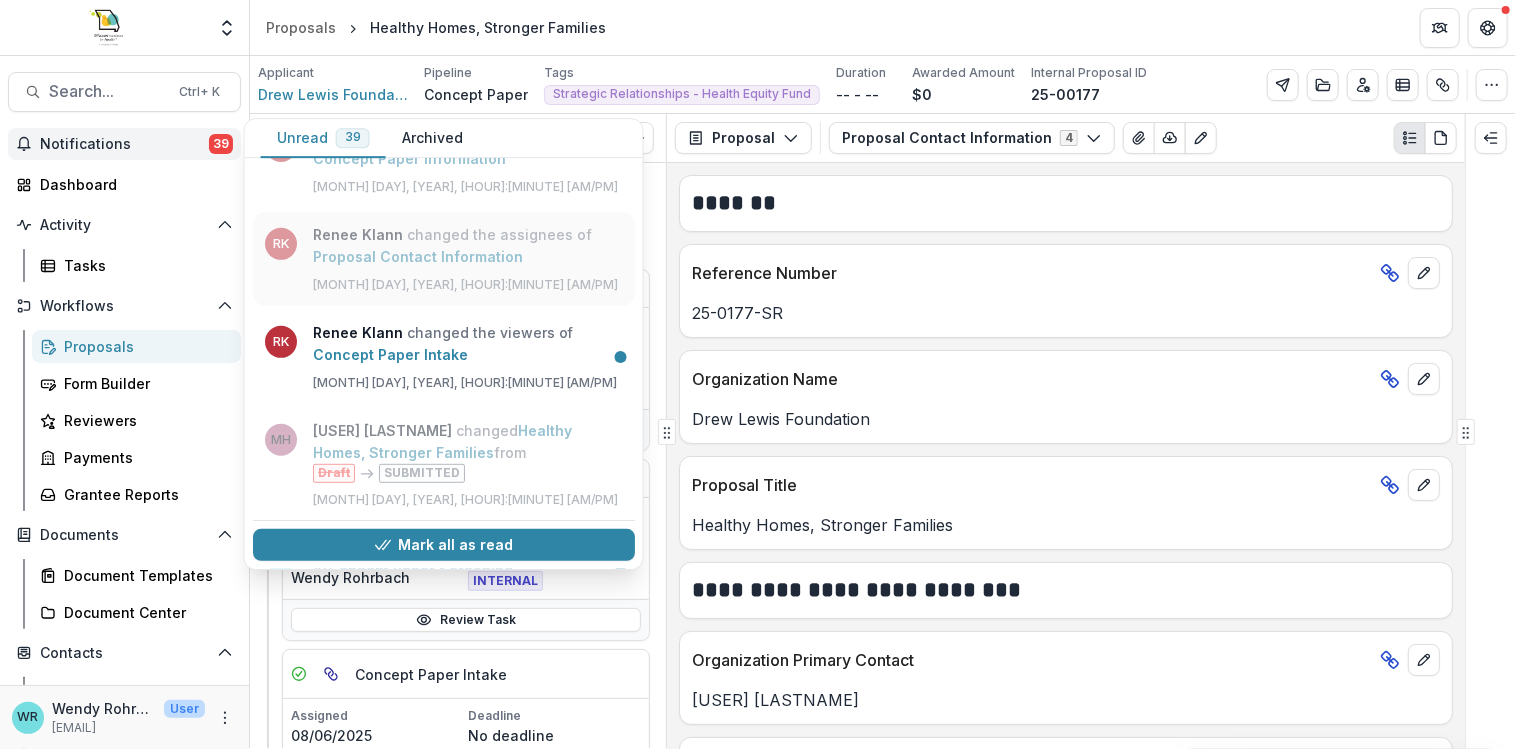 click on "Concept Paper Intake" at bounding box center (390, 355) 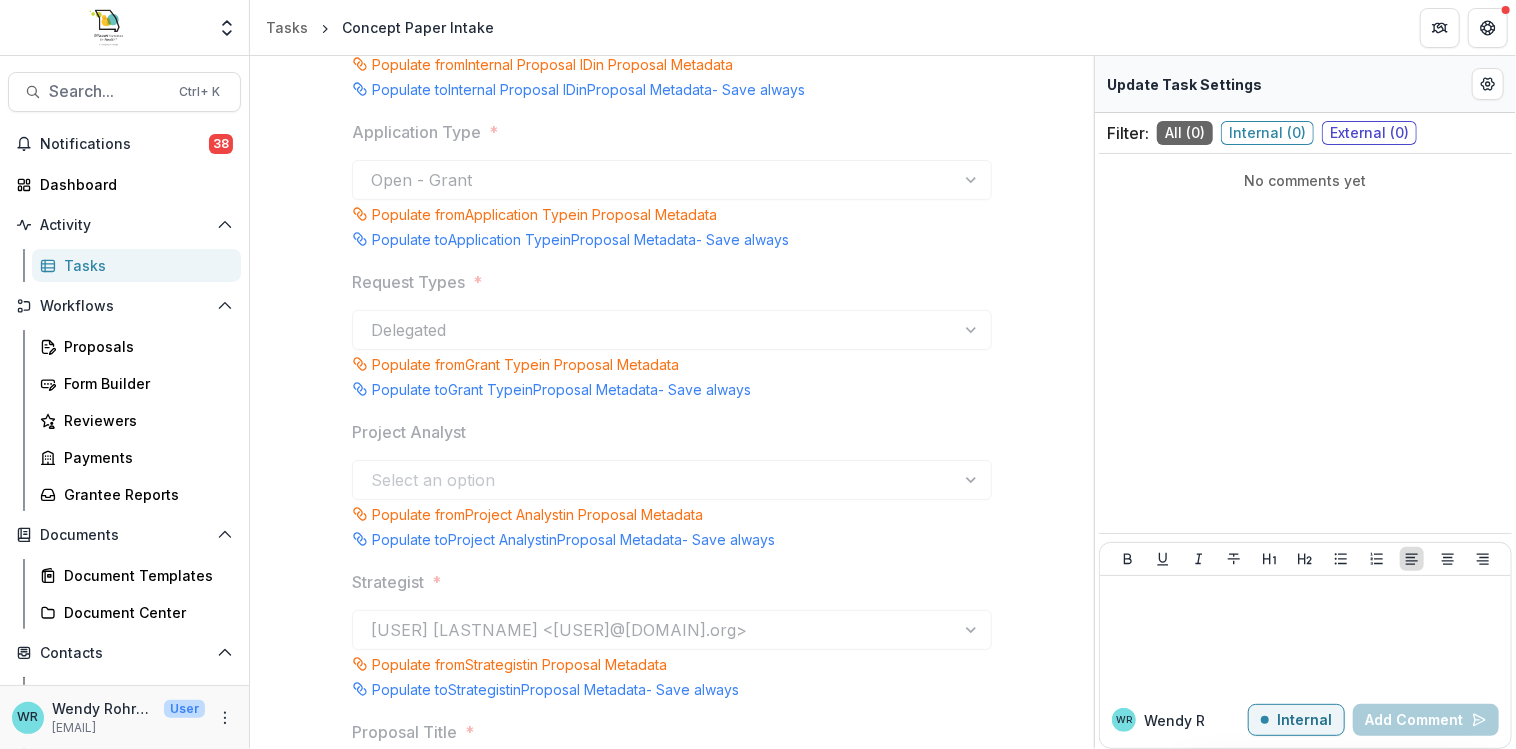 scroll, scrollTop: 400, scrollLeft: 0, axis: vertical 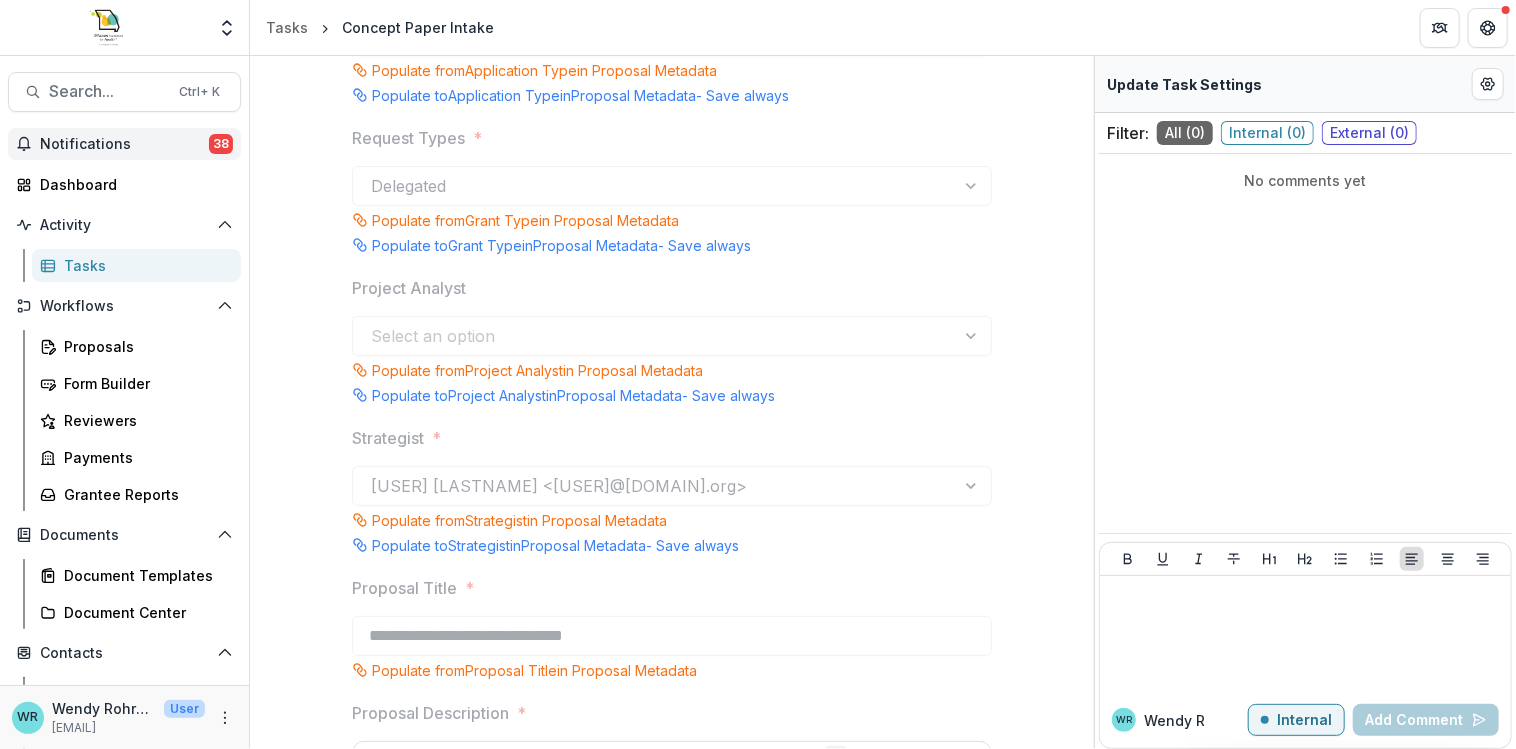 click on "Notifications" at bounding box center [124, 144] 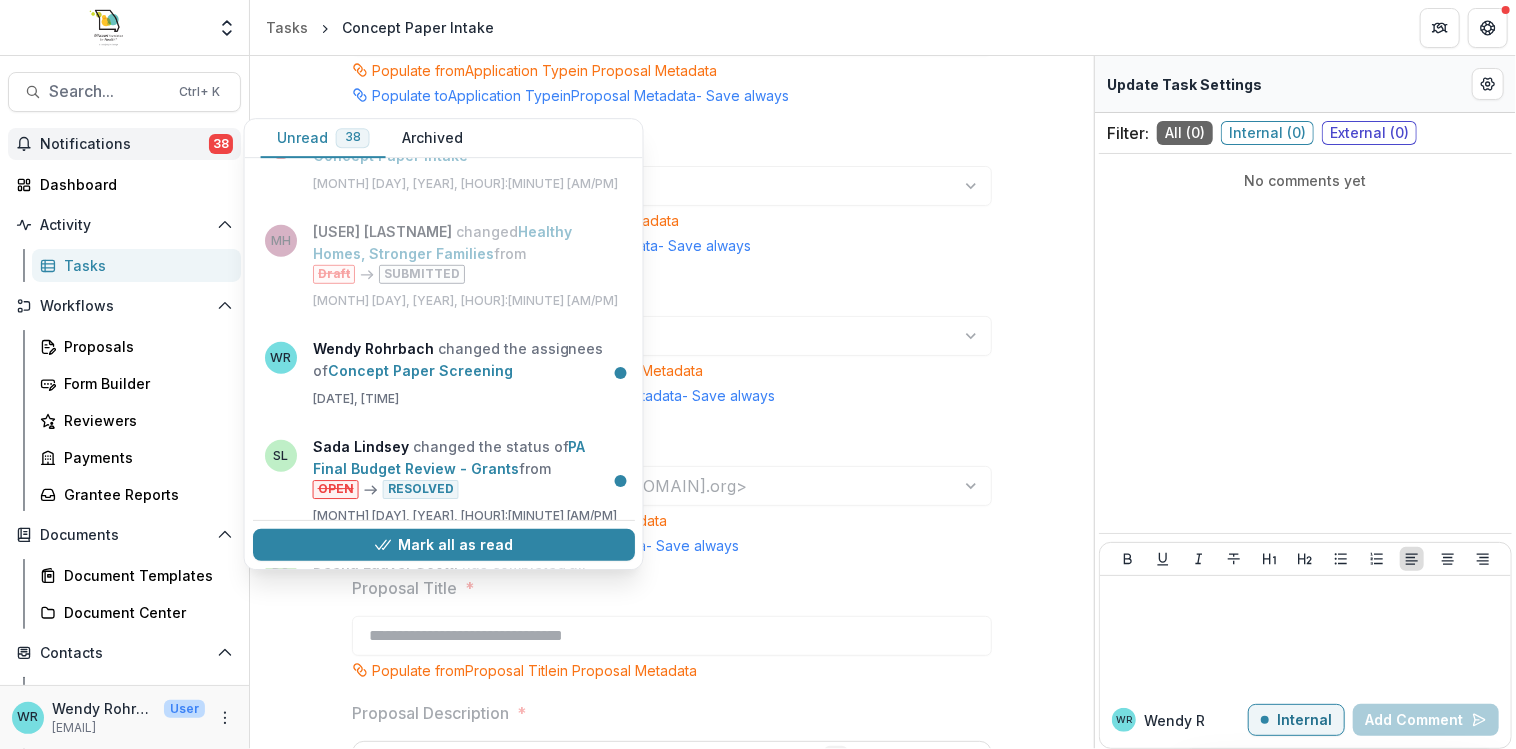 scroll, scrollTop: 800, scrollLeft: 0, axis: vertical 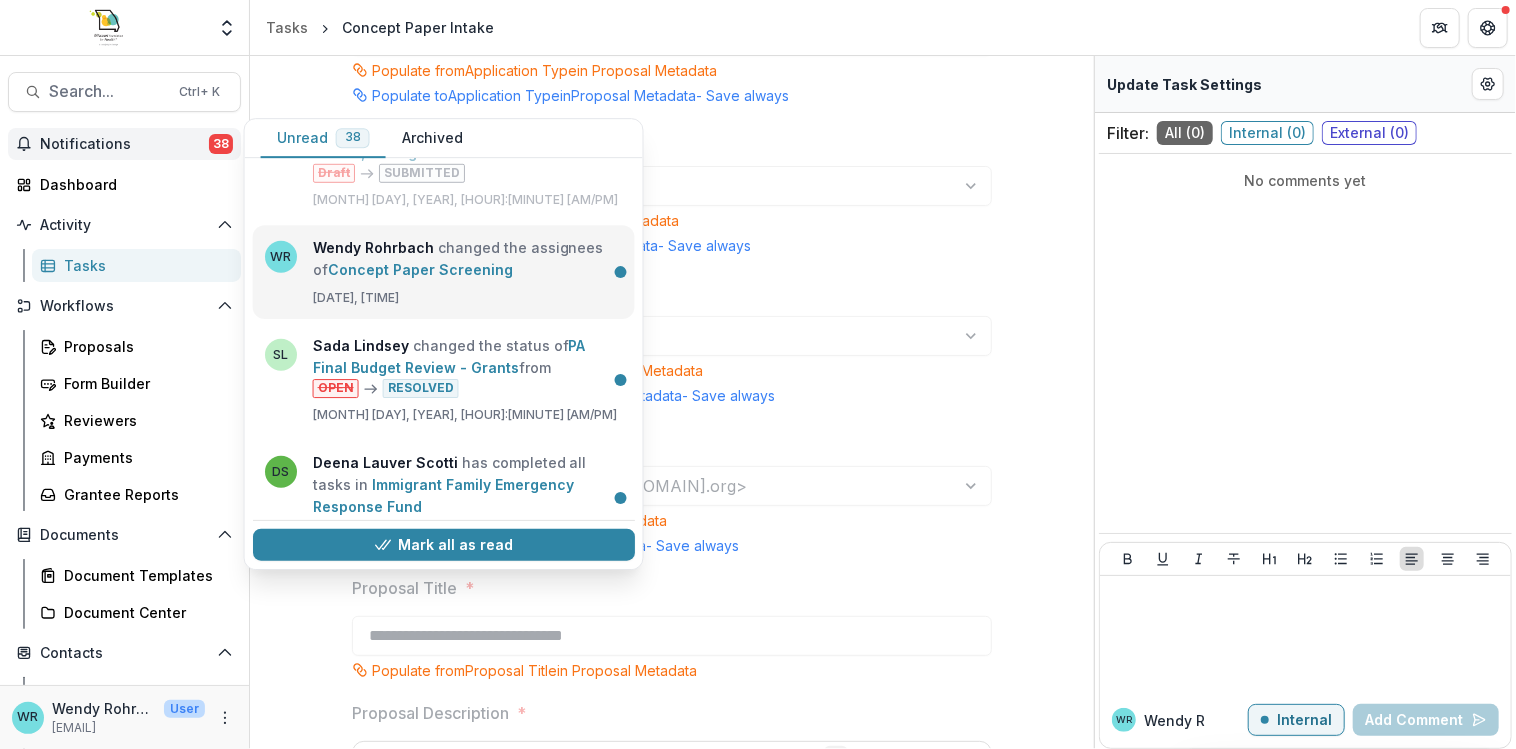 click on "Concept Paper Screening" at bounding box center [420, 269] 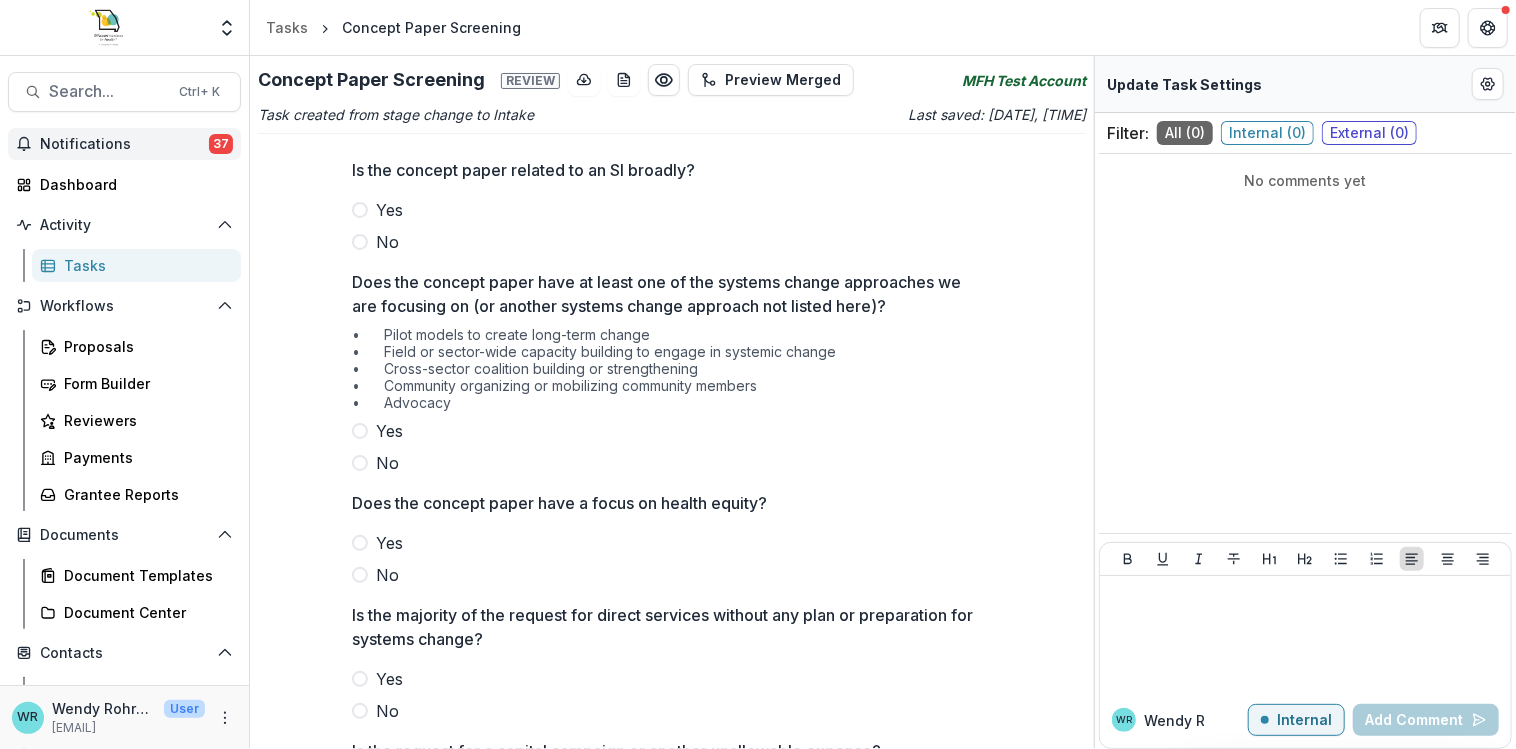click on "Notifications" at bounding box center (124, 144) 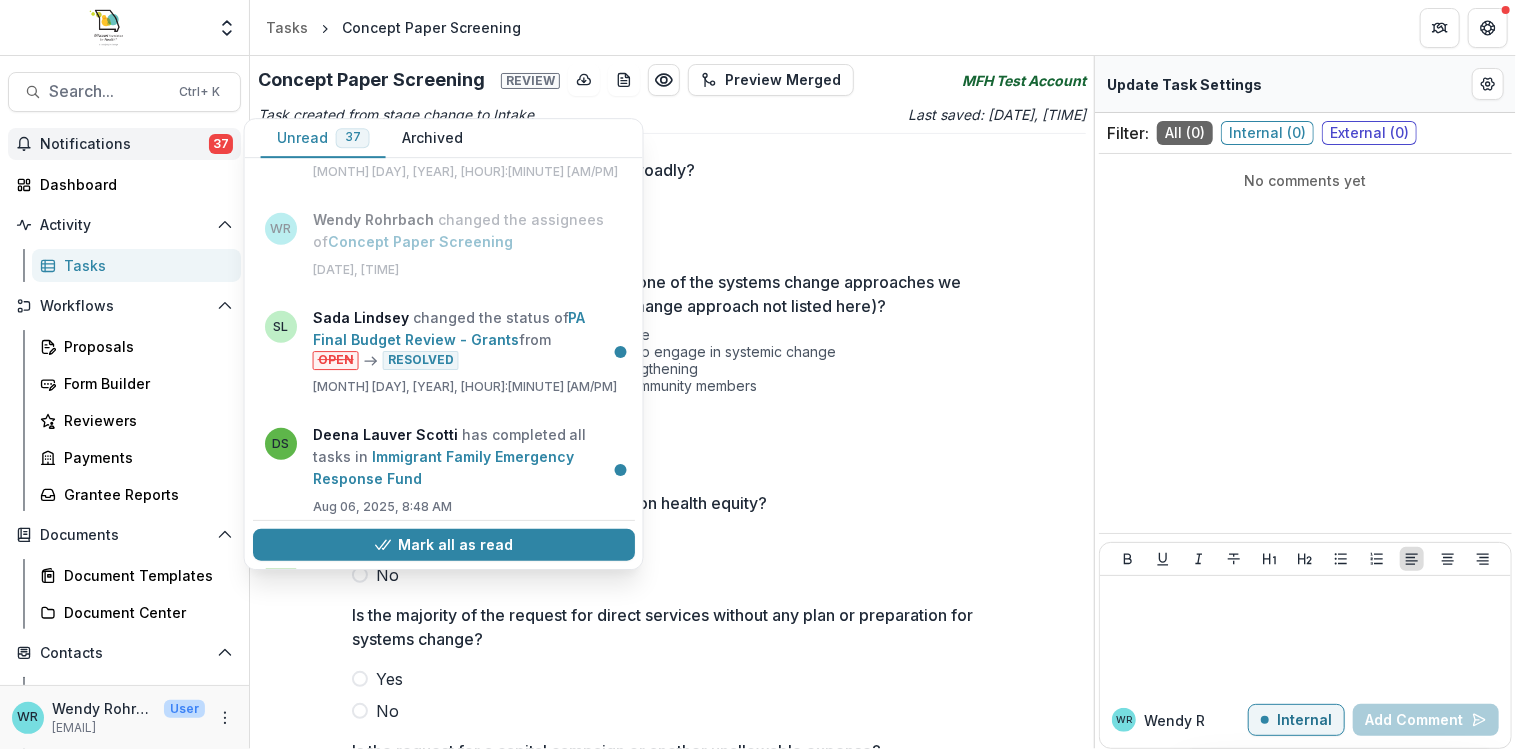 scroll, scrollTop: 900, scrollLeft: 0, axis: vertical 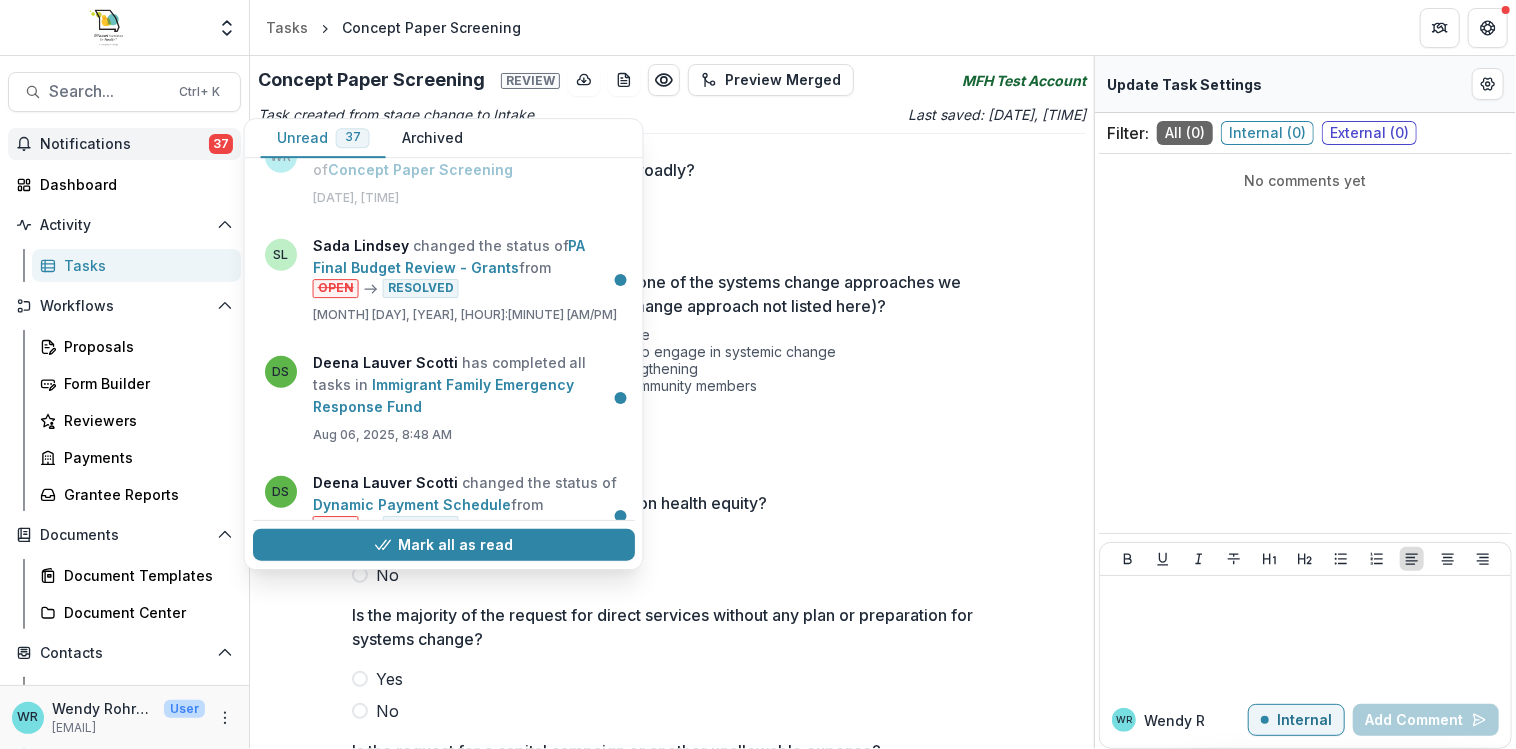 click on "PA Final Budget Review - Grants" at bounding box center (449, 256) 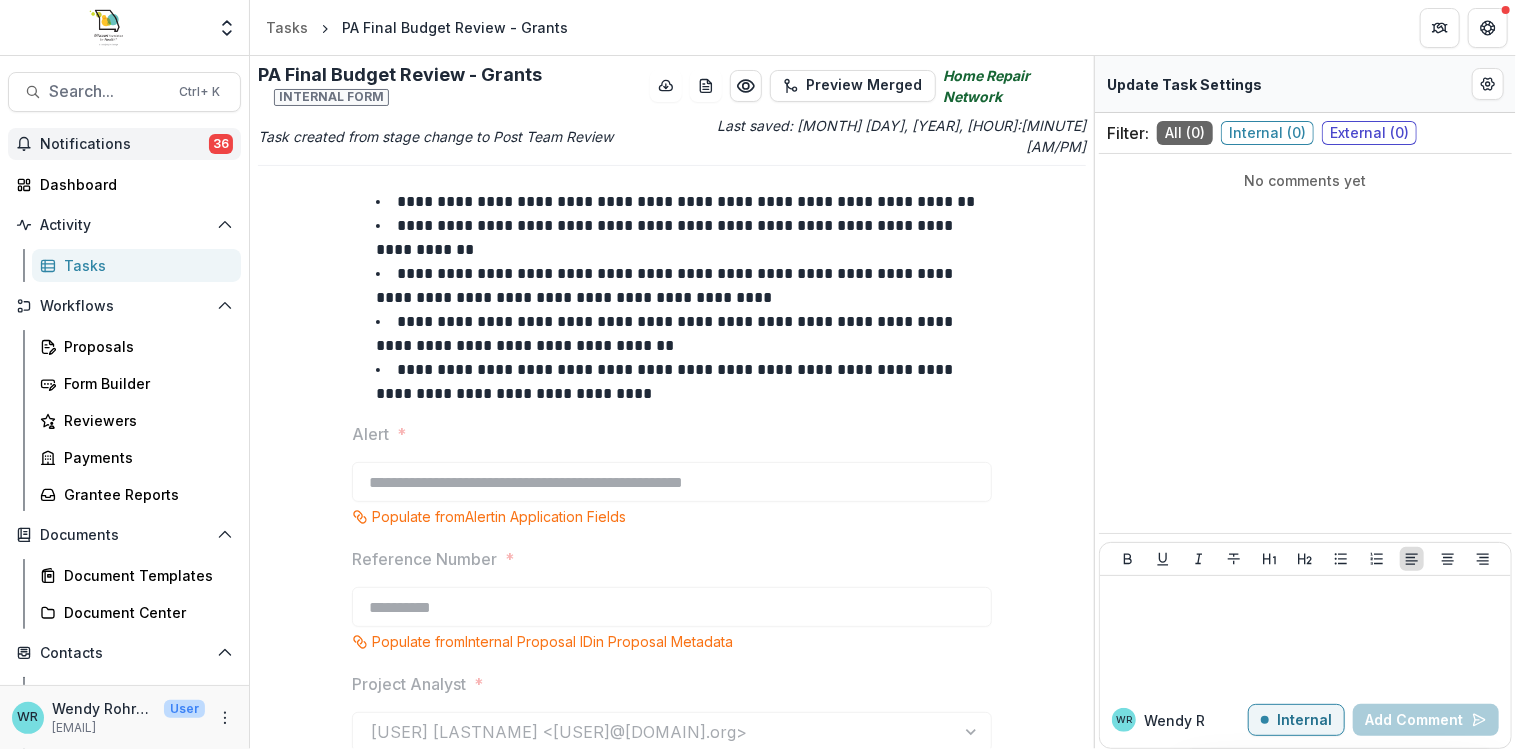 click on "Notifications 36" at bounding box center [124, 144] 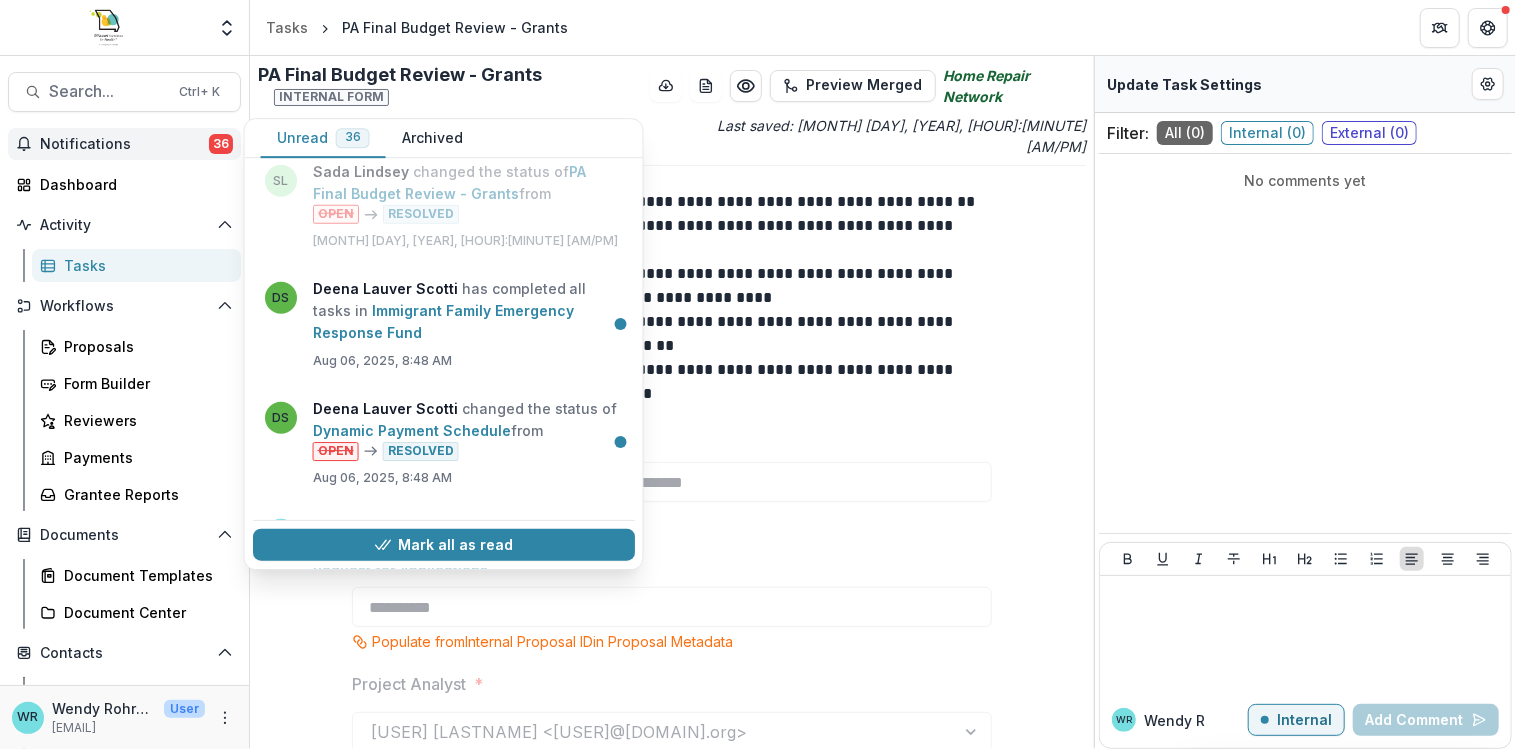 scroll, scrollTop: 1000, scrollLeft: 0, axis: vertical 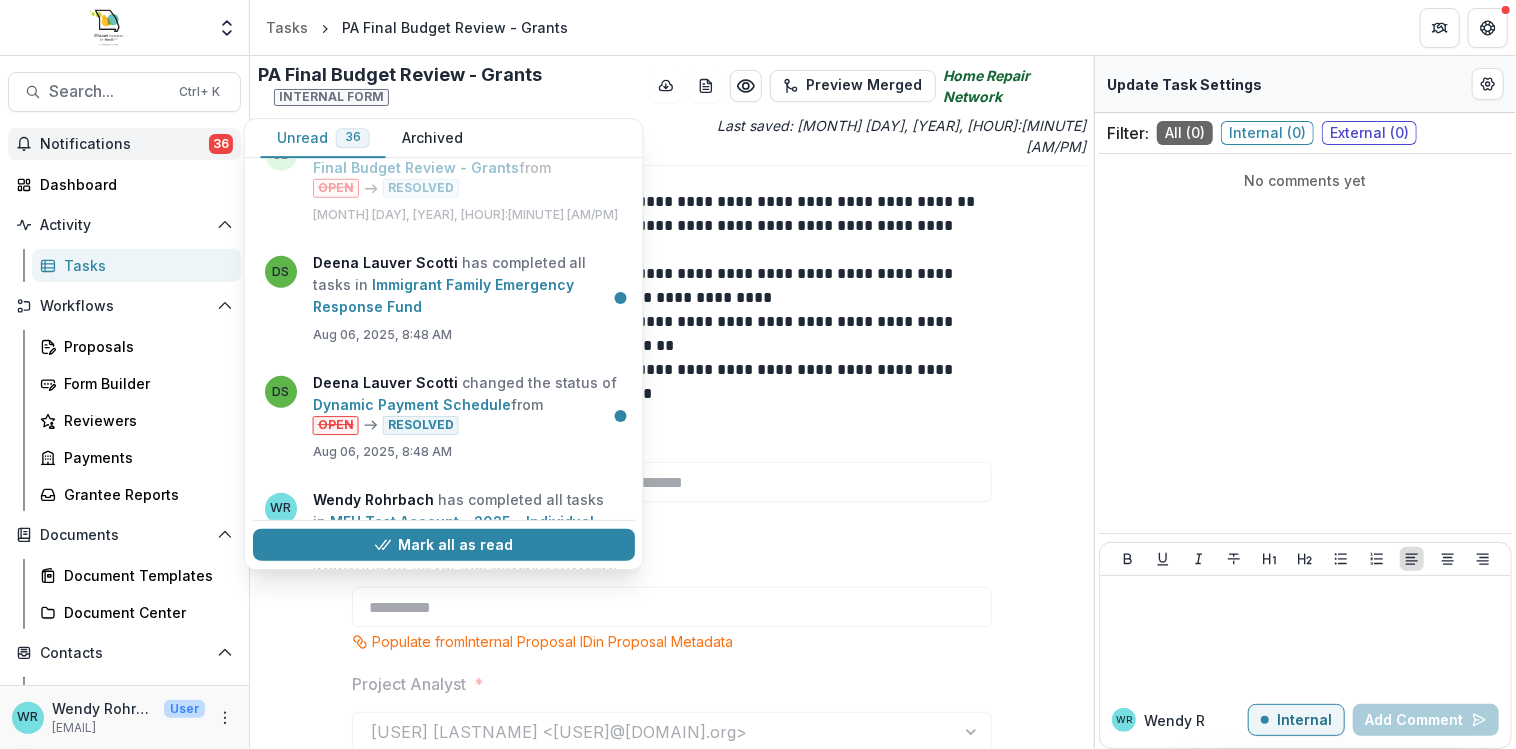 click on "Immigrant Family Emergency Response Fund" at bounding box center (443, 295) 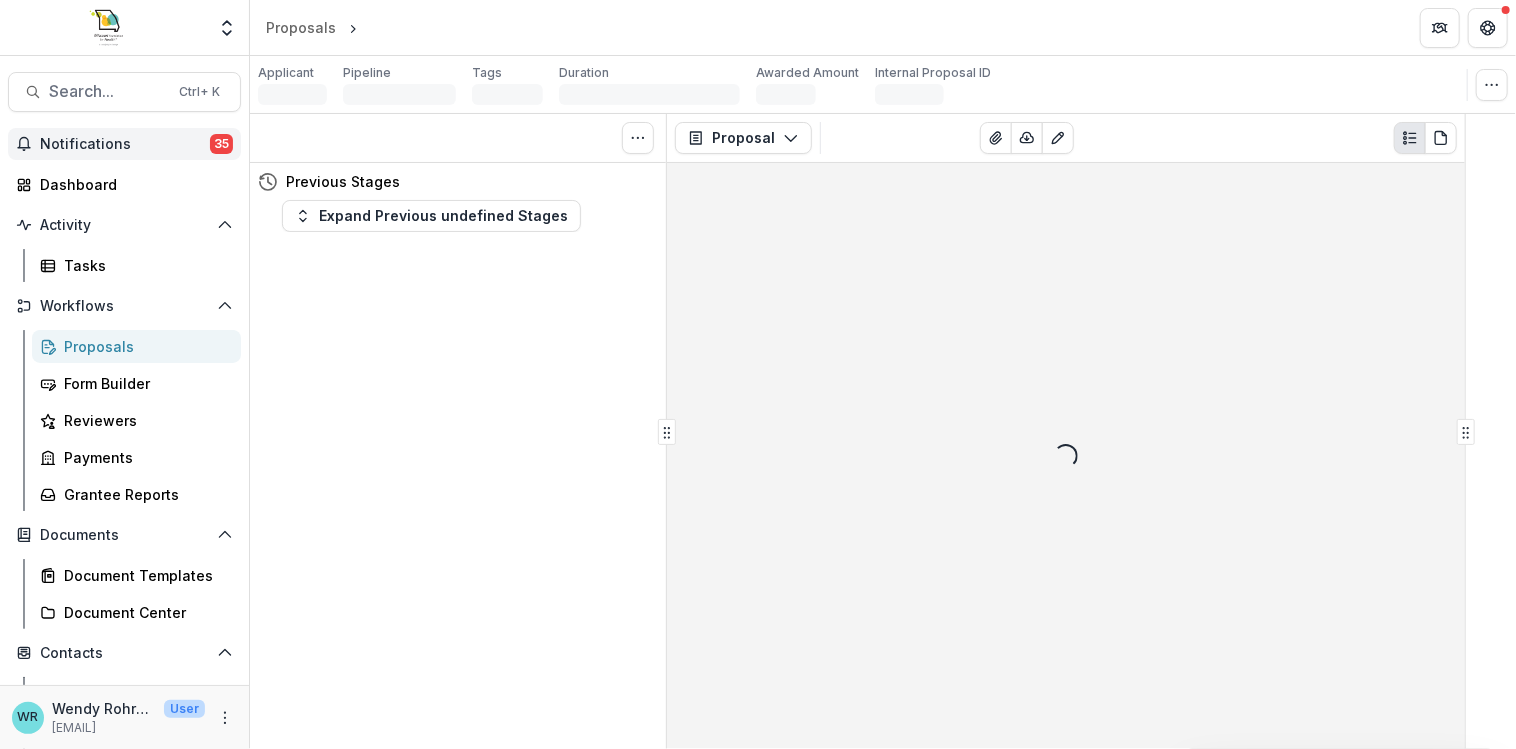 click on "Notifications" at bounding box center (125, 144) 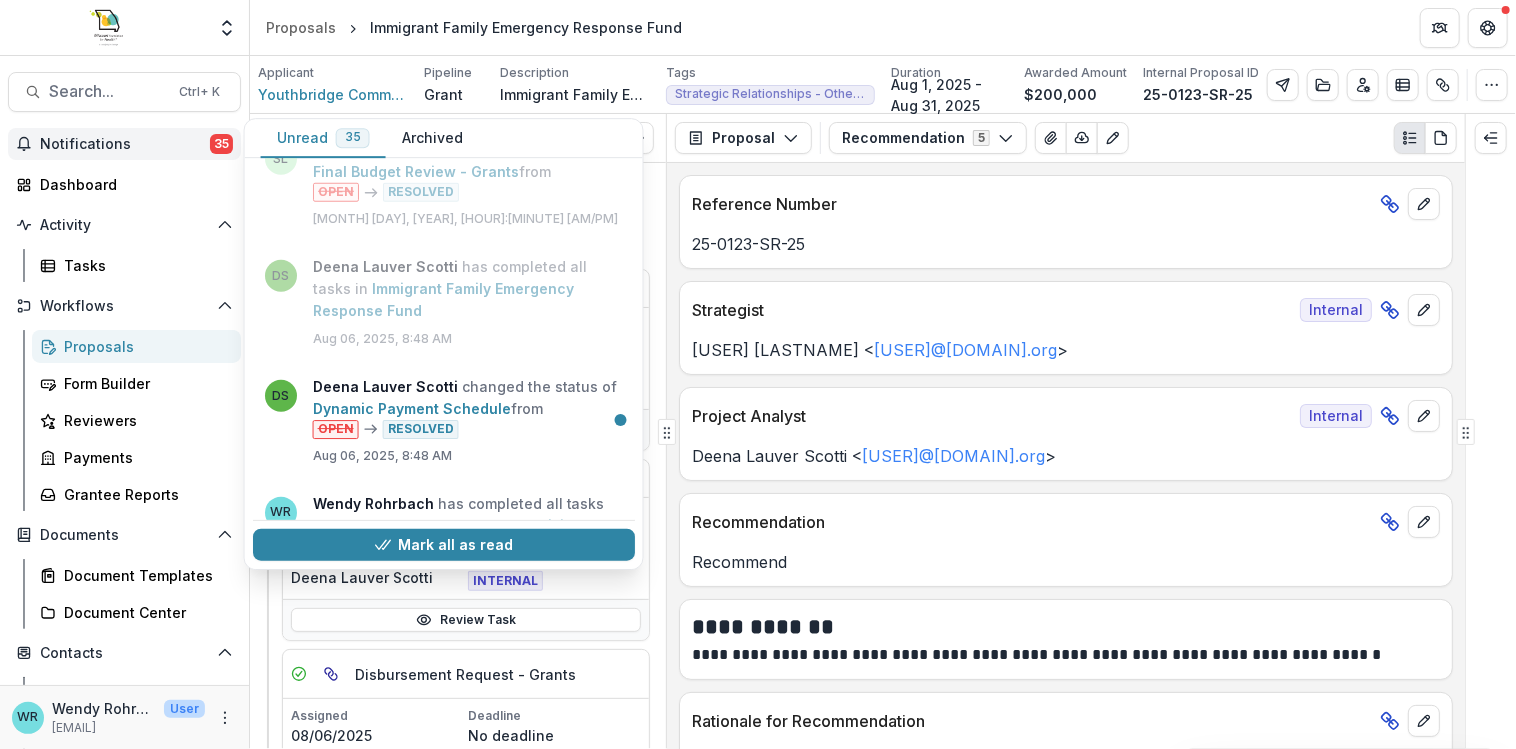 scroll, scrollTop: 1000, scrollLeft: 0, axis: vertical 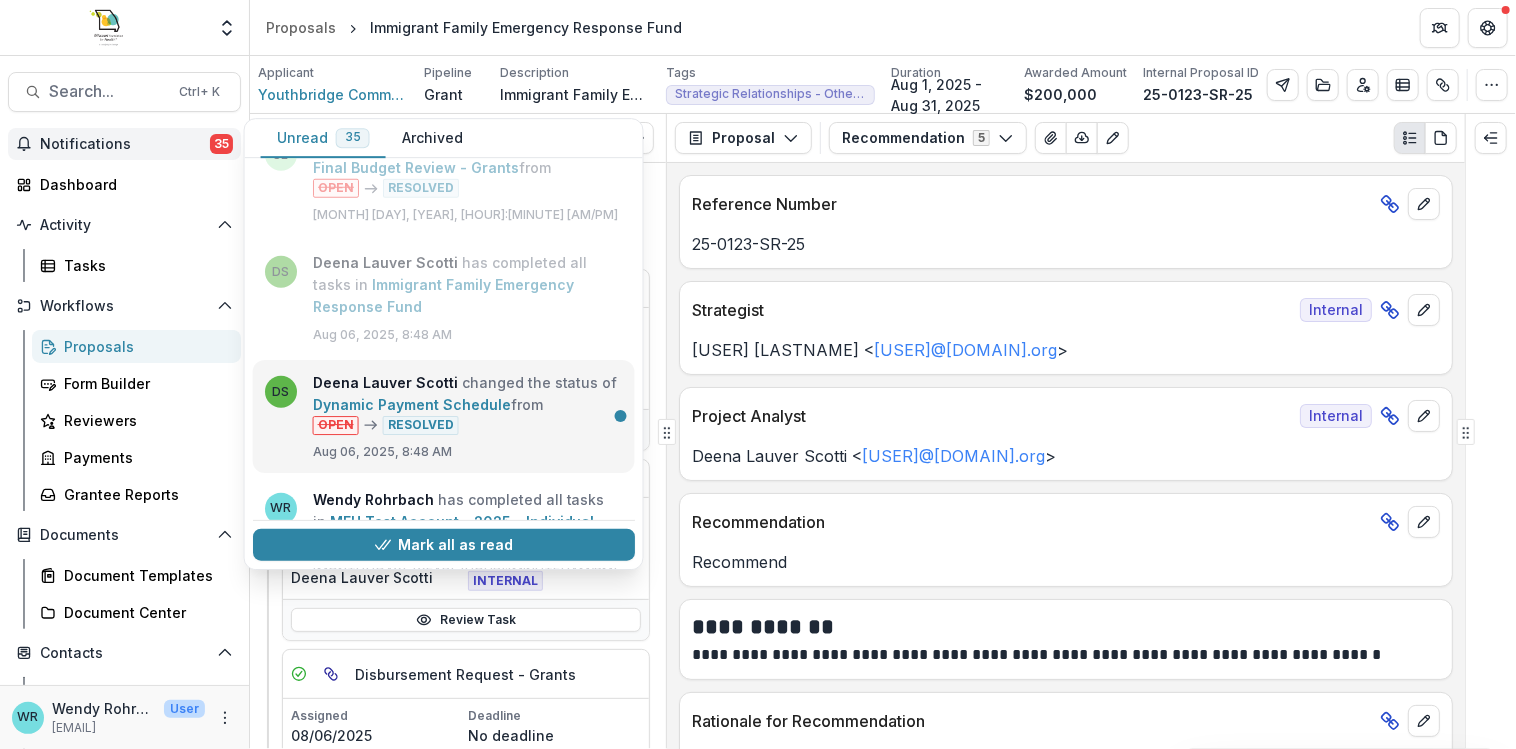 click on "Dynamic Payment Schedule" at bounding box center [412, 404] 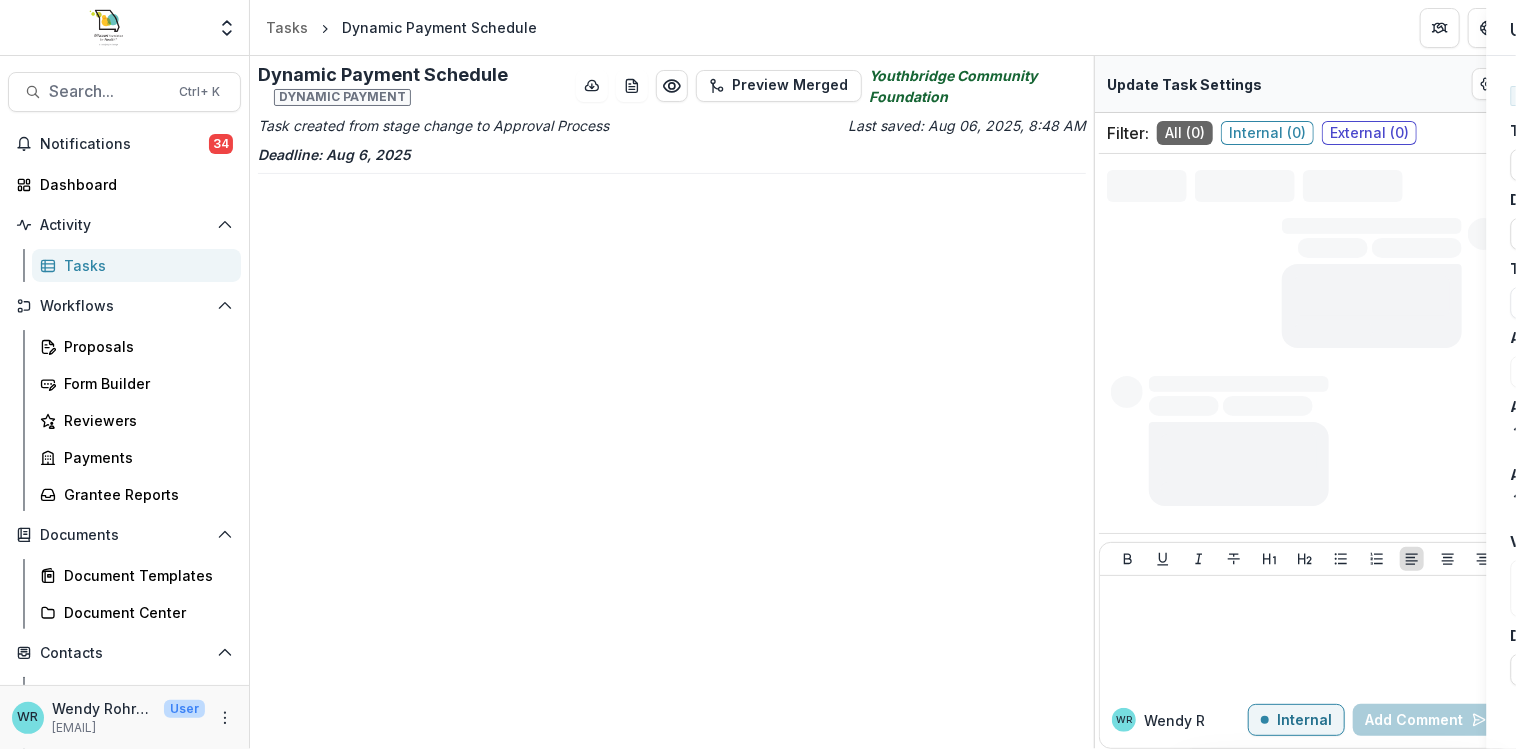 type on "********" 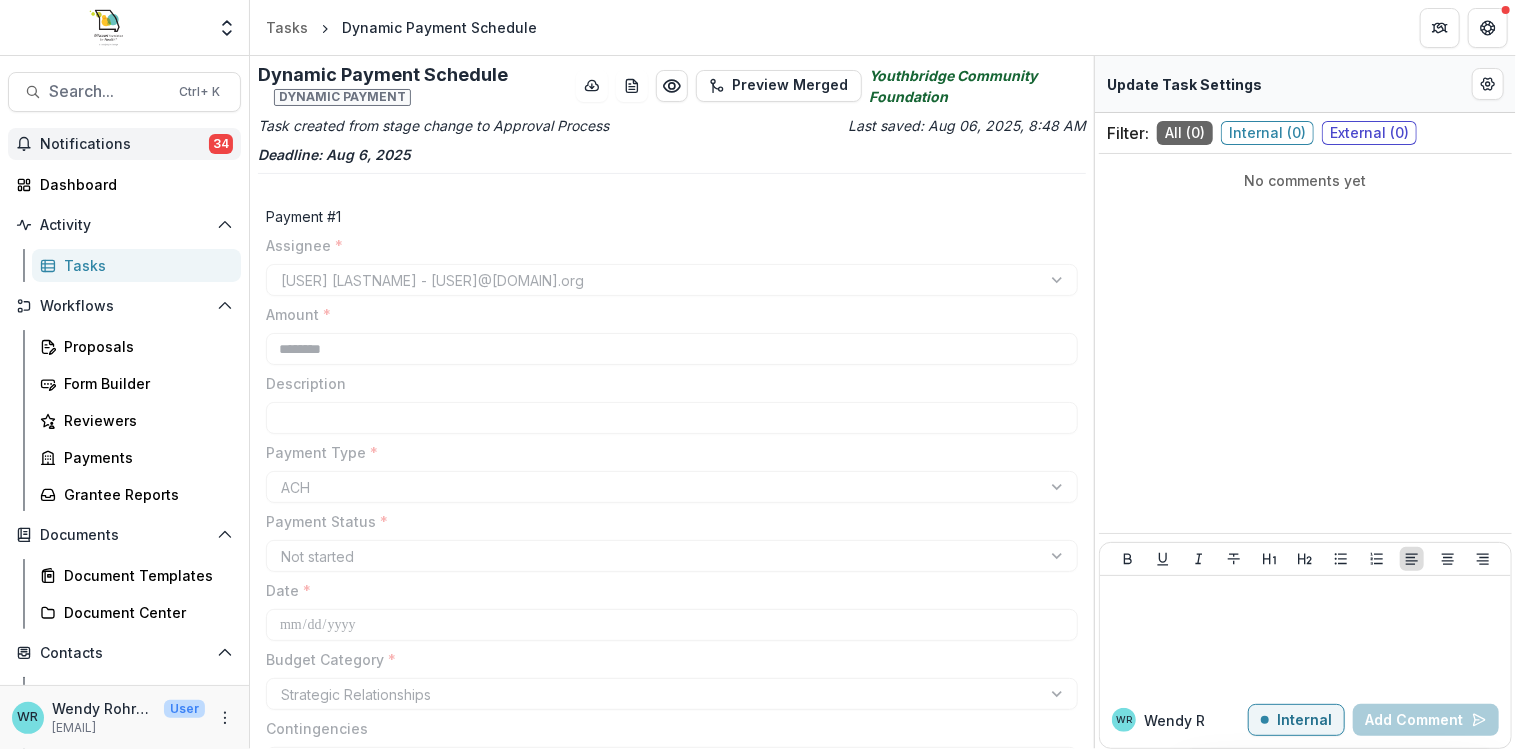 click on "Notifications" at bounding box center [124, 144] 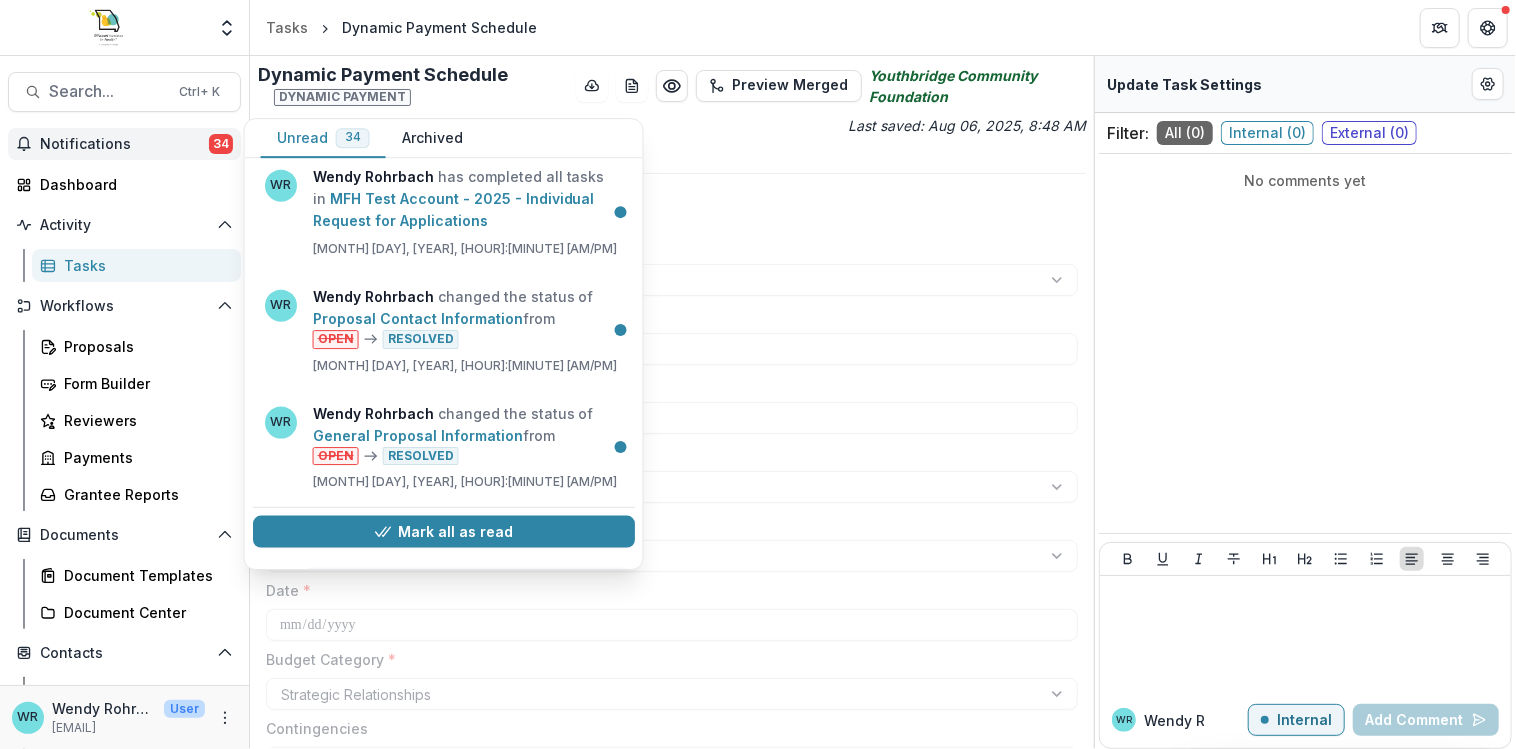 scroll, scrollTop: 1500, scrollLeft: 0, axis: vertical 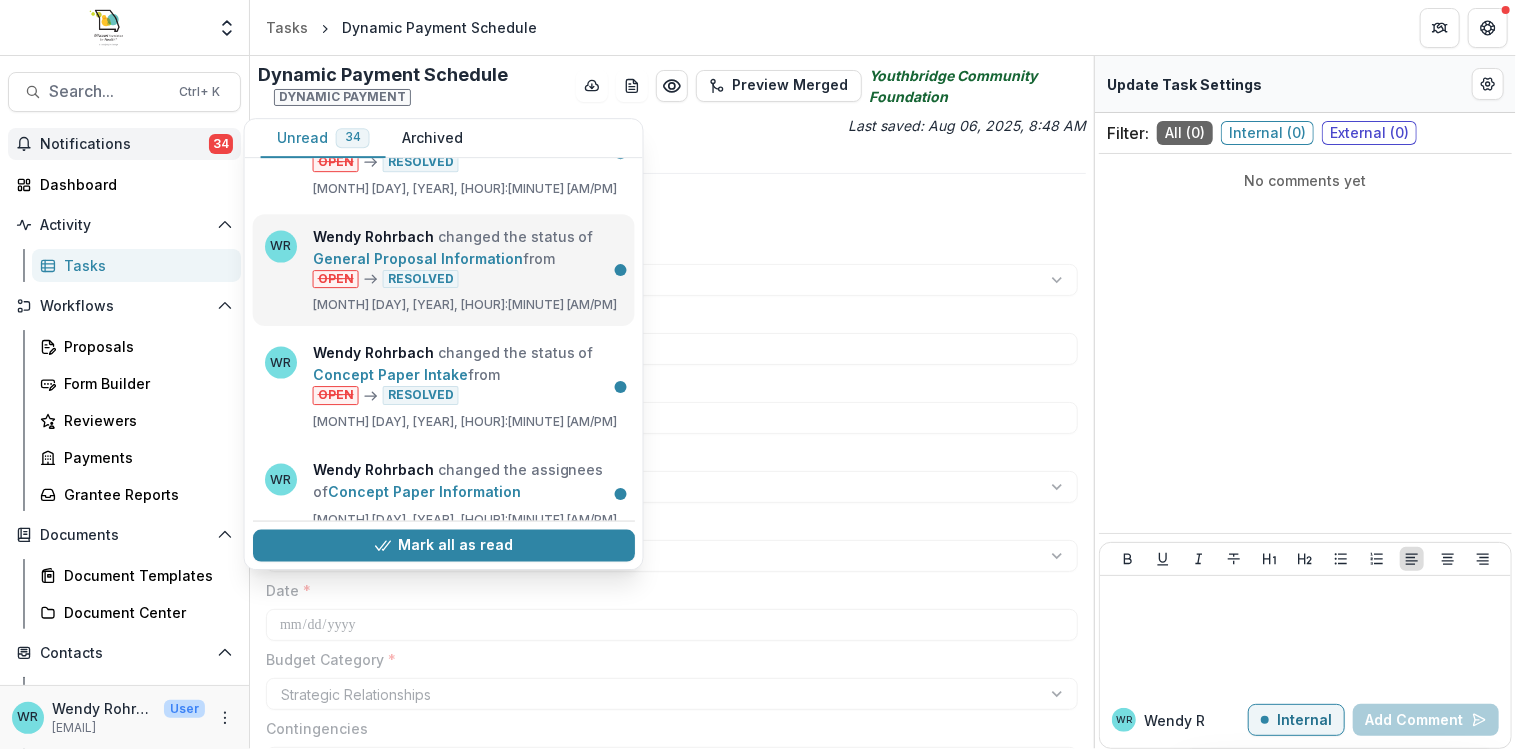click on "General Proposal Information" at bounding box center (418, 258) 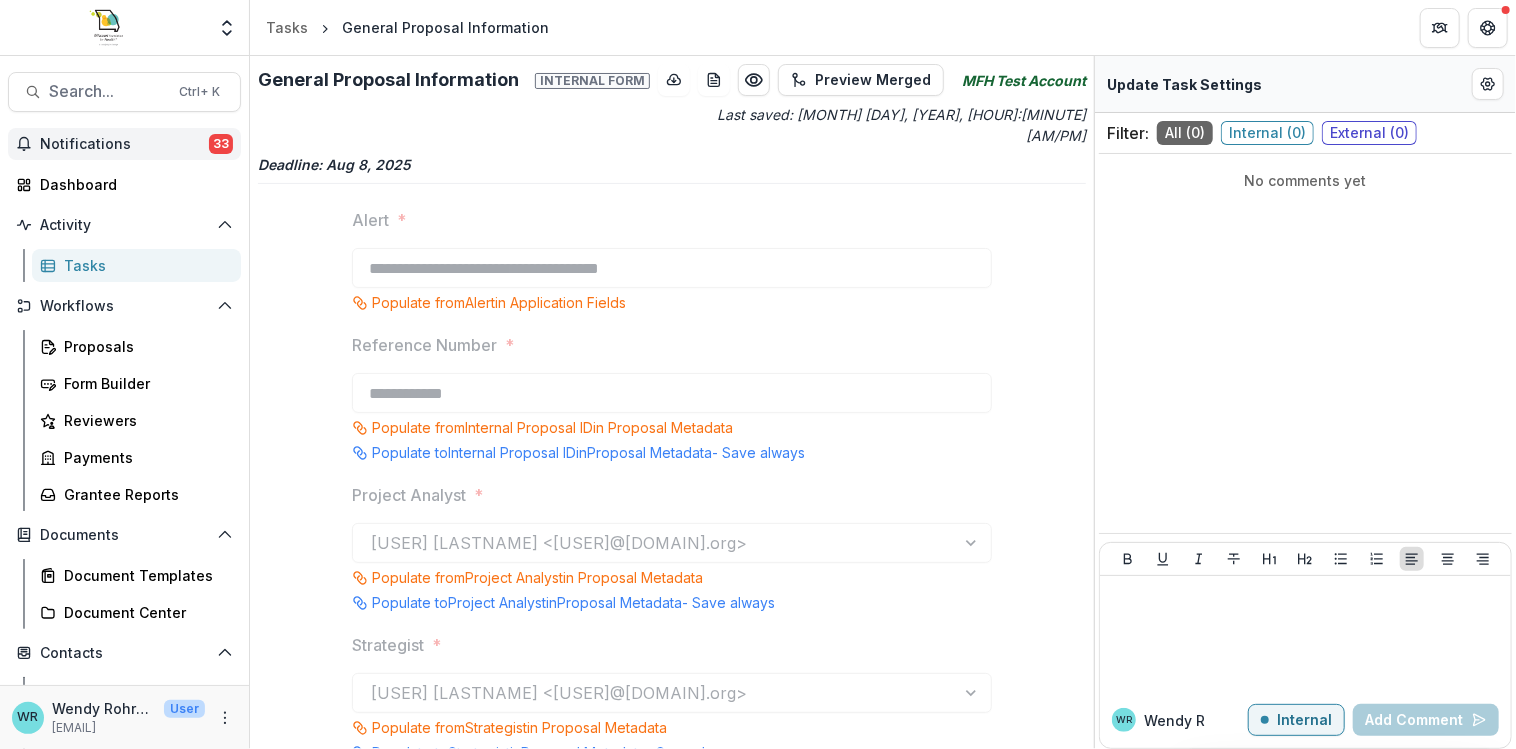 click on "Notifications 33" at bounding box center [124, 144] 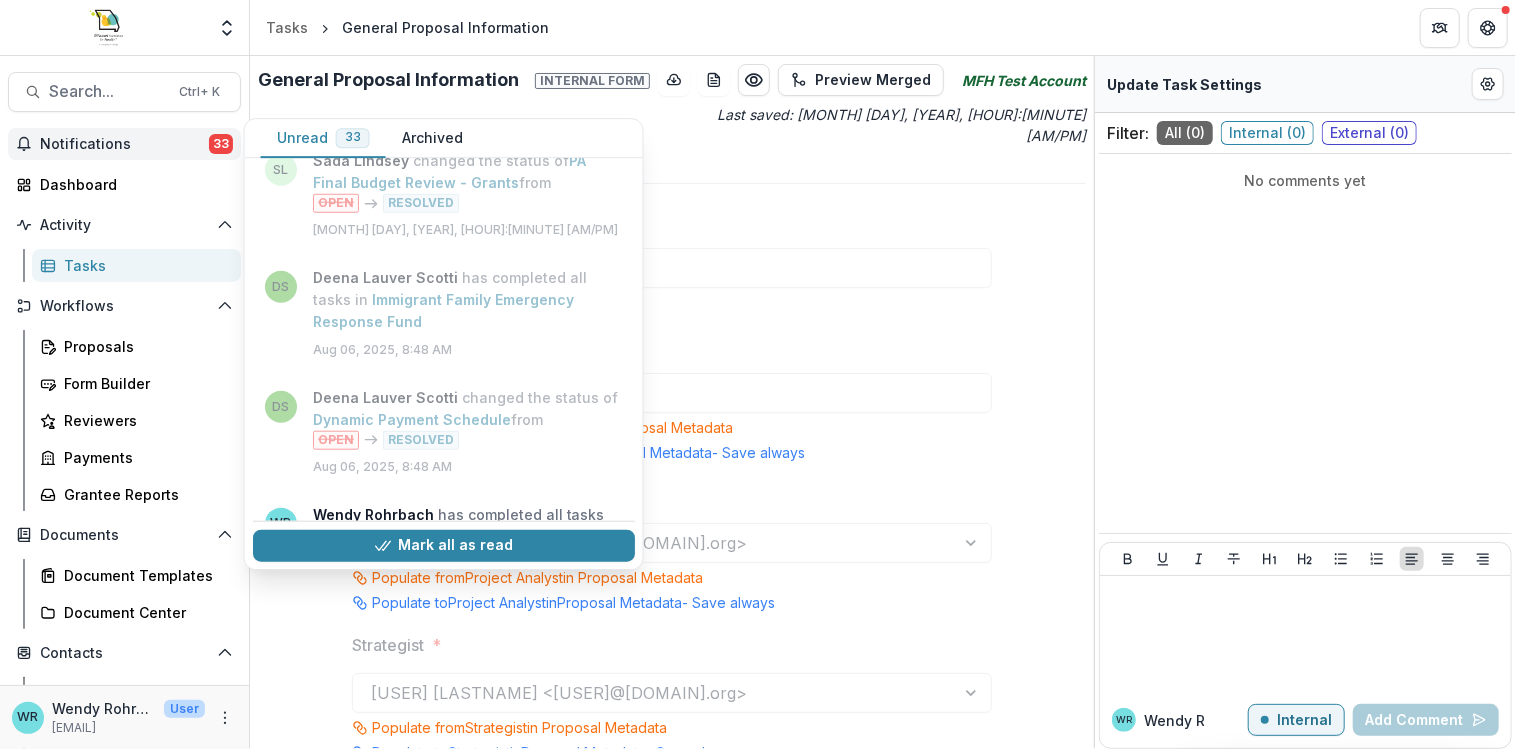 scroll, scrollTop: 1100, scrollLeft: 0, axis: vertical 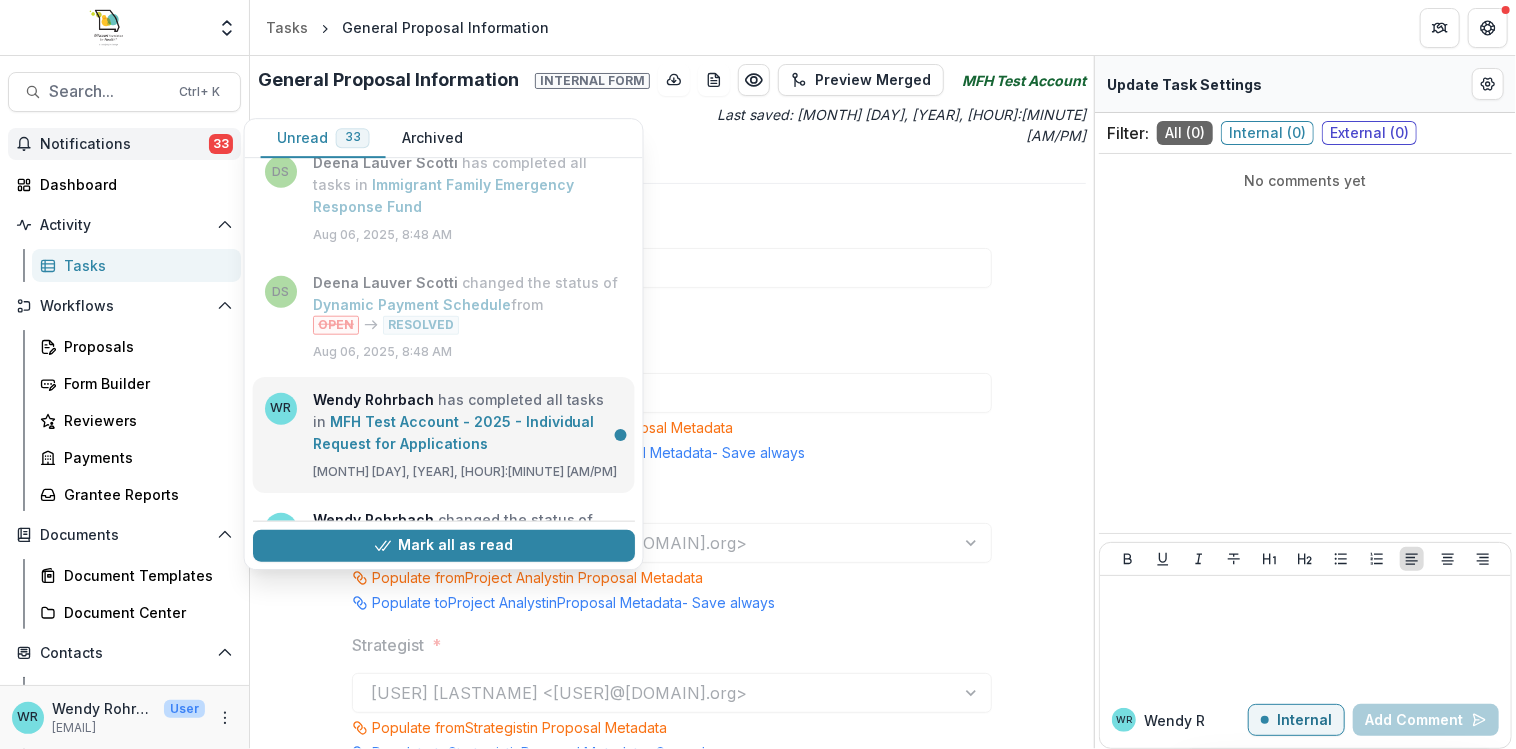 click on "MFH Test Account - 2025 - Individual Request for Applications" at bounding box center [454, 432] 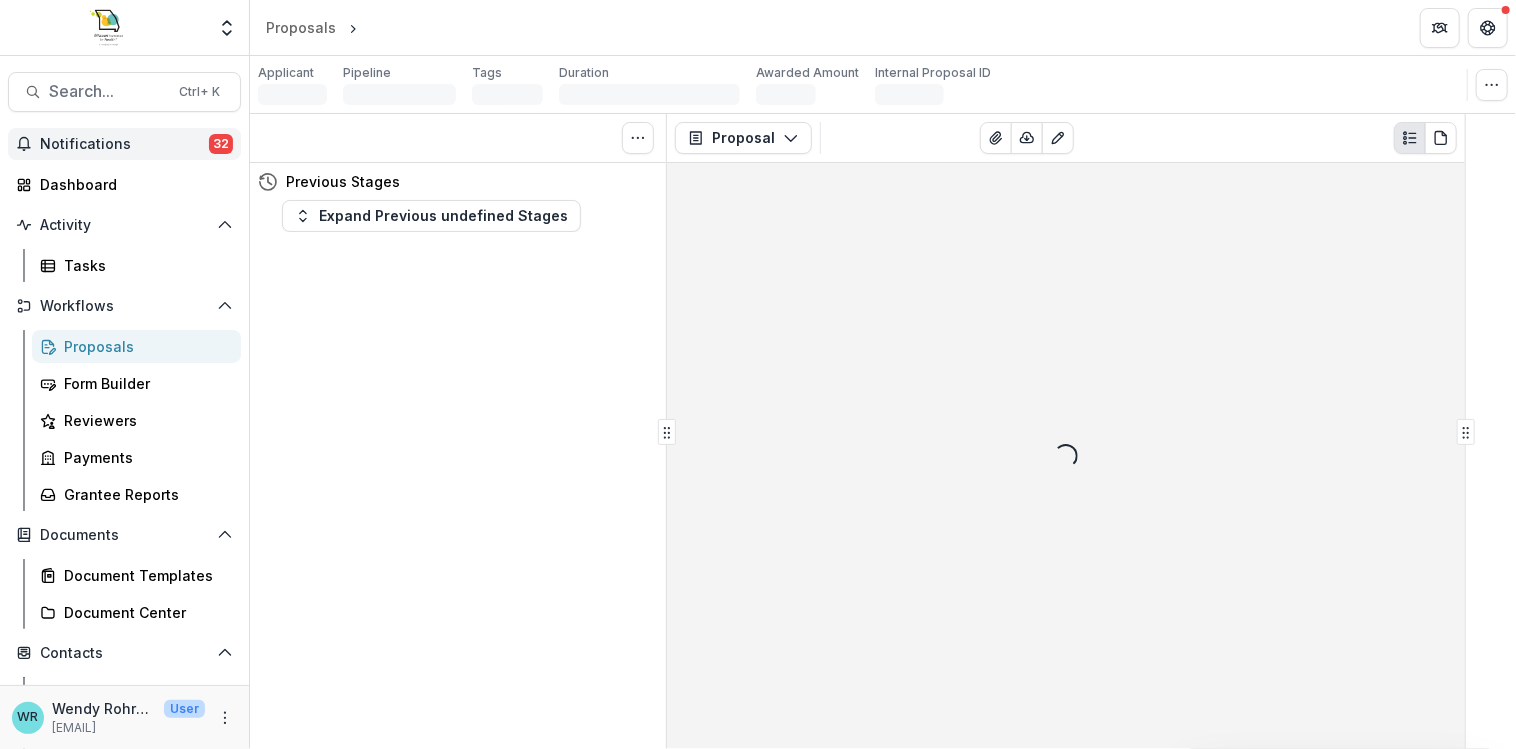 click on "Notifications" at bounding box center [124, 144] 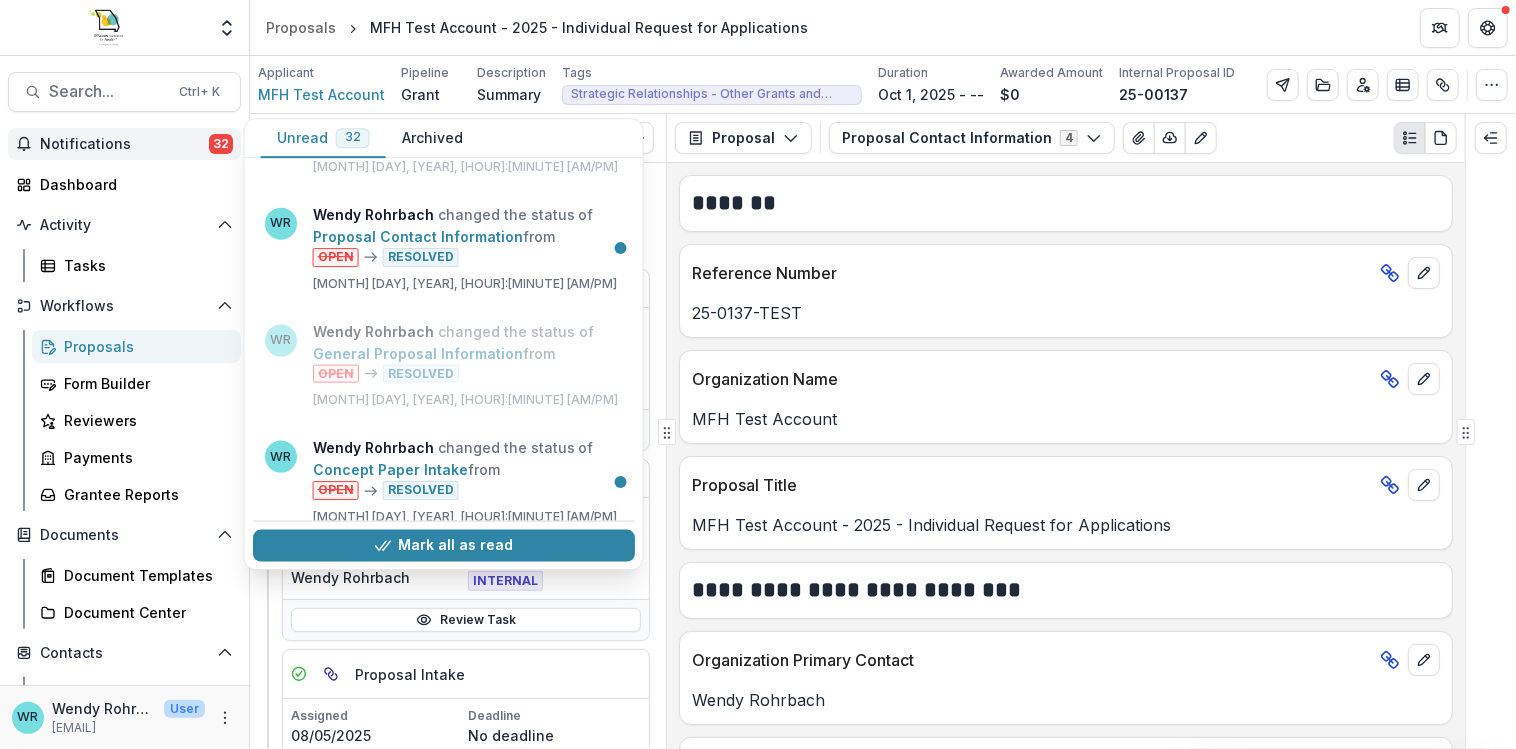 scroll, scrollTop: 1300, scrollLeft: 0, axis: vertical 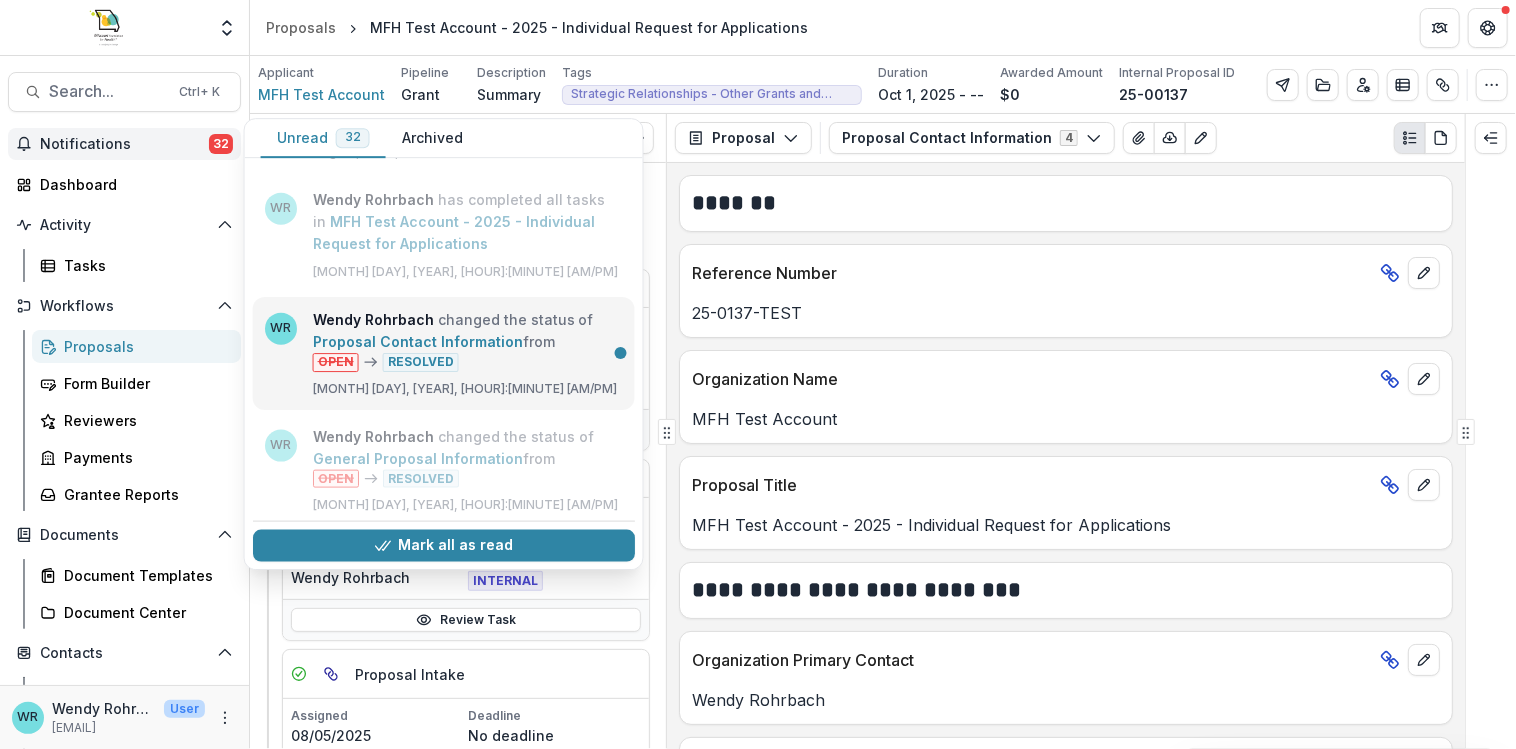 click on "Proposal Contact Information" at bounding box center (418, 341) 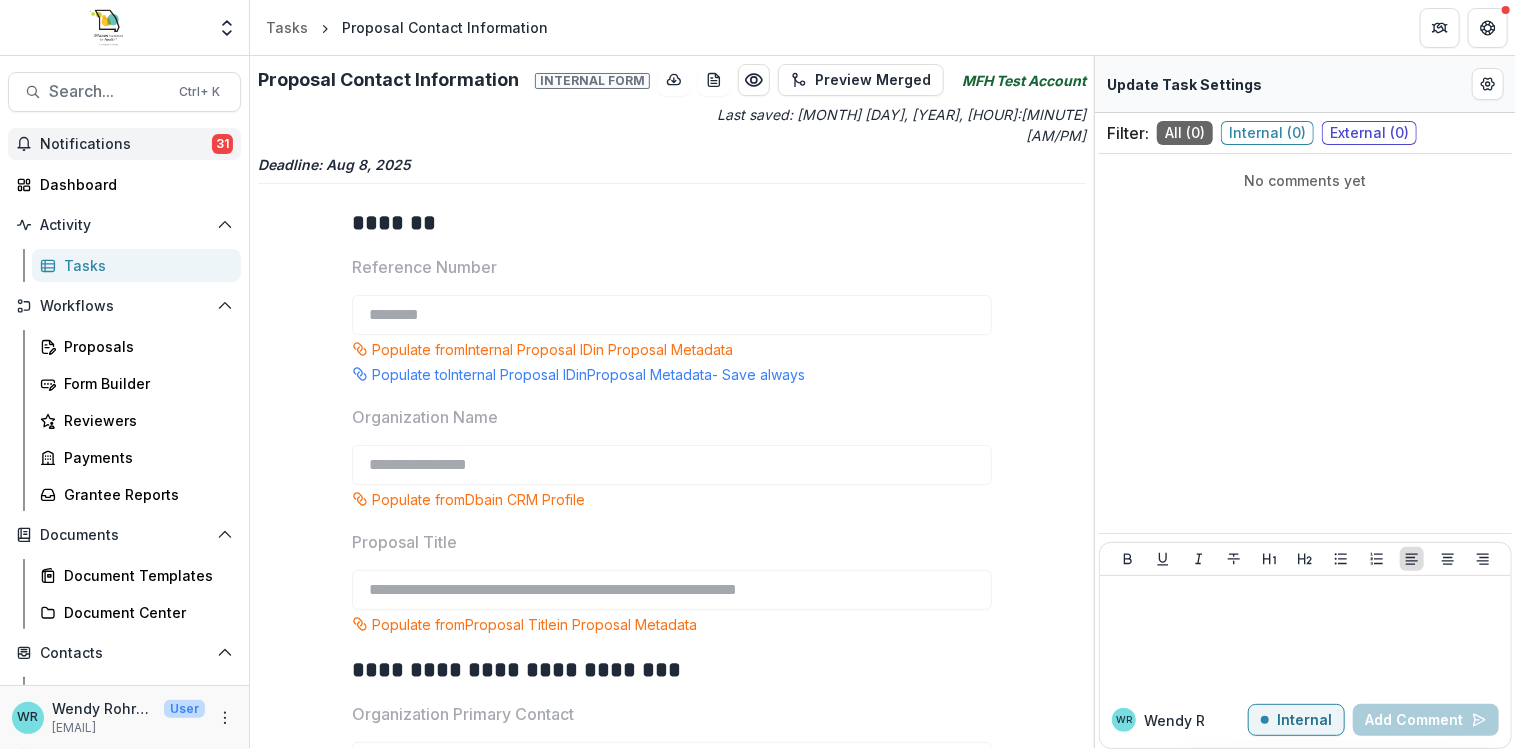click on "Notifications" at bounding box center [126, 144] 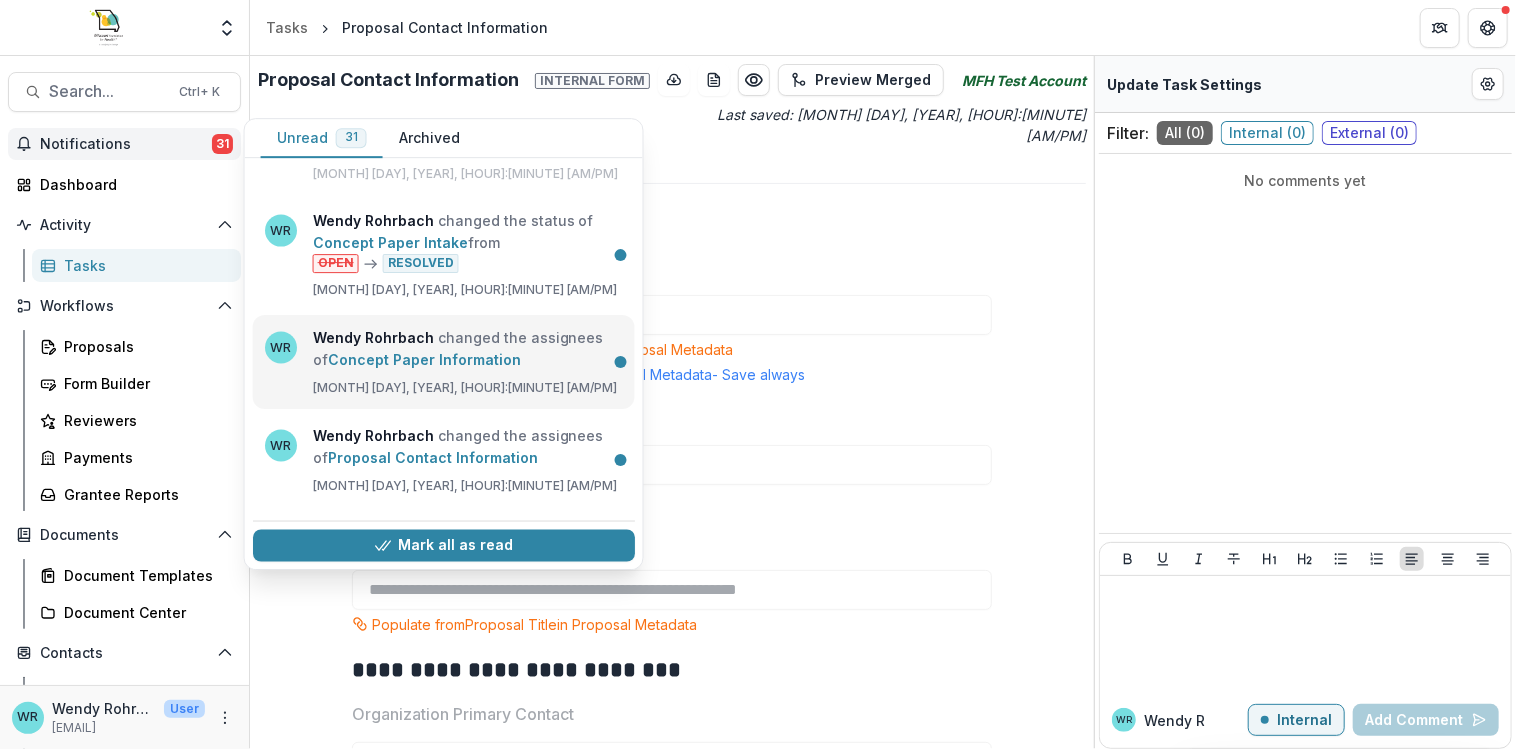scroll, scrollTop: 1600, scrollLeft: 0, axis: vertical 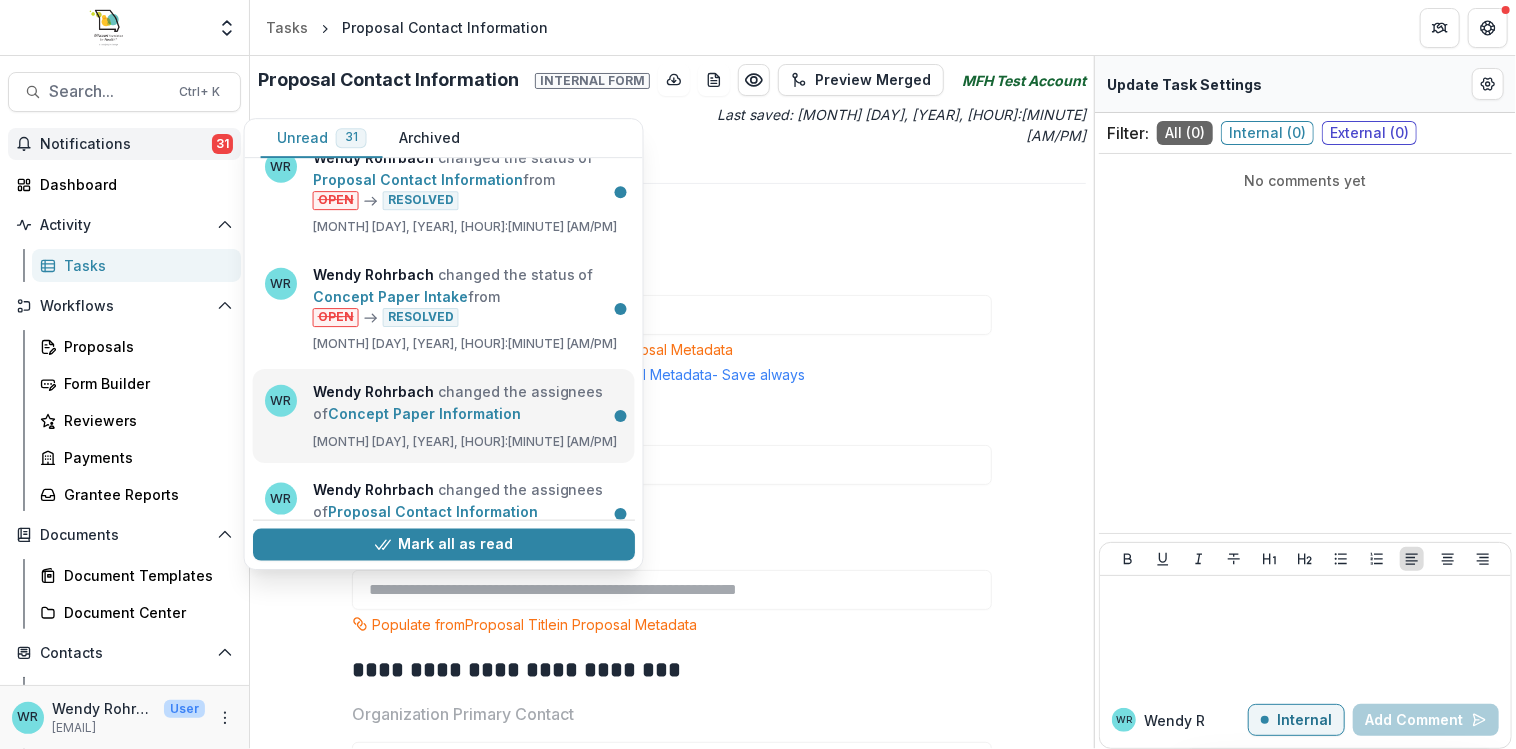 click on "Concept Paper Intake" at bounding box center (390, 296) 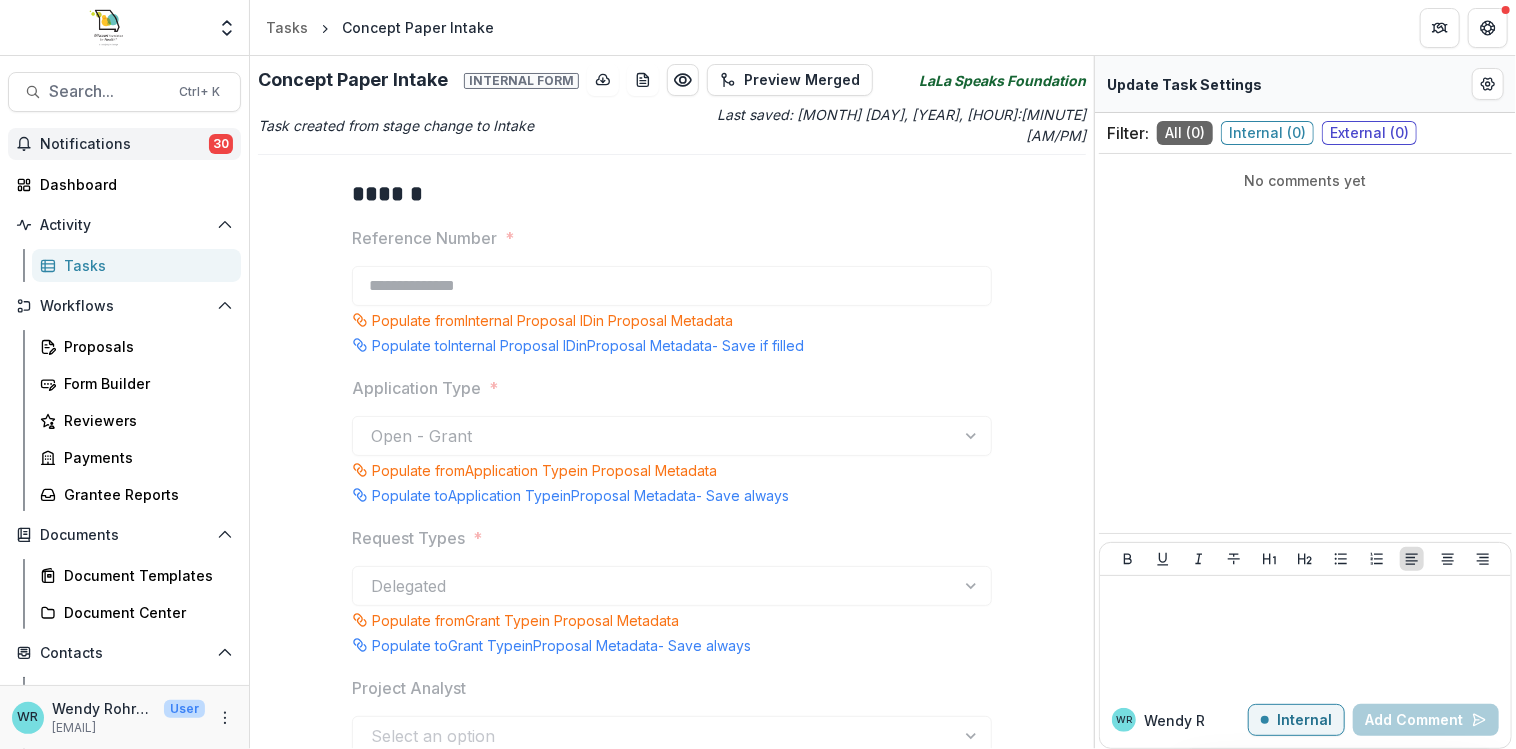 click on "Notifications" at bounding box center (124, 144) 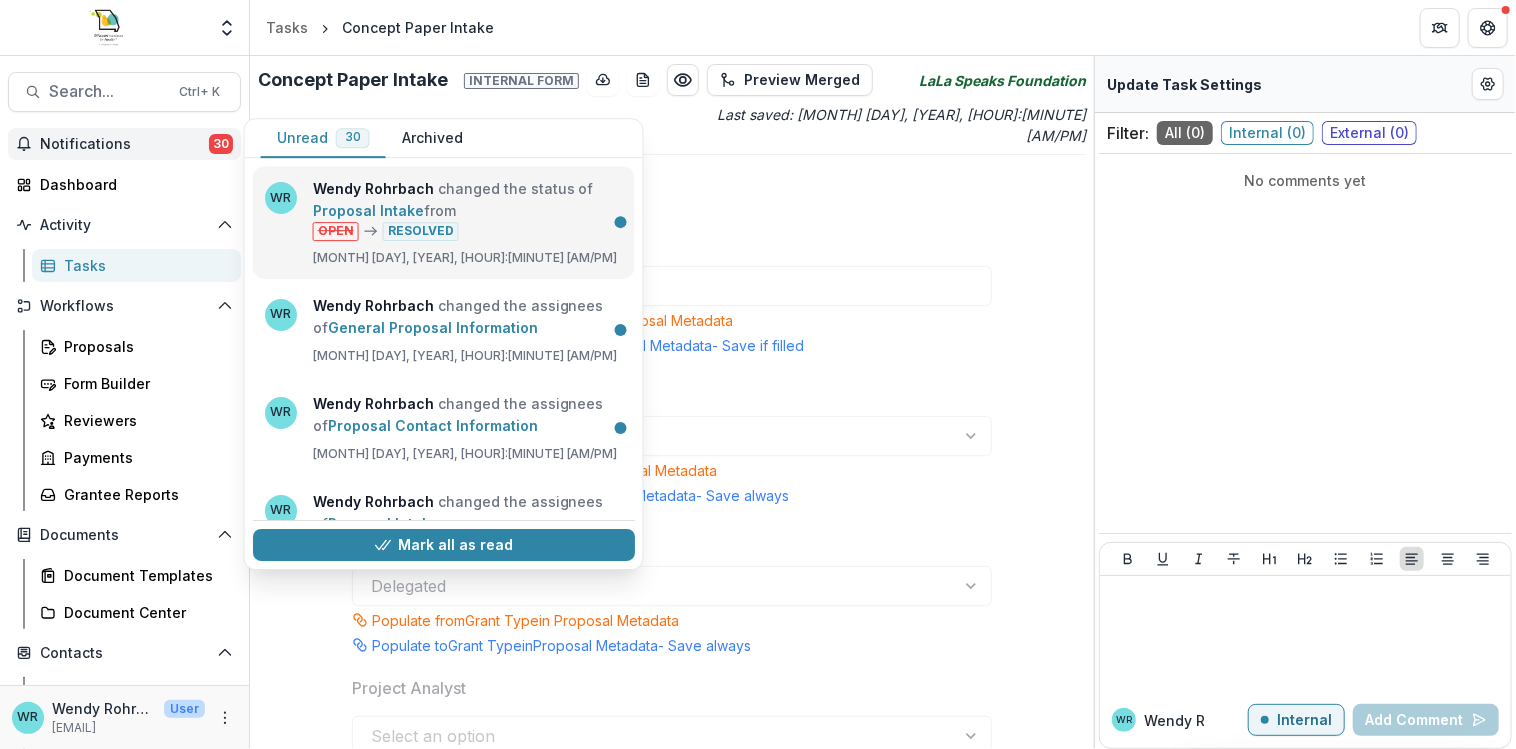 click on "Proposal Intake" at bounding box center [368, 210] 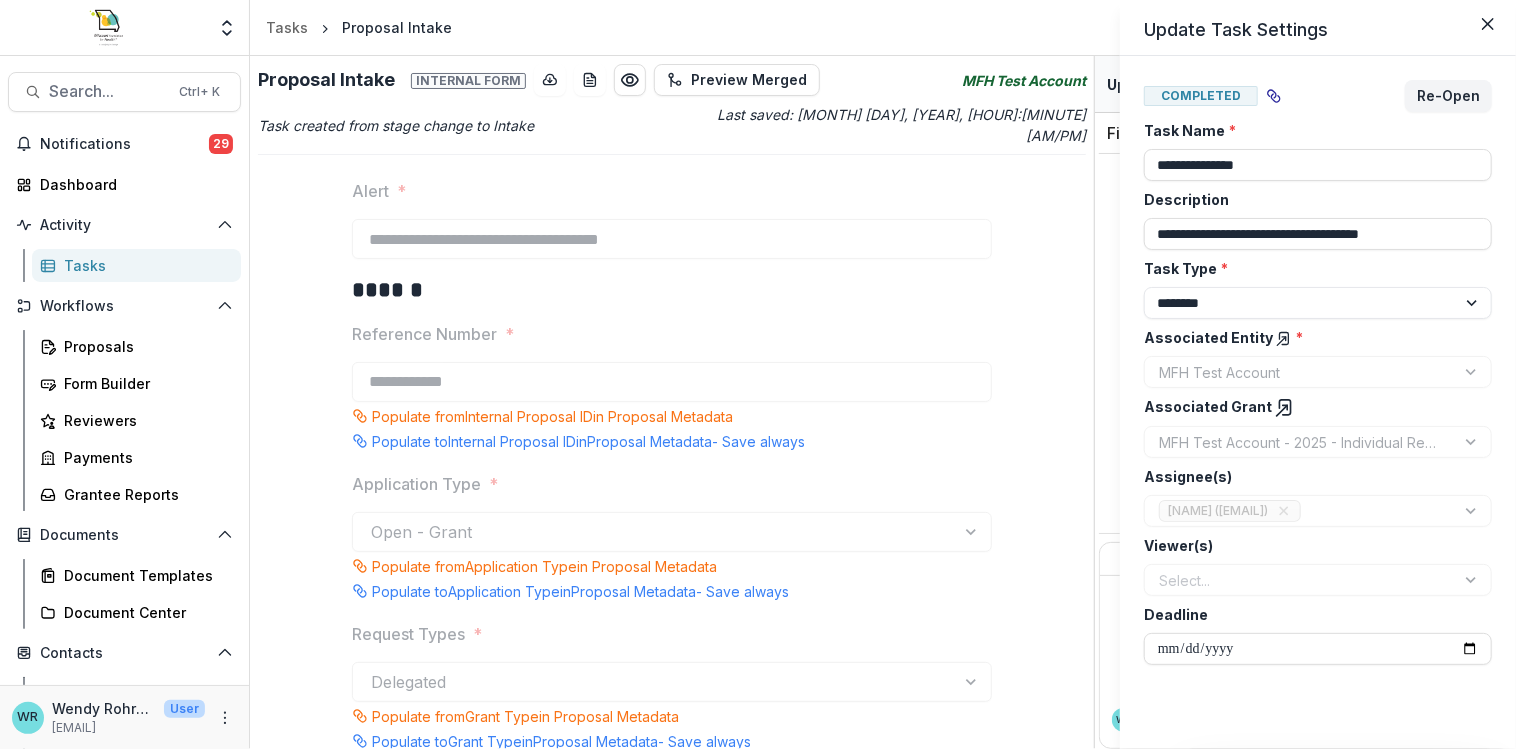 click on "**********" at bounding box center [758, 374] 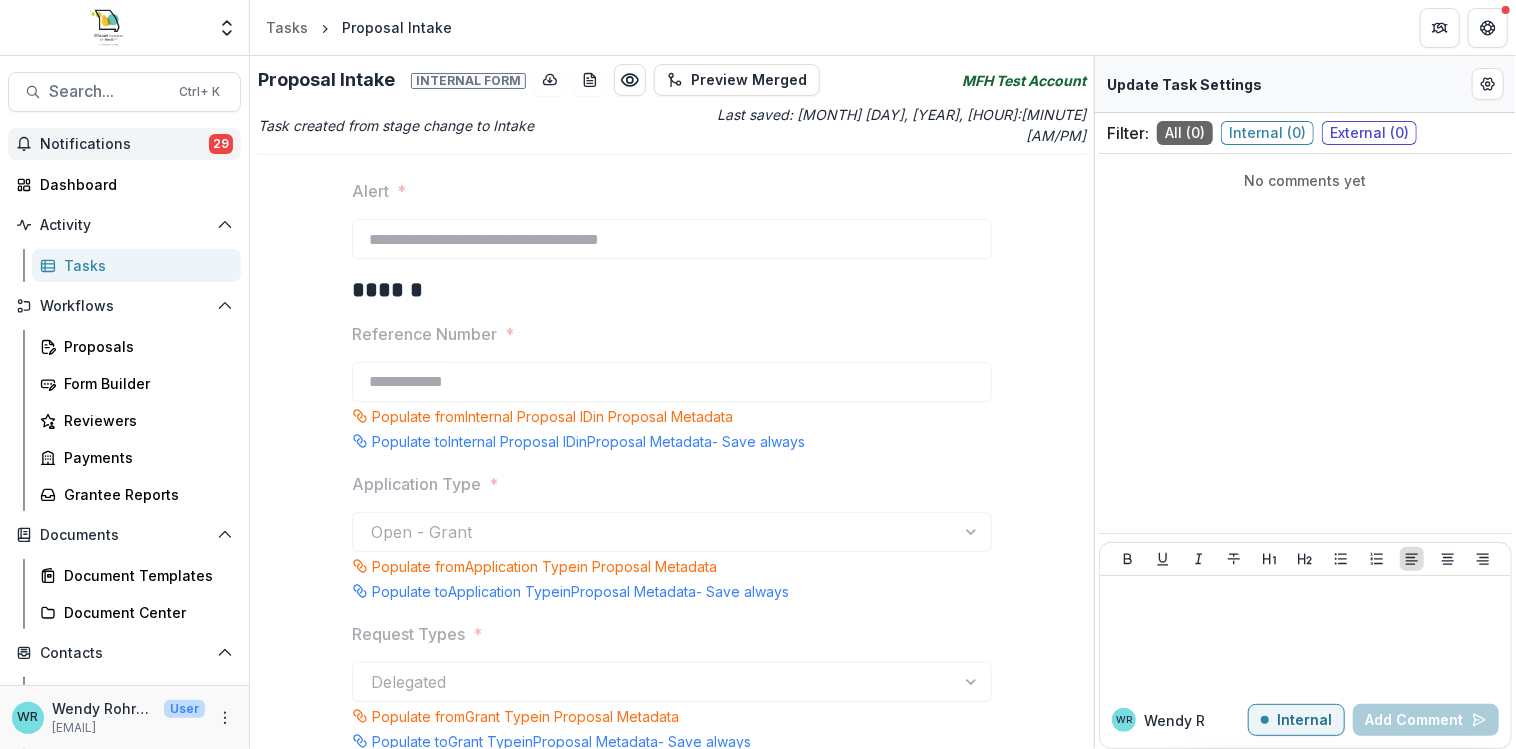 click on "Notifications" at bounding box center [124, 144] 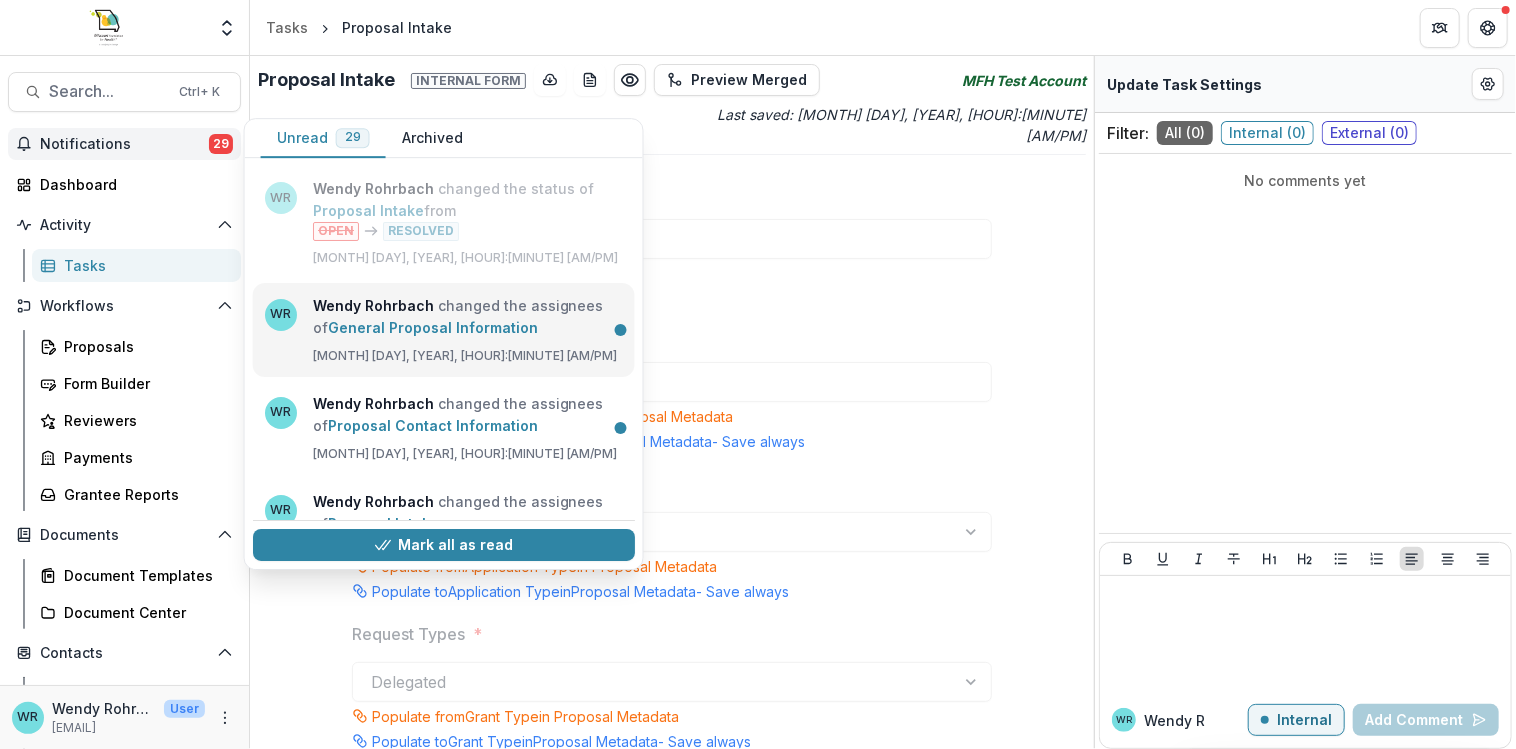 click on "General Proposal Information" at bounding box center [433, 327] 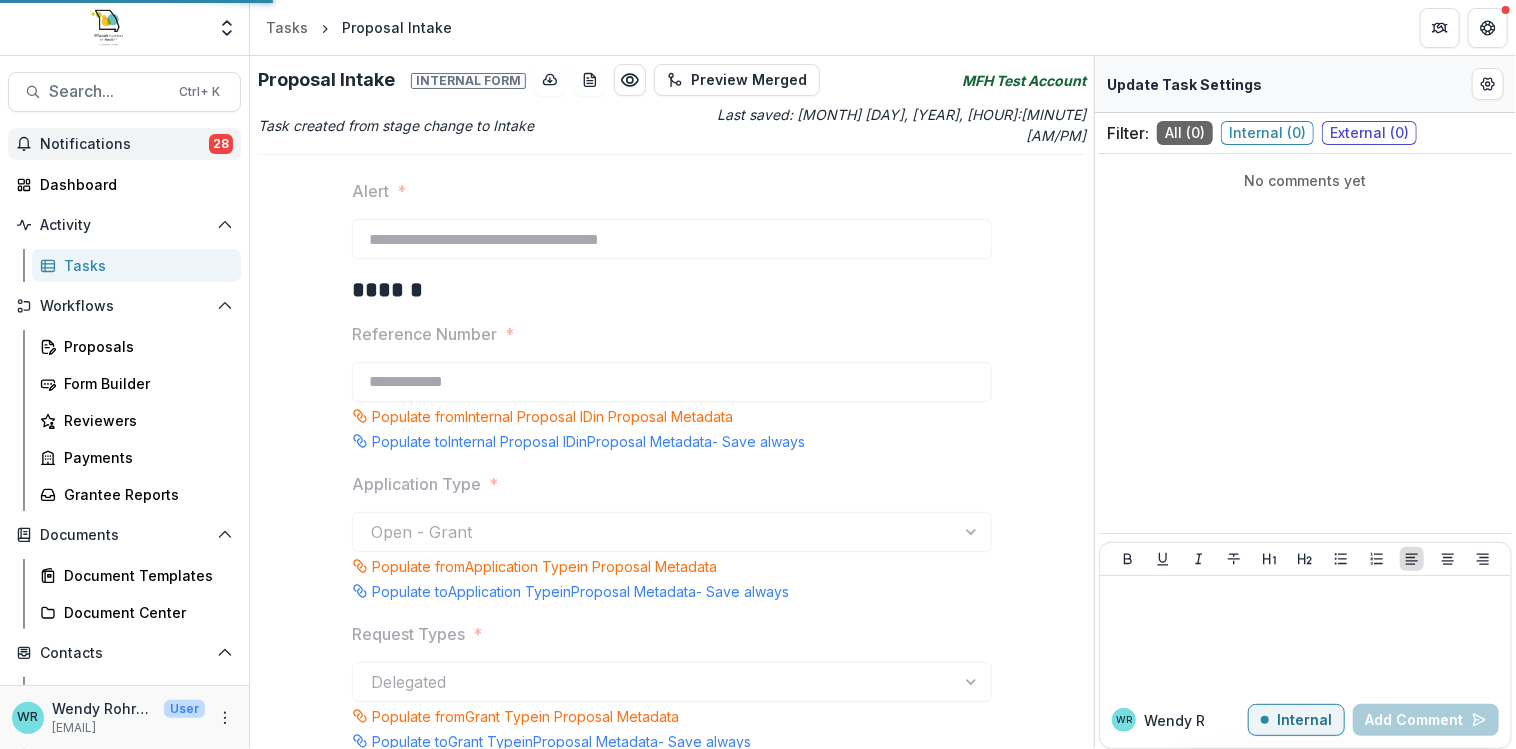 type on "**********" 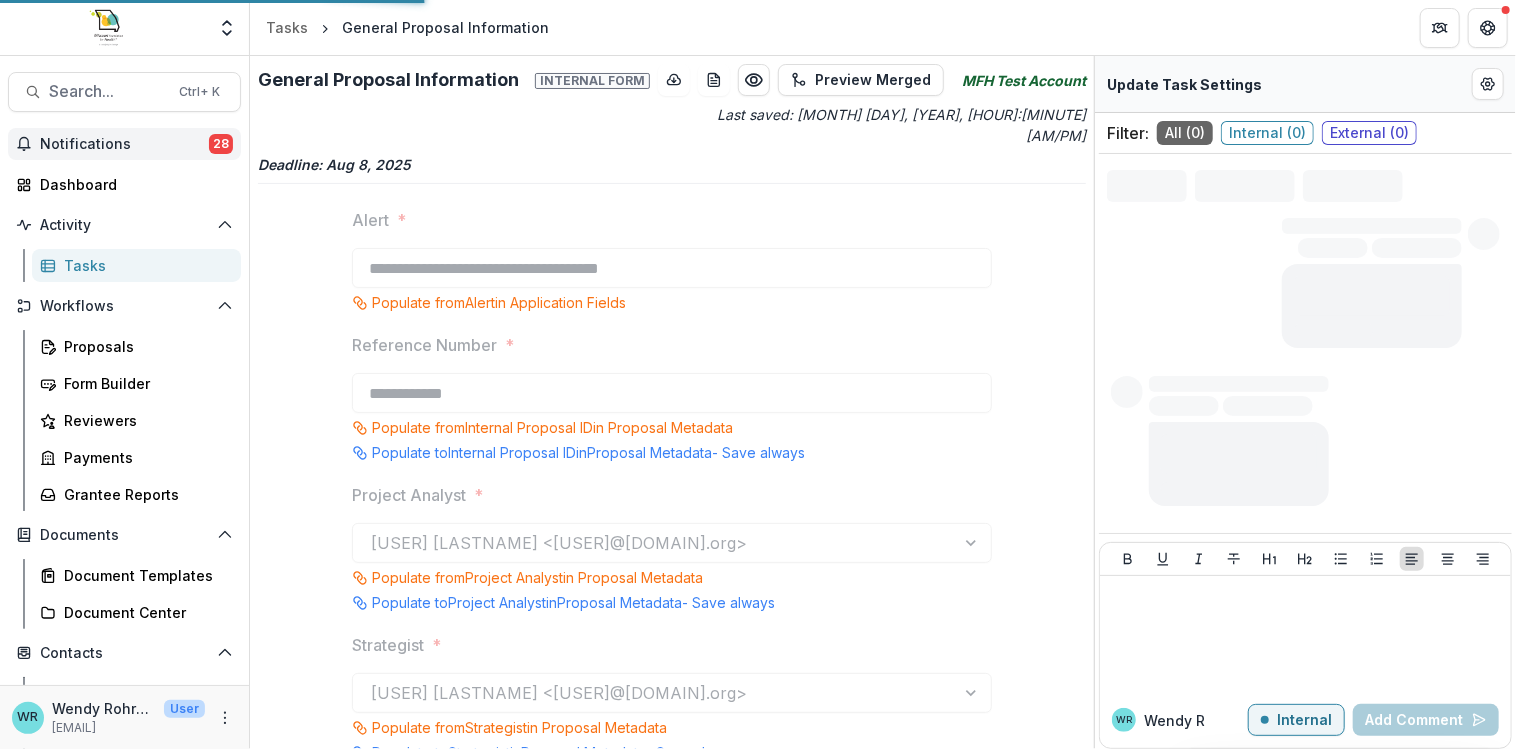 type on "**" 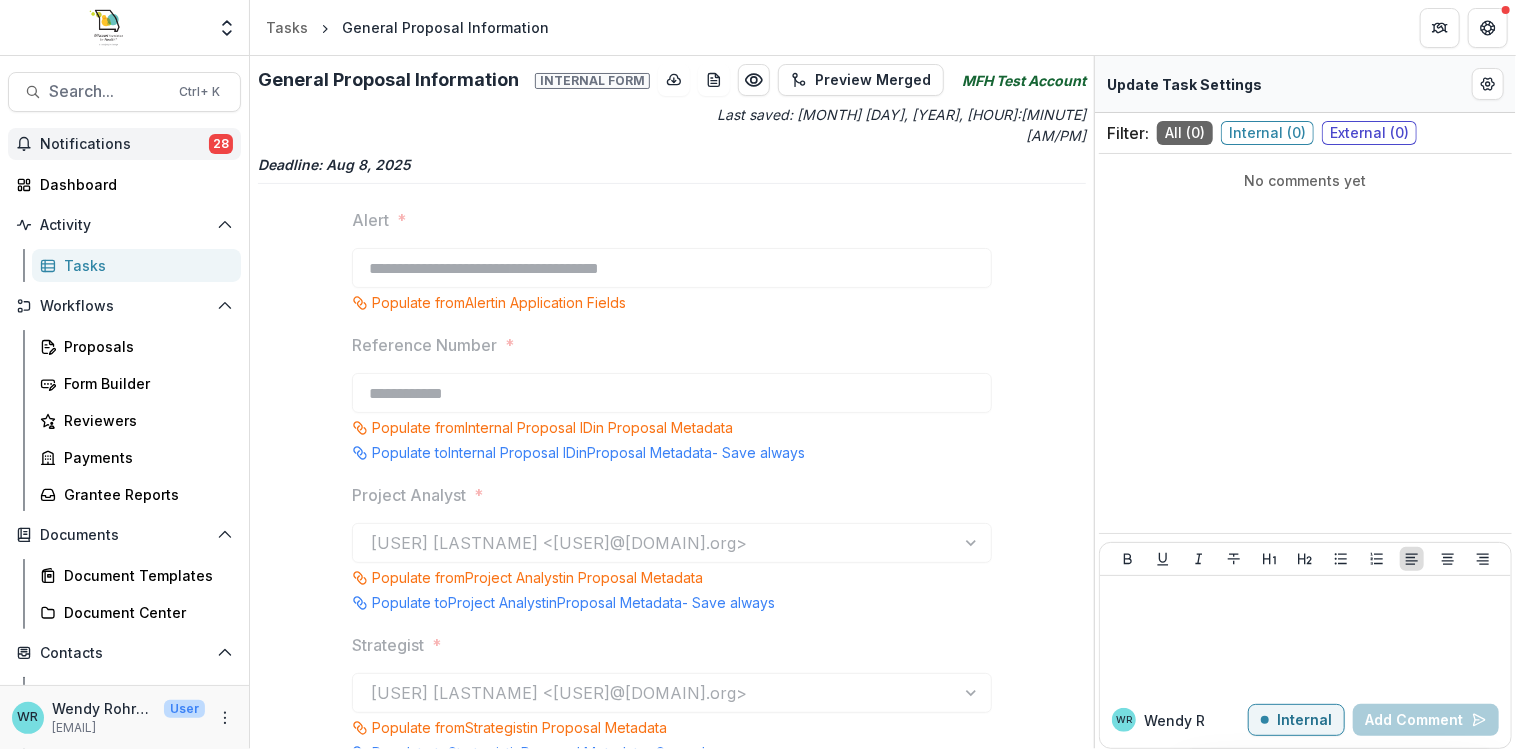 click on "Notifications" at bounding box center (124, 144) 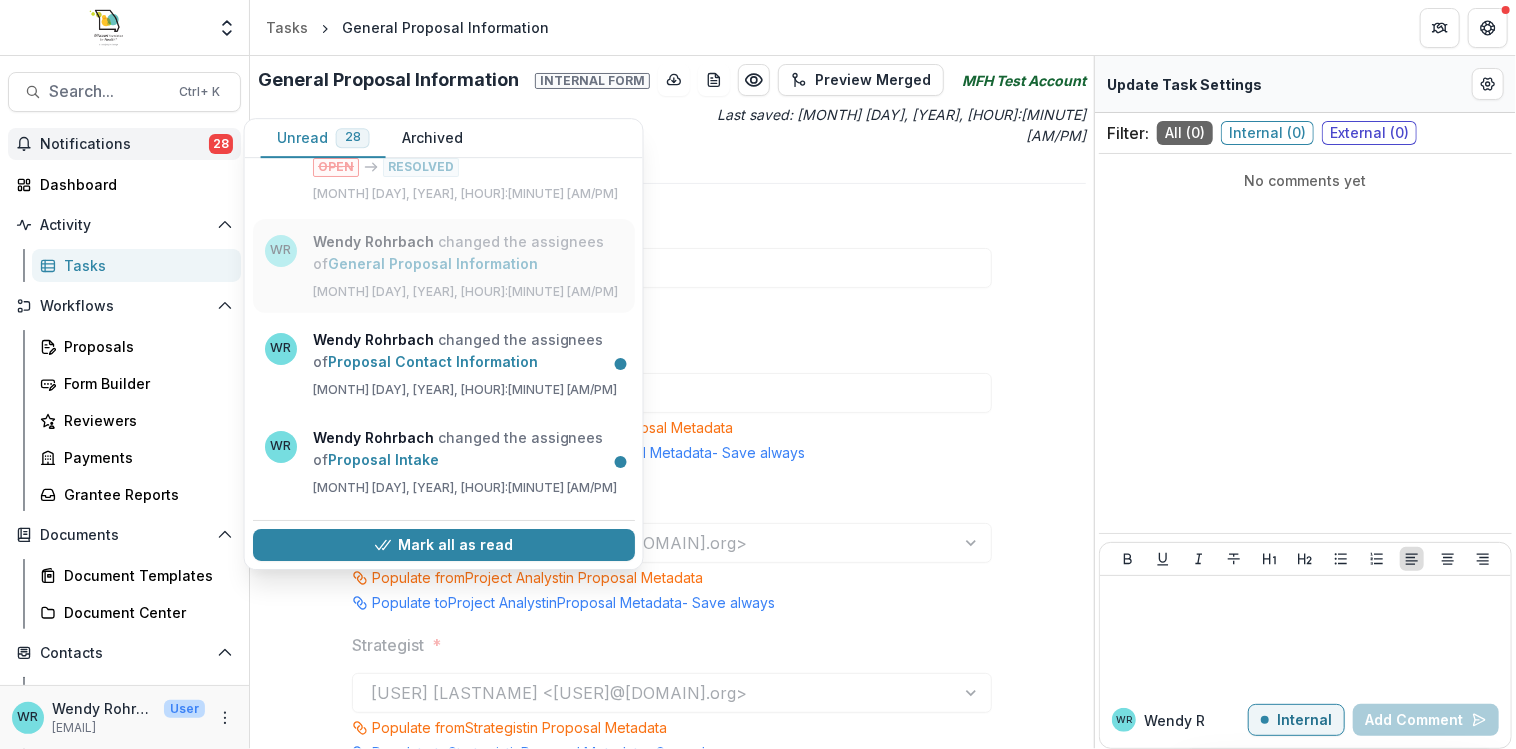 scroll, scrollTop: 100, scrollLeft: 0, axis: vertical 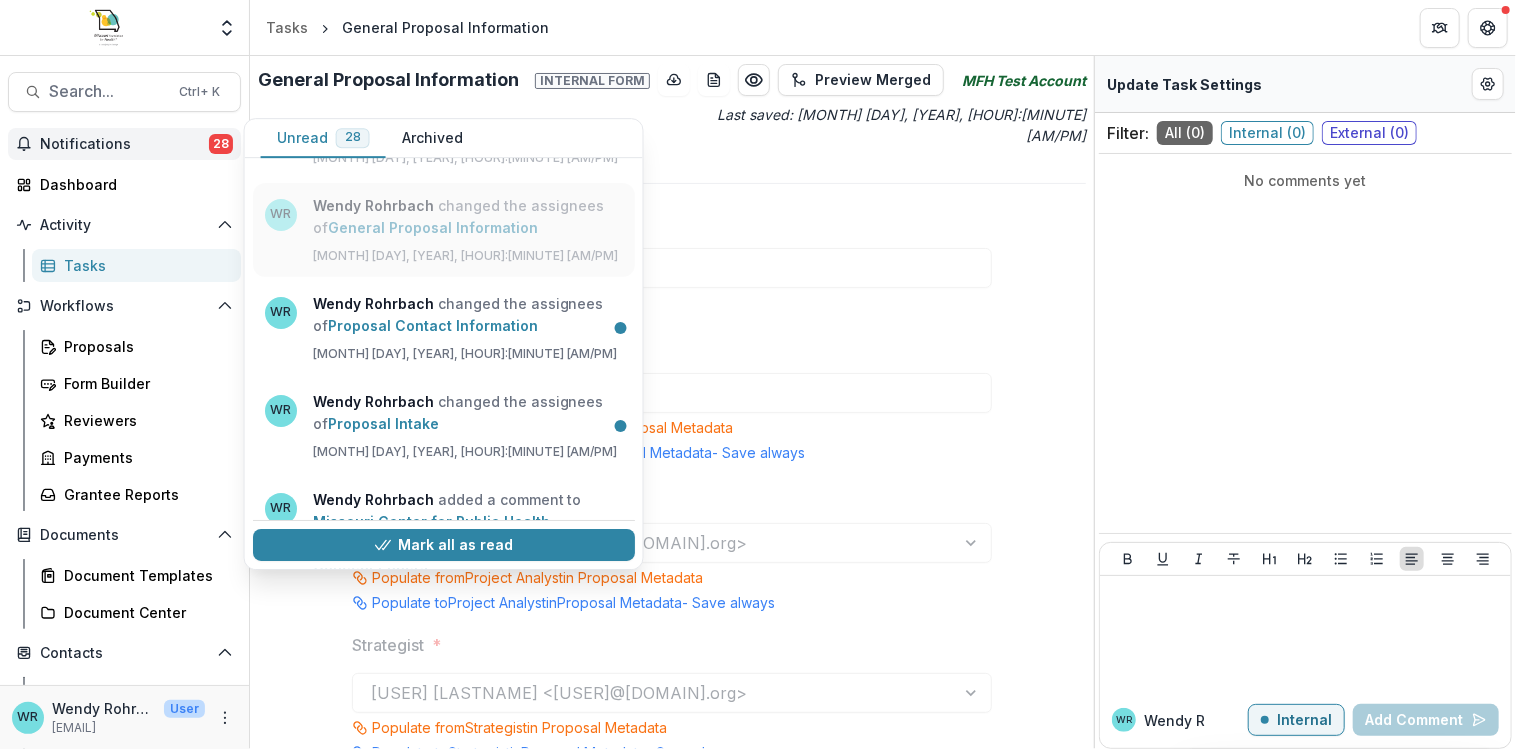 click on "Proposal Contact Information" at bounding box center [433, 325] 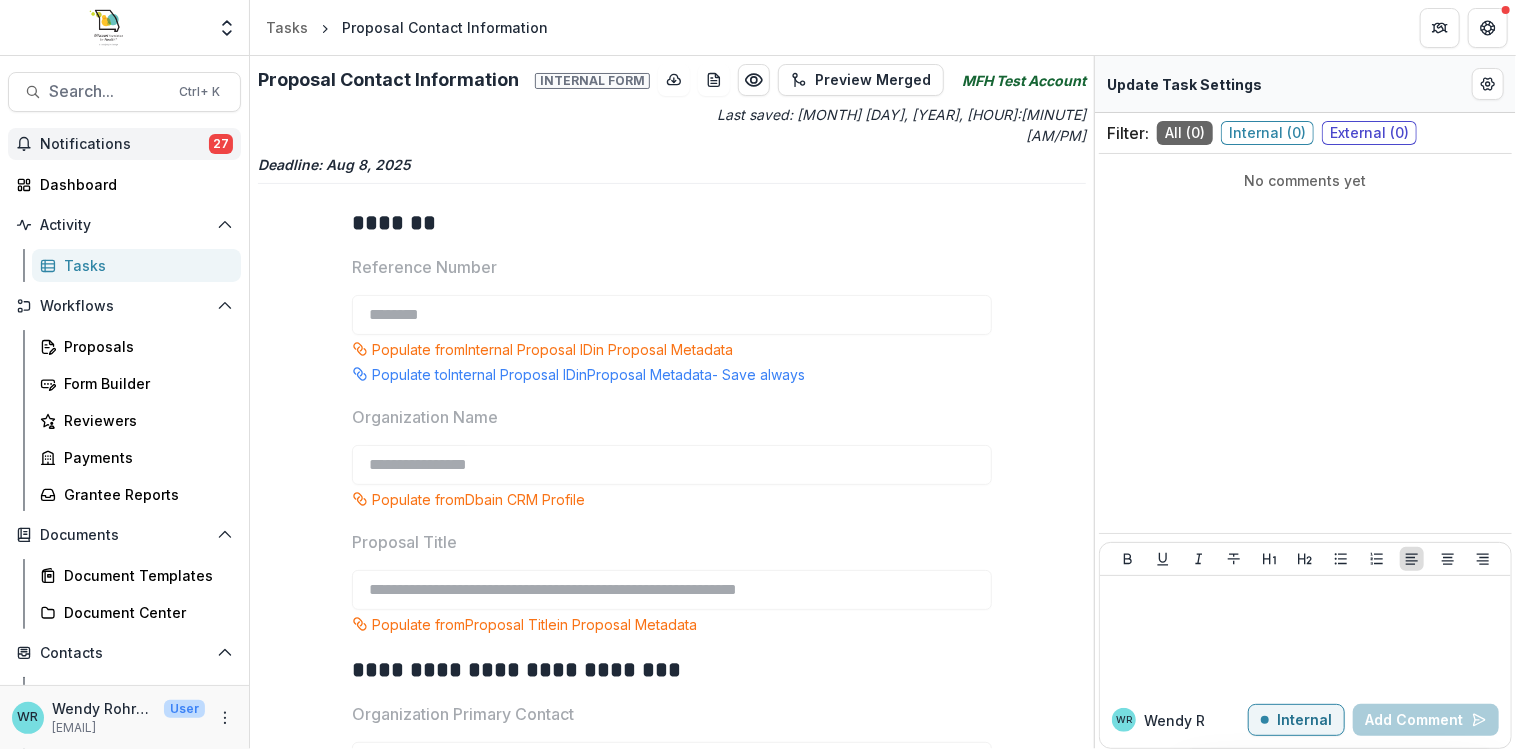 click on "Notifications 27" at bounding box center [124, 144] 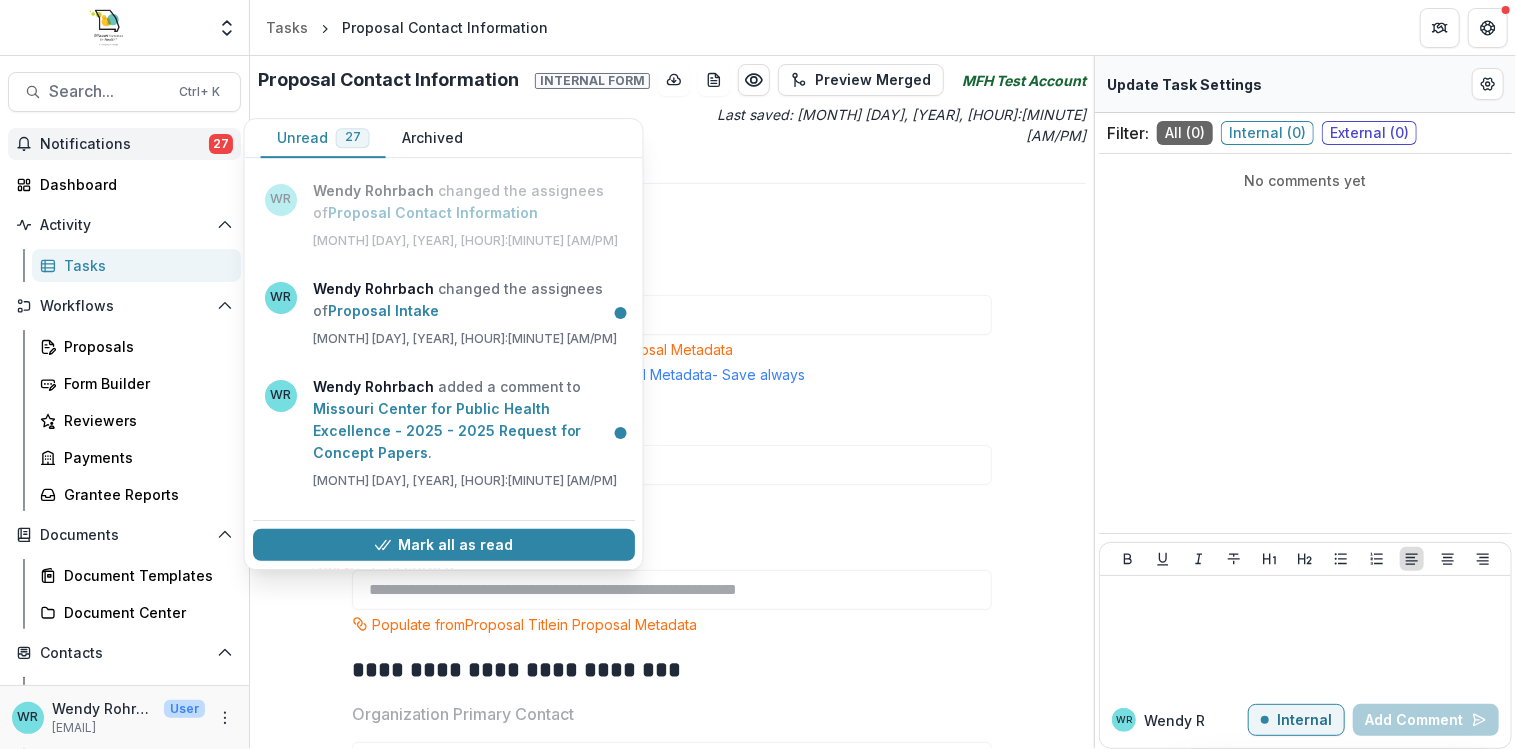 scroll, scrollTop: 300, scrollLeft: 0, axis: vertical 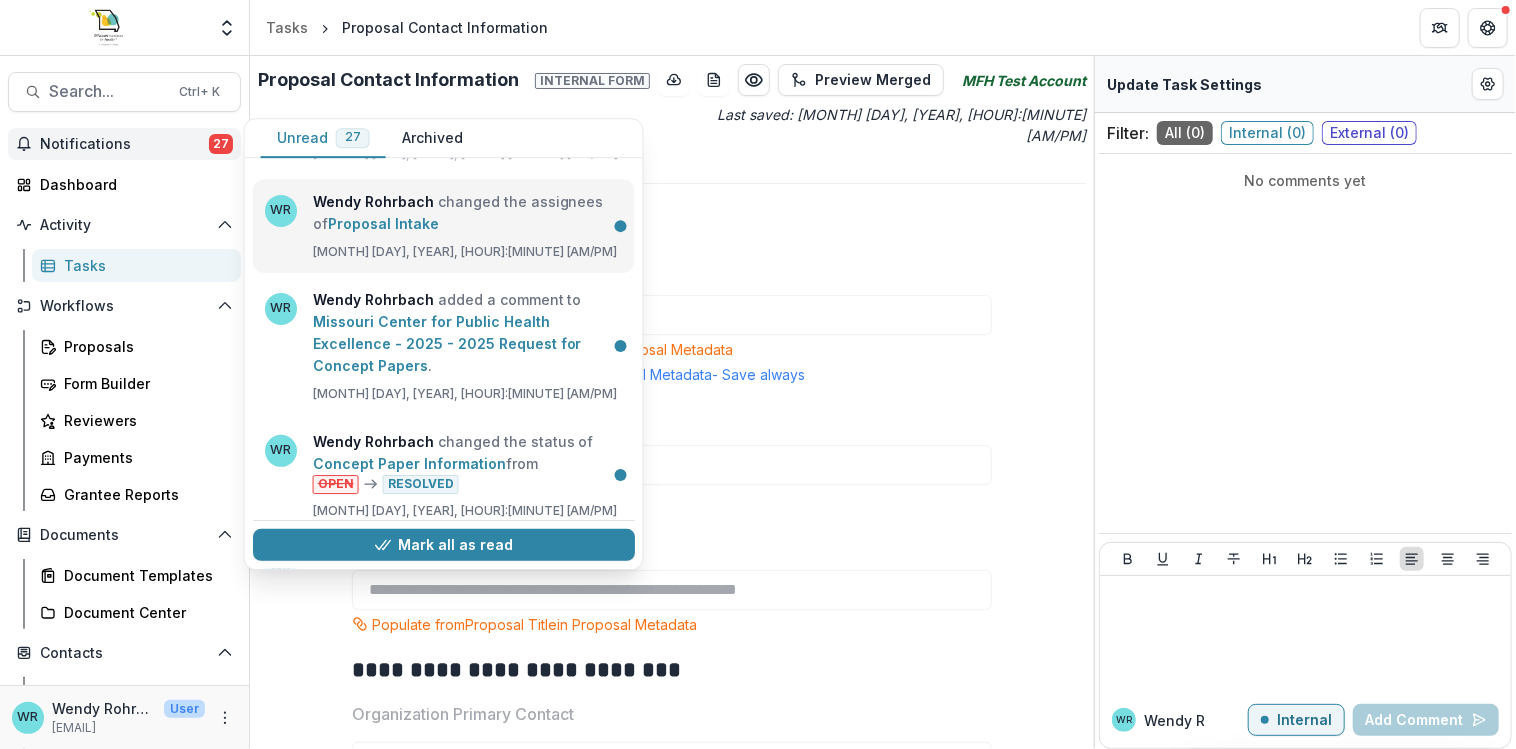 click on "Proposal Intake" at bounding box center (383, 223) 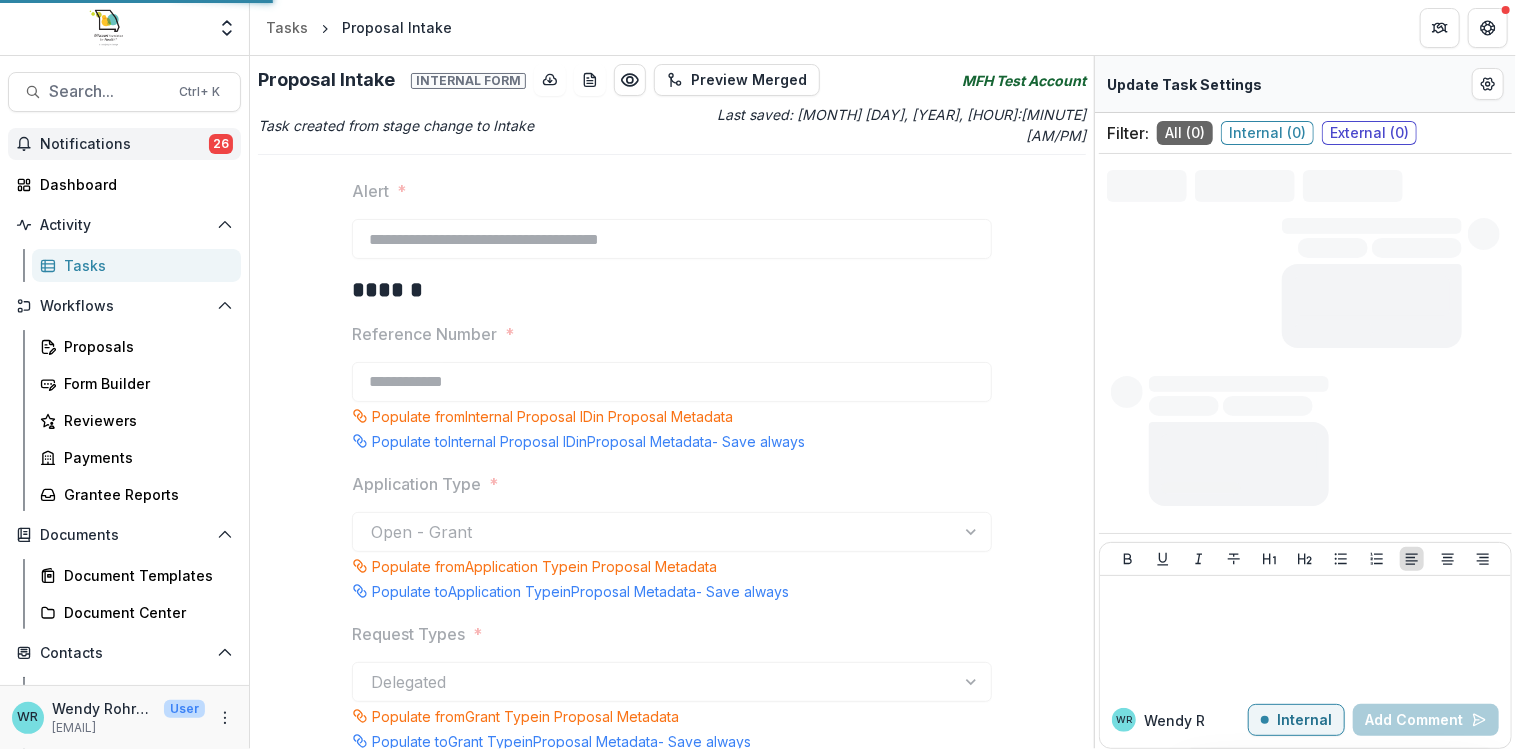 click on "Notifications" at bounding box center (124, 144) 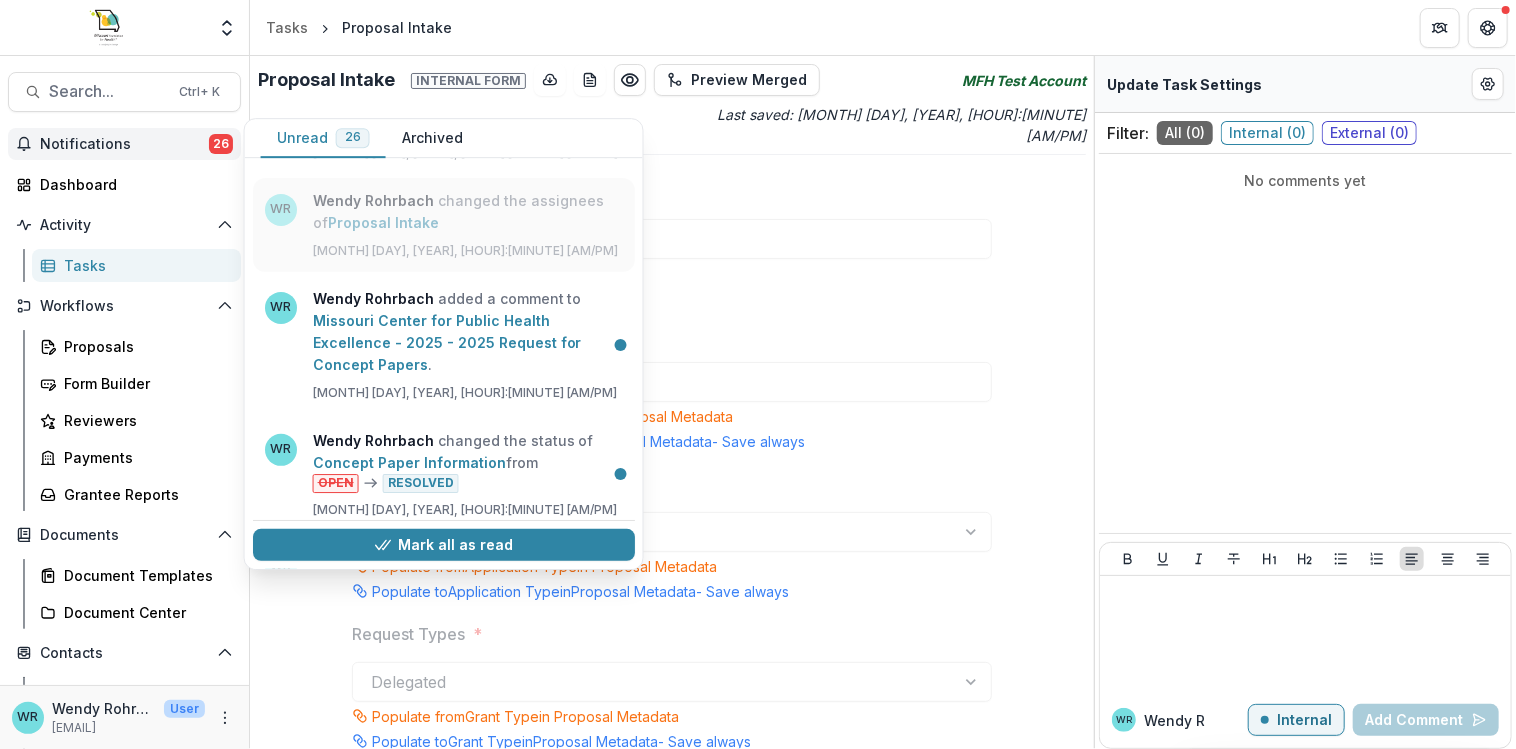 scroll, scrollTop: 400, scrollLeft: 0, axis: vertical 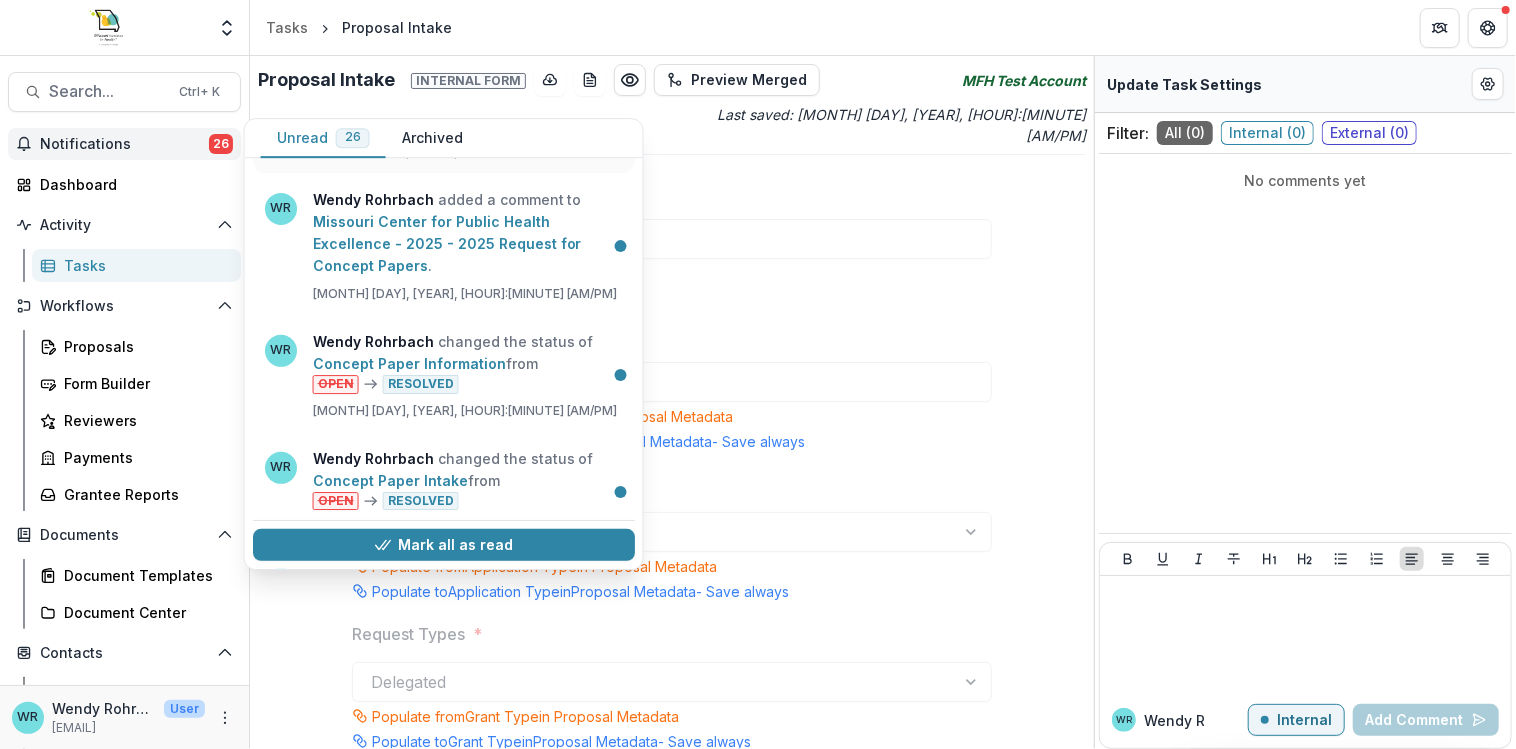 click on "Concept Paper Information" at bounding box center (409, 363) 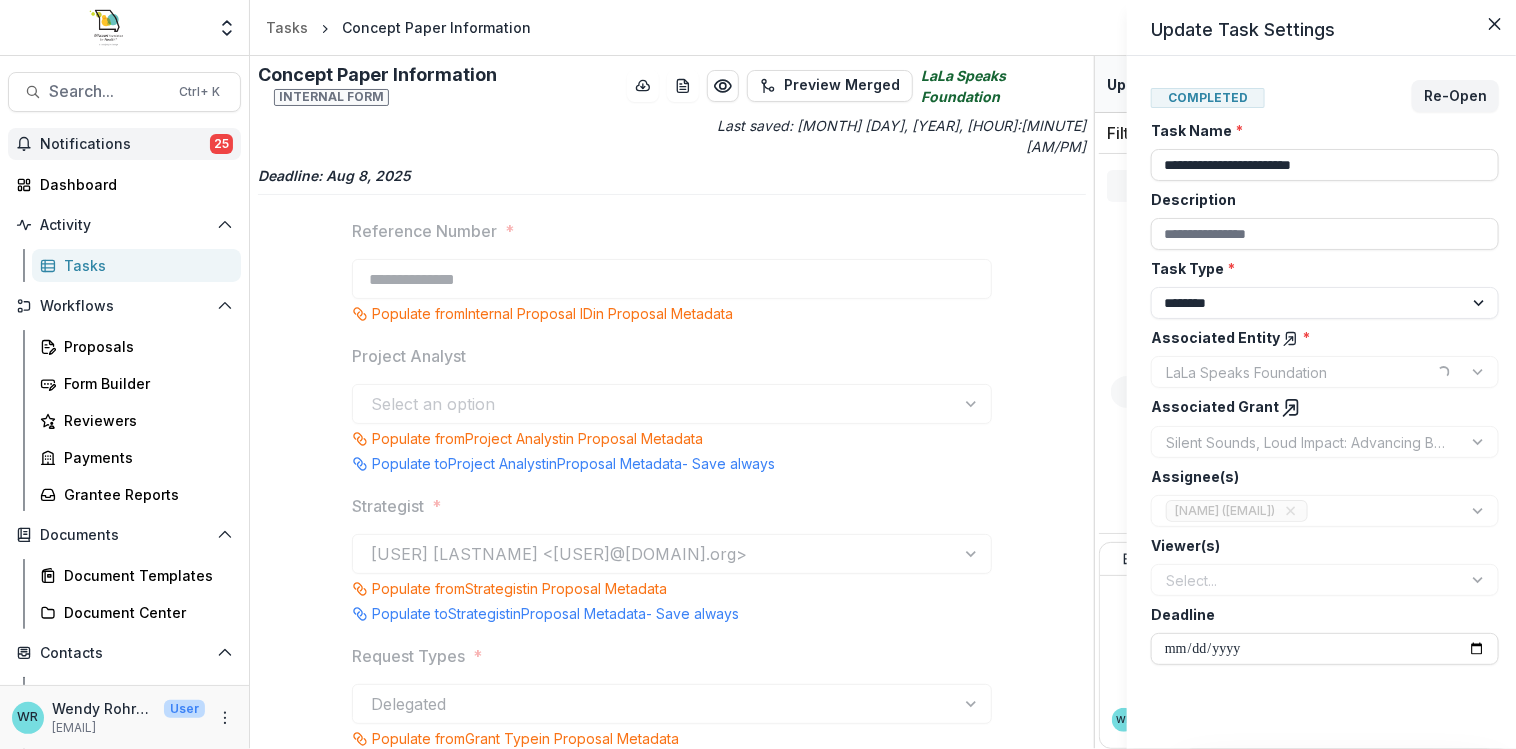 click on "**********" at bounding box center [758, 374] 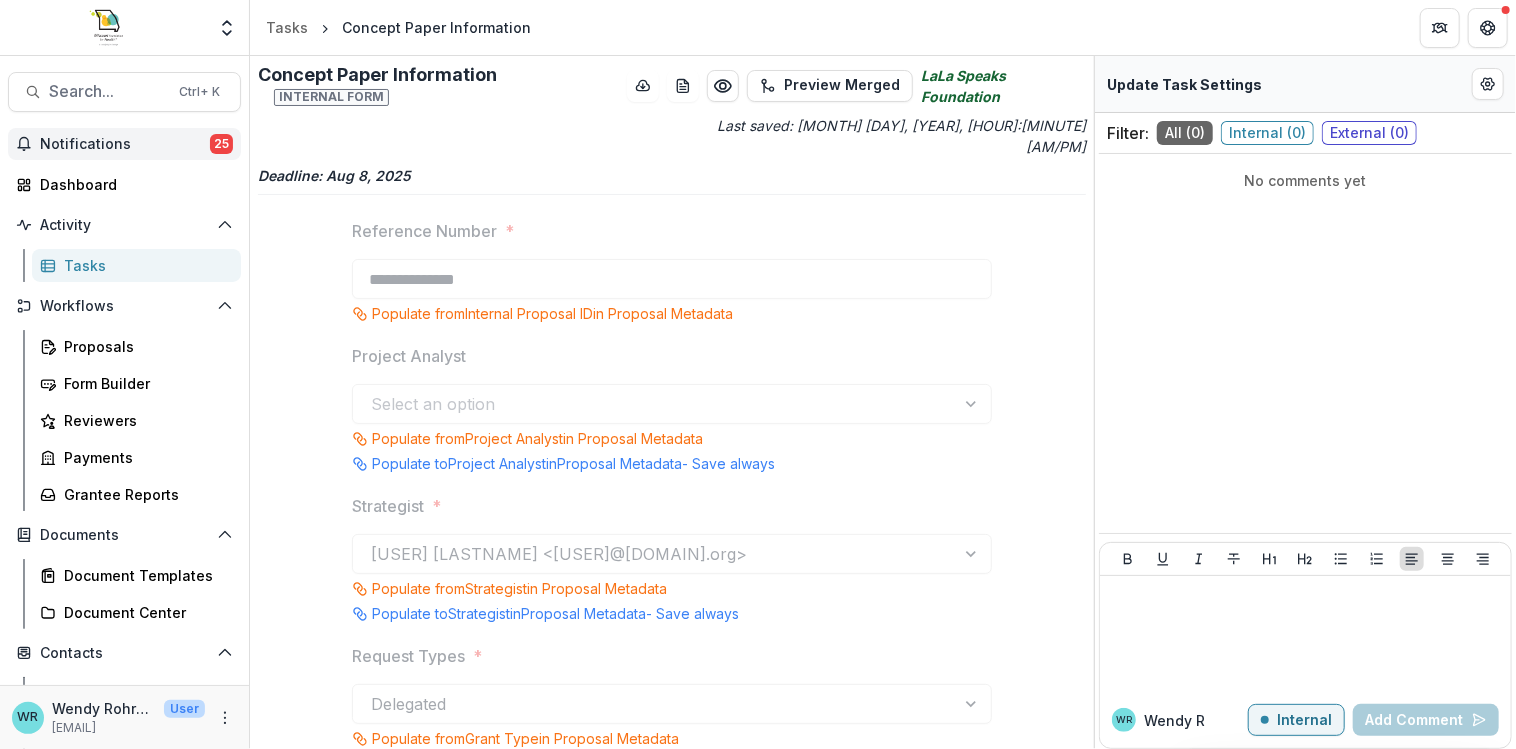 click on "Notifications" at bounding box center [125, 144] 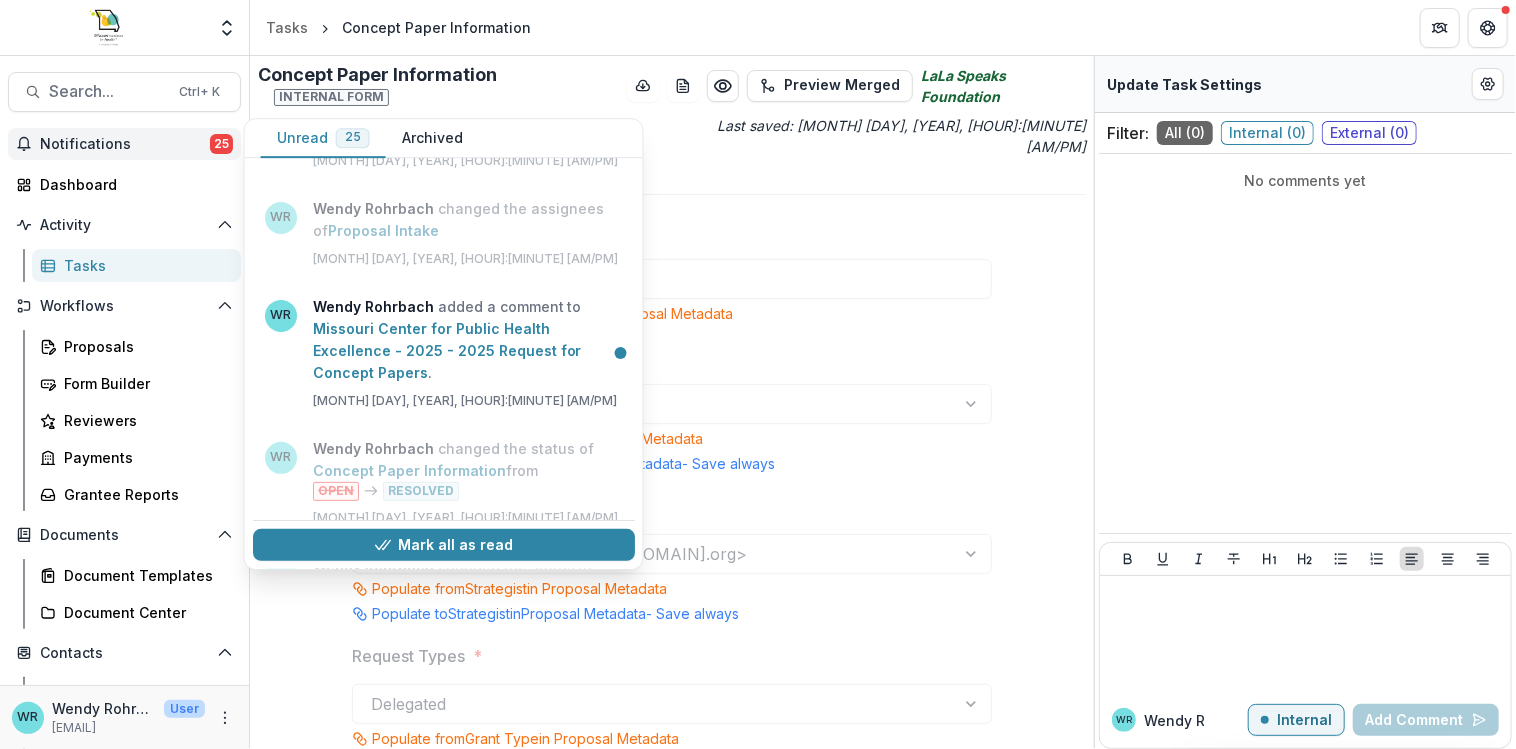 scroll, scrollTop: 300, scrollLeft: 0, axis: vertical 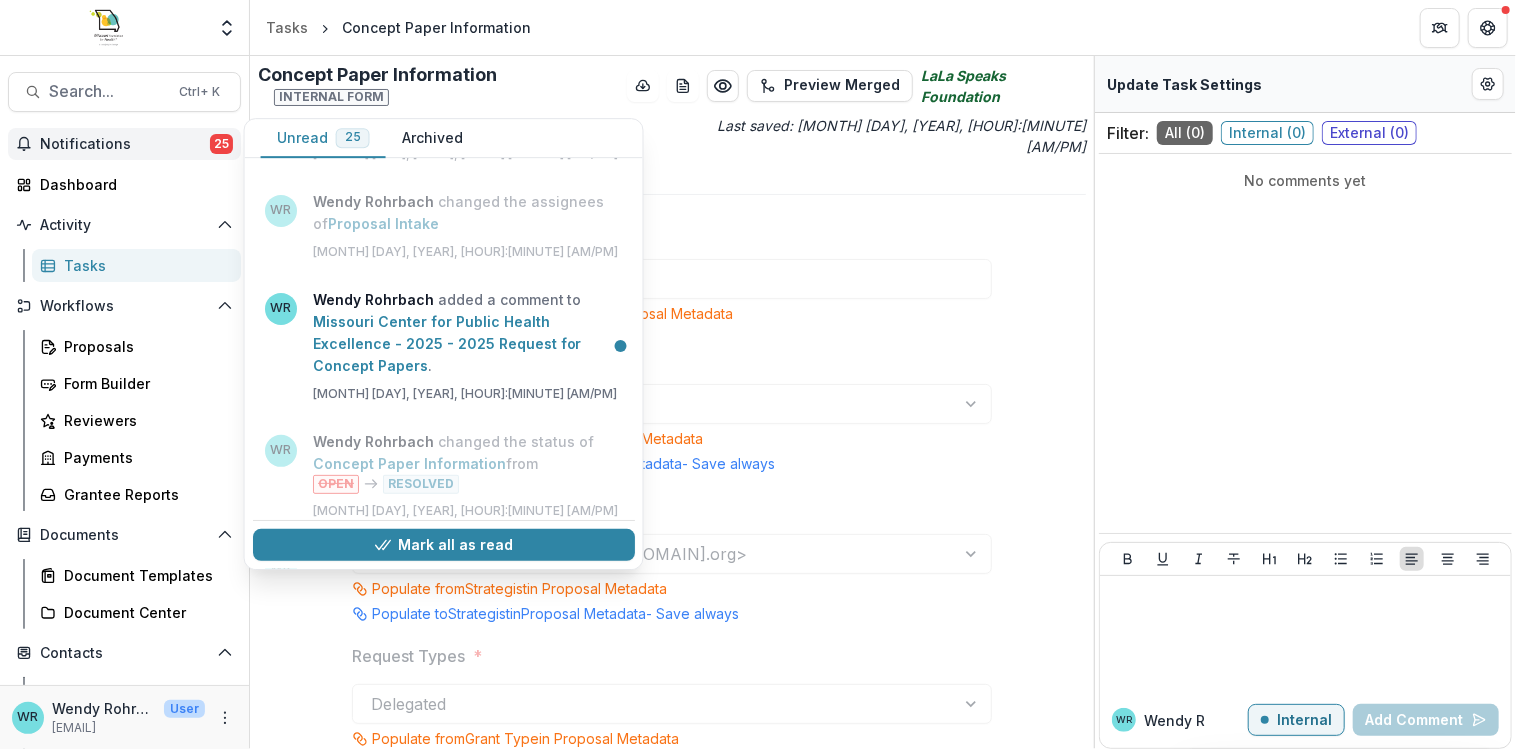 click on "Missouri Center for Public Health Excellence - 2025 - 2025 Request for Concept Papers" at bounding box center (447, 343) 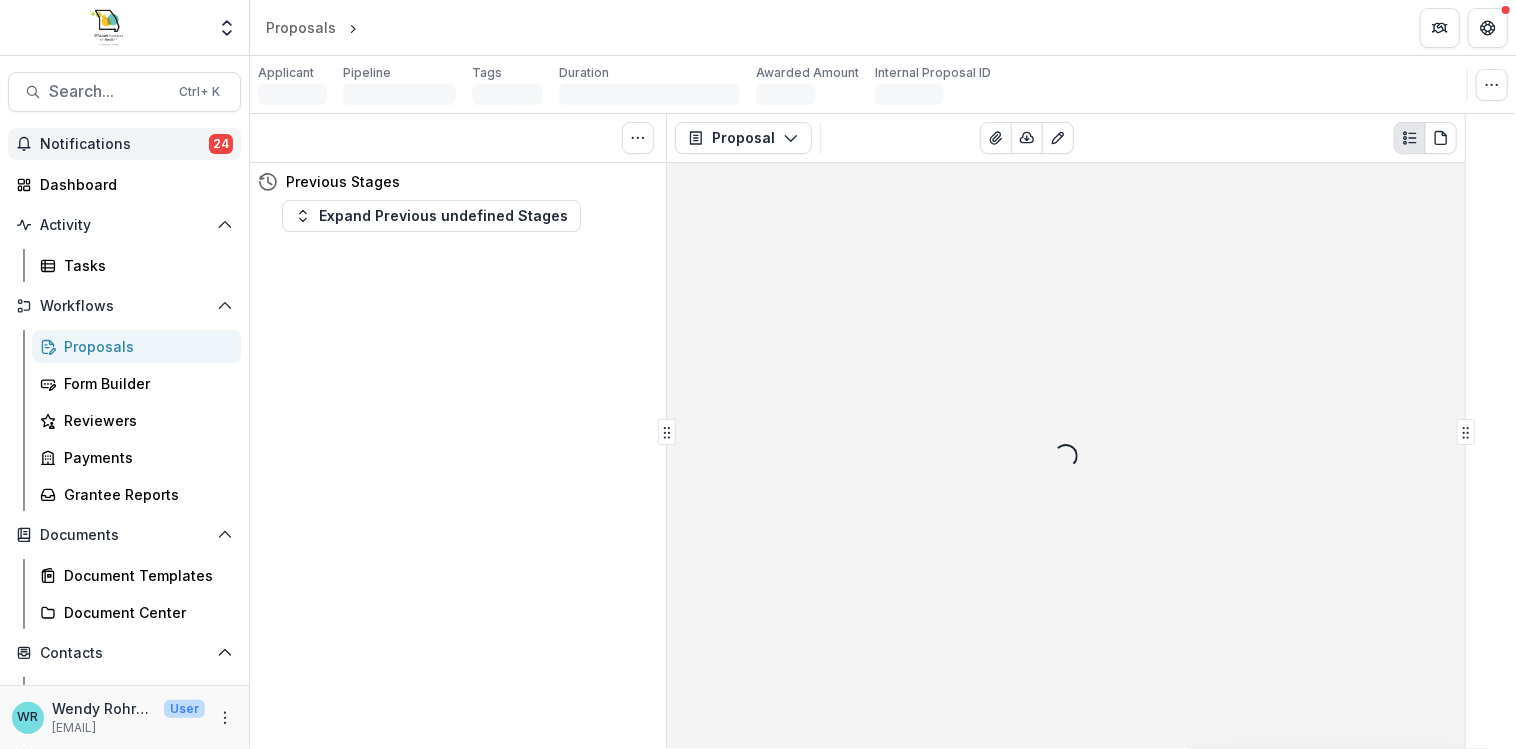 click on "Notifications" at bounding box center [124, 144] 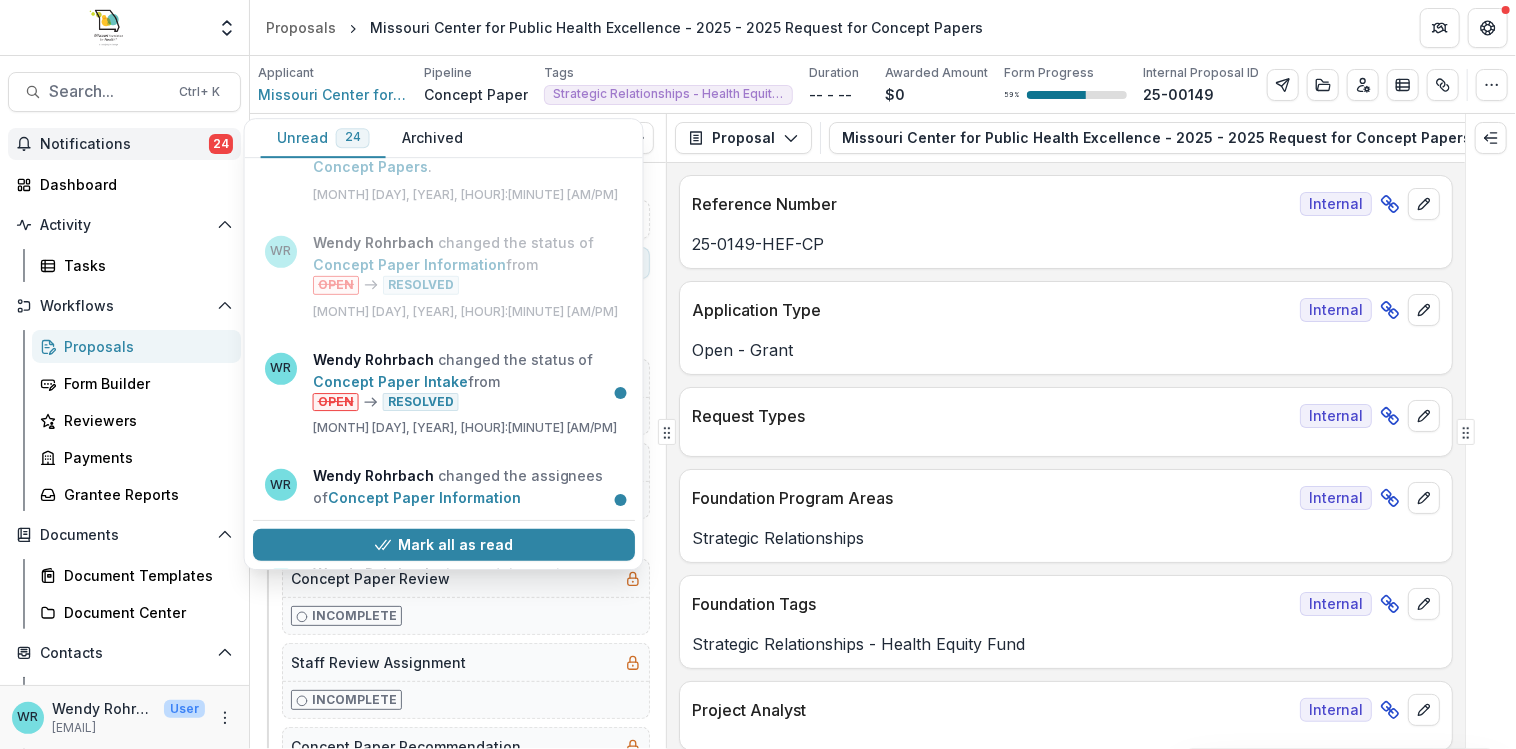 scroll, scrollTop: 500, scrollLeft: 0, axis: vertical 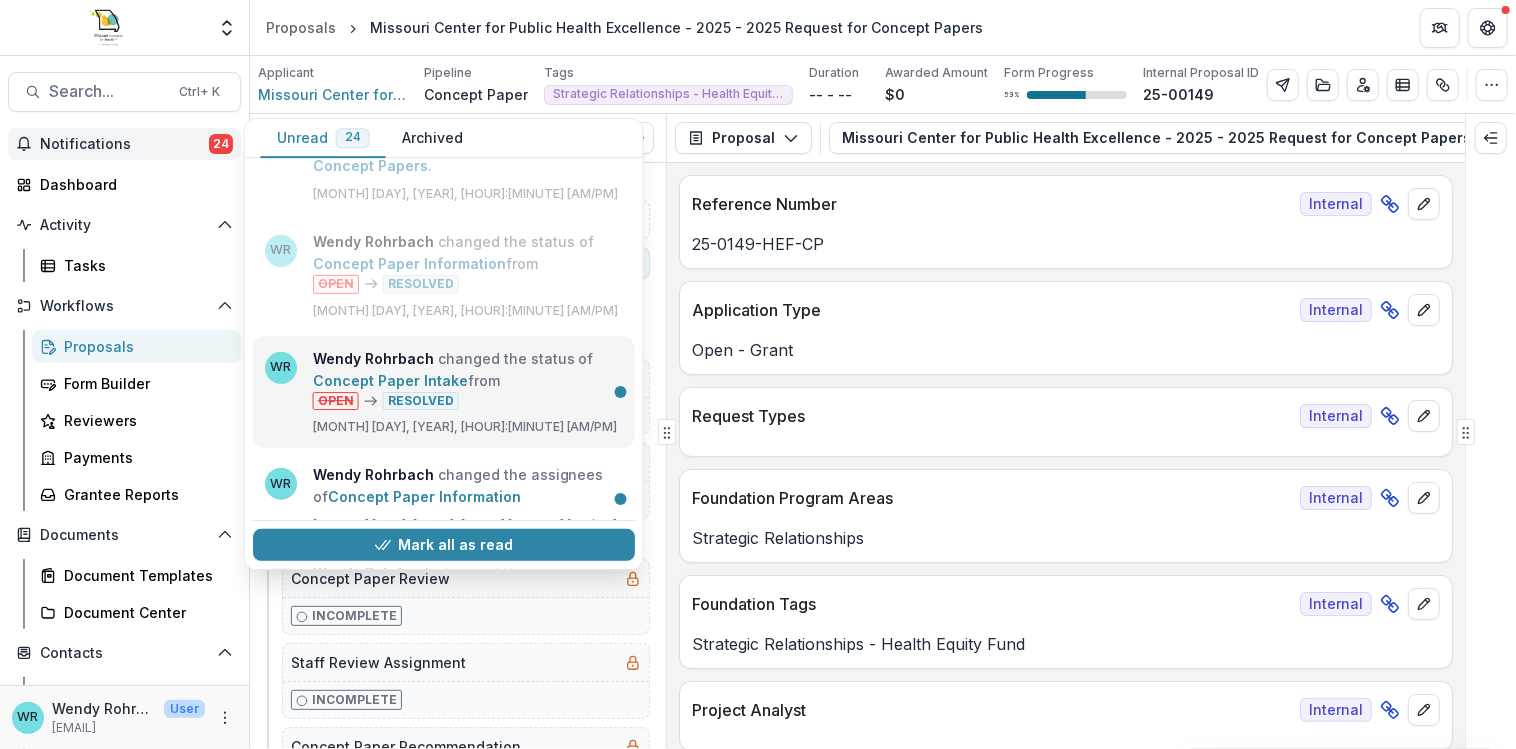 click on "Concept Paper Intake" at bounding box center (390, 380) 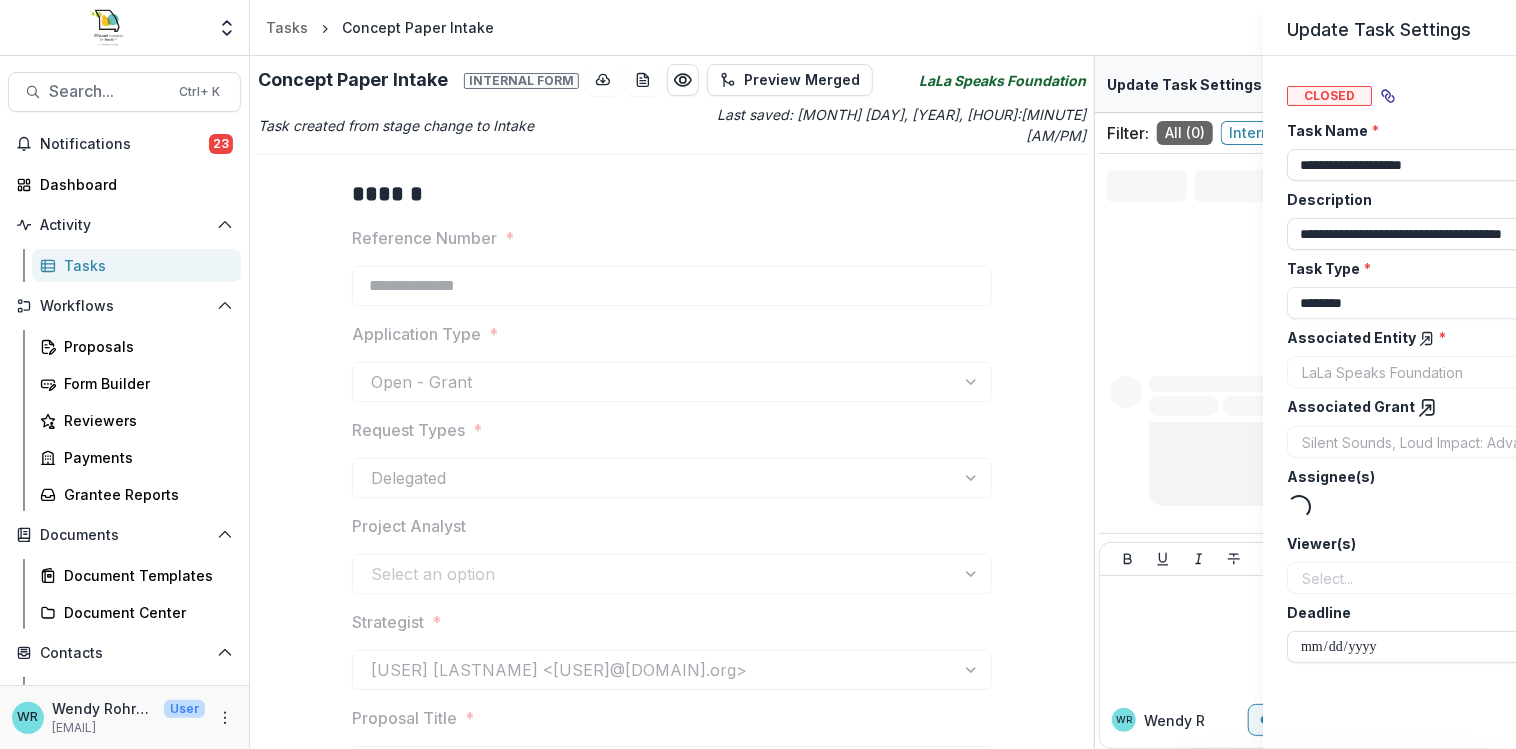 click on "**********" at bounding box center [758, 374] 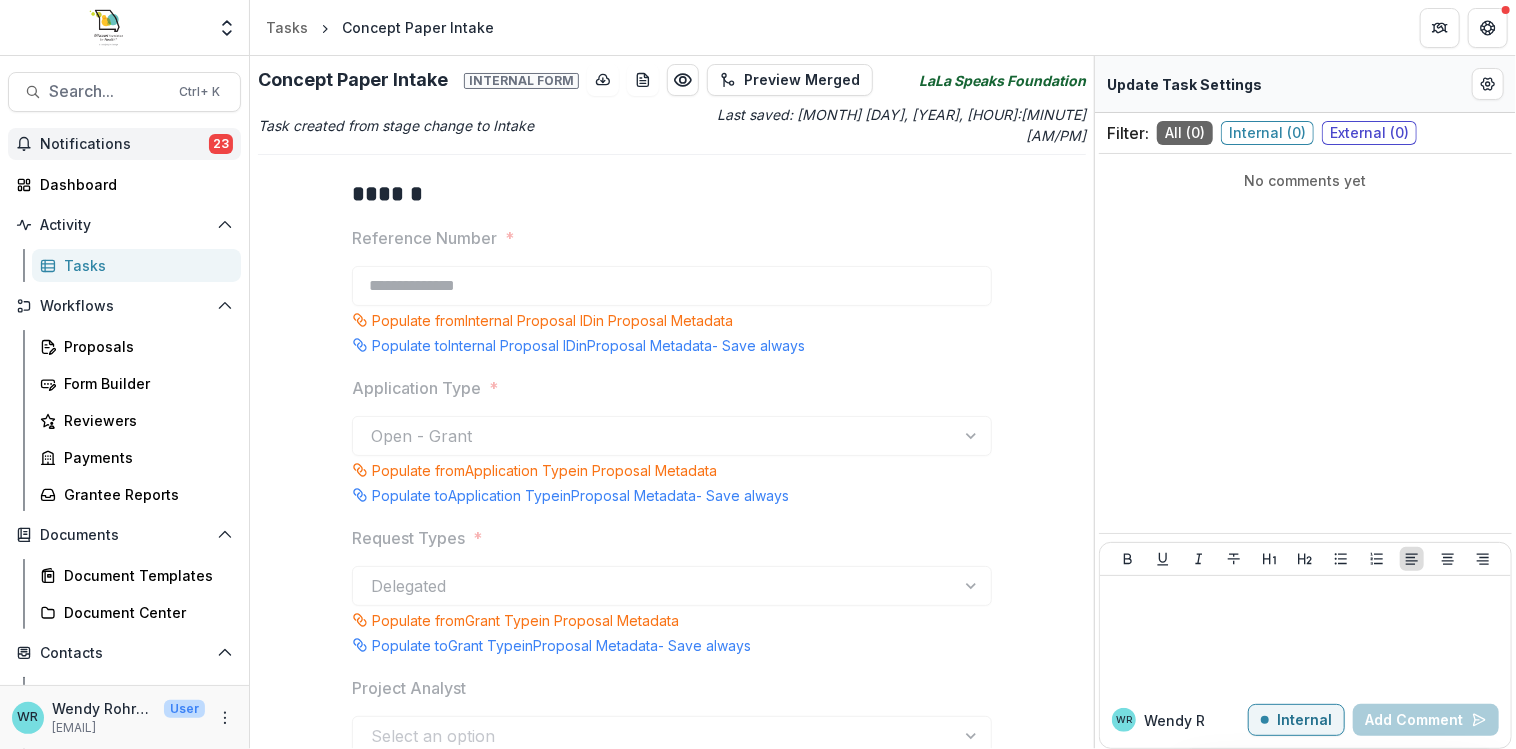 click on "Notifications" at bounding box center [124, 144] 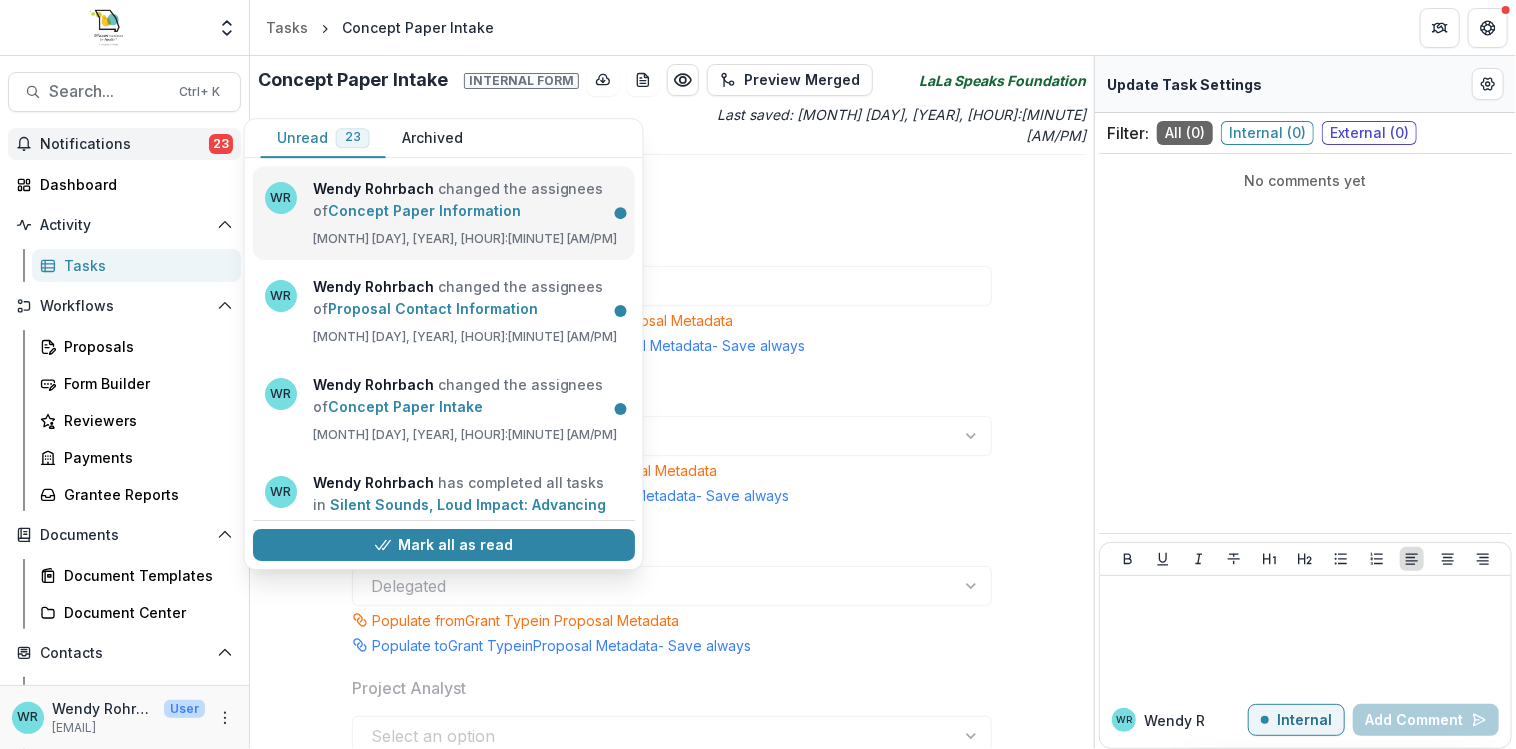 click on "Concept Paper Information" at bounding box center [424, 210] 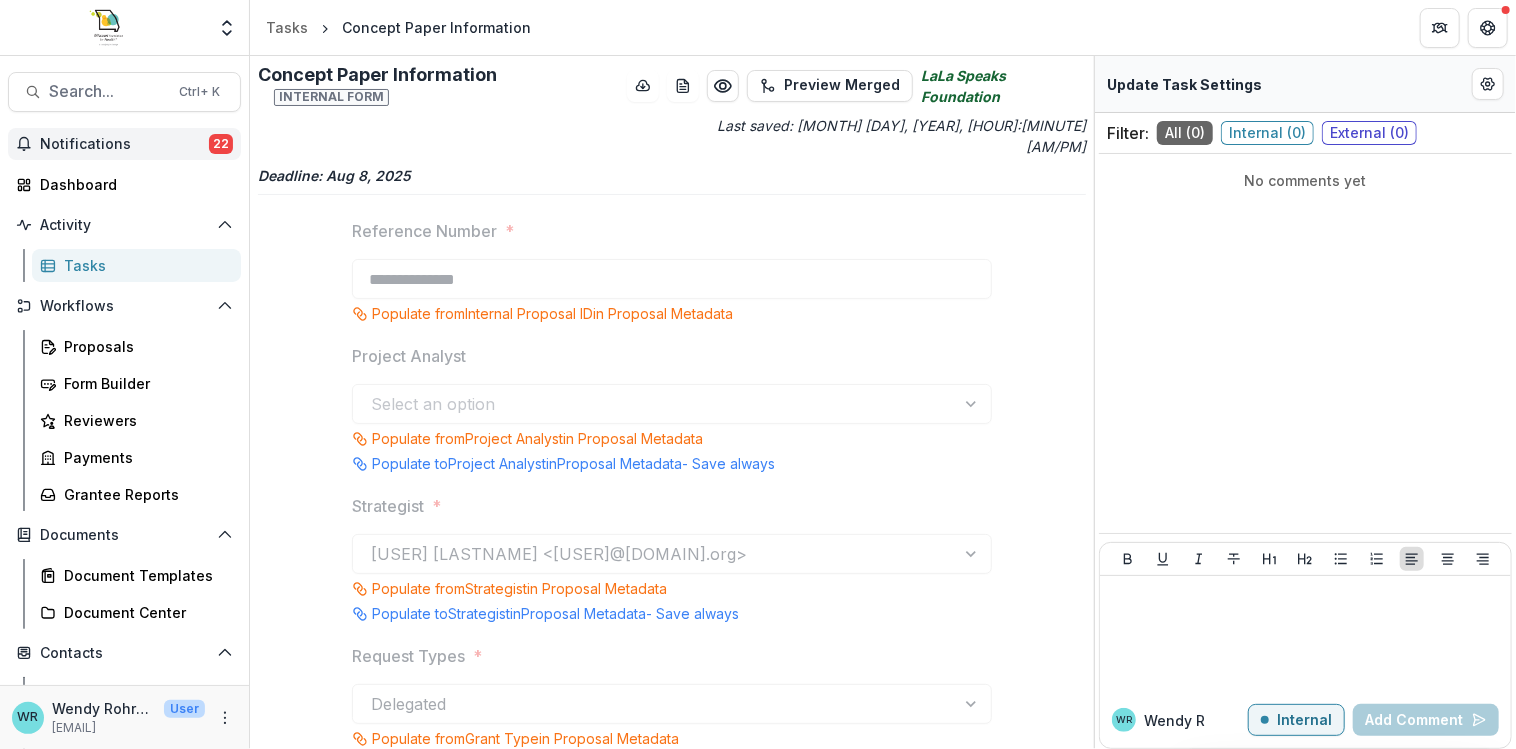 click on "Notifications" at bounding box center (124, 144) 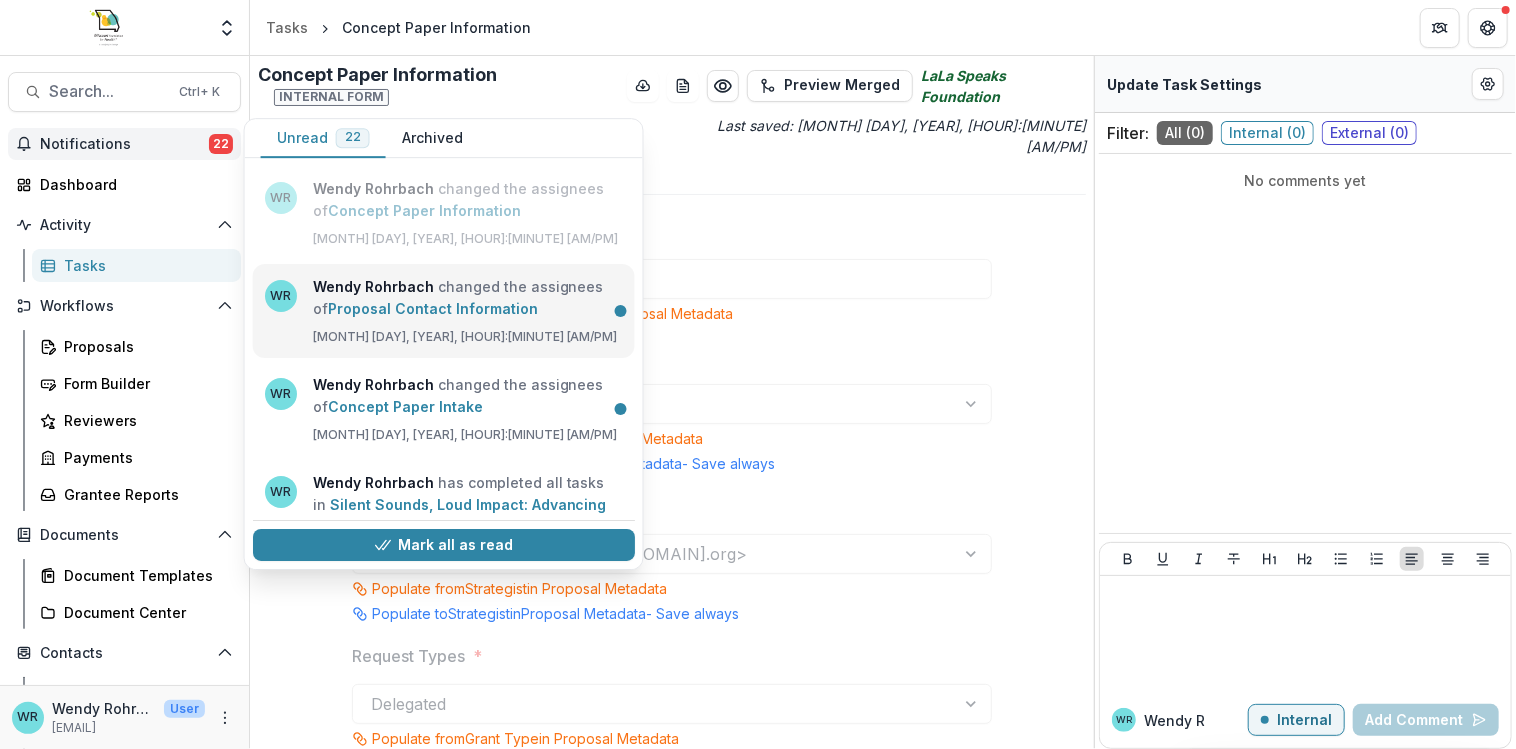 click on "Proposal Contact Information" at bounding box center [433, 308] 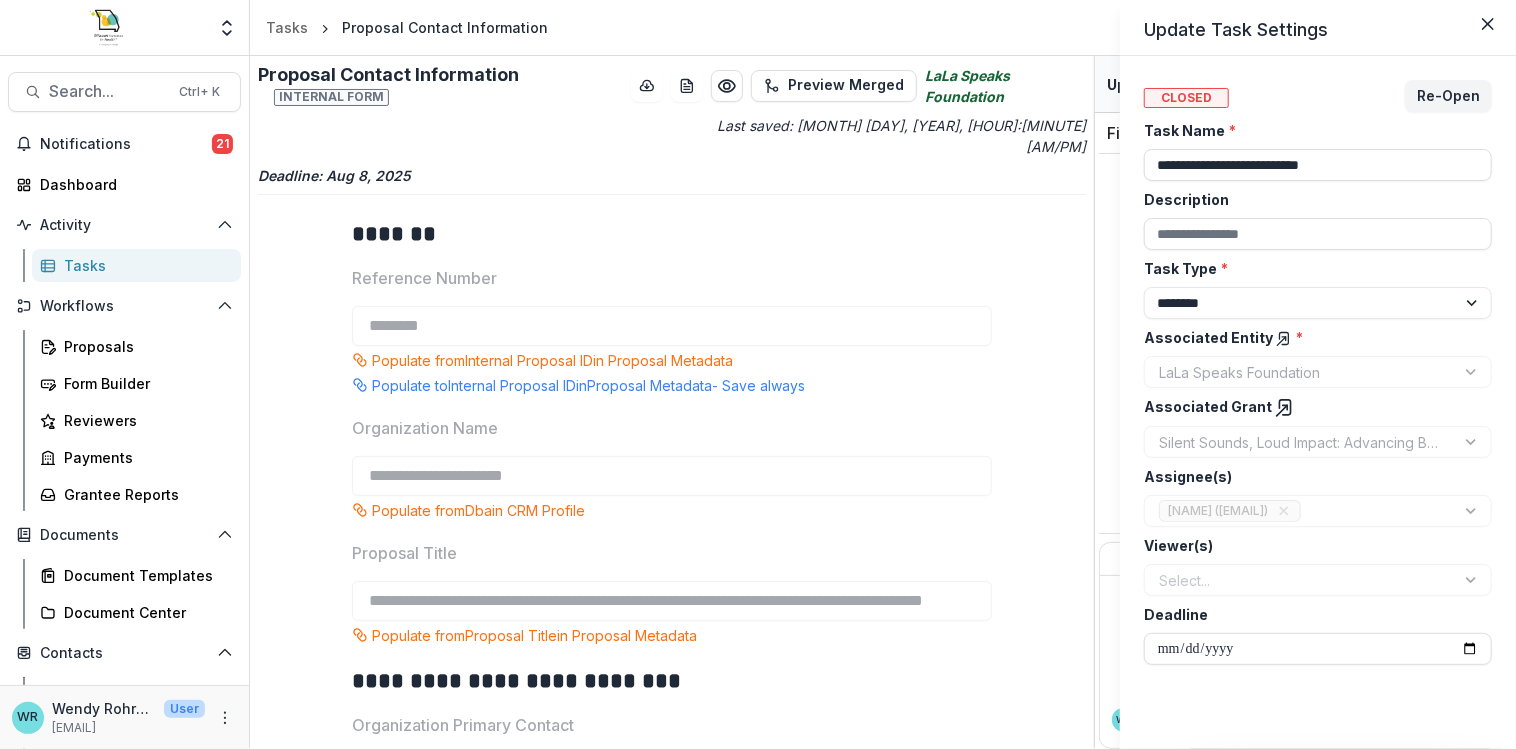 click on "**********" at bounding box center (758, 374) 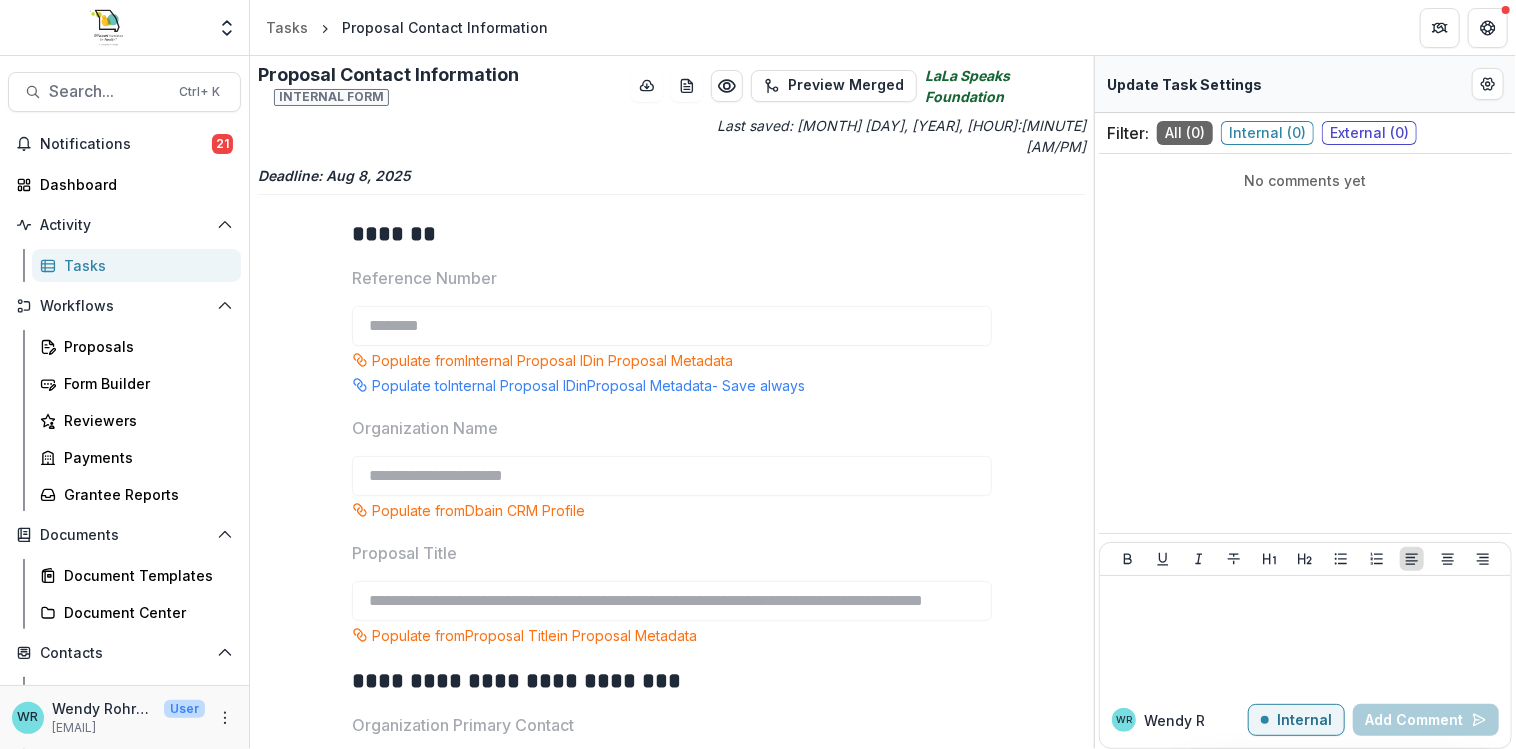 click on "Notifications" at bounding box center [126, 144] 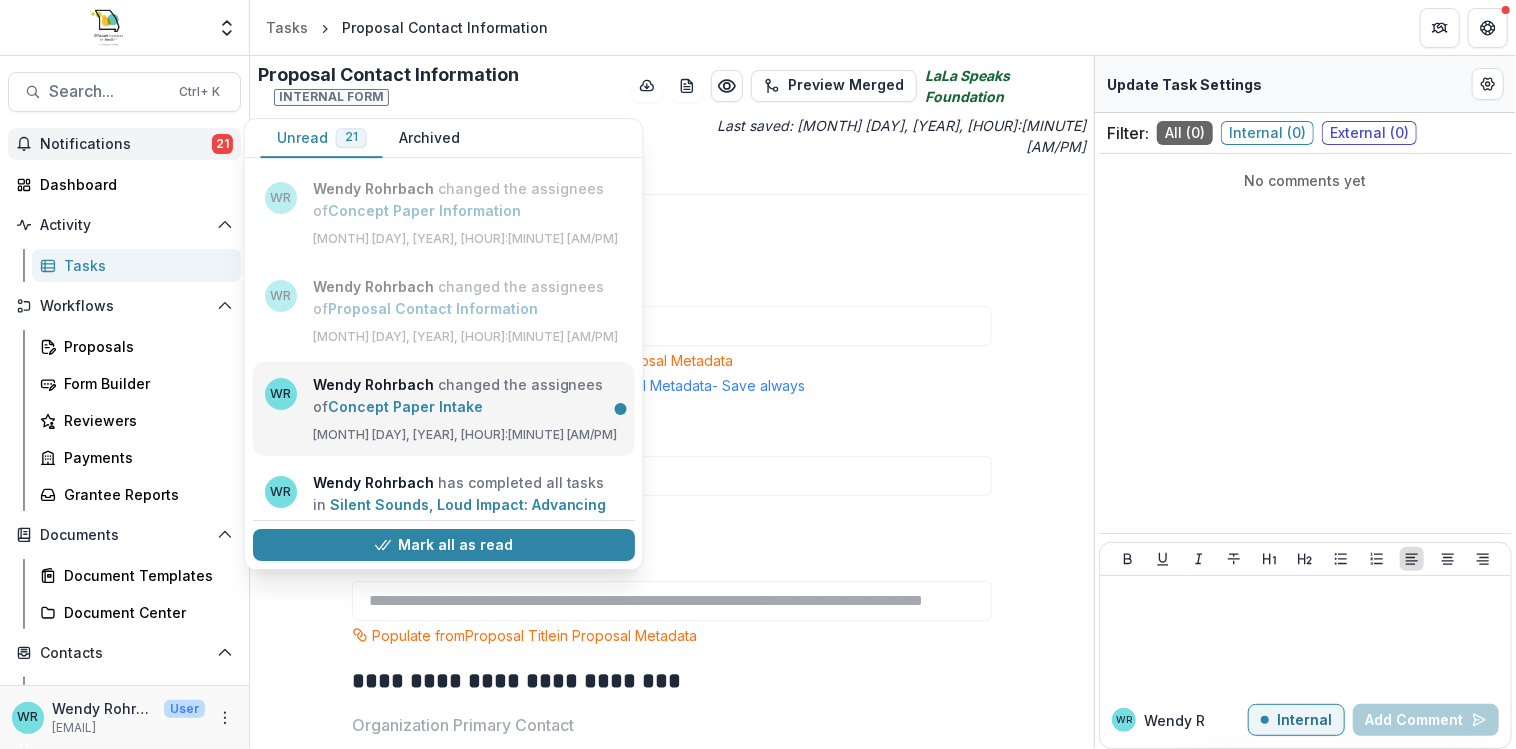 click on "Concept Paper Intake" at bounding box center [405, 406] 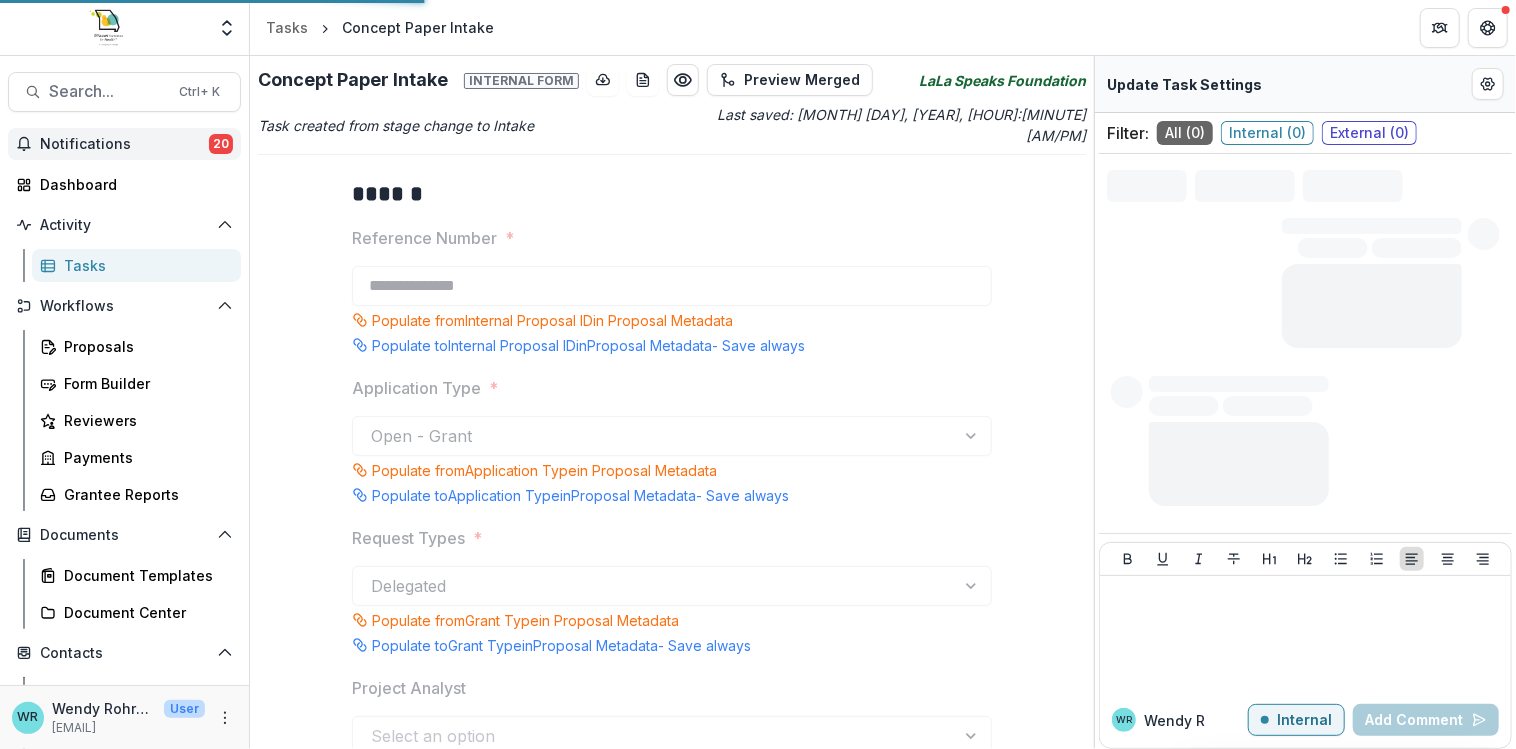 type on "*******" 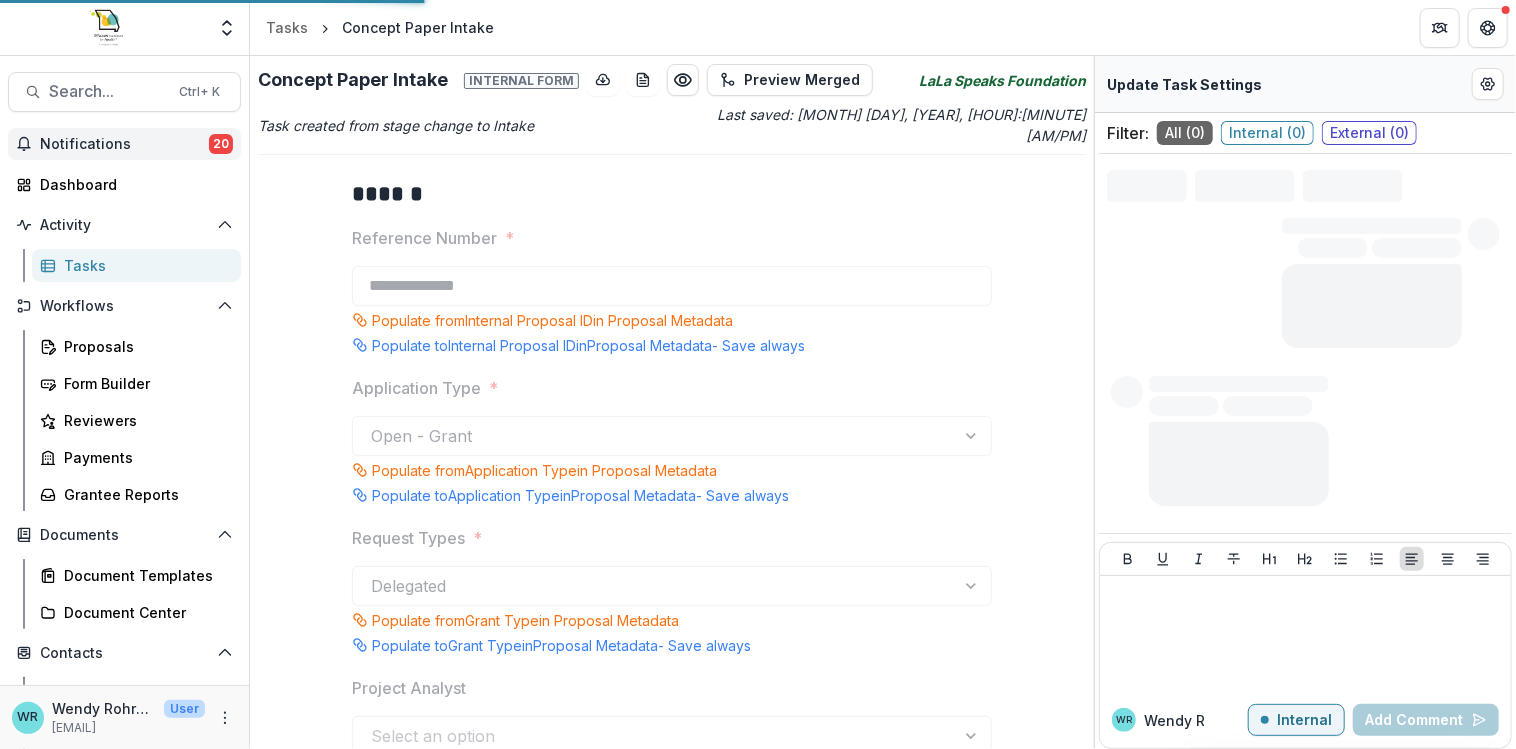 type on "********" 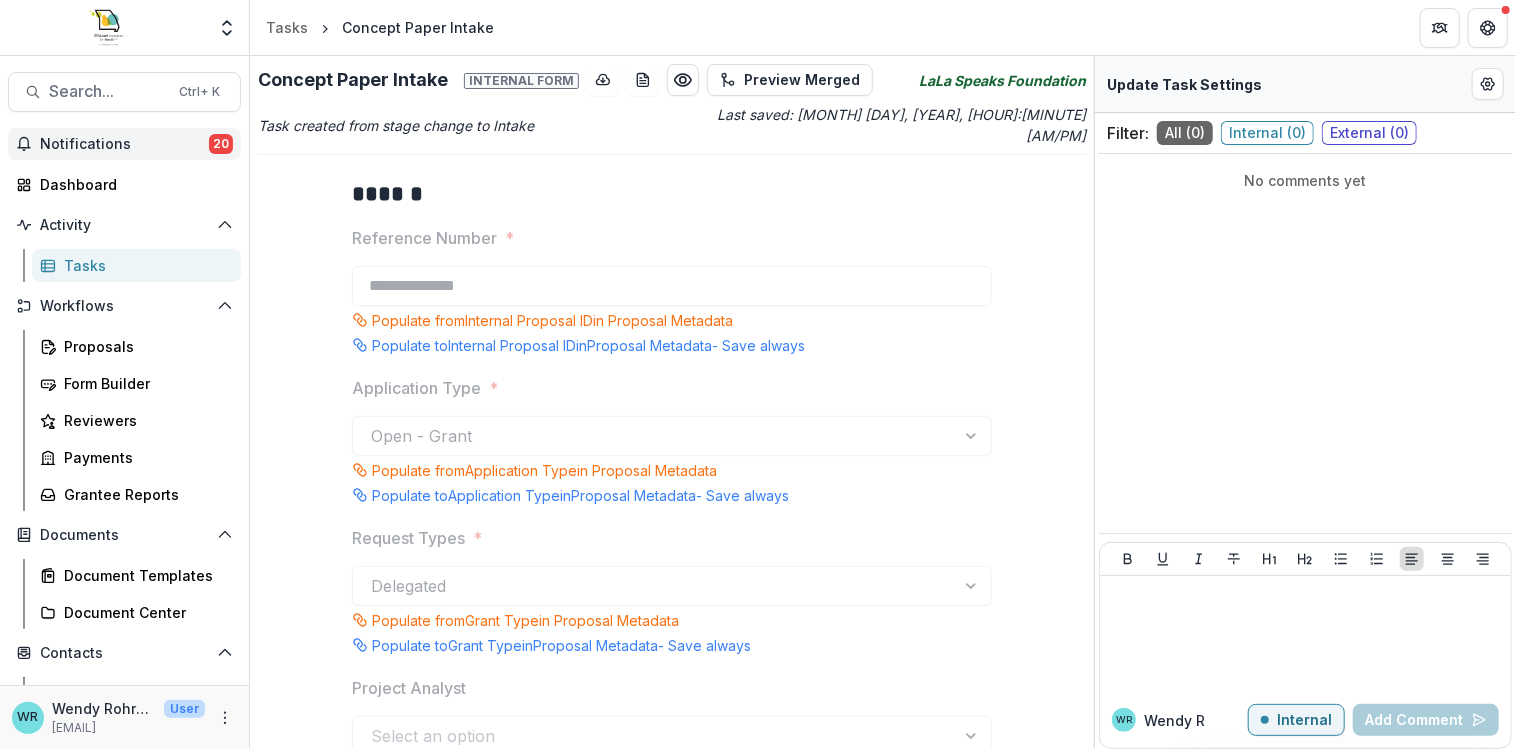 click on "Notifications" at bounding box center (124, 144) 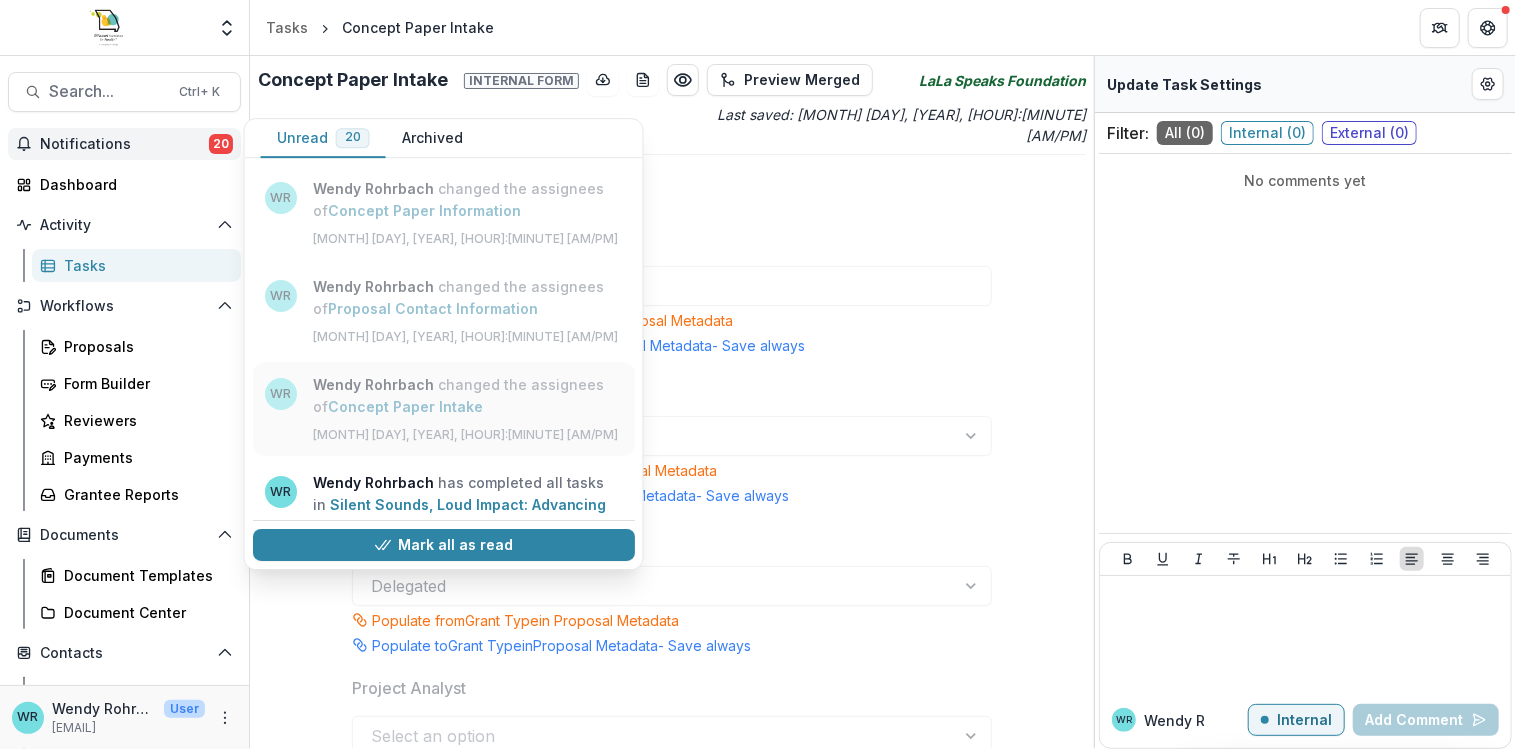 scroll, scrollTop: 100, scrollLeft: 0, axis: vertical 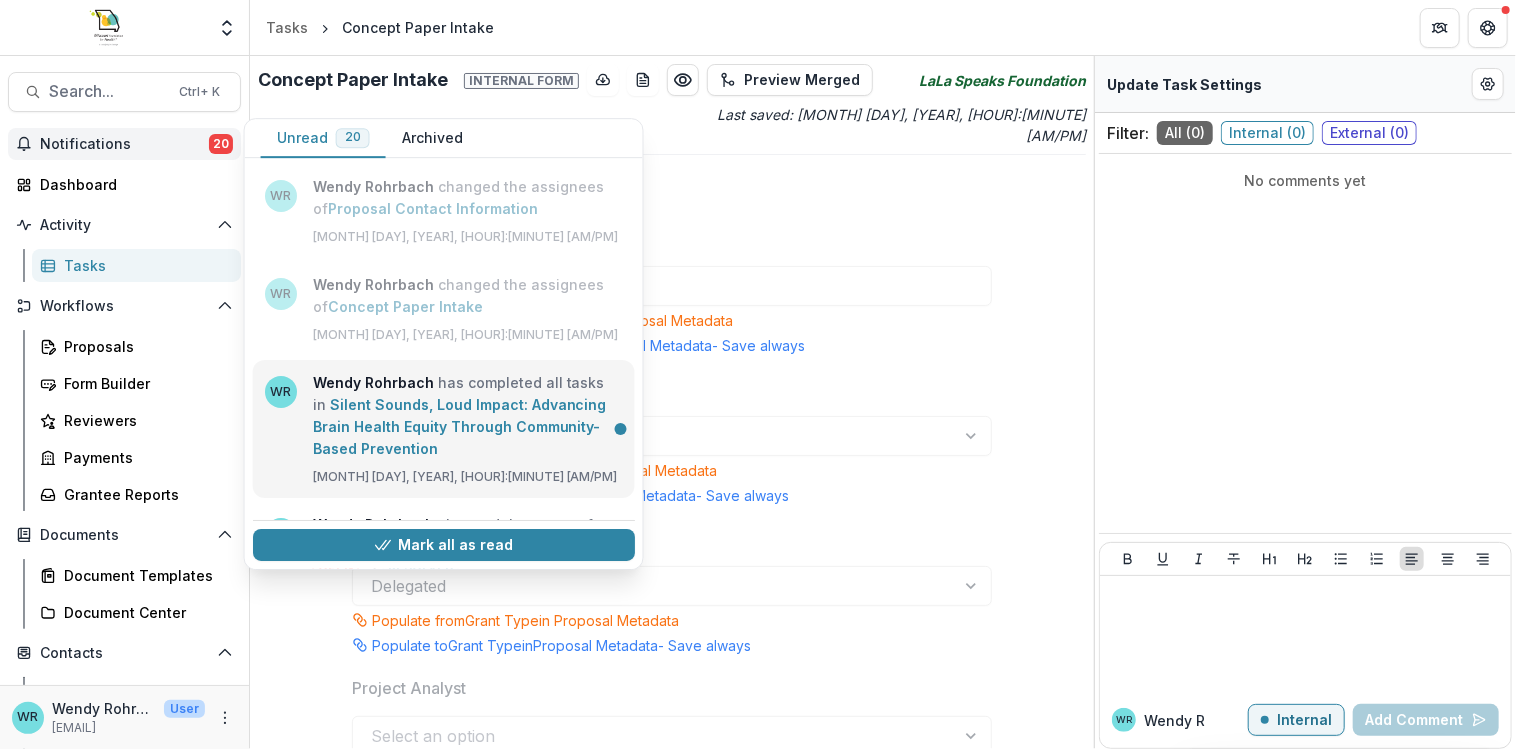 click on "Silent Sounds, Loud Impact: Advancing Brain Health Equity Through Community-Based Prevention" at bounding box center [460, 426] 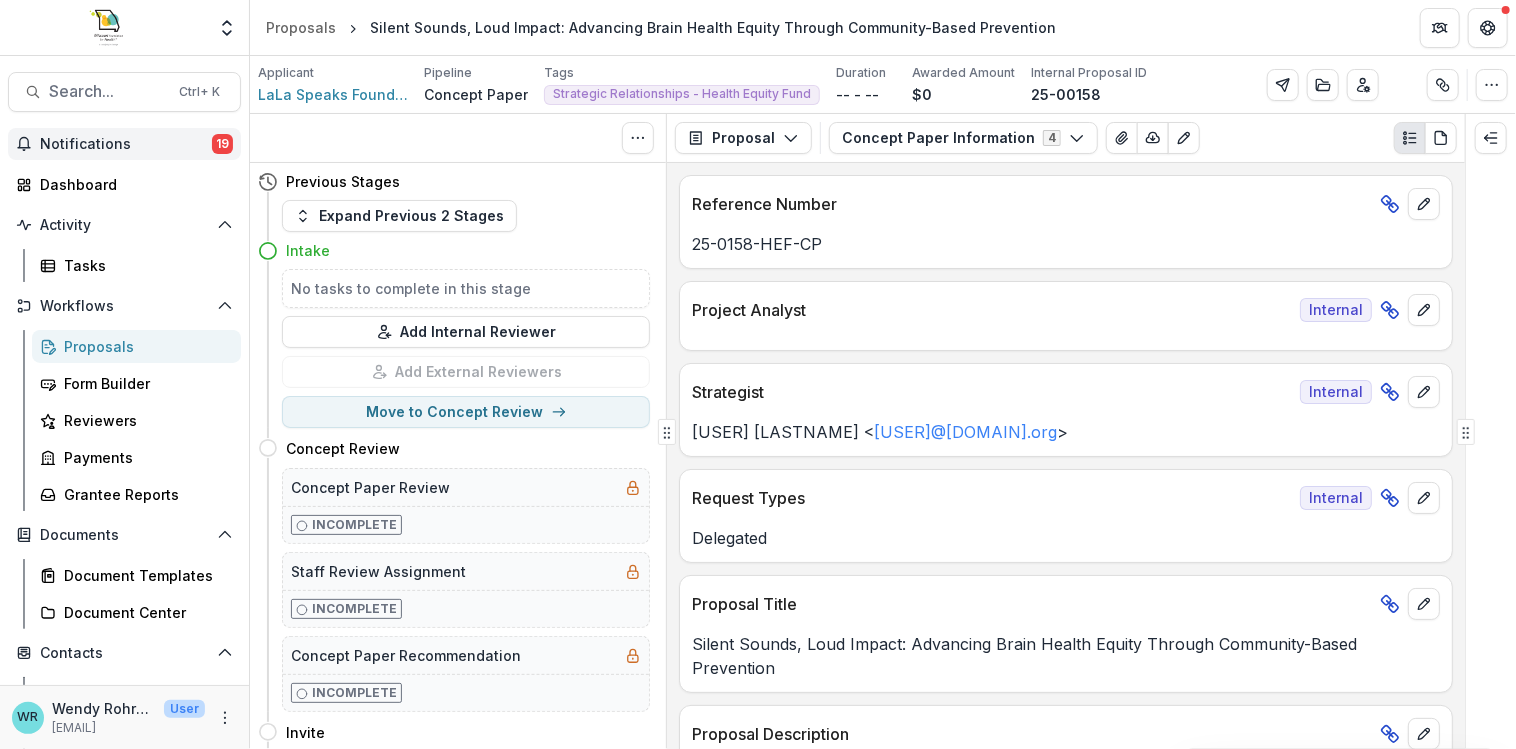 click on "Notifications" at bounding box center [126, 144] 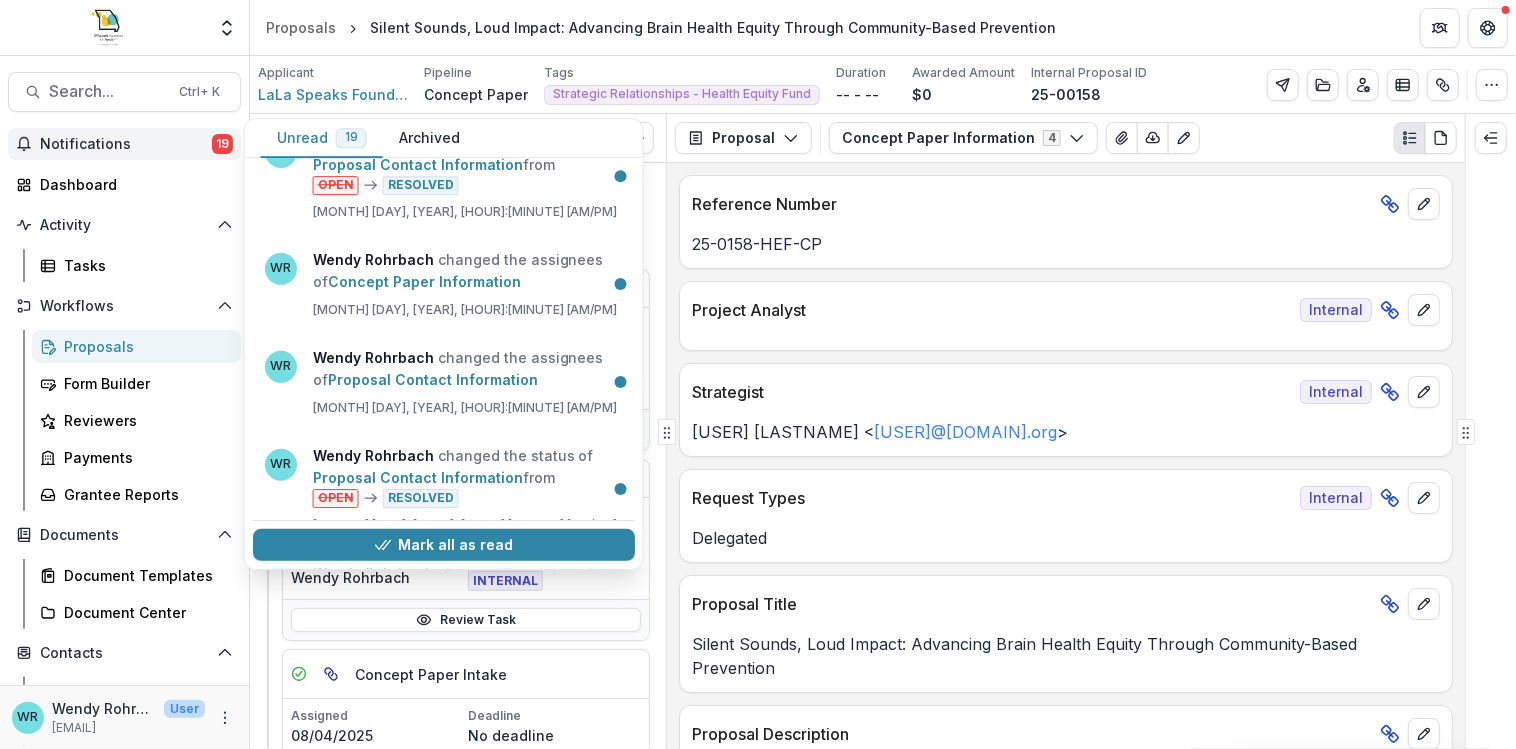 scroll, scrollTop: 500, scrollLeft: 0, axis: vertical 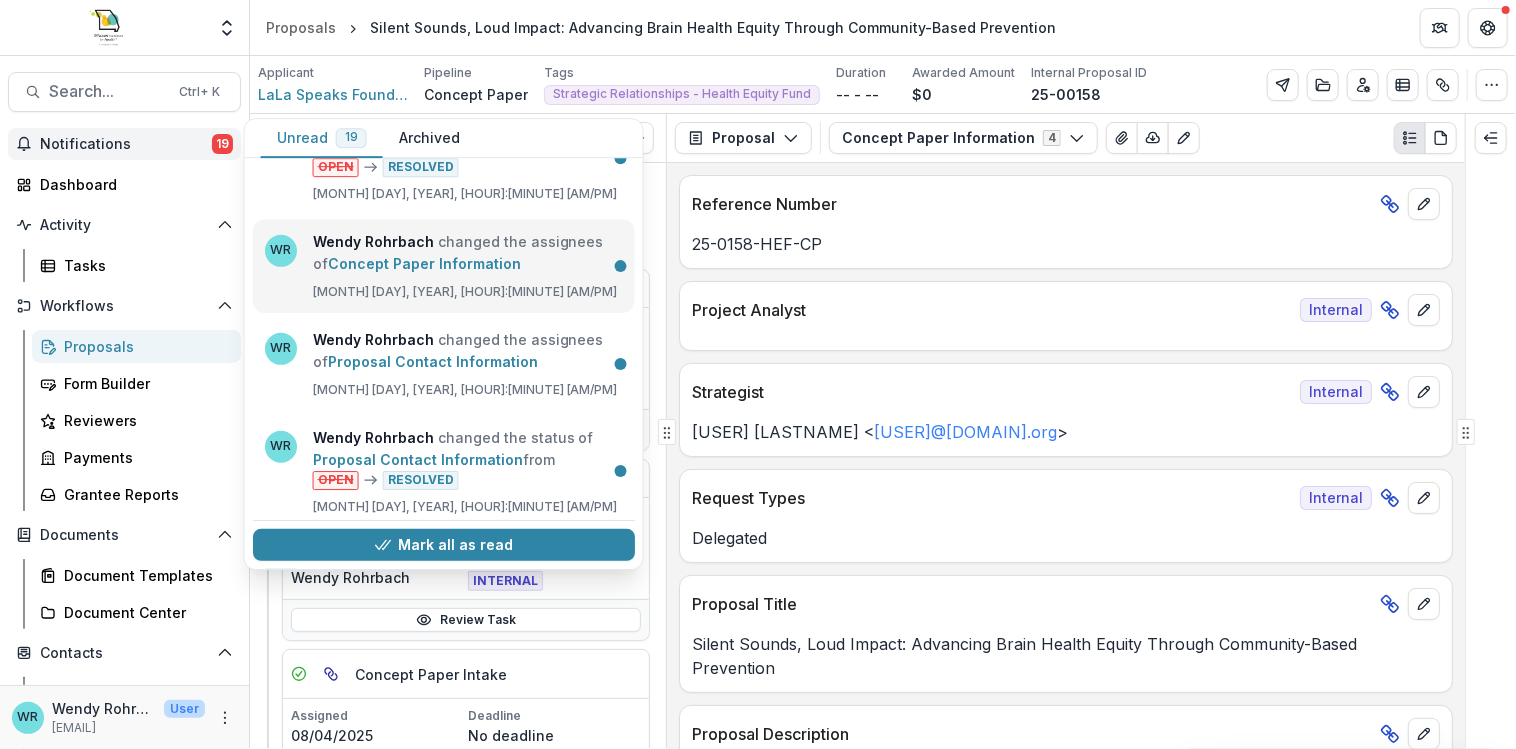 click on "Concept Paper Information" at bounding box center (424, 263) 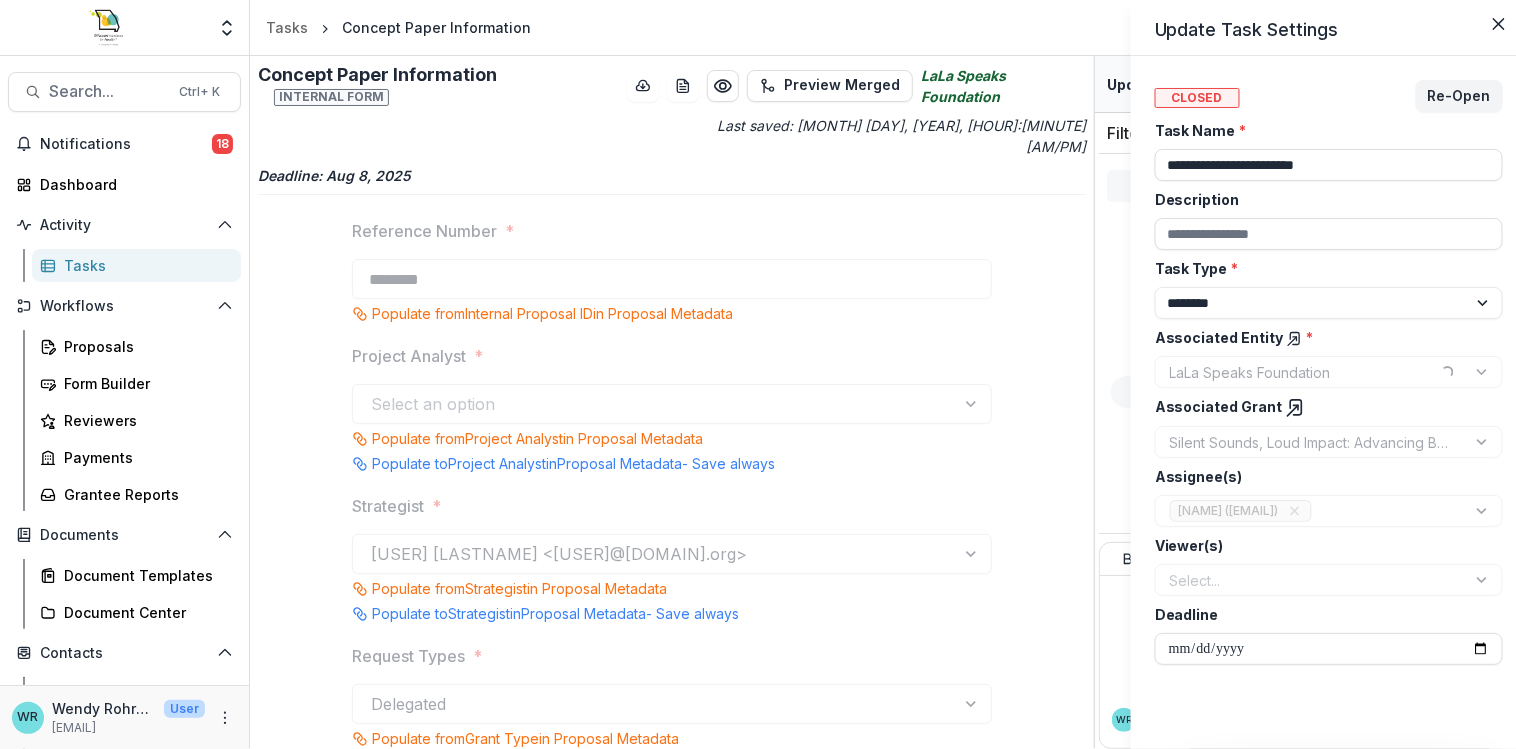 click on "**********" at bounding box center [758, 374] 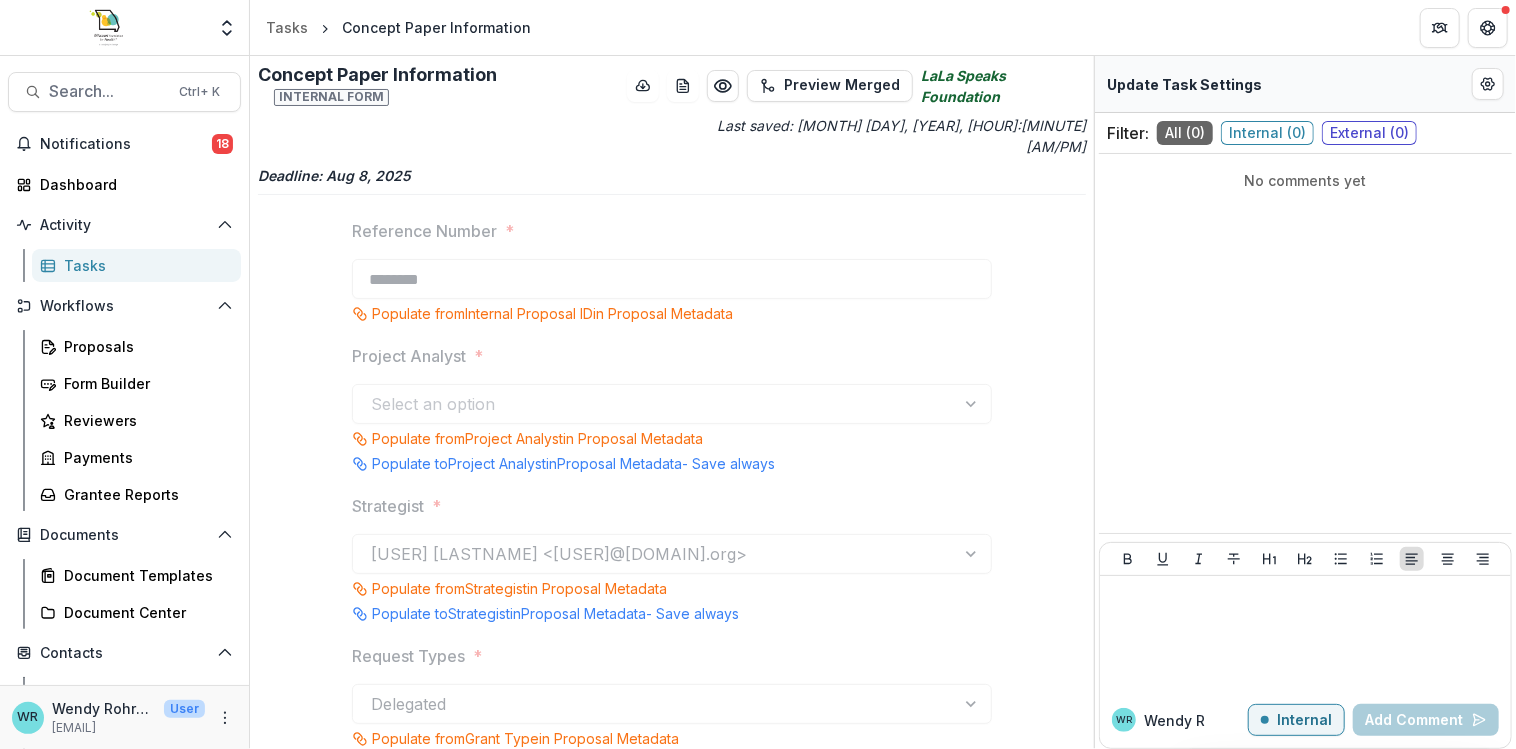 click on "Notifications" at bounding box center [126, 144] 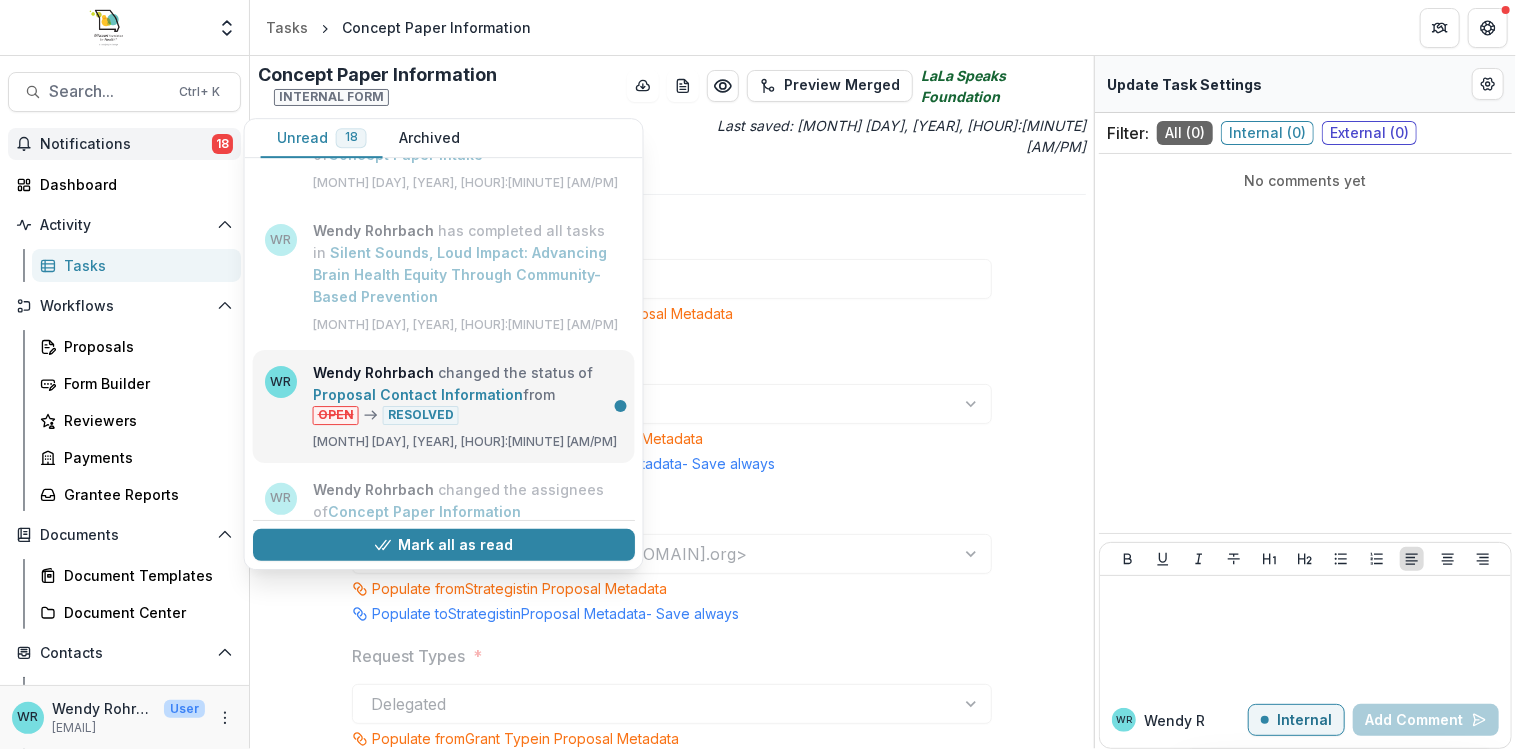scroll, scrollTop: 300, scrollLeft: 0, axis: vertical 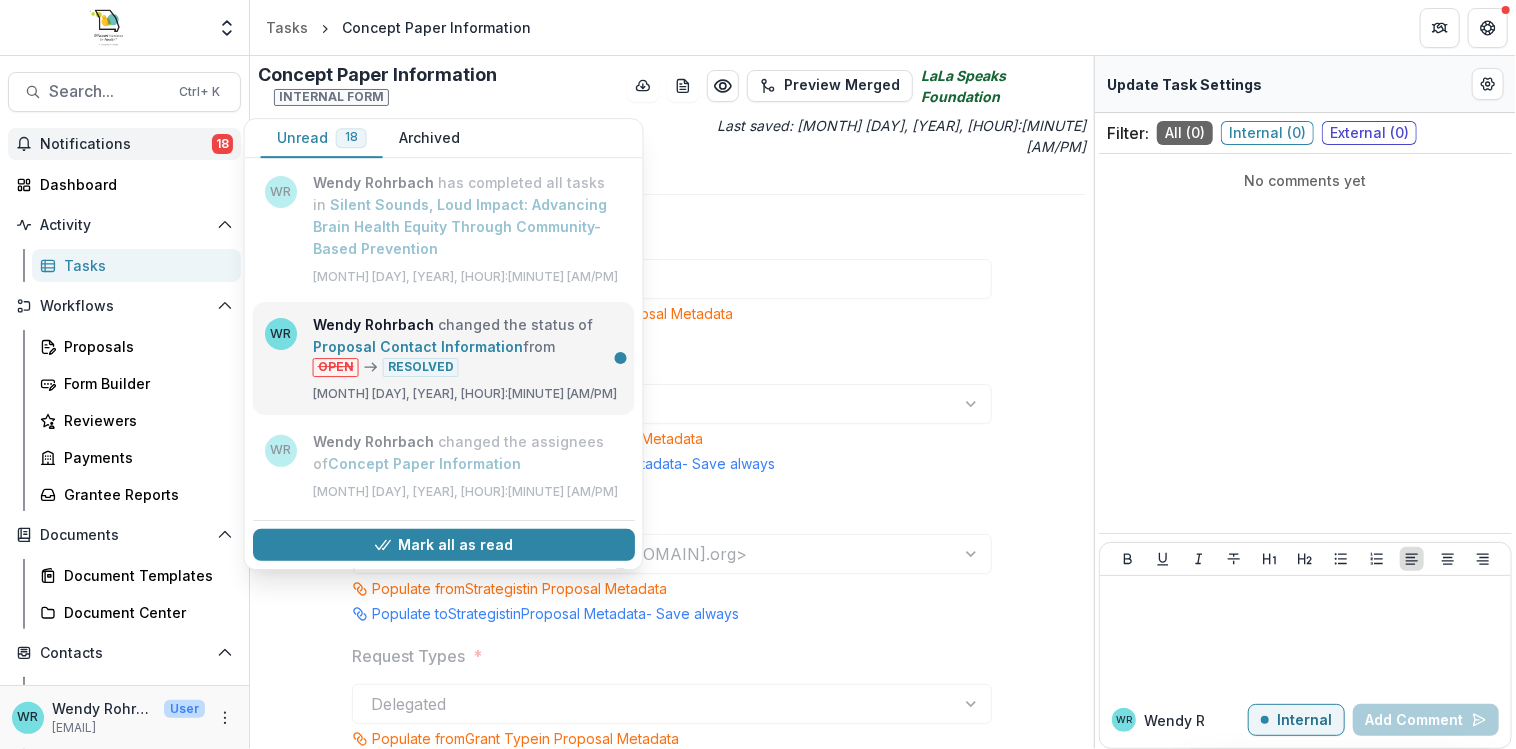 click on "Proposal Contact Information" at bounding box center [418, 346] 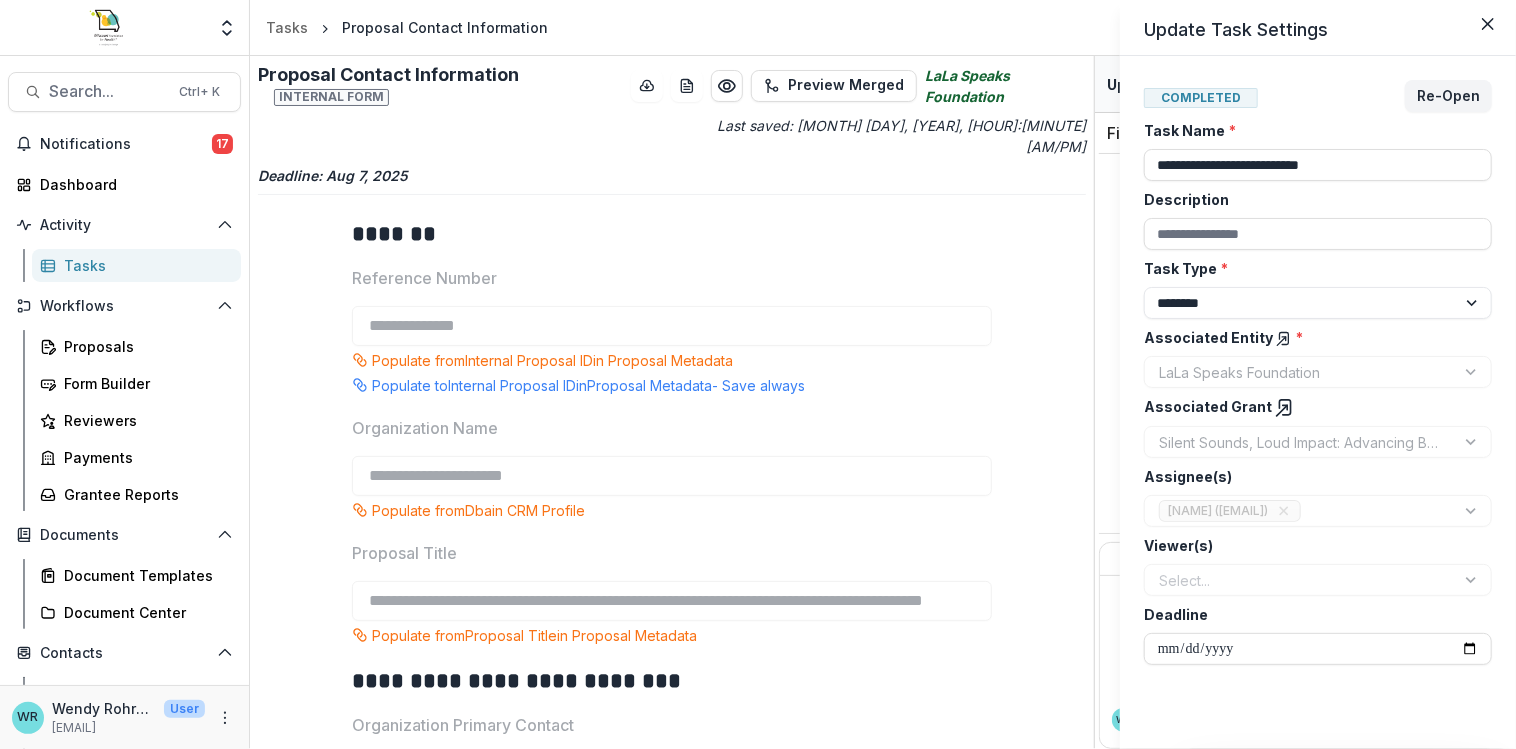 click on "**********" at bounding box center (758, 374) 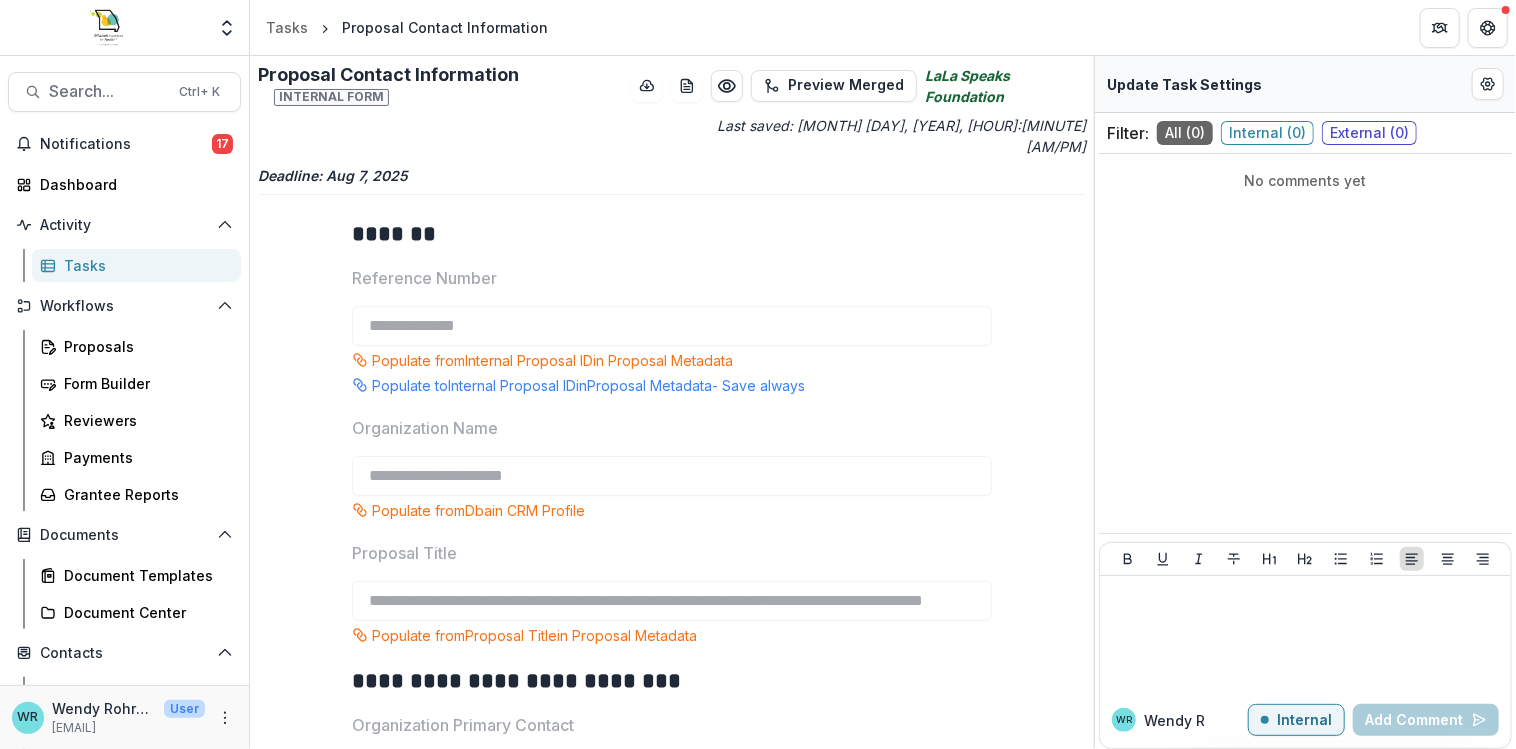 click on "Notifications" at bounding box center (126, 144) 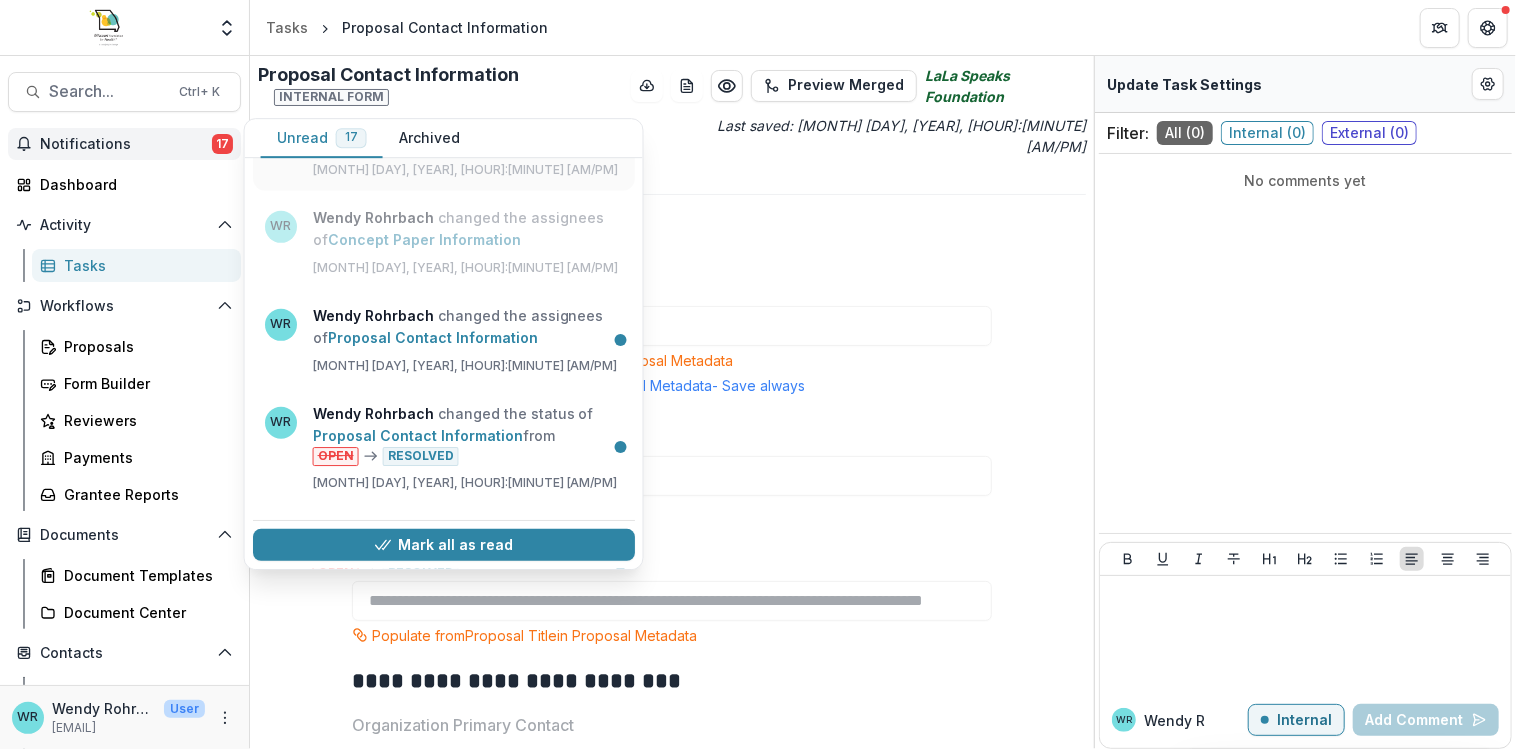 scroll, scrollTop: 600, scrollLeft: 0, axis: vertical 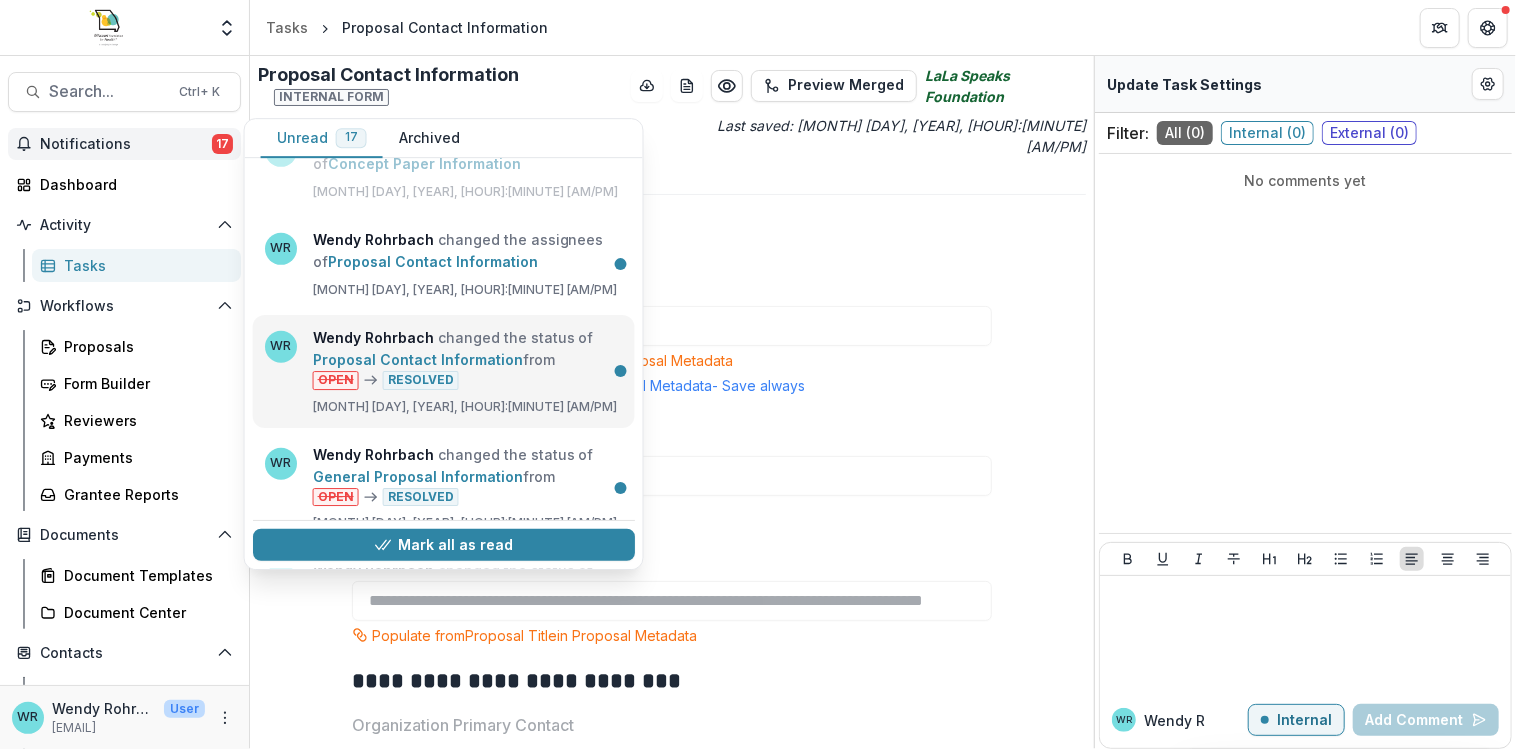 click on "Proposal Contact Information" at bounding box center (418, 359) 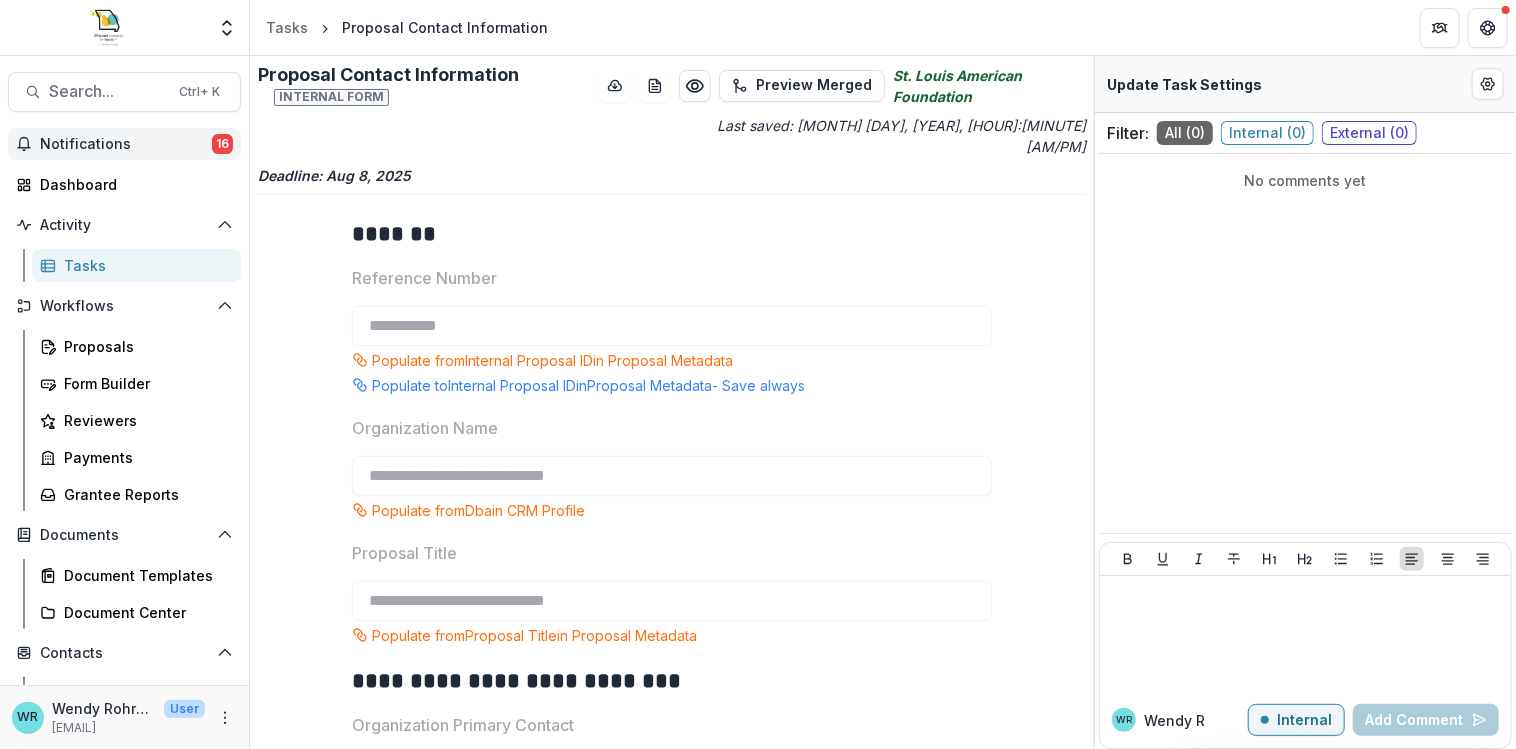 click on "Notifications" at bounding box center [126, 144] 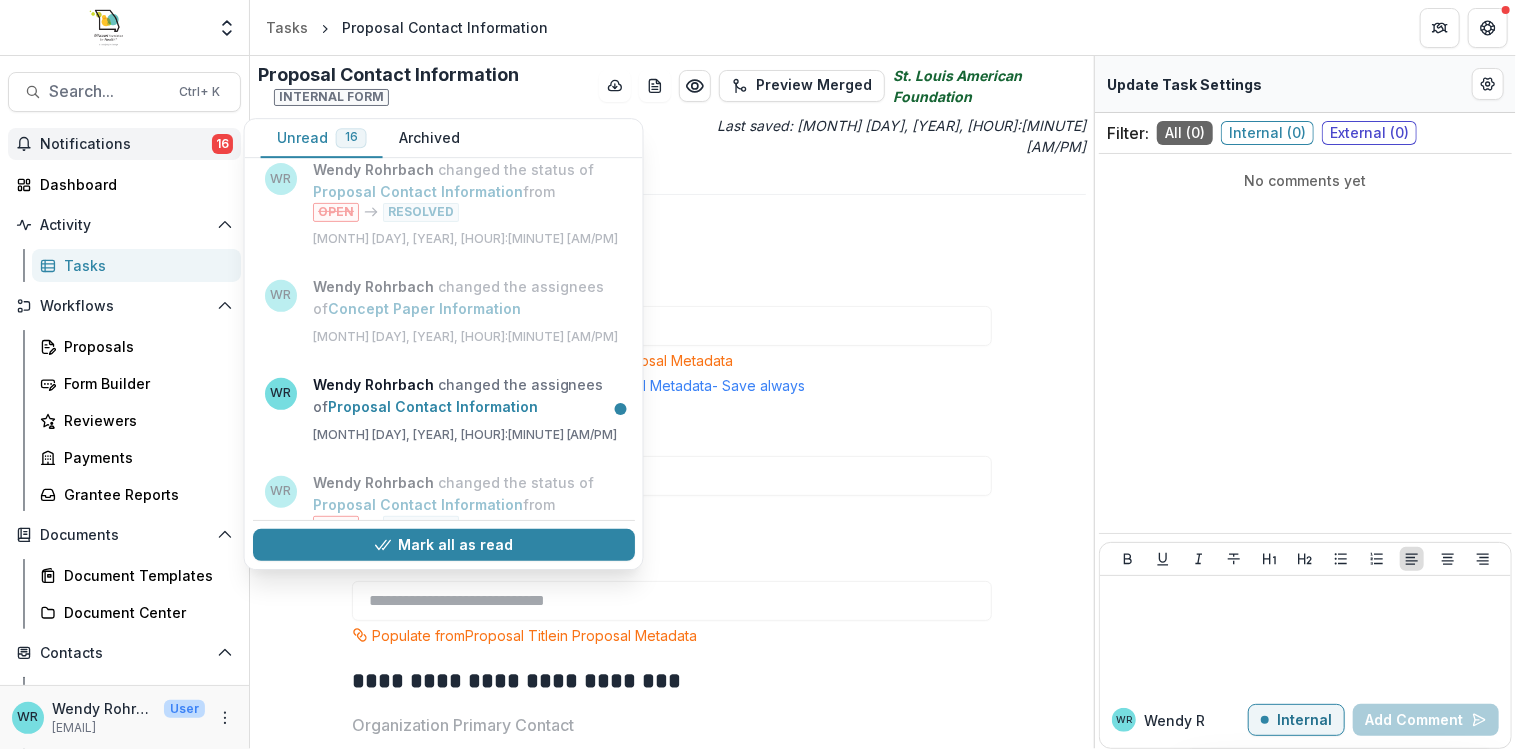 scroll, scrollTop: 500, scrollLeft: 0, axis: vertical 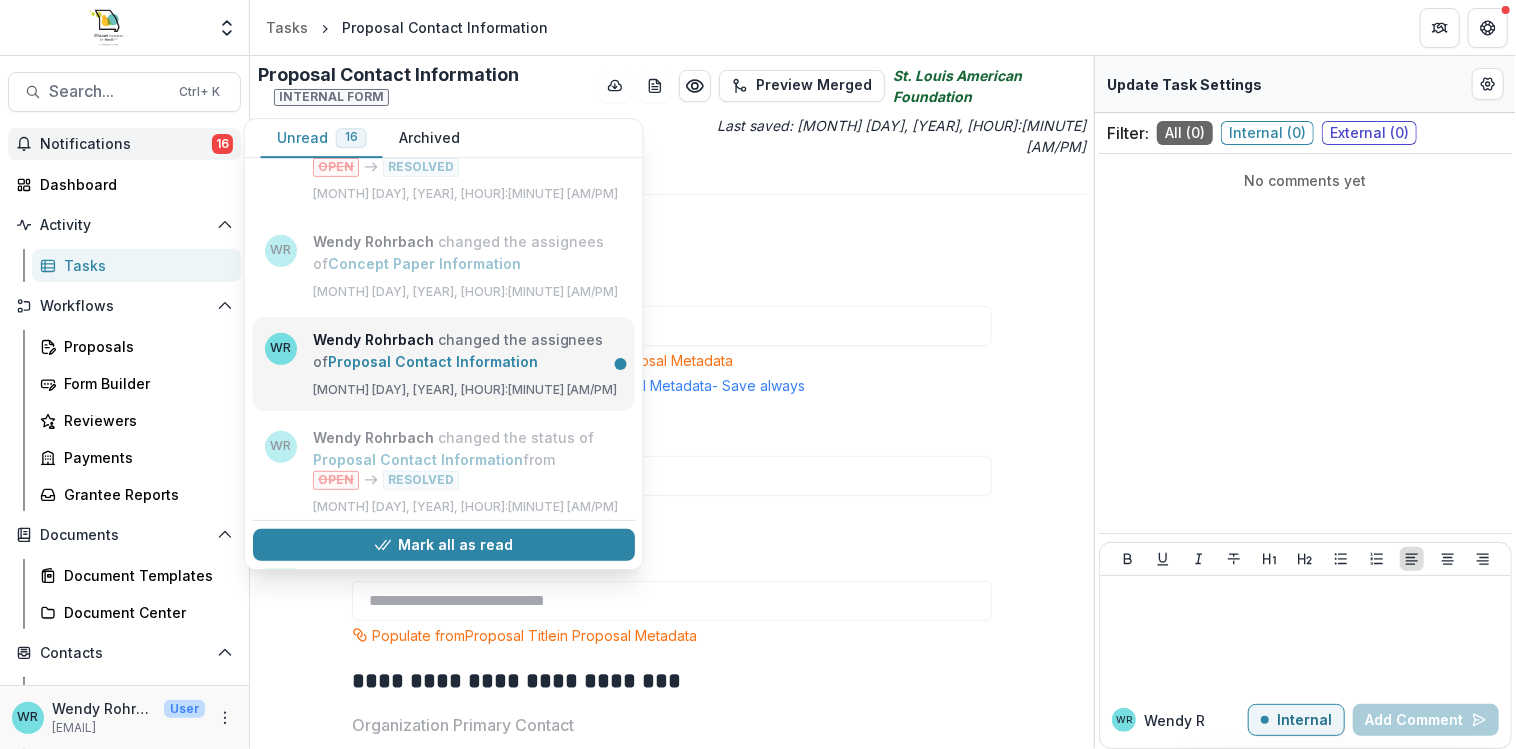 click on "Proposal Contact Information" at bounding box center (433, 361) 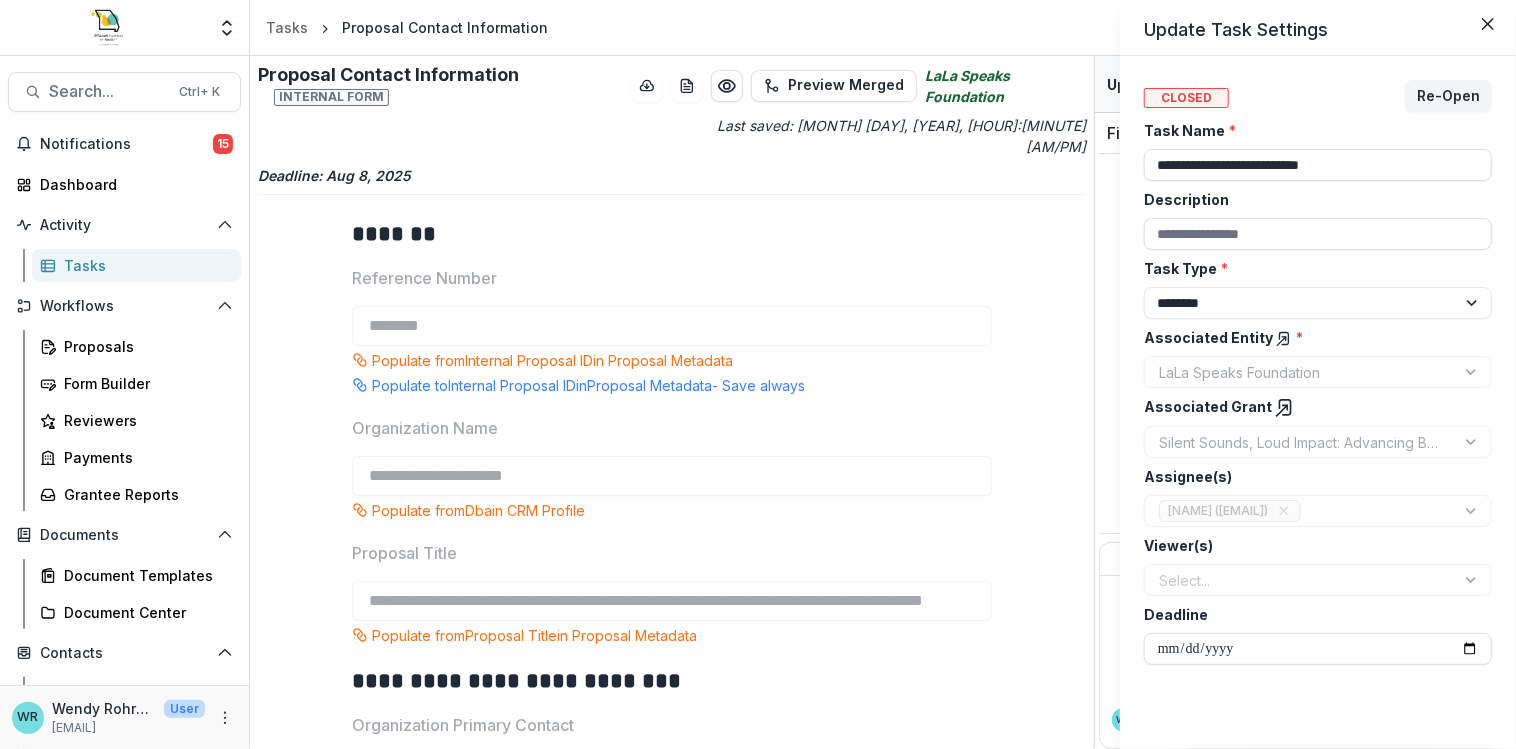 click on "**********" at bounding box center [758, 374] 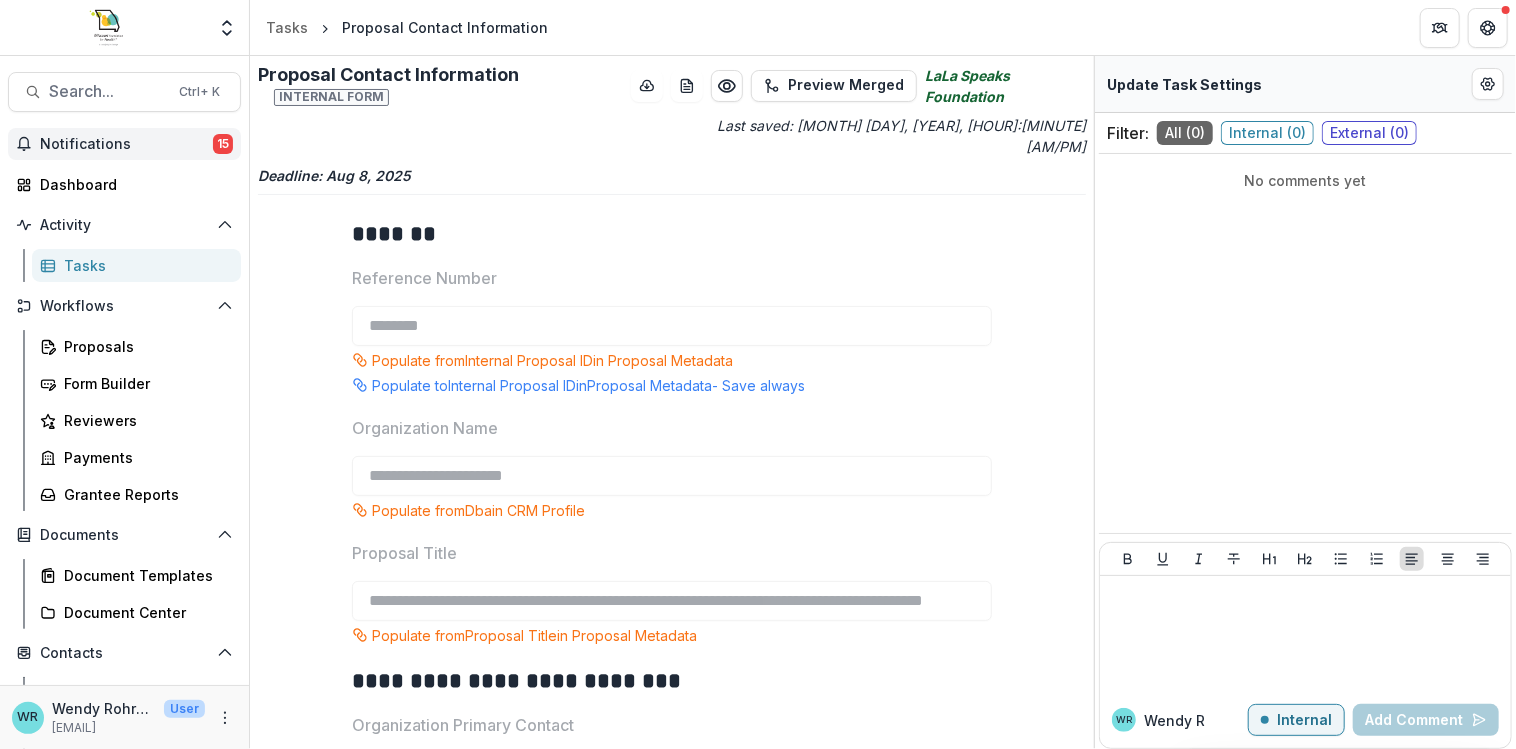 click on "Notifications" at bounding box center (126, 144) 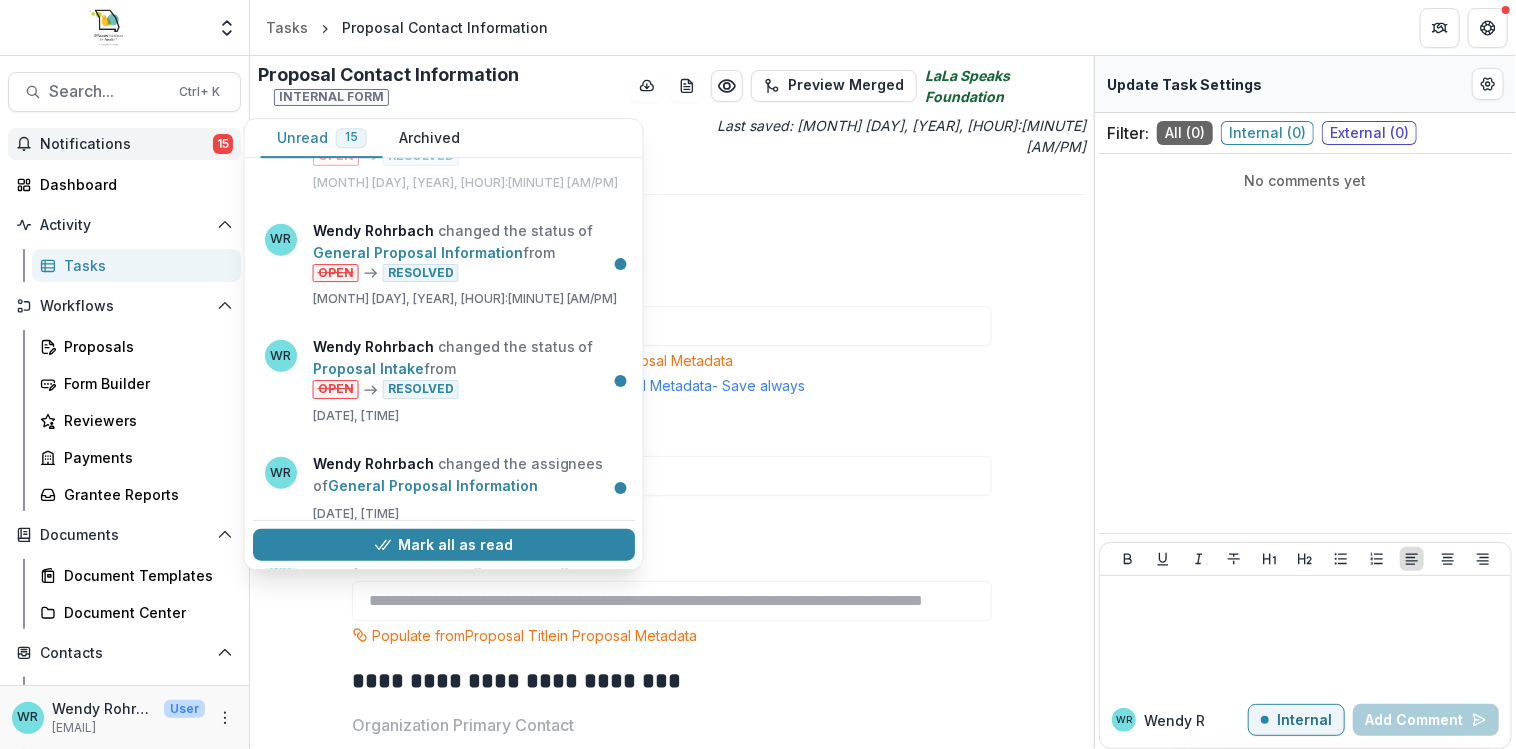scroll, scrollTop: 1000, scrollLeft: 0, axis: vertical 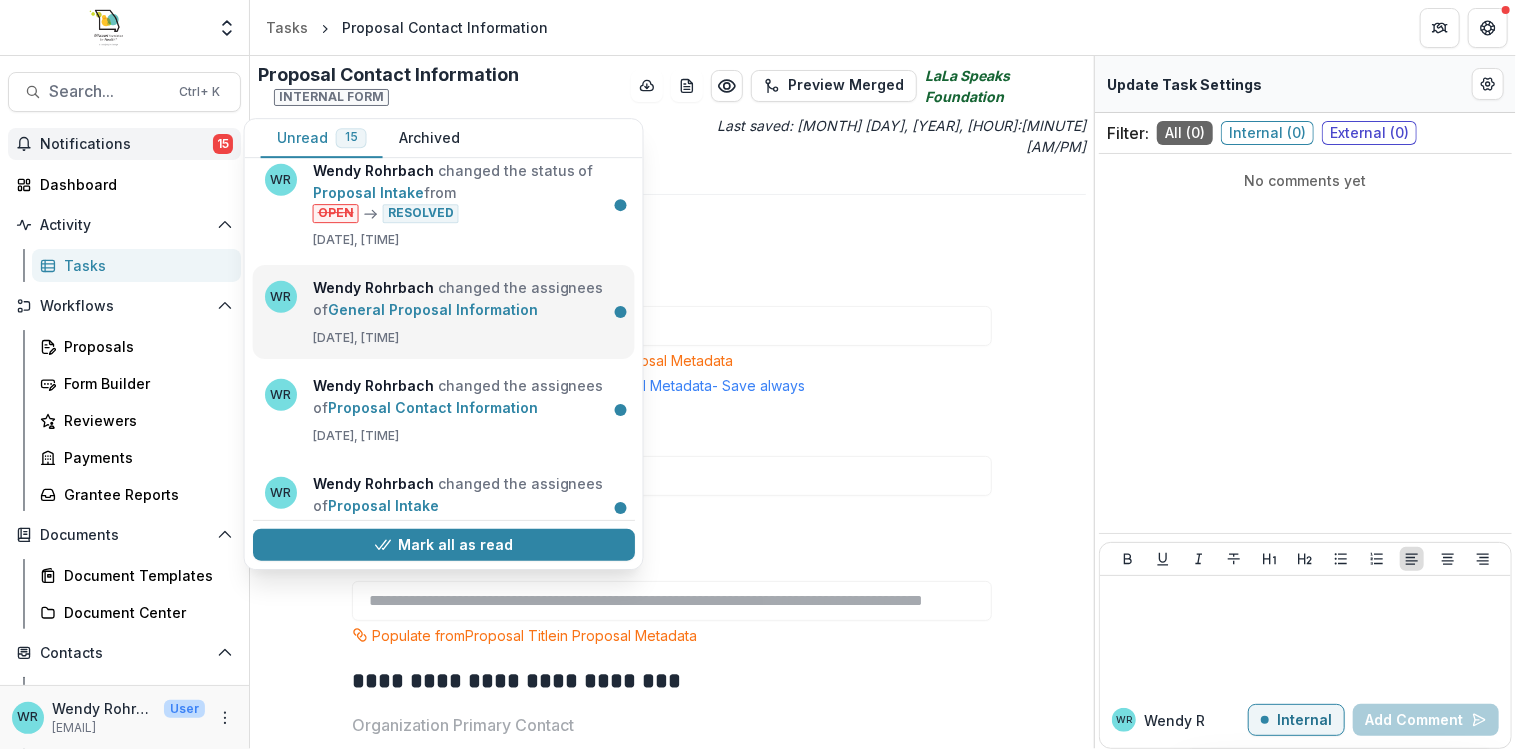 click on "General Proposal Information" at bounding box center [433, 309] 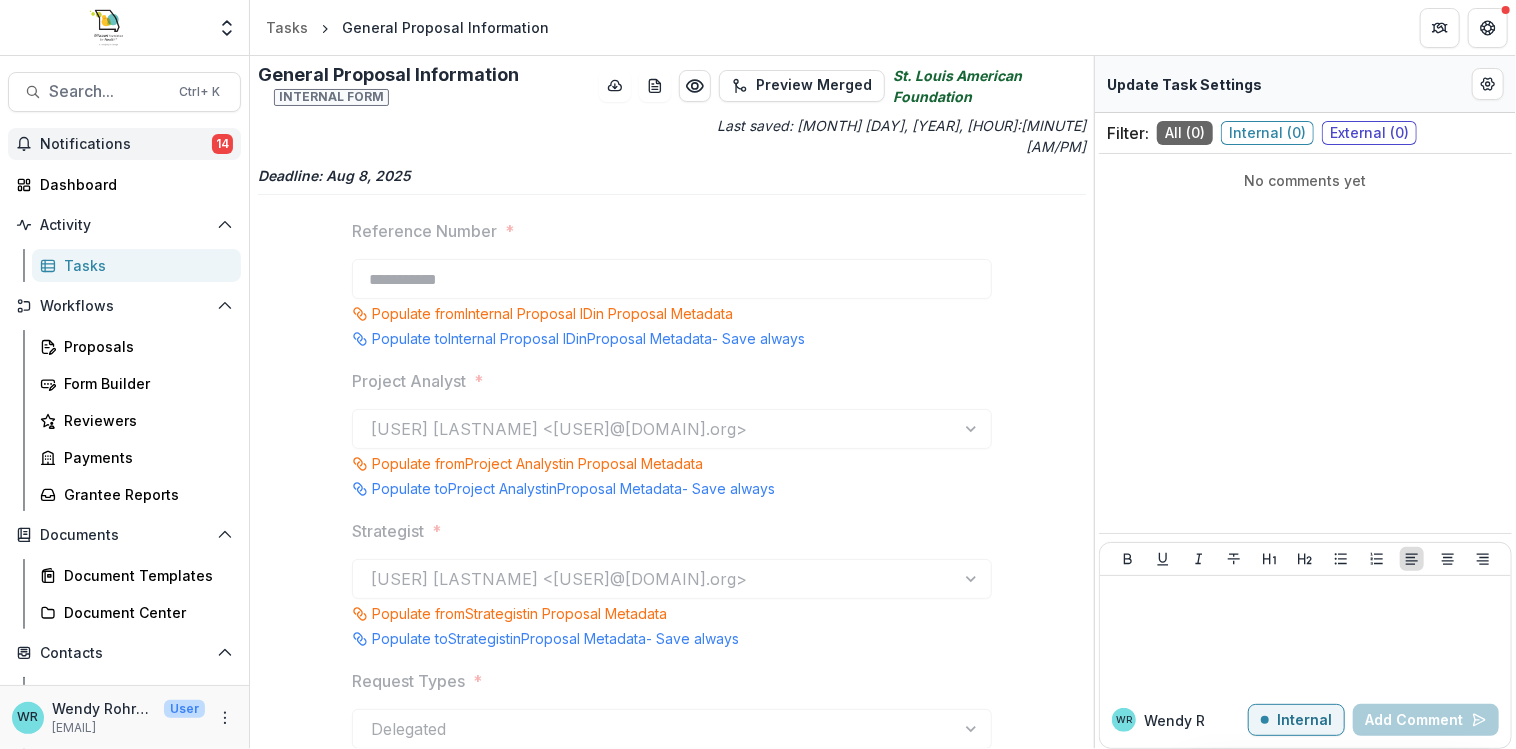 click on "Notifications" at bounding box center [126, 144] 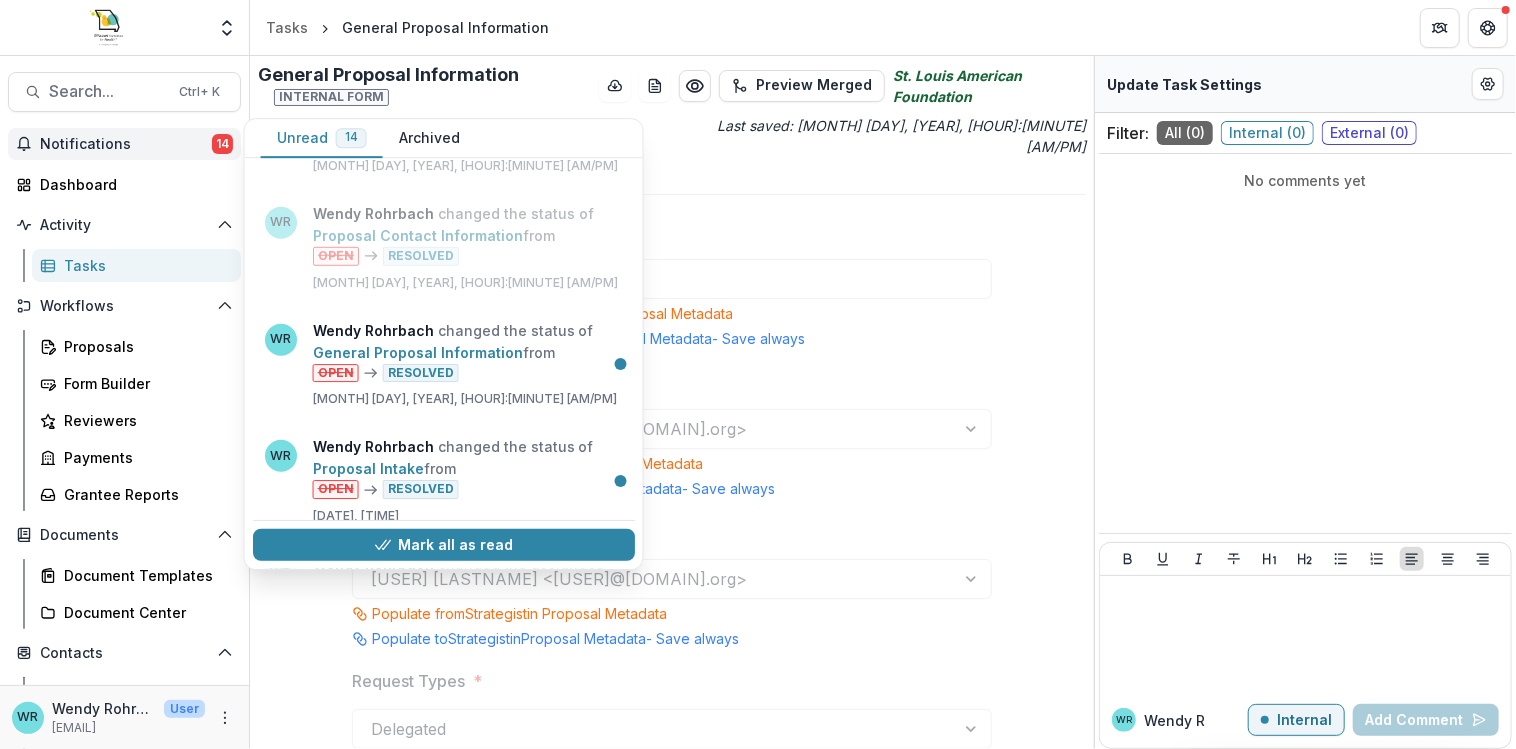 scroll, scrollTop: 800, scrollLeft: 0, axis: vertical 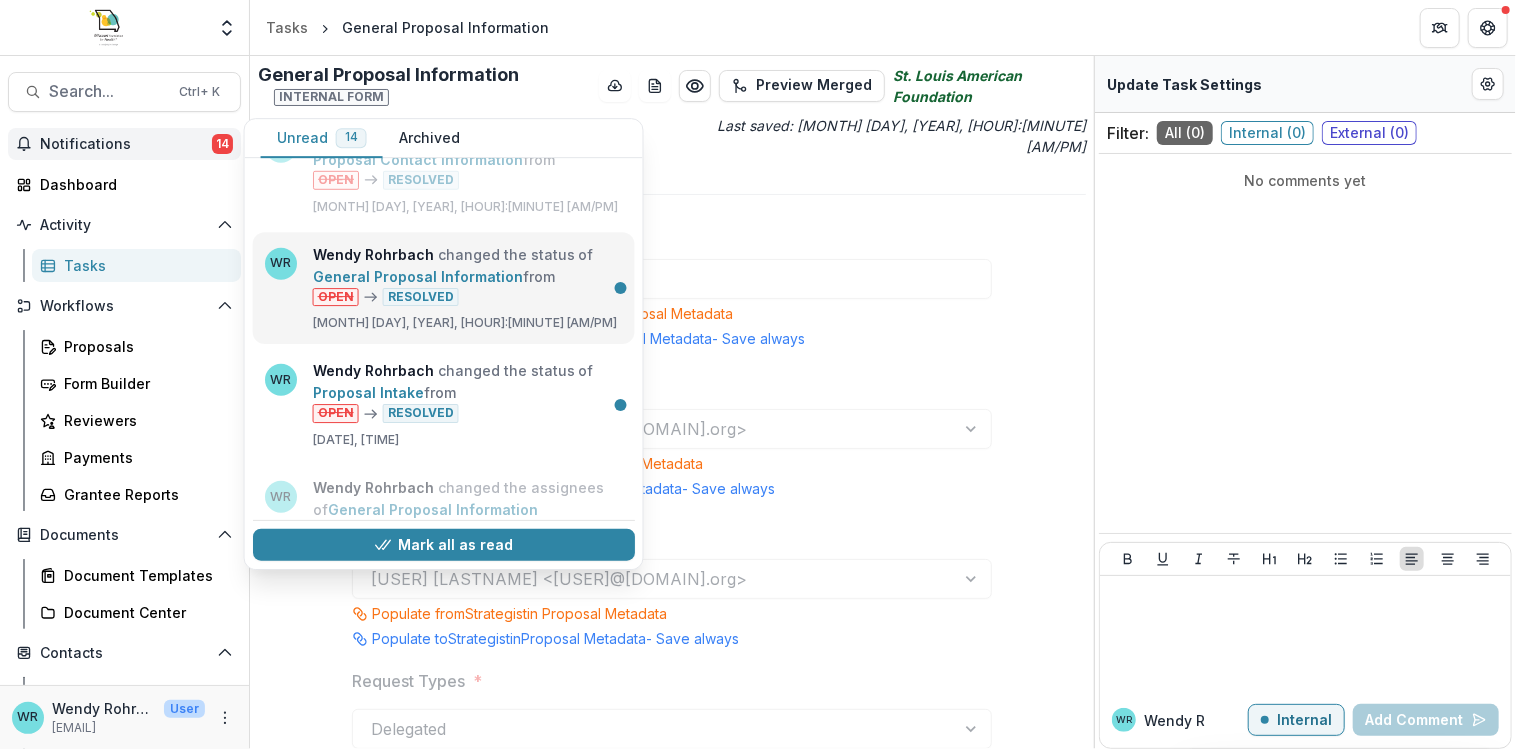 click on "General Proposal Information" at bounding box center (418, 276) 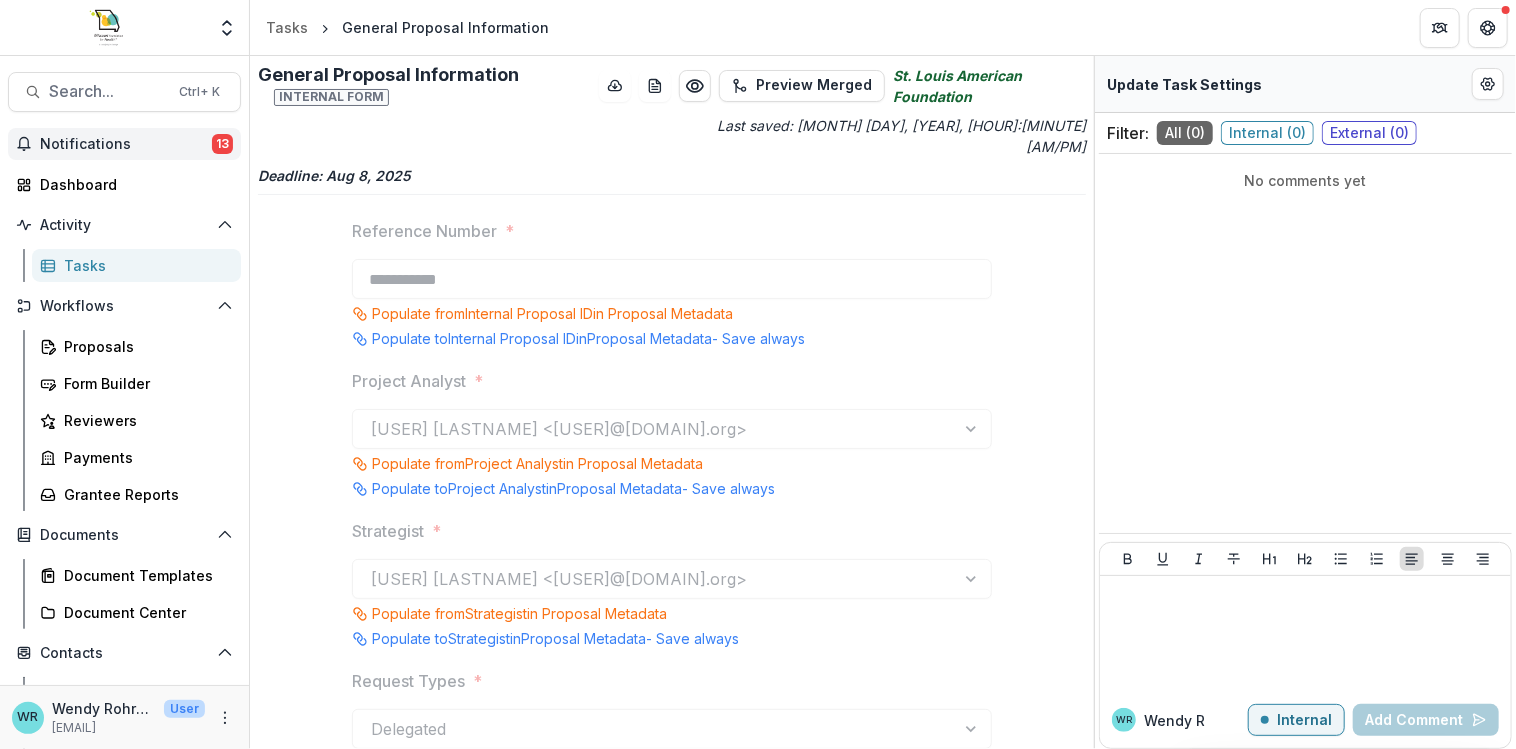 click on "Notifications" at bounding box center (126, 144) 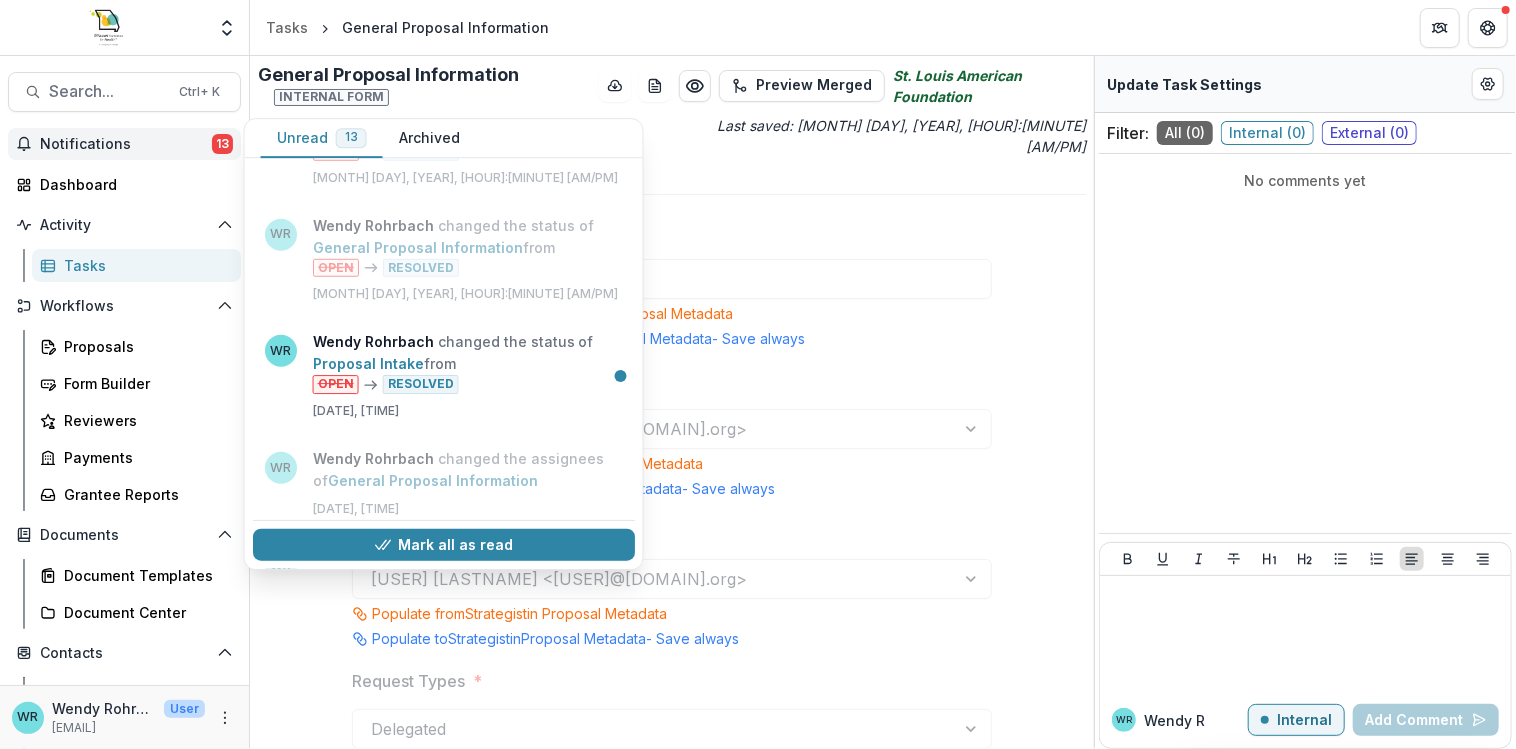 scroll, scrollTop: 900, scrollLeft: 0, axis: vertical 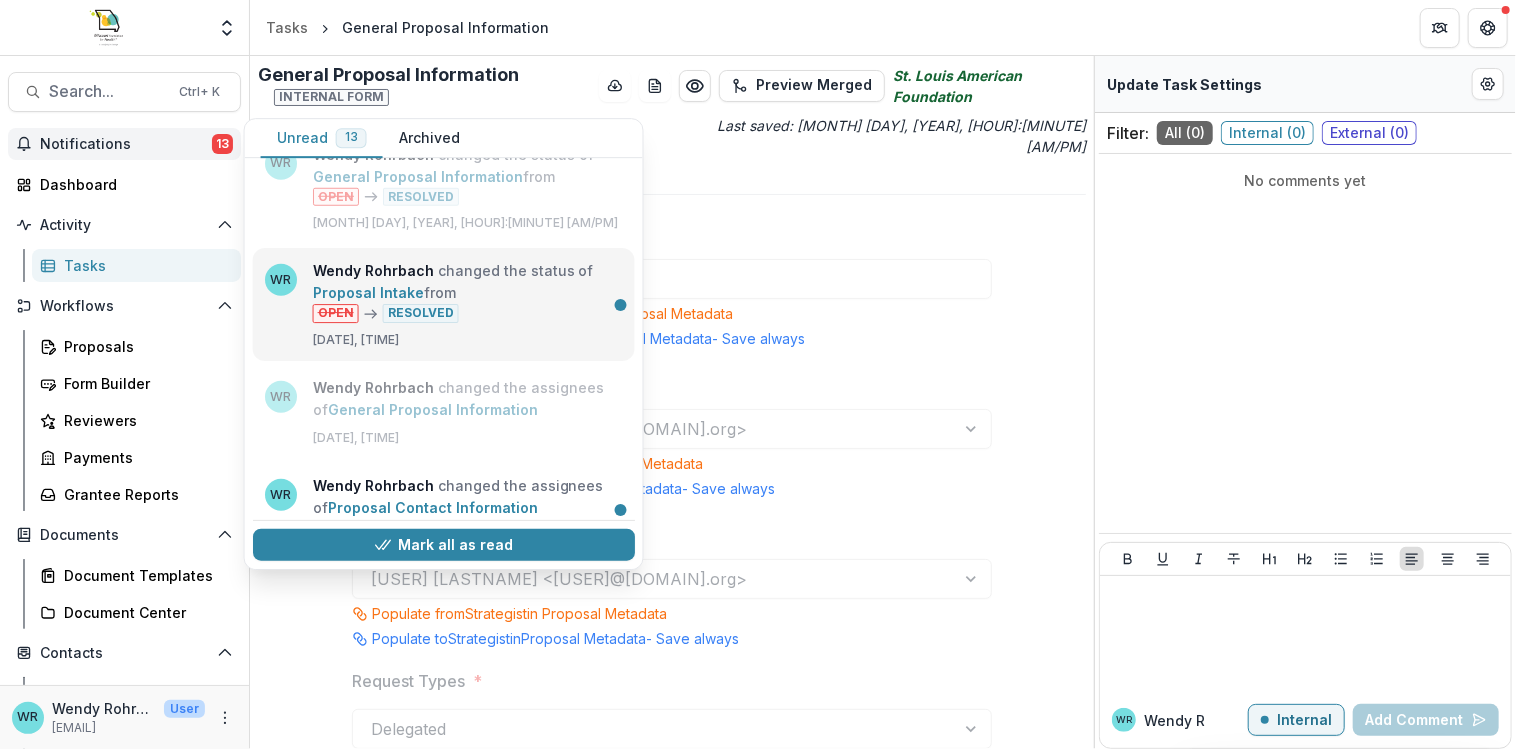click on "Proposal Intake" at bounding box center [368, 293] 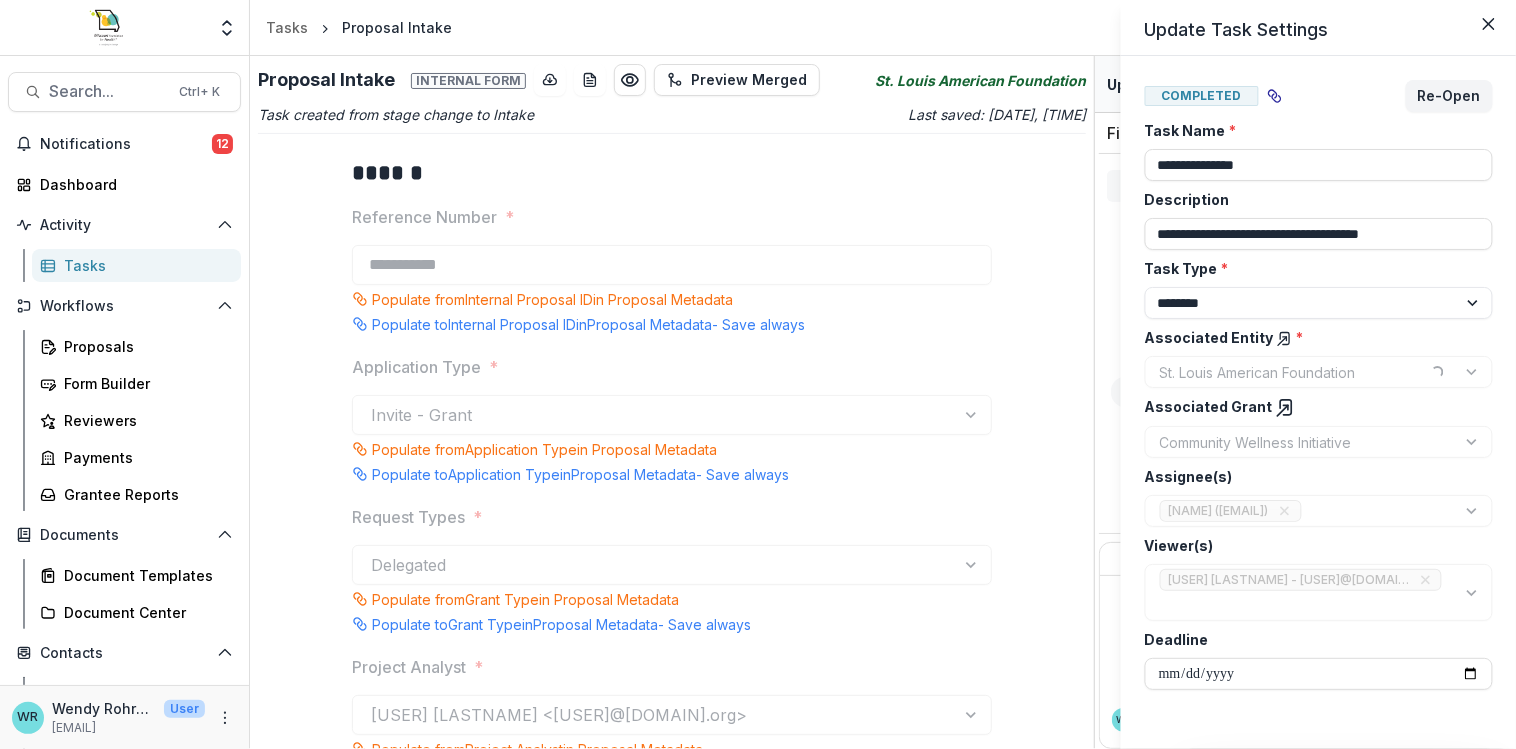 click on "**********" at bounding box center [758, 374] 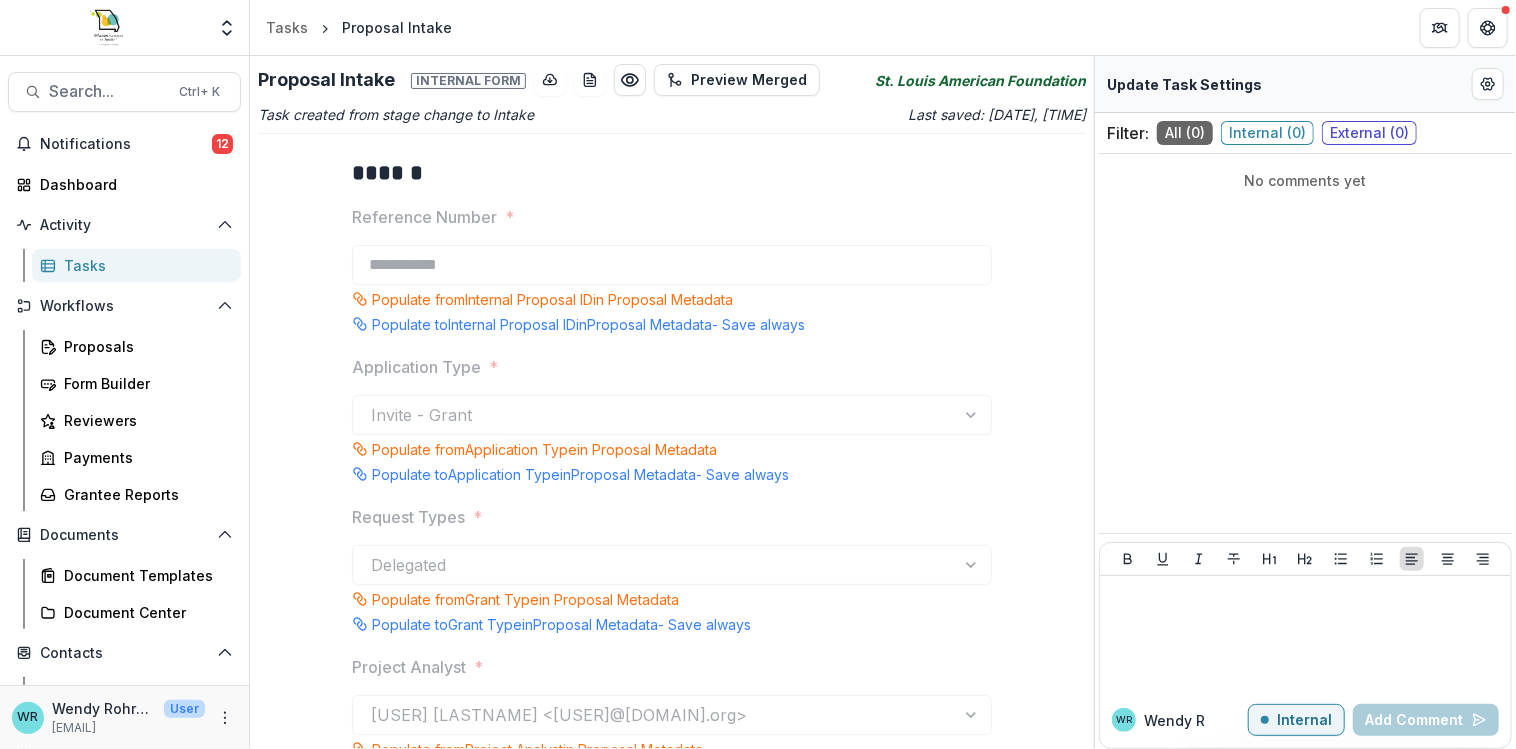 click on "Notifications" at bounding box center [126, 144] 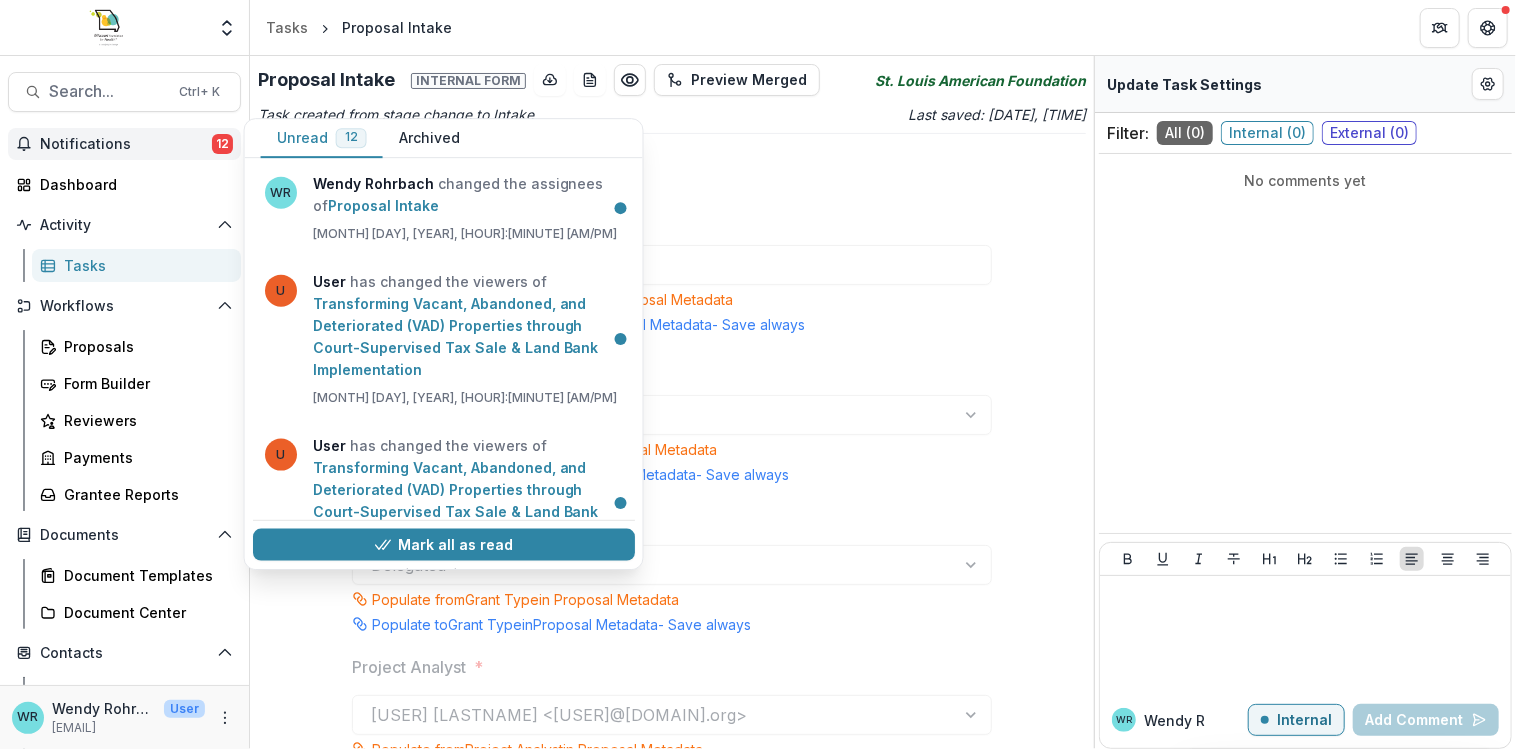 scroll, scrollTop: 1200, scrollLeft: 0, axis: vertical 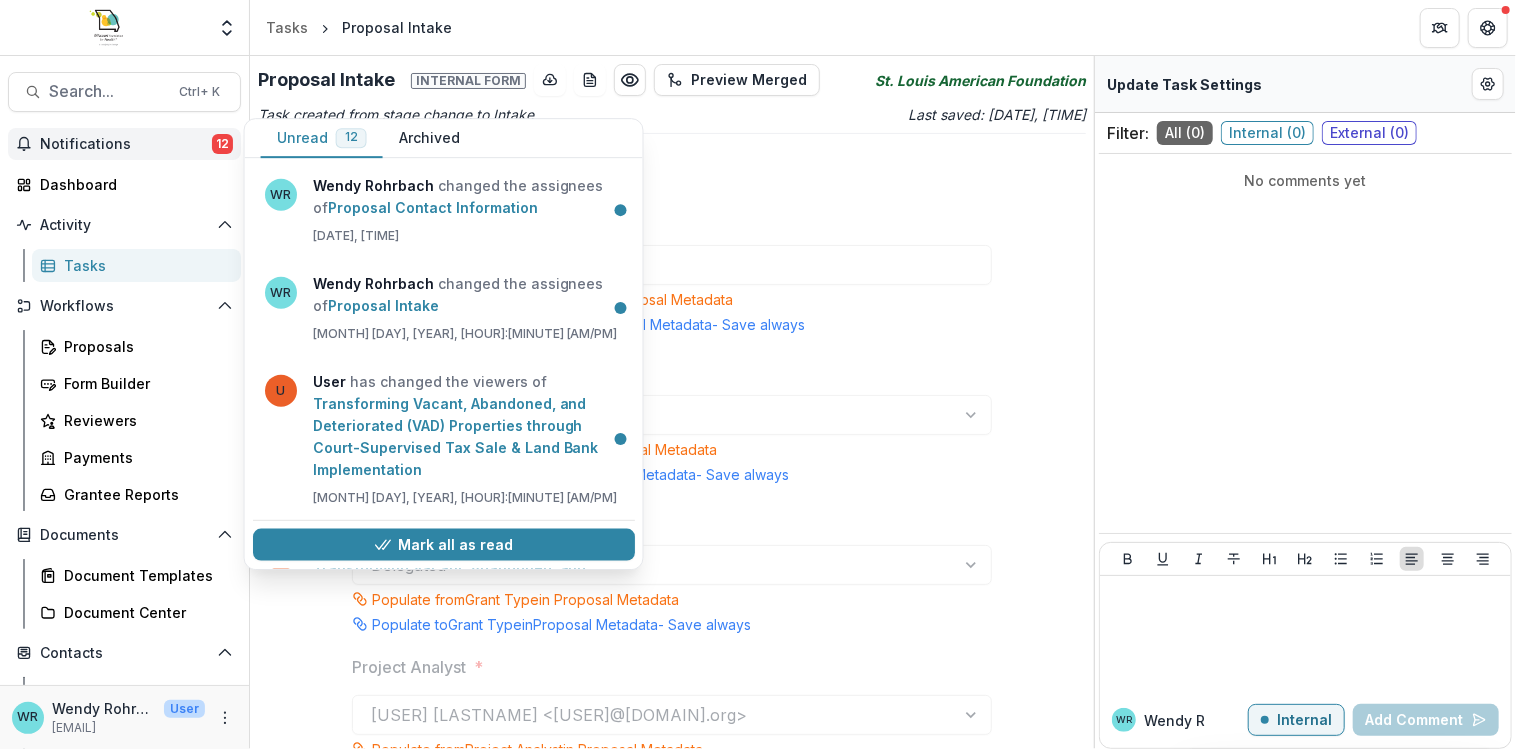 click on "Proposal Intake" at bounding box center [383, 305] 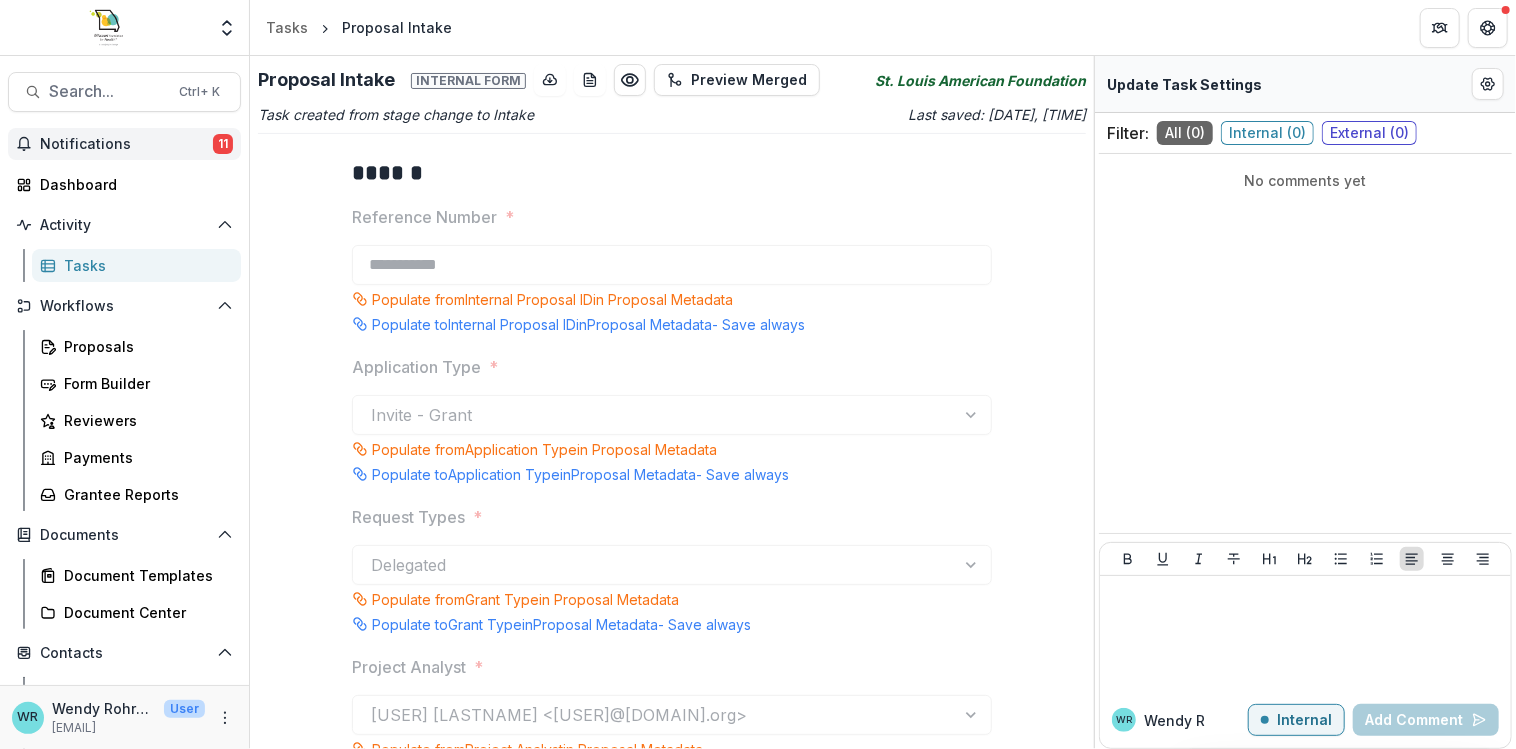 click on "Notifications" at bounding box center (126, 144) 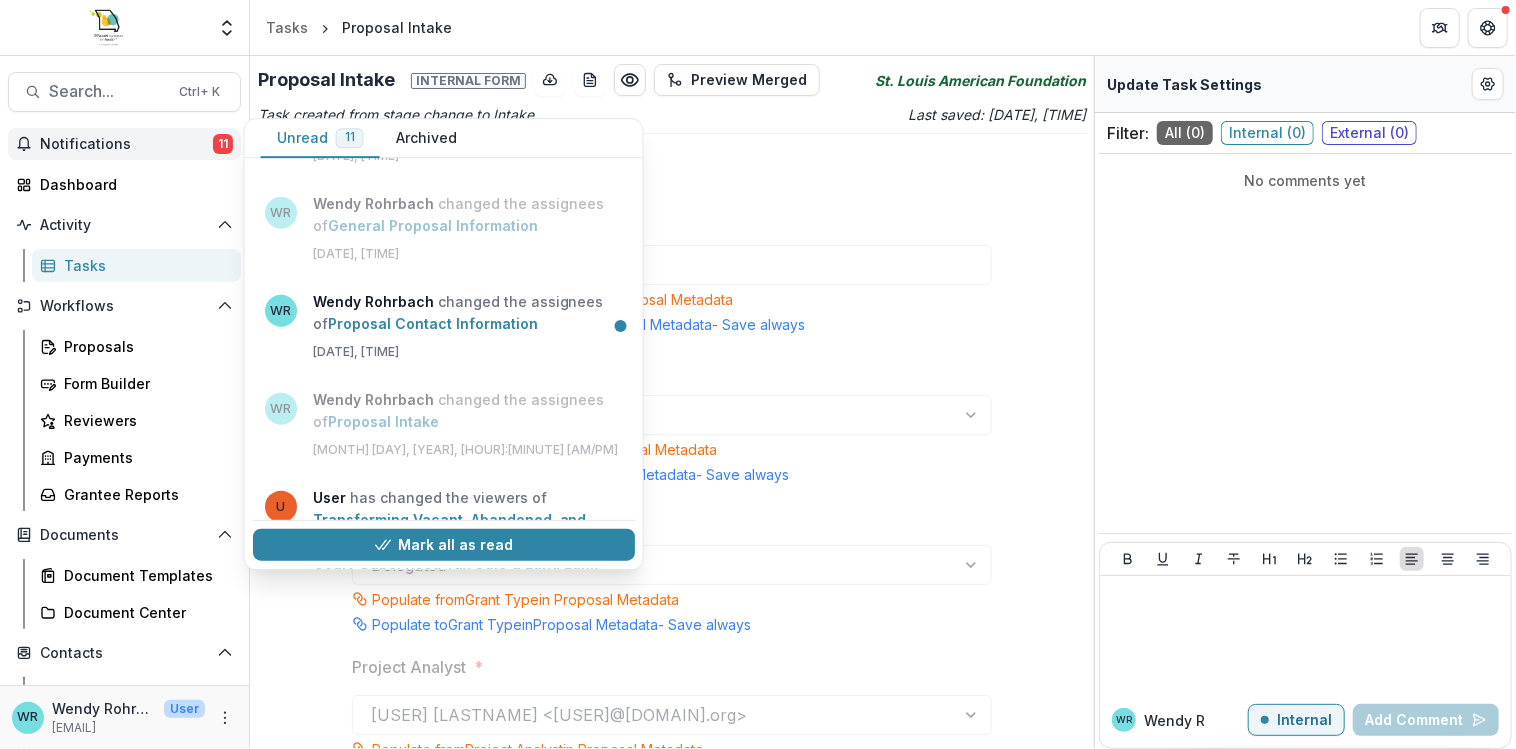 scroll, scrollTop: 1100, scrollLeft: 0, axis: vertical 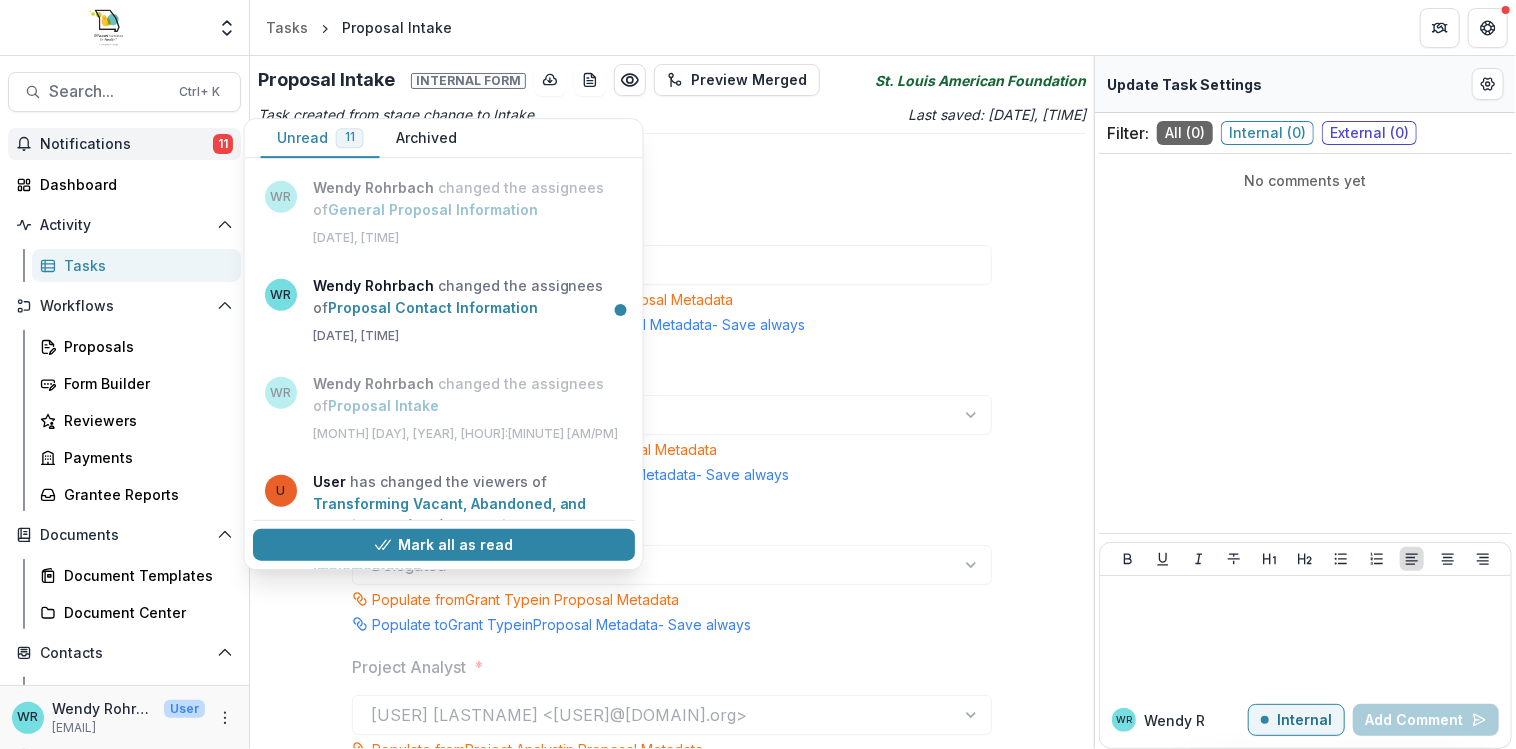 click on "Proposal Contact Information" at bounding box center (433, 307) 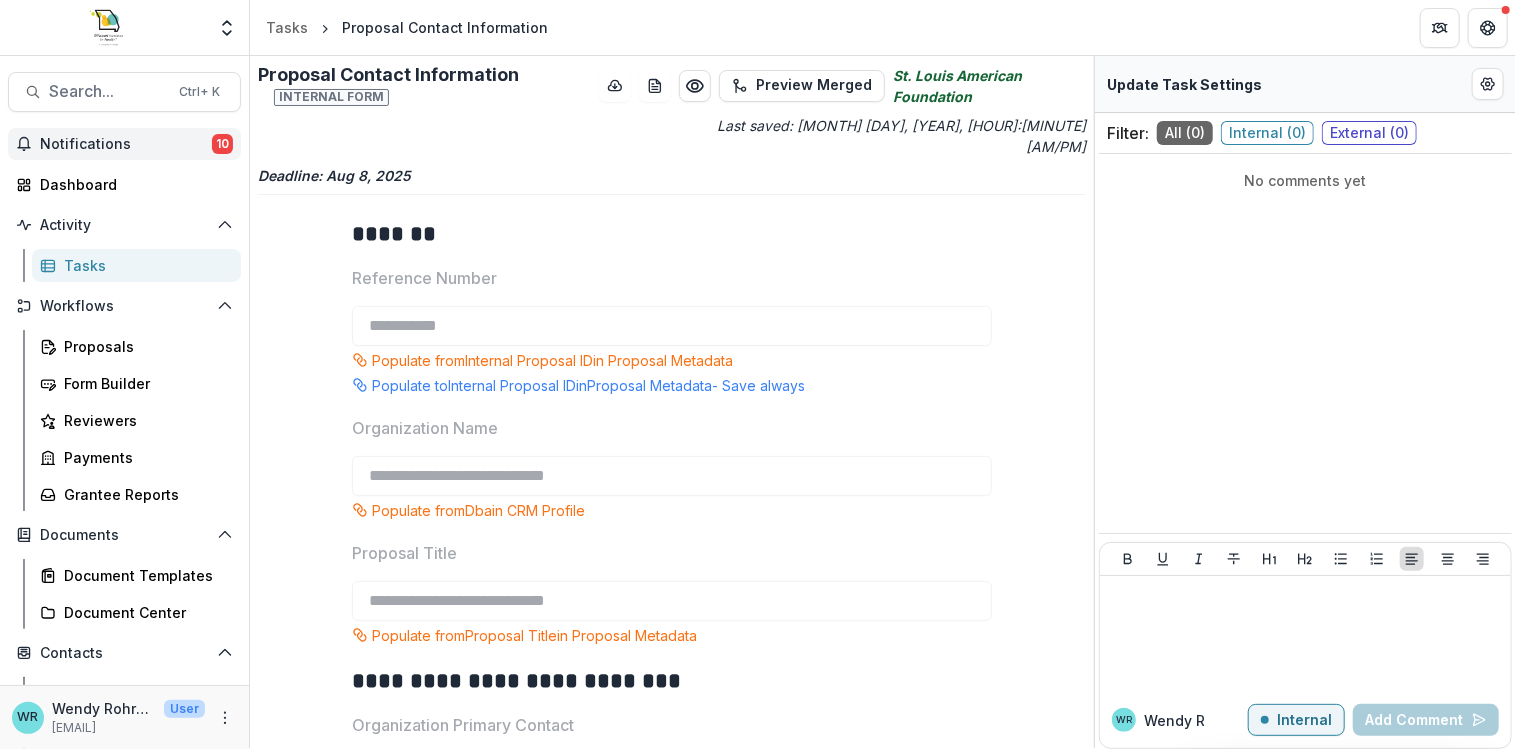 click on "Notifications" at bounding box center [126, 144] 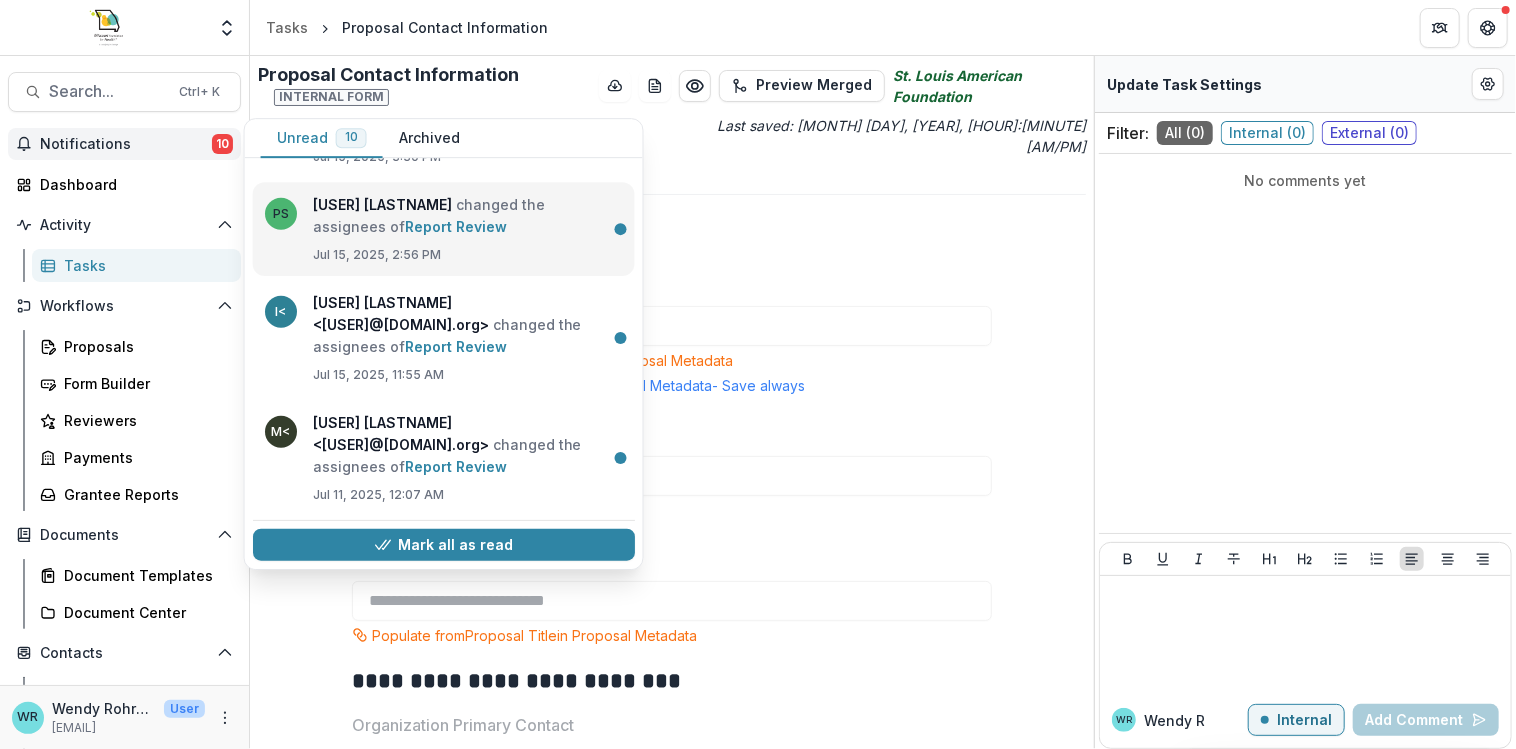 scroll, scrollTop: 708, scrollLeft: 0, axis: vertical 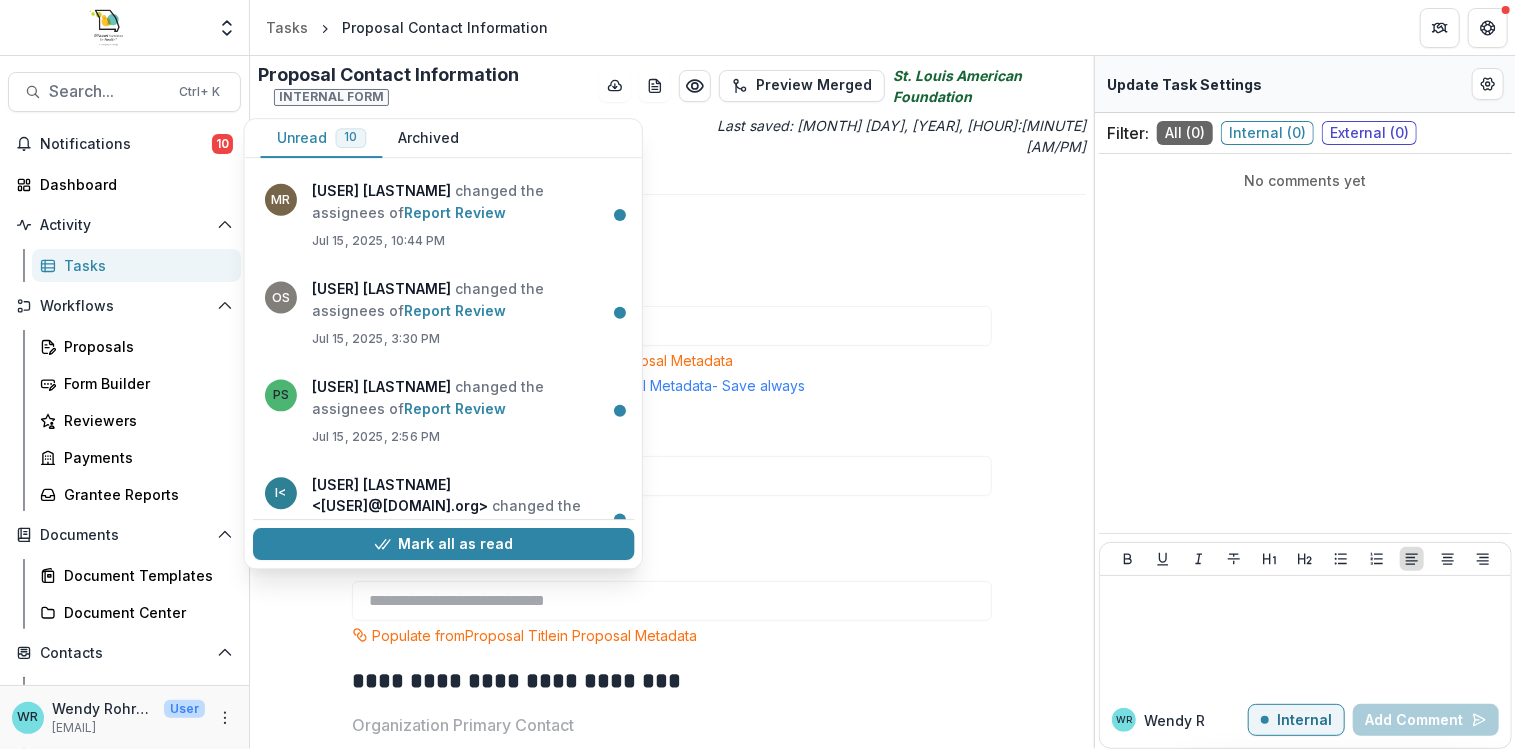click on "Tasks Proposal Contact Information" at bounding box center (883, 27) 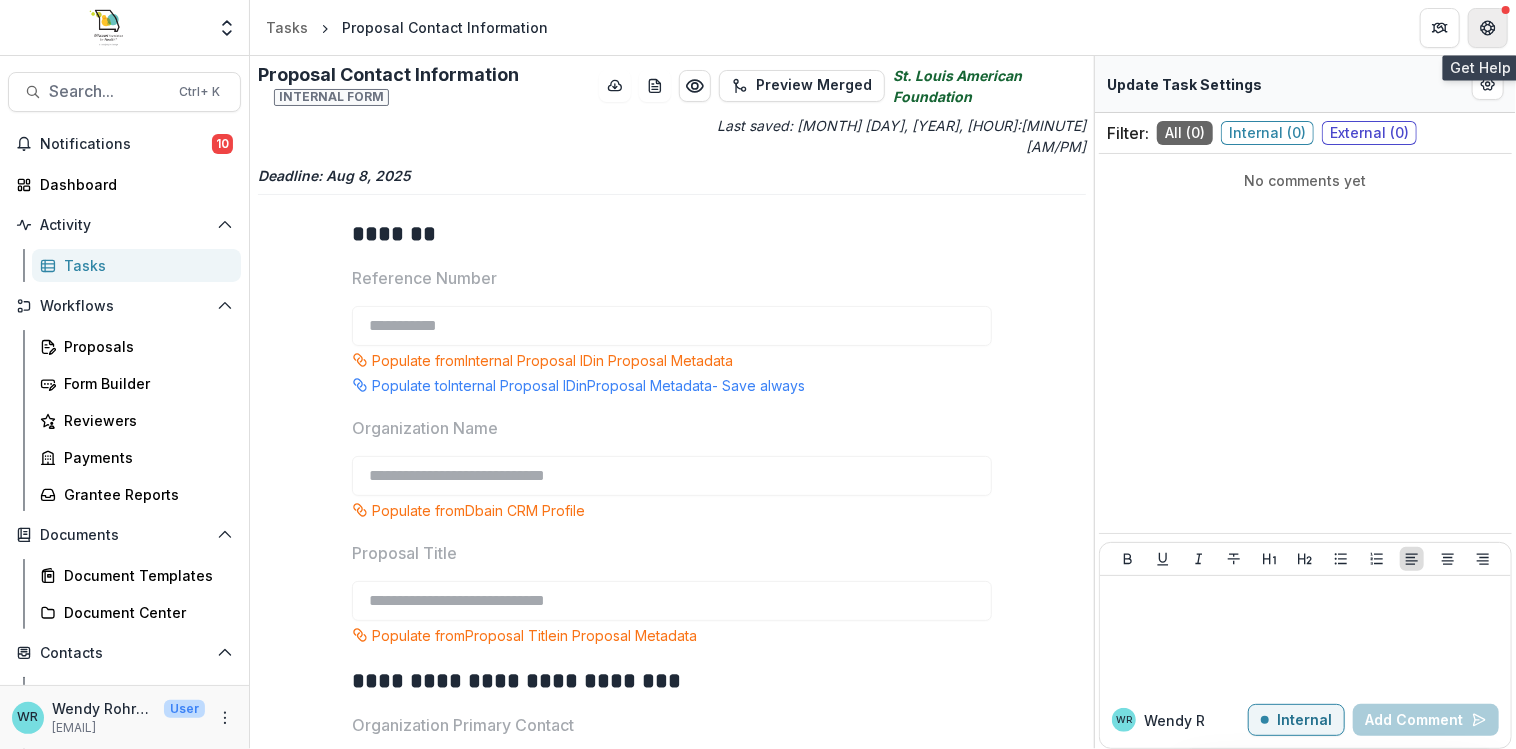 click 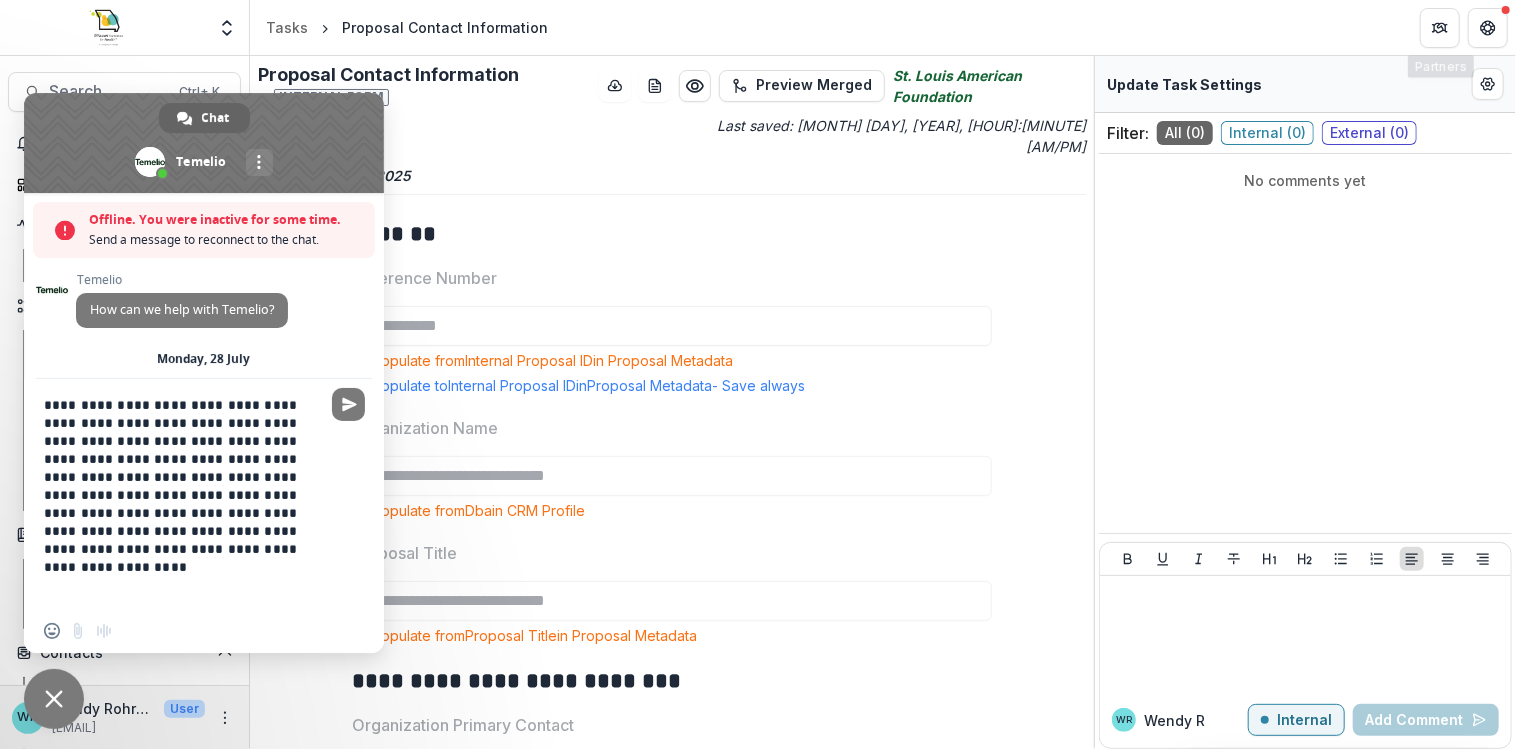 scroll, scrollTop: 3892, scrollLeft: 0, axis: vertical 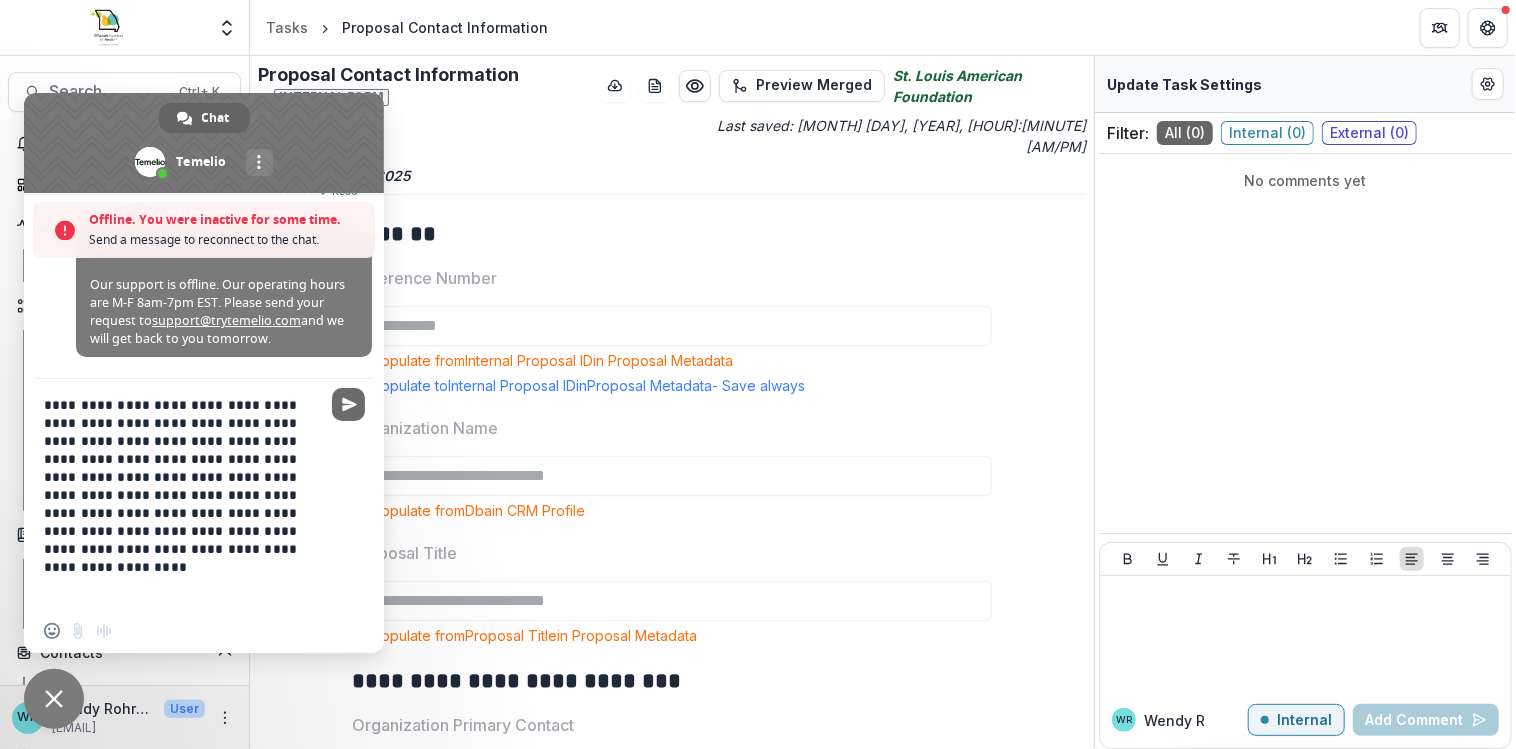 click at bounding box center [349, 404] 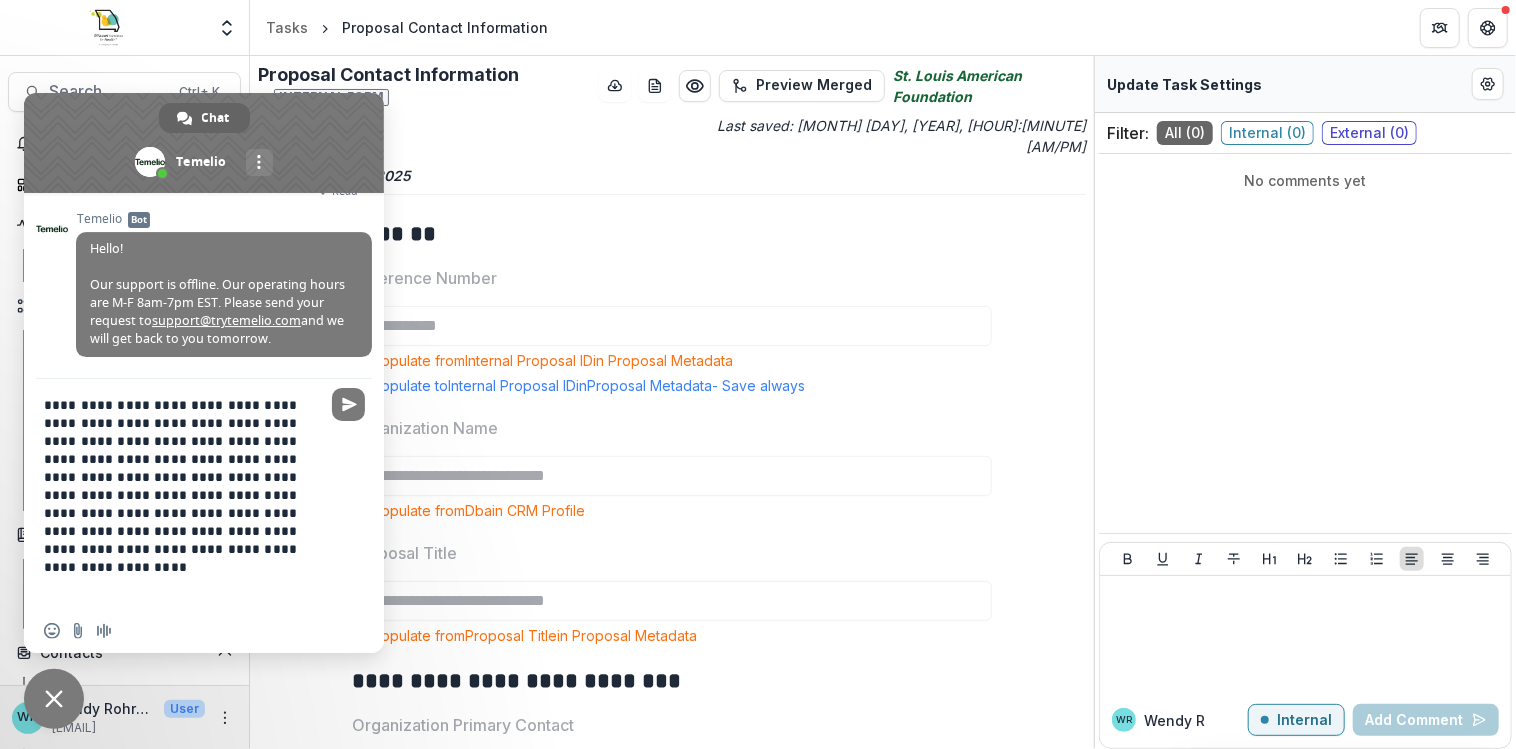 scroll, scrollTop: 3827, scrollLeft: 0, axis: vertical 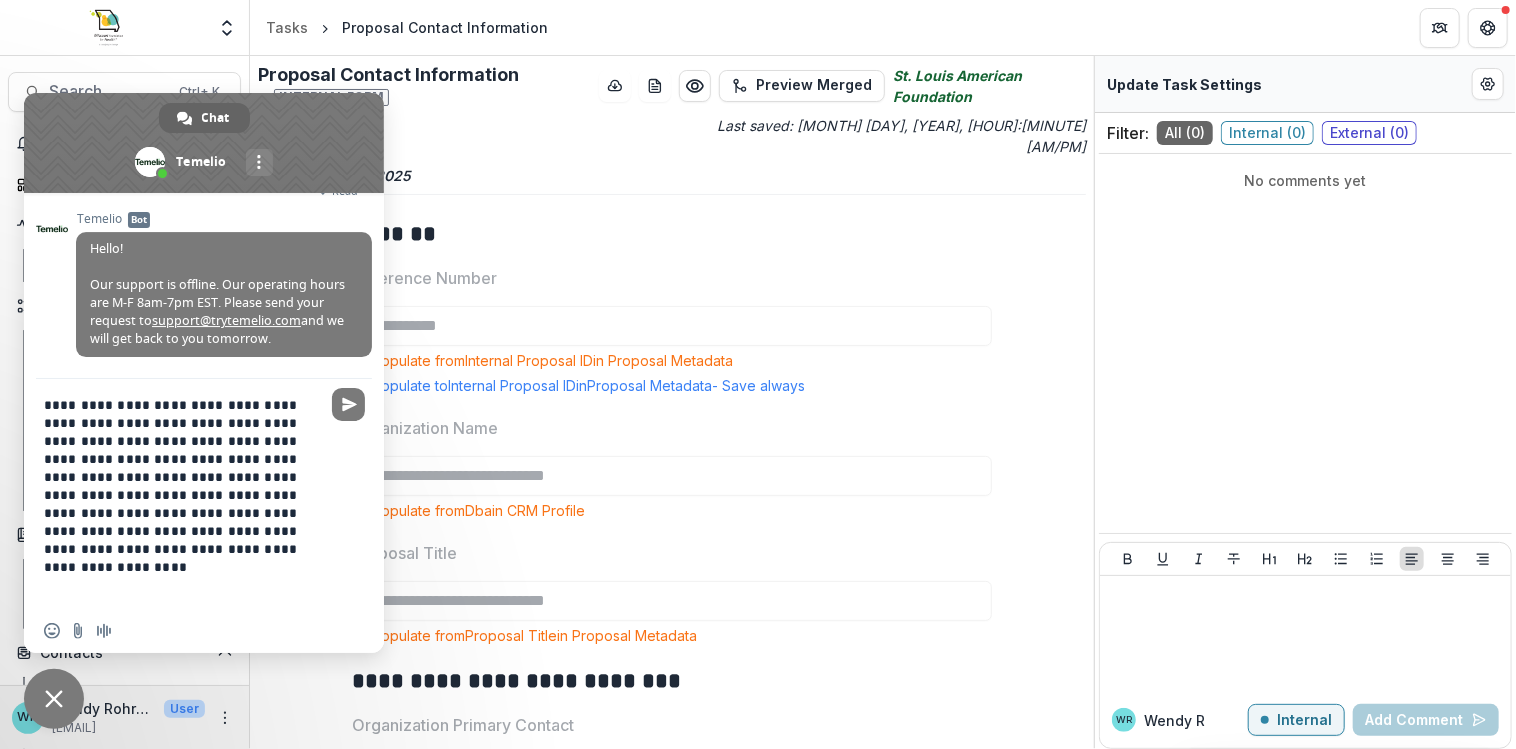 drag, startPoint x: 217, startPoint y: 555, endPoint x: 7, endPoint y: 354, distance: 290.69055 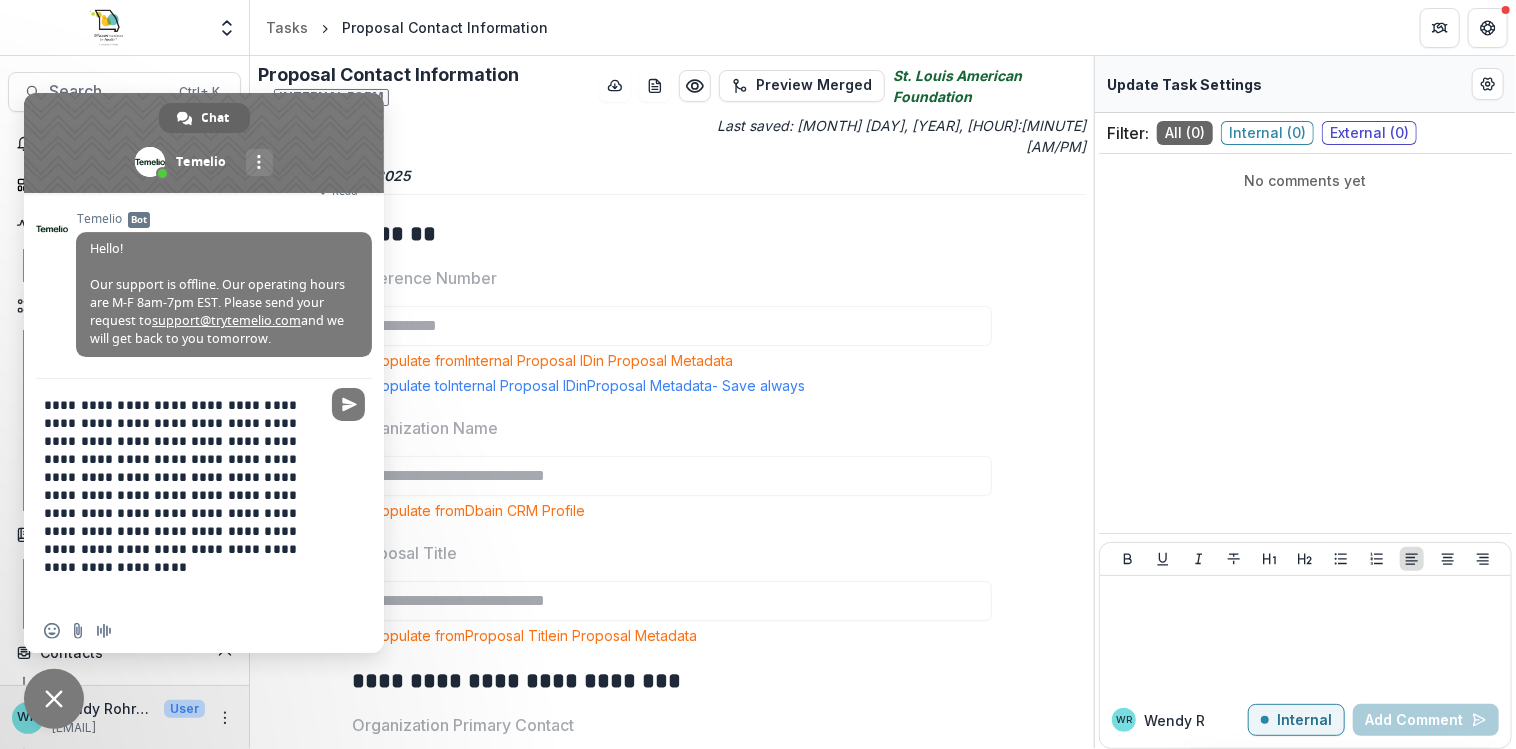 click at bounding box center [54, 699] 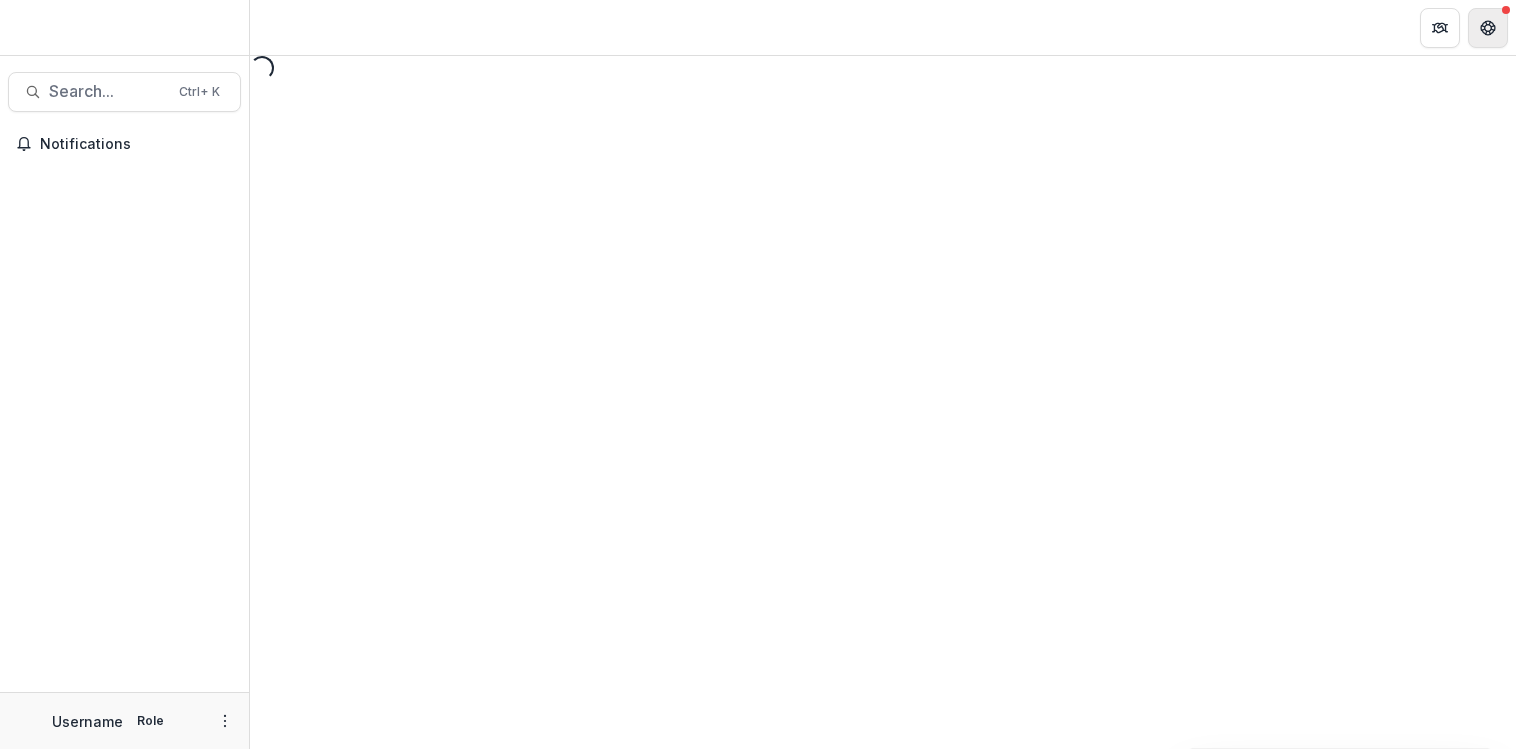 scroll, scrollTop: 0, scrollLeft: 0, axis: both 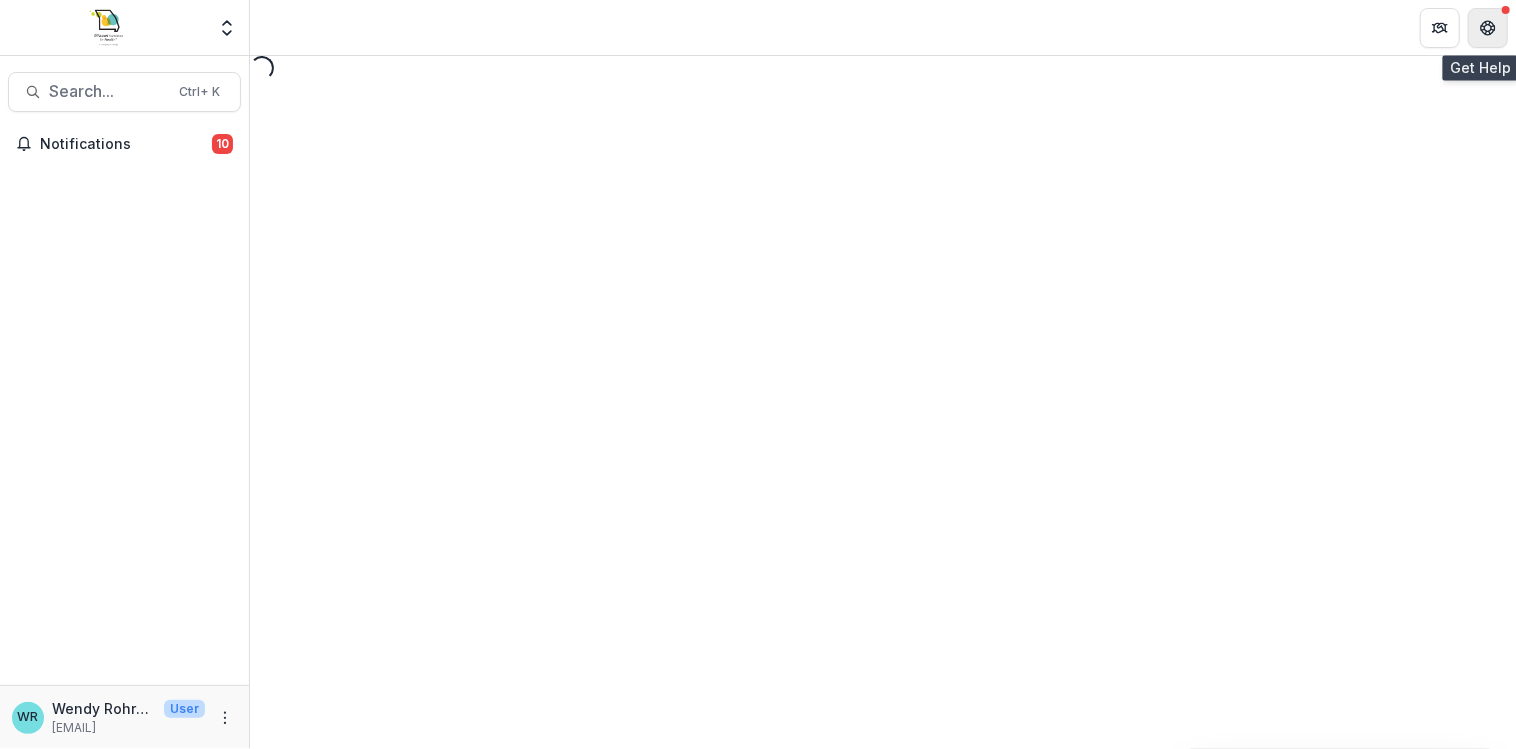 click at bounding box center [1488, 28] 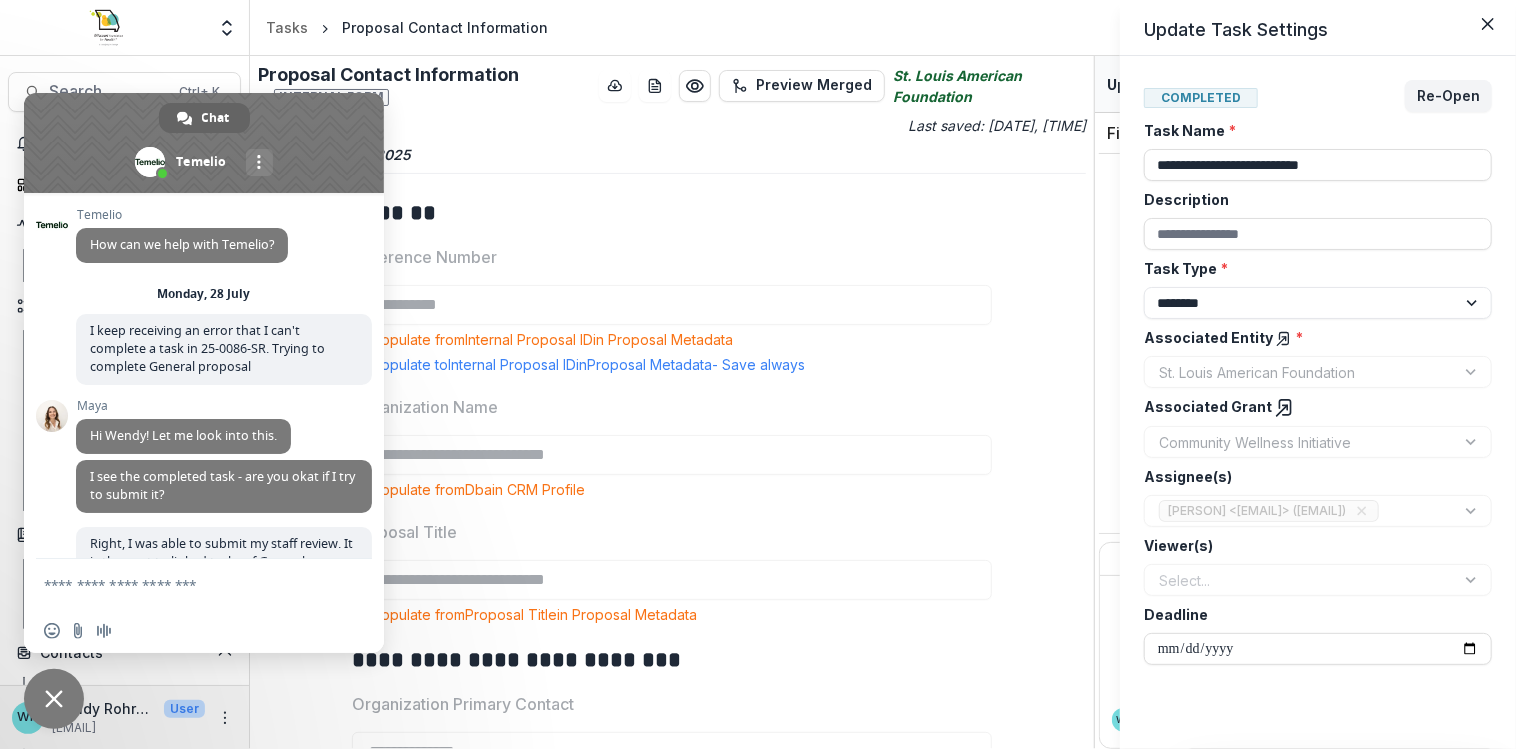 scroll, scrollTop: 3647, scrollLeft: 0, axis: vertical 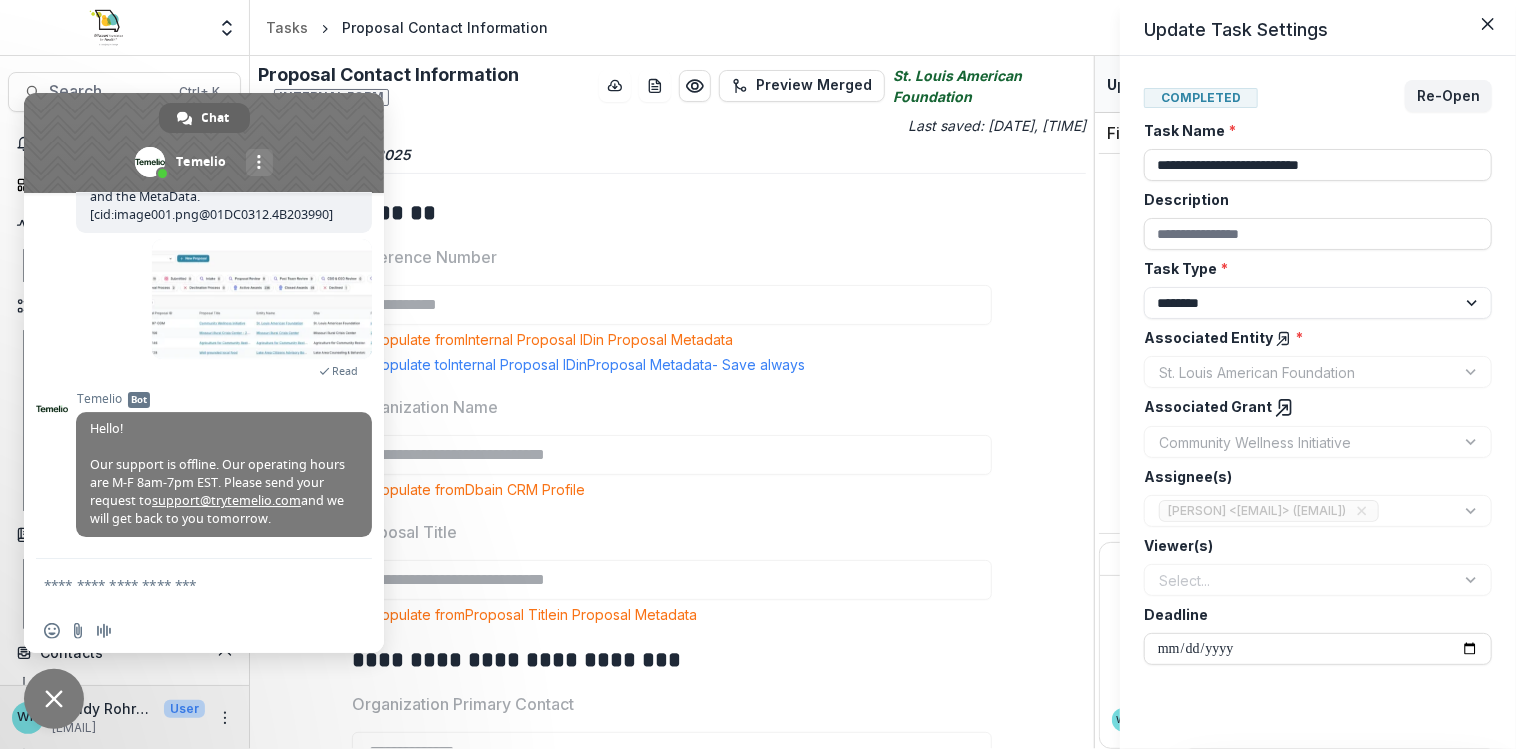 click at bounding box center (184, 584) 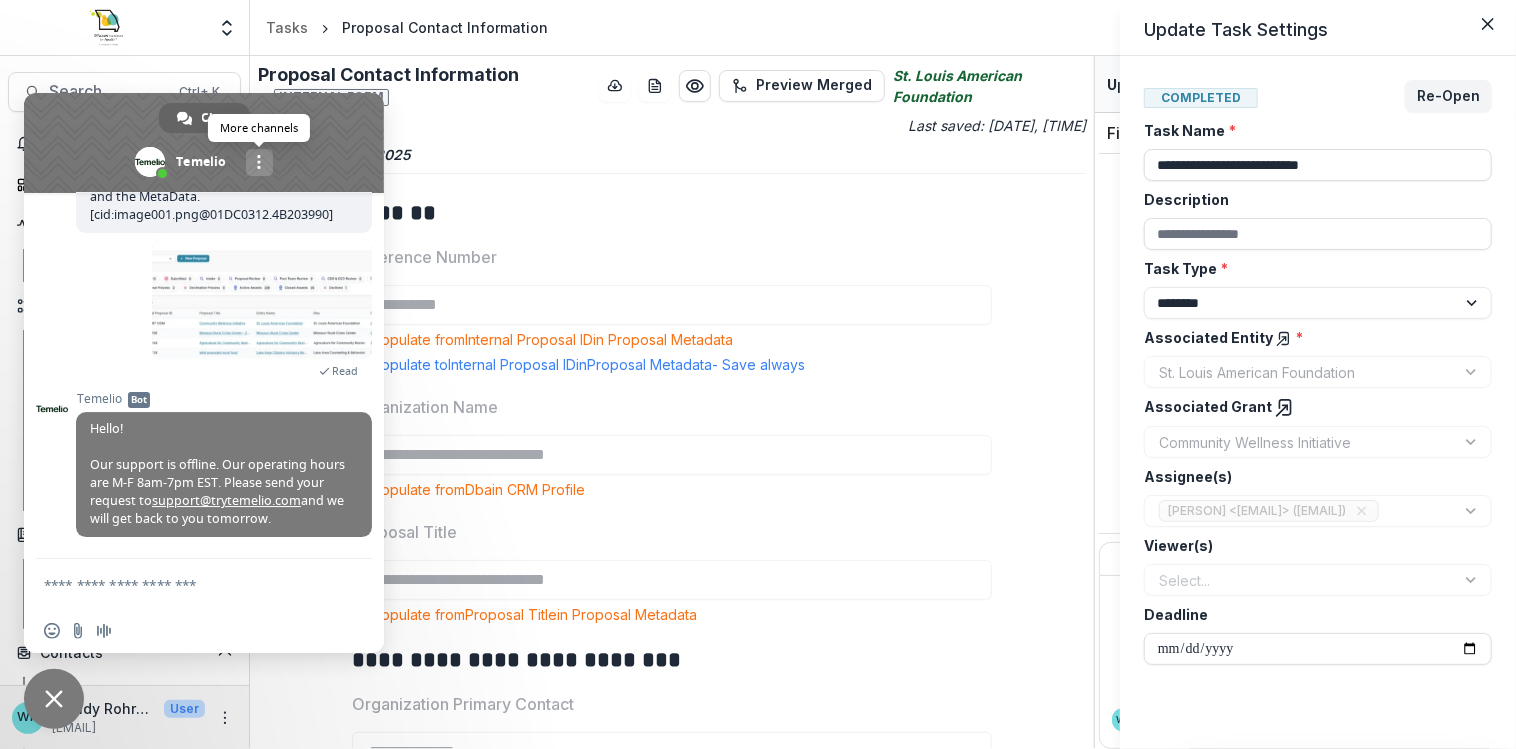 click on "More channels" at bounding box center (259, 162) 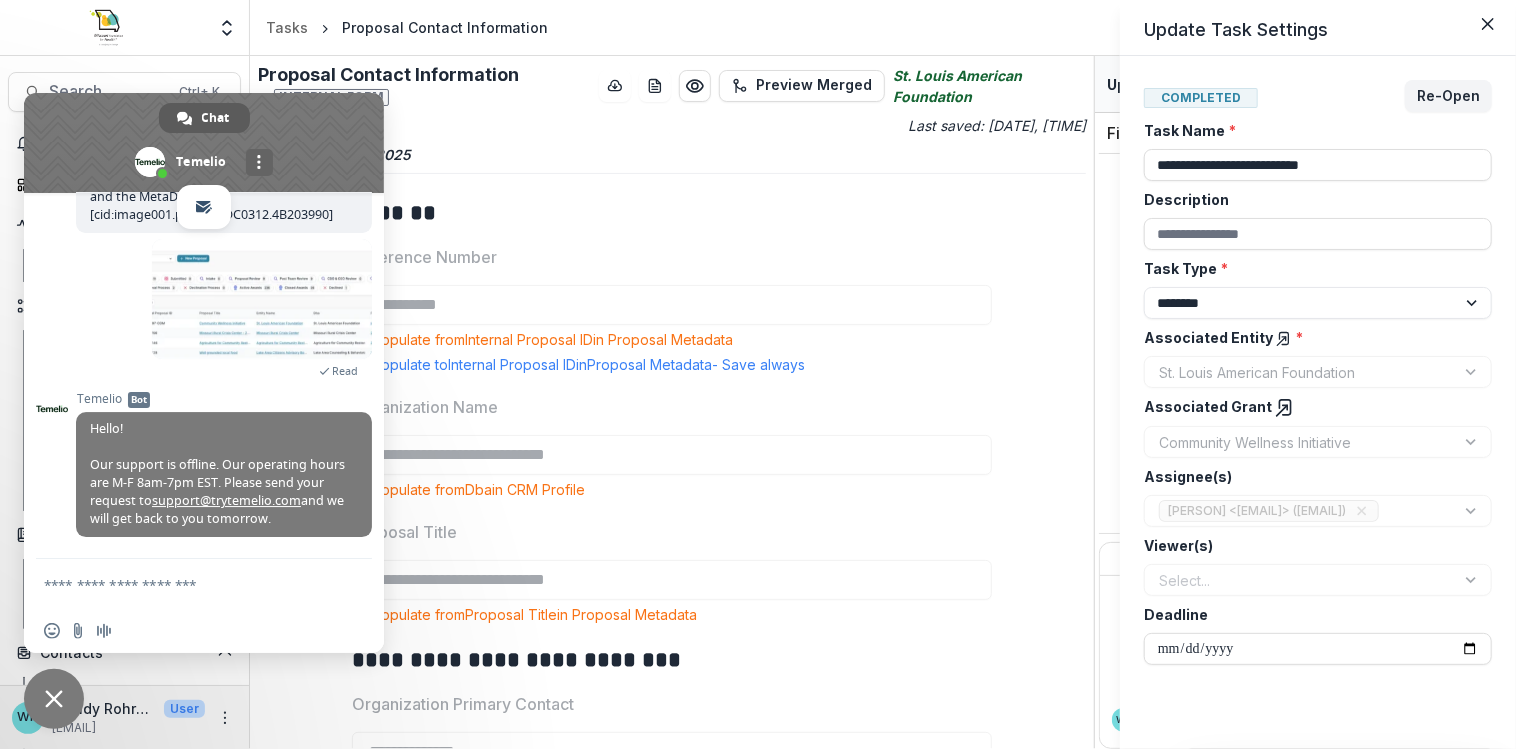 click on "Chat" at bounding box center [216, 118] 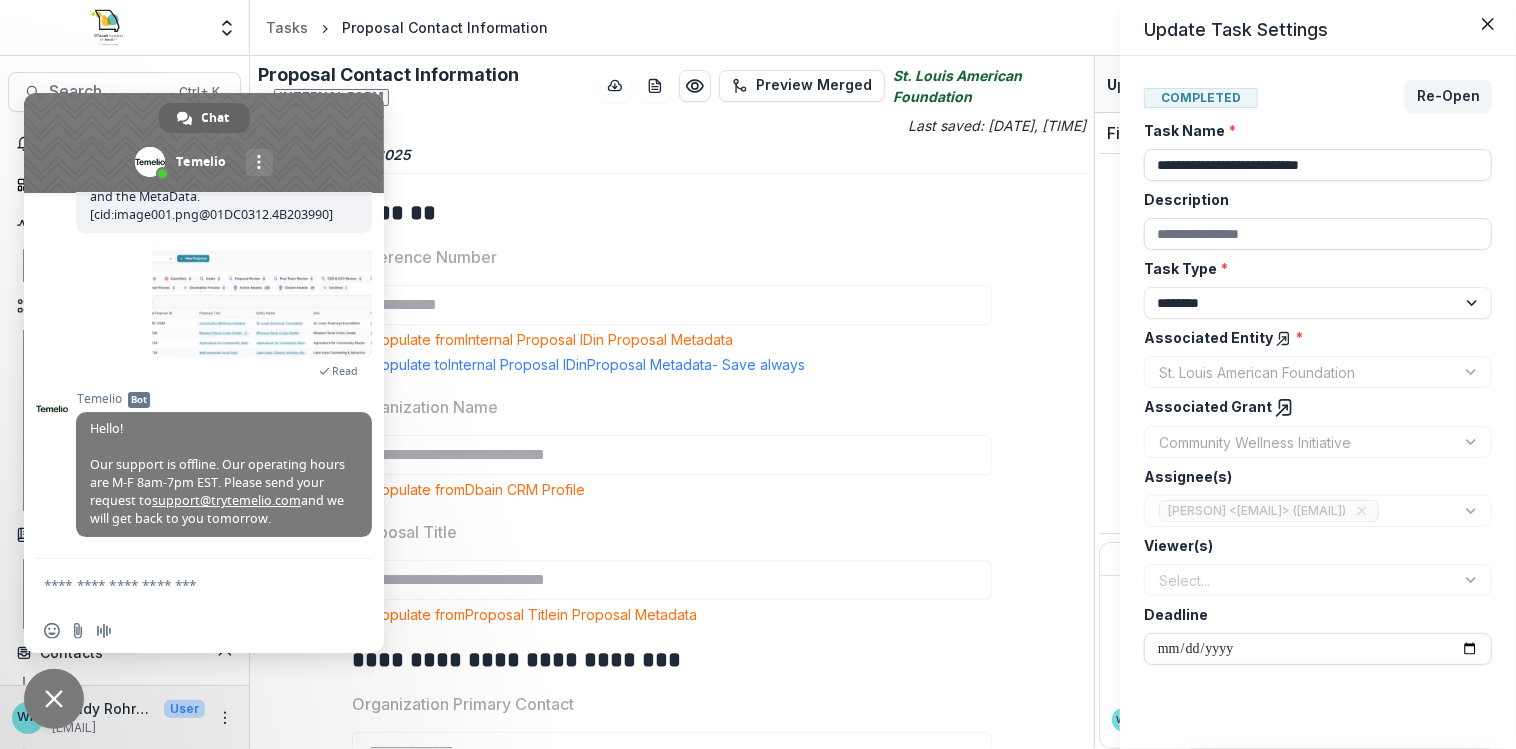 click at bounding box center [184, 584] 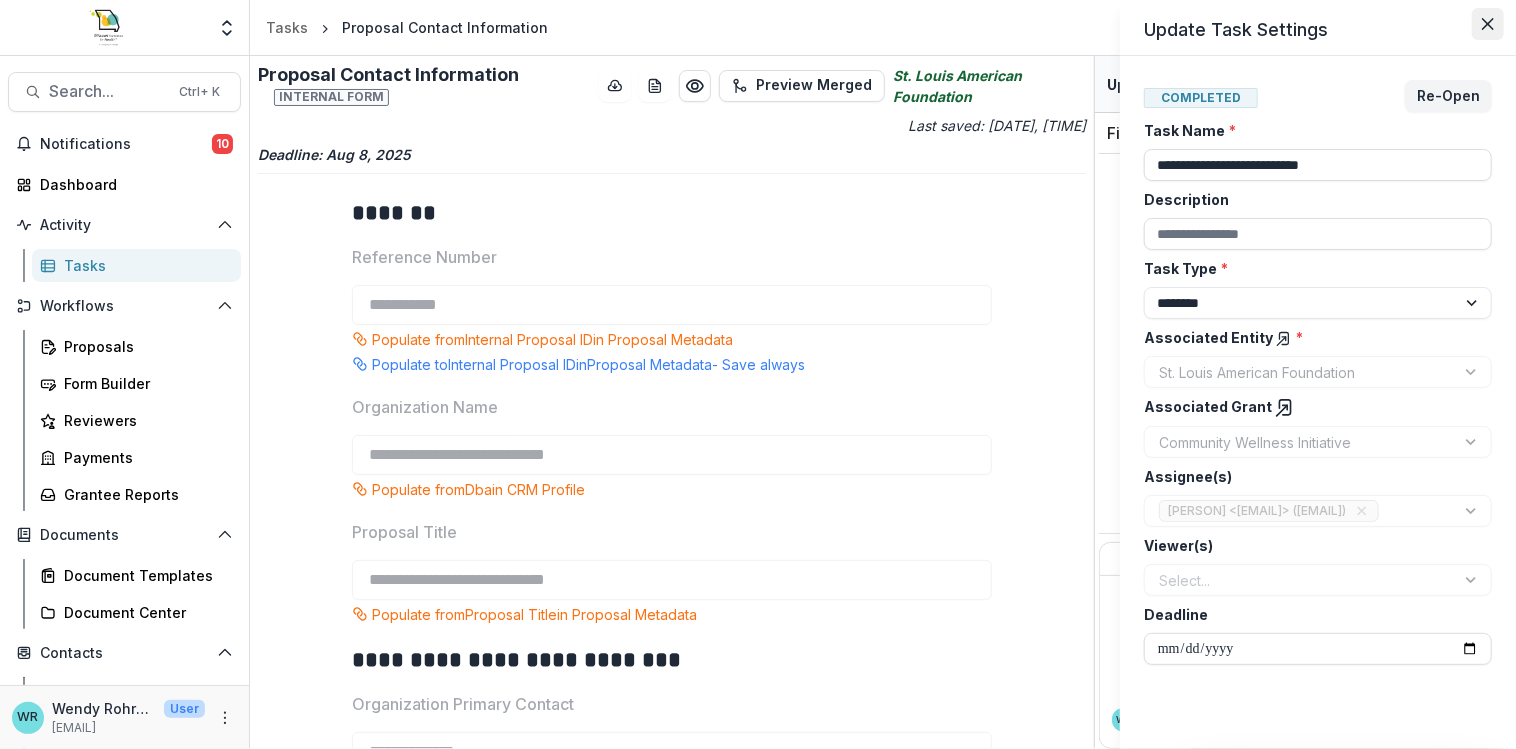 click at bounding box center (1488, 24) 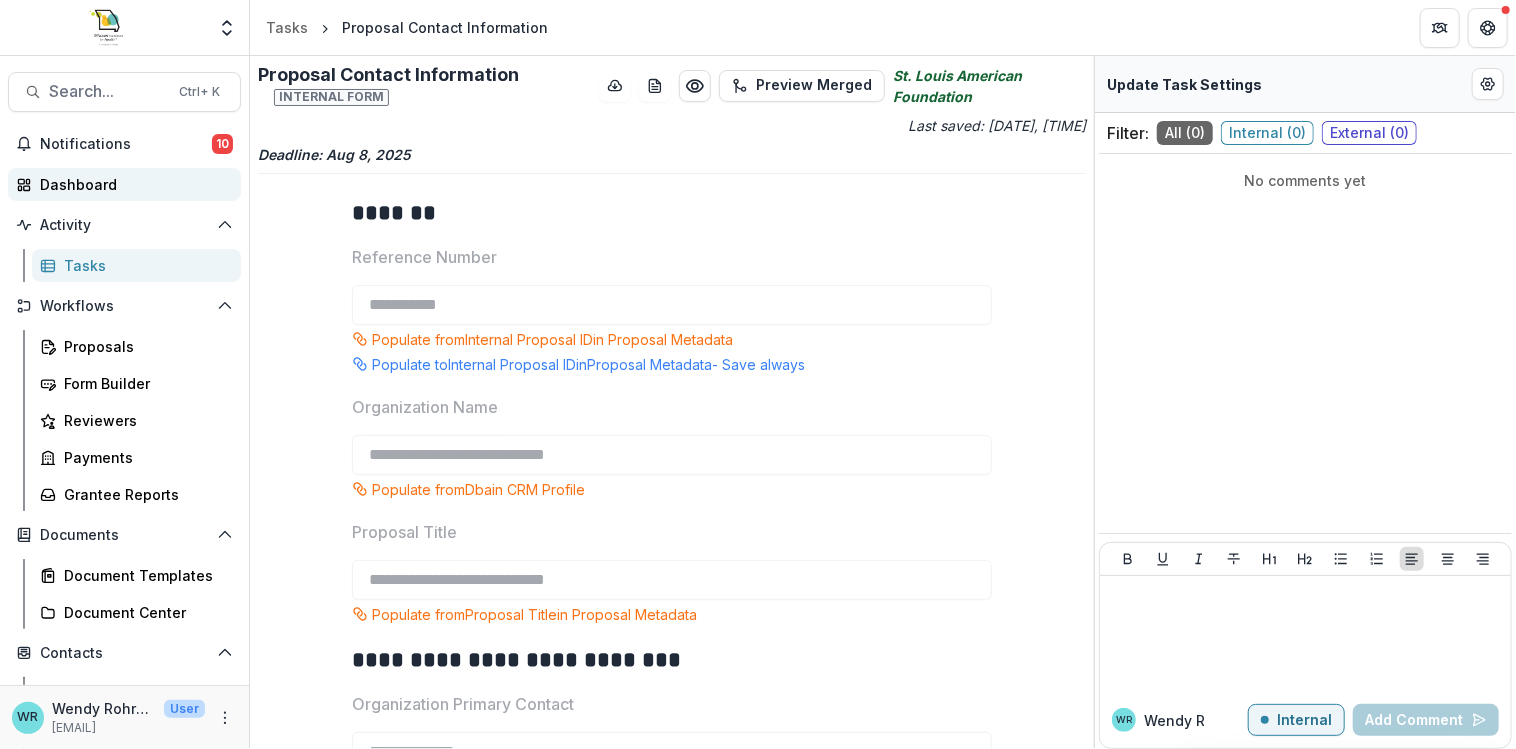 click on "Dashboard" at bounding box center [132, 184] 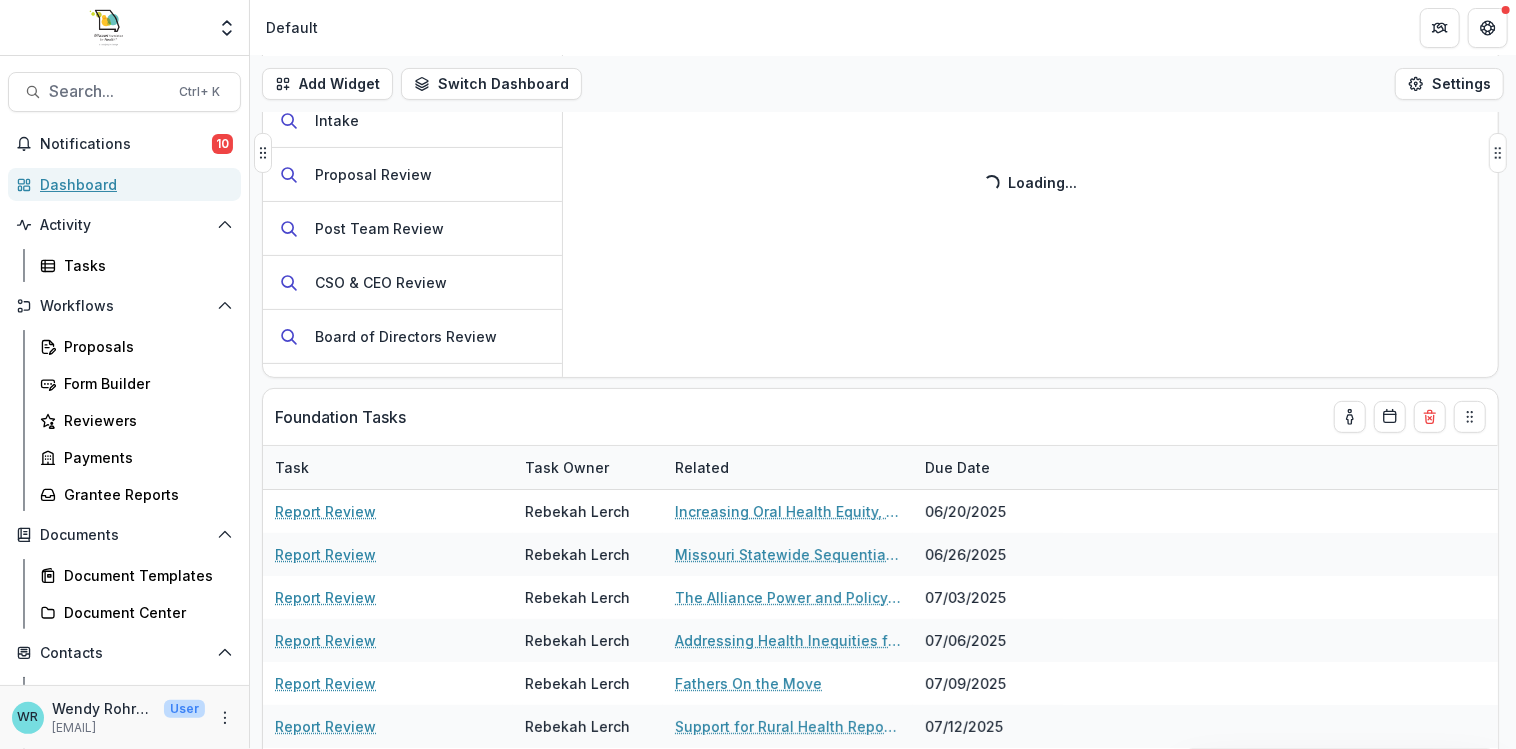 scroll, scrollTop: 272, scrollLeft: 0, axis: vertical 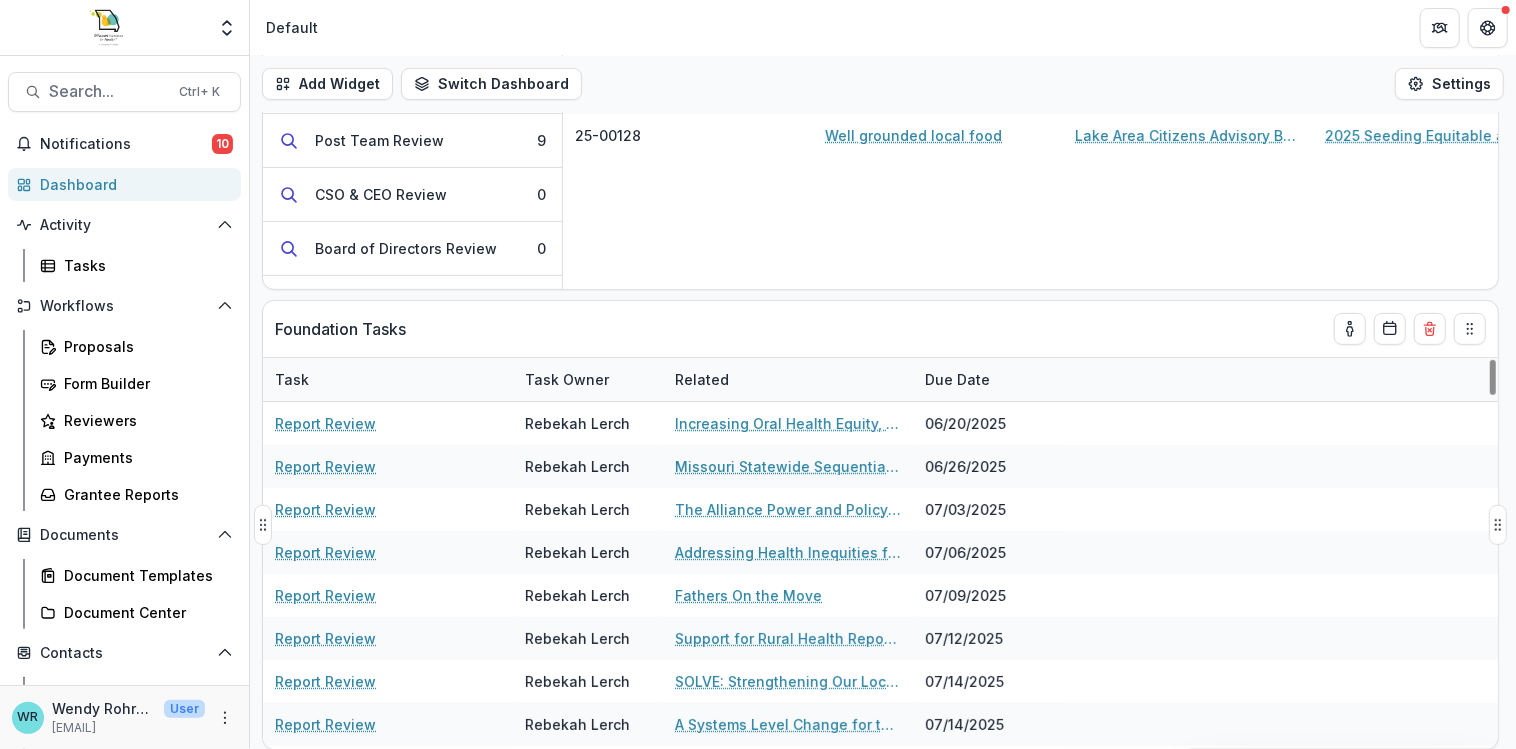 click on "Due Date" at bounding box center (957, 379) 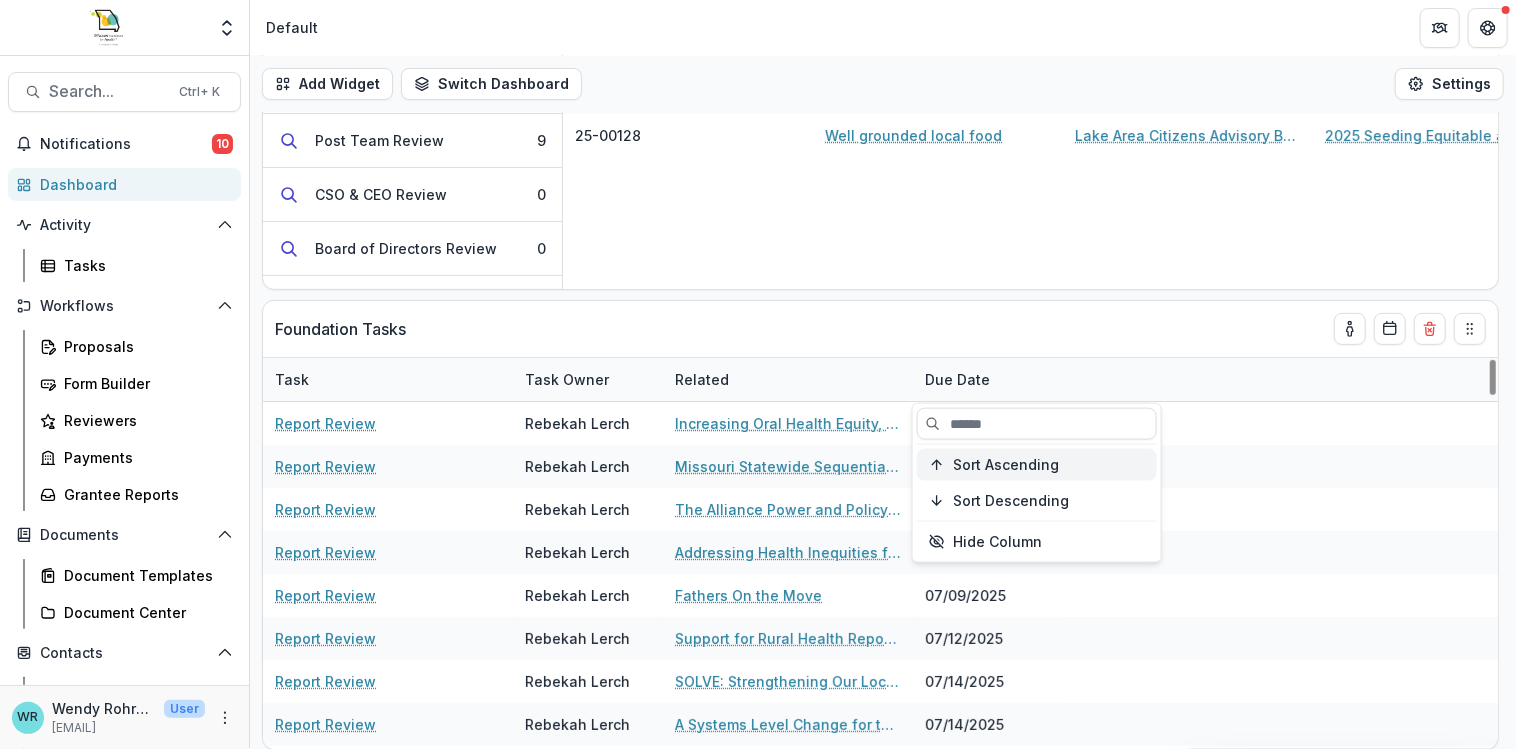 click on "Sort Ascending" at bounding box center [1037, 465] 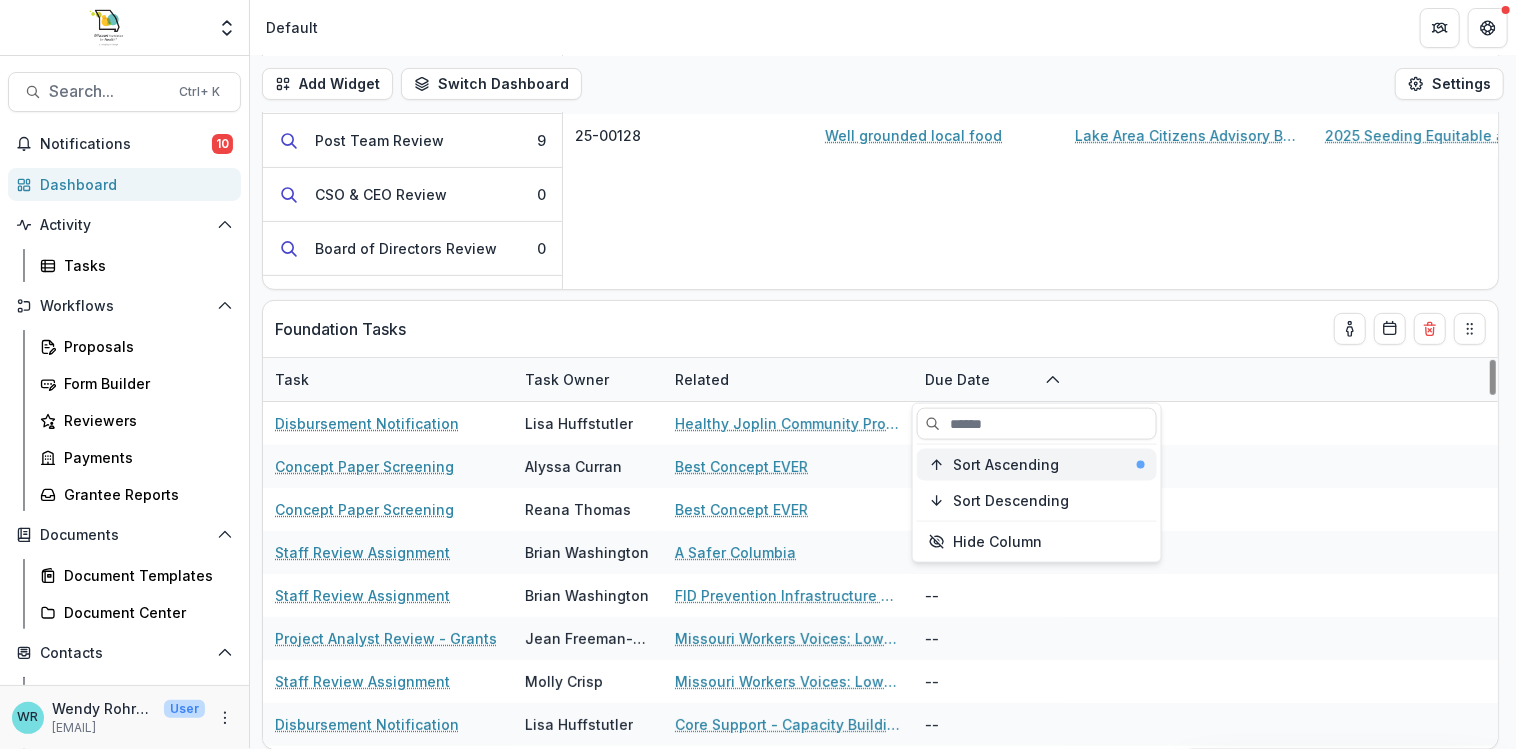 click on "Sort Ascending" at bounding box center [1006, 464] 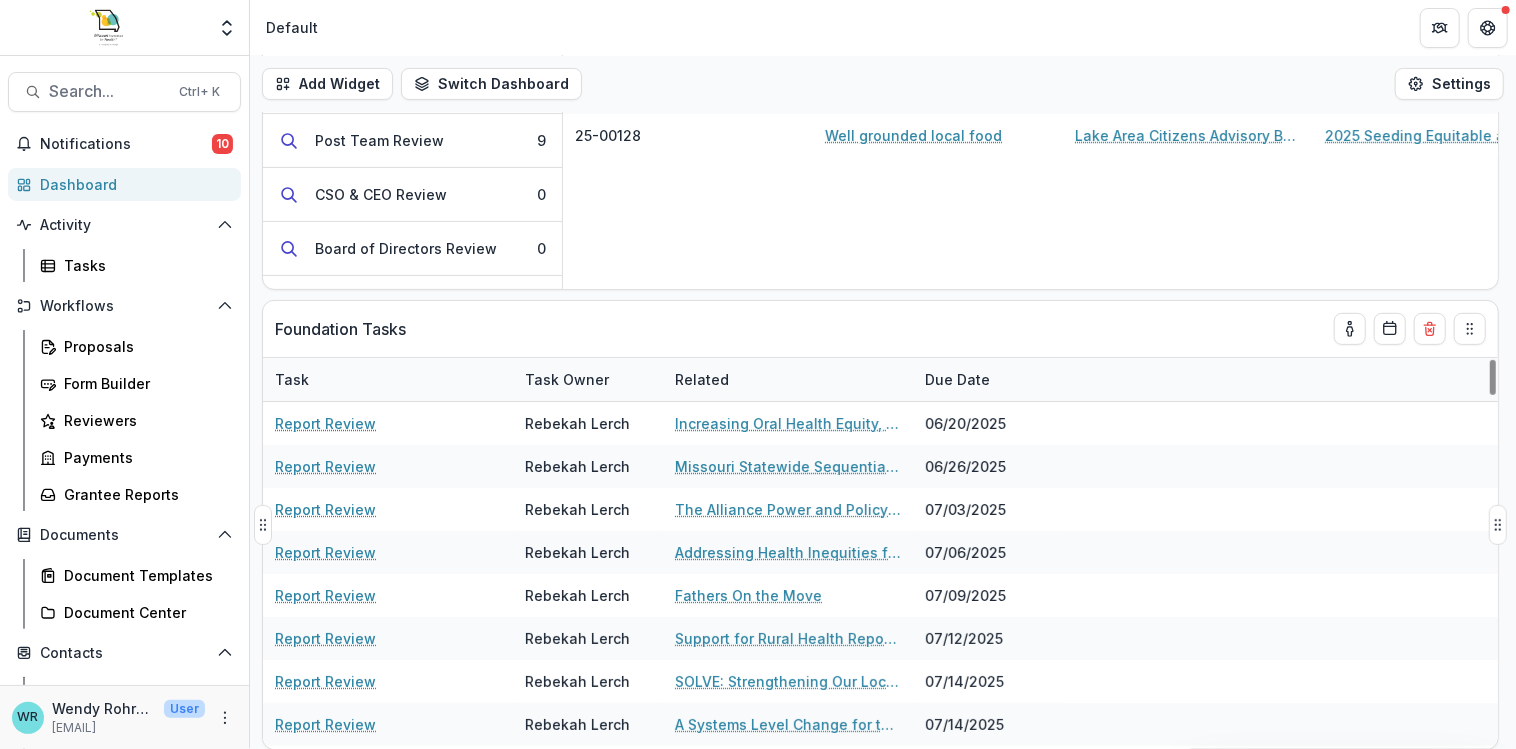 click on "Task Task Owner Related Due Date" at bounding box center (880, 380) 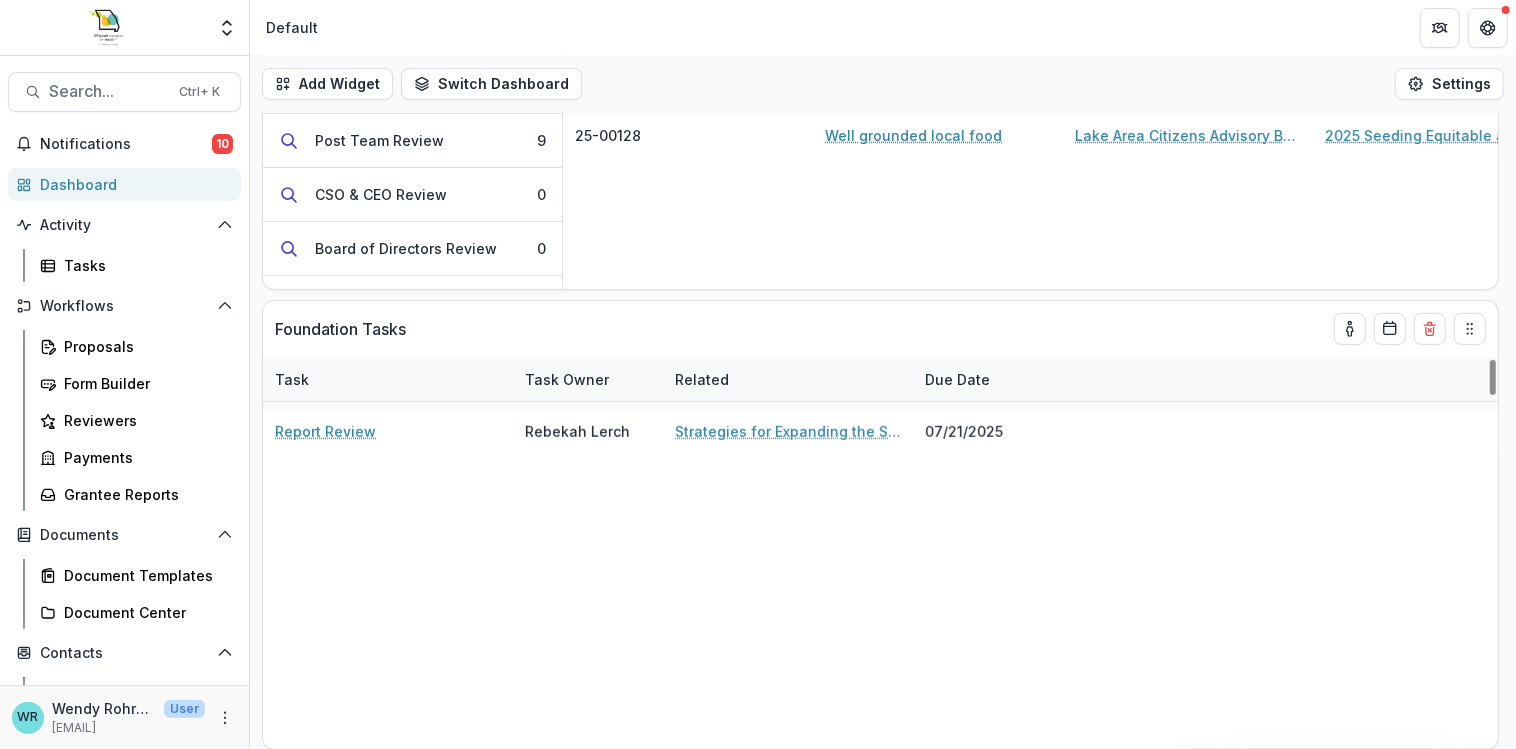 scroll, scrollTop: 0, scrollLeft: 0, axis: both 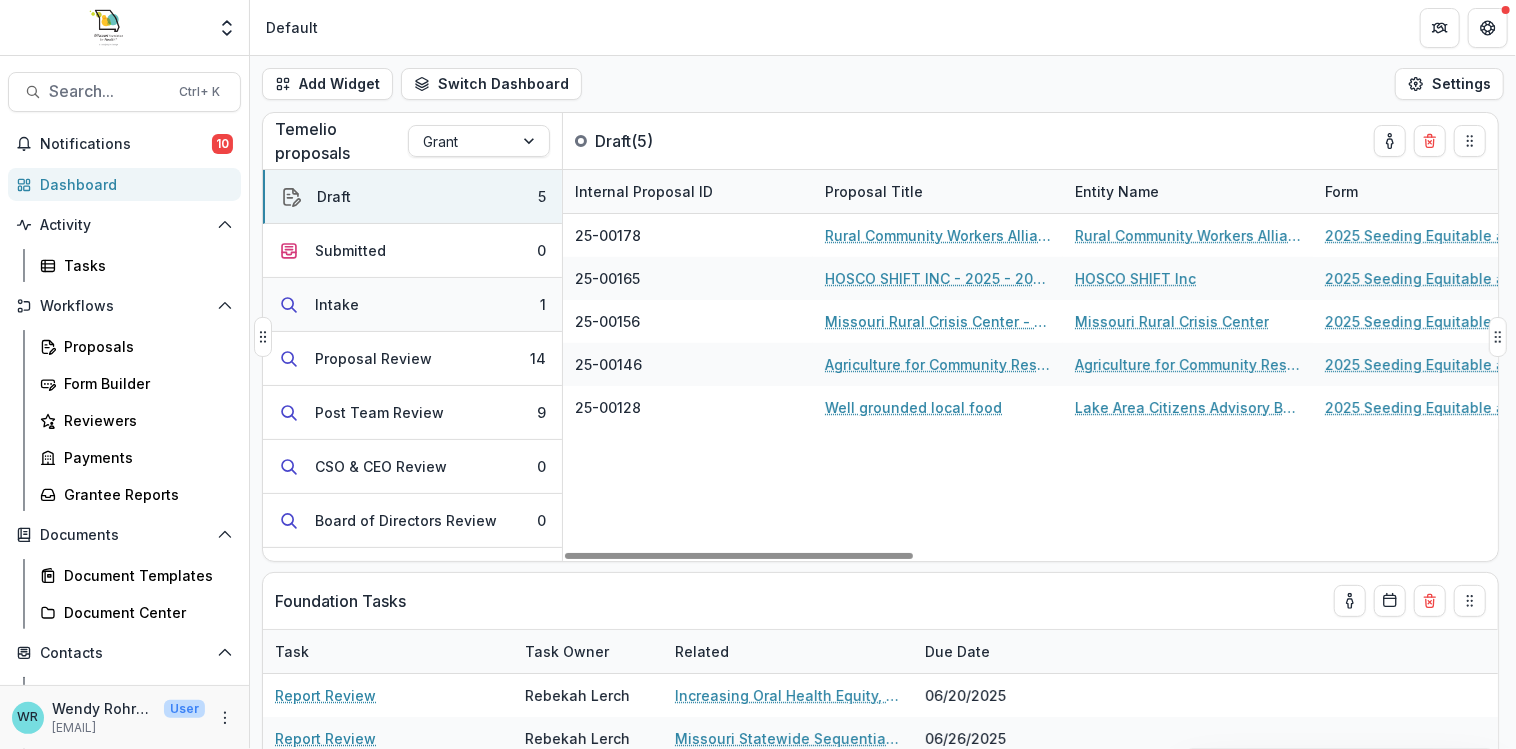 click on "Intake" at bounding box center [337, 304] 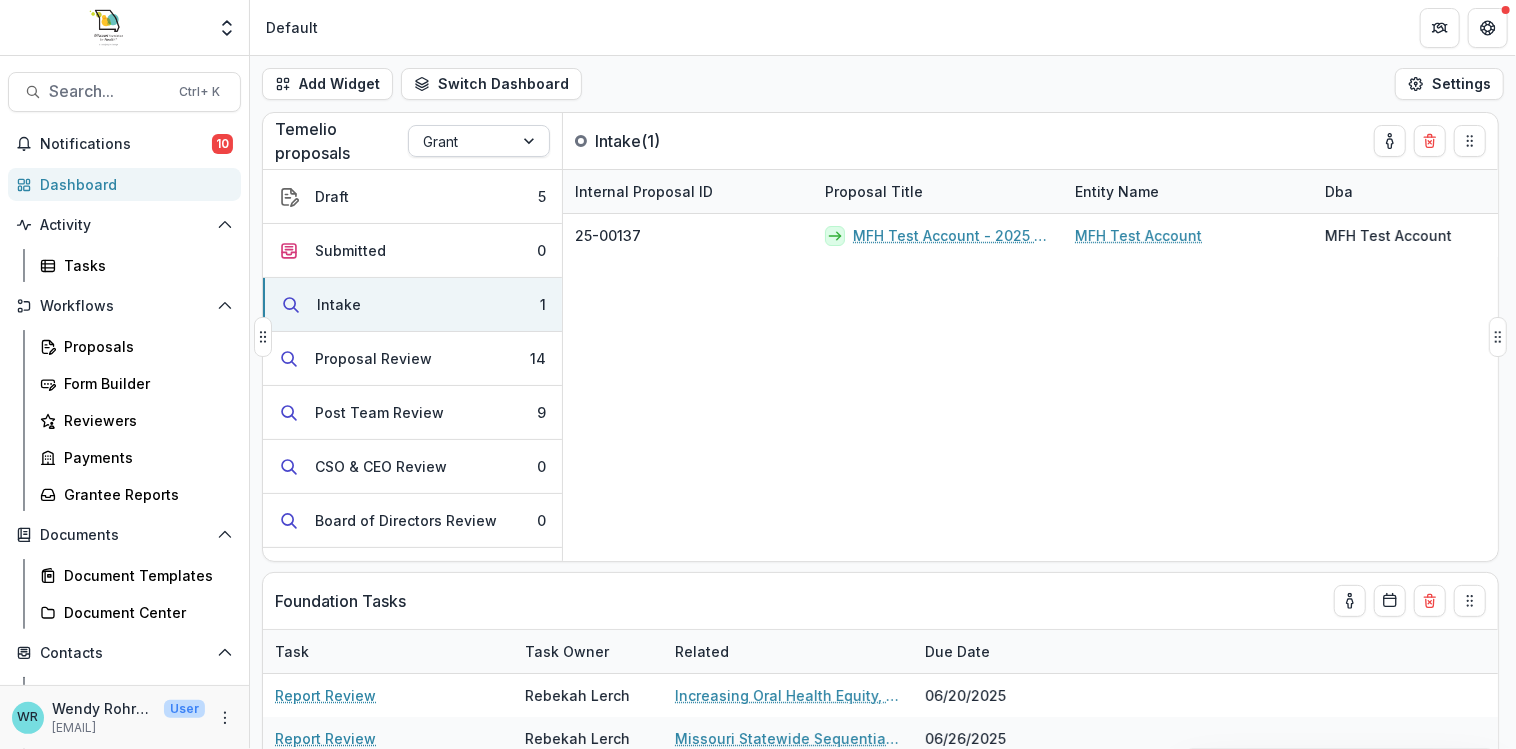 click on "Grant" at bounding box center (461, 141) 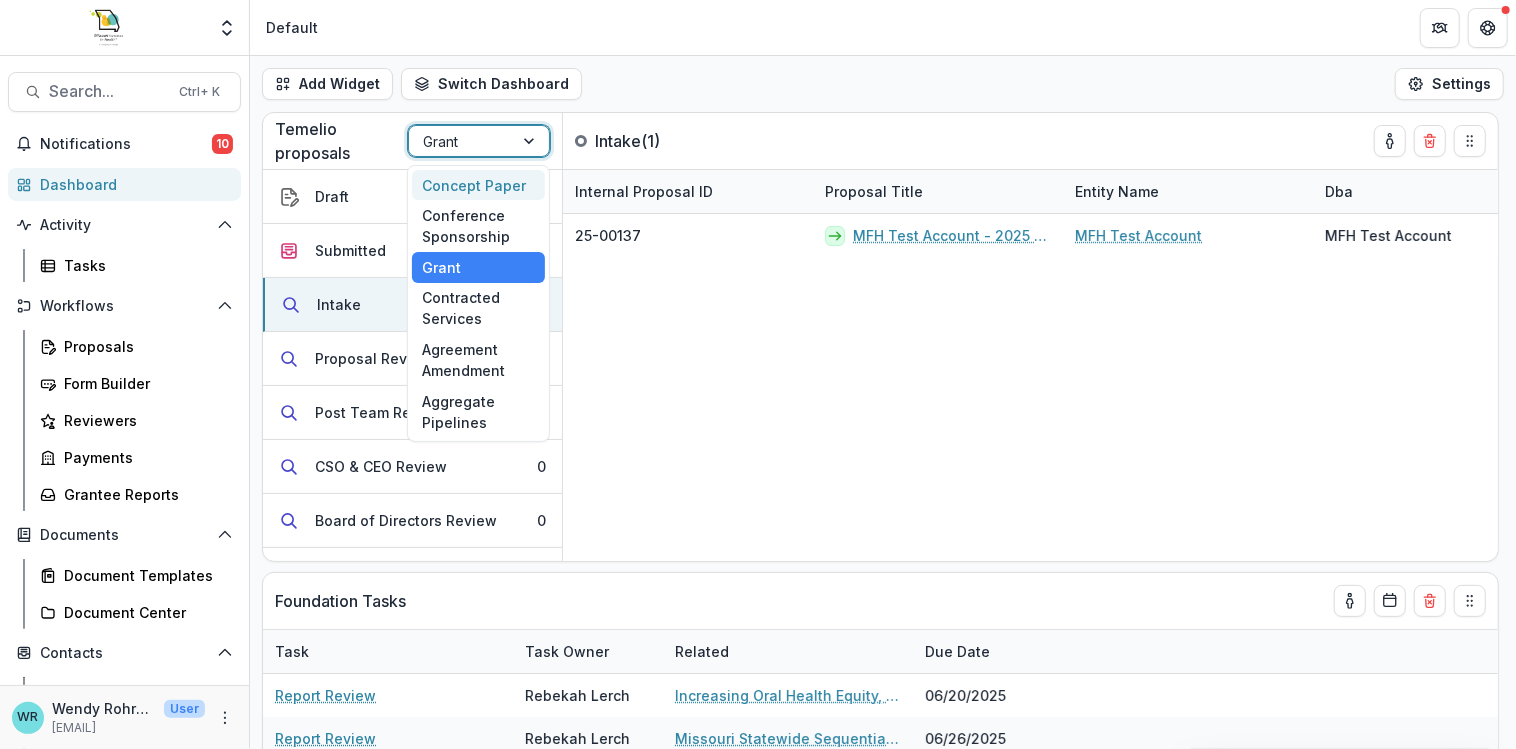 click on "Concept Paper" at bounding box center [478, 185] 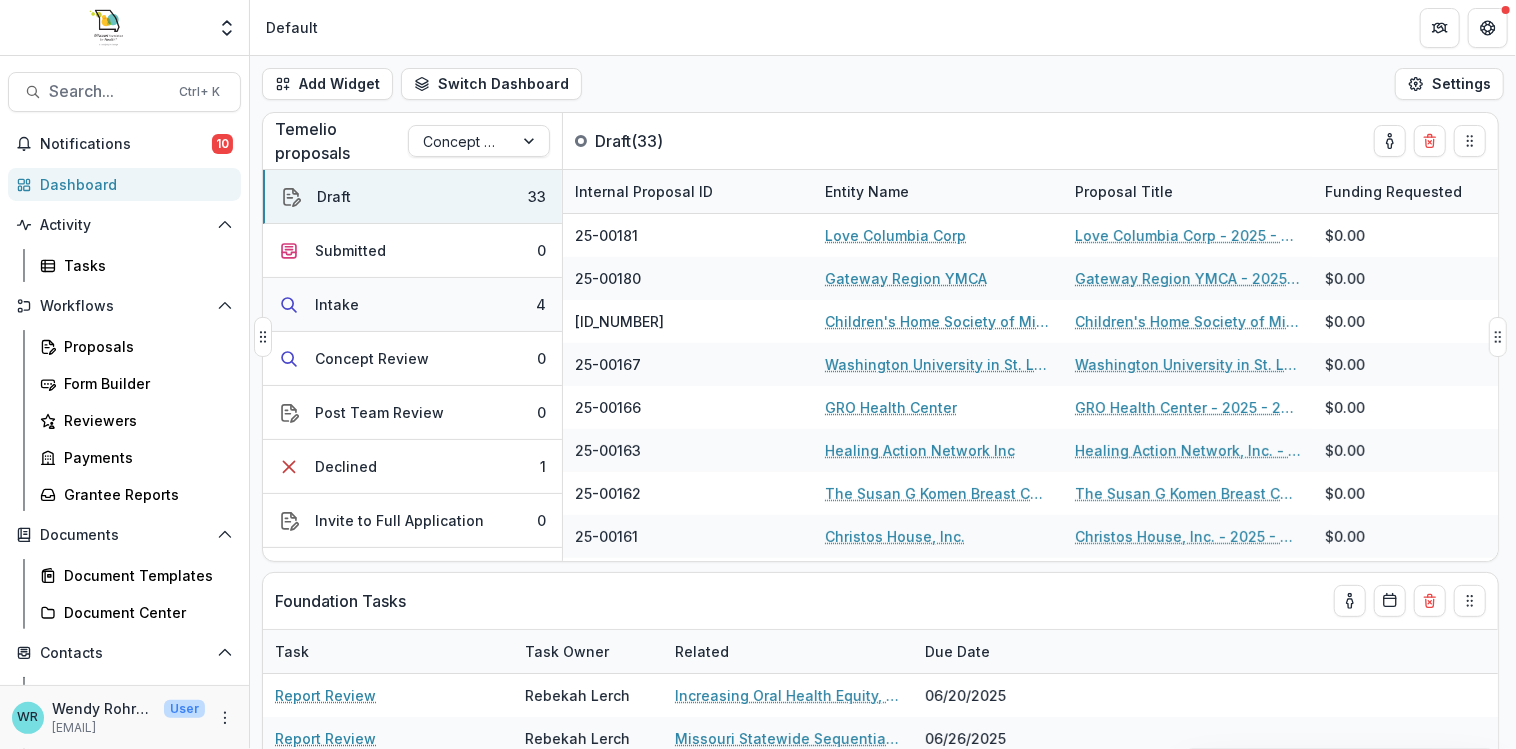 click on "Intake 4" at bounding box center (412, 305) 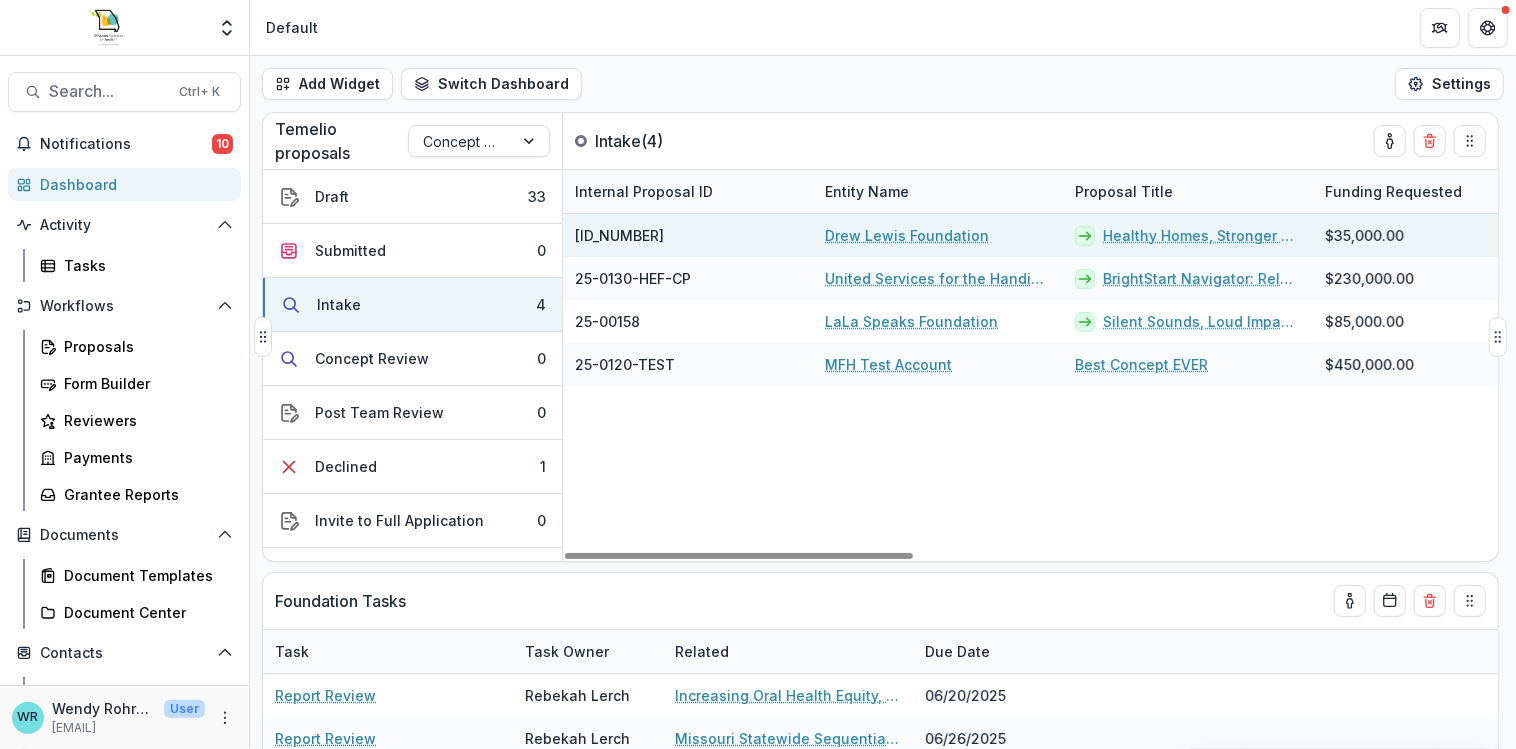 click on "Drew Lewis Foundation" at bounding box center [907, 235] 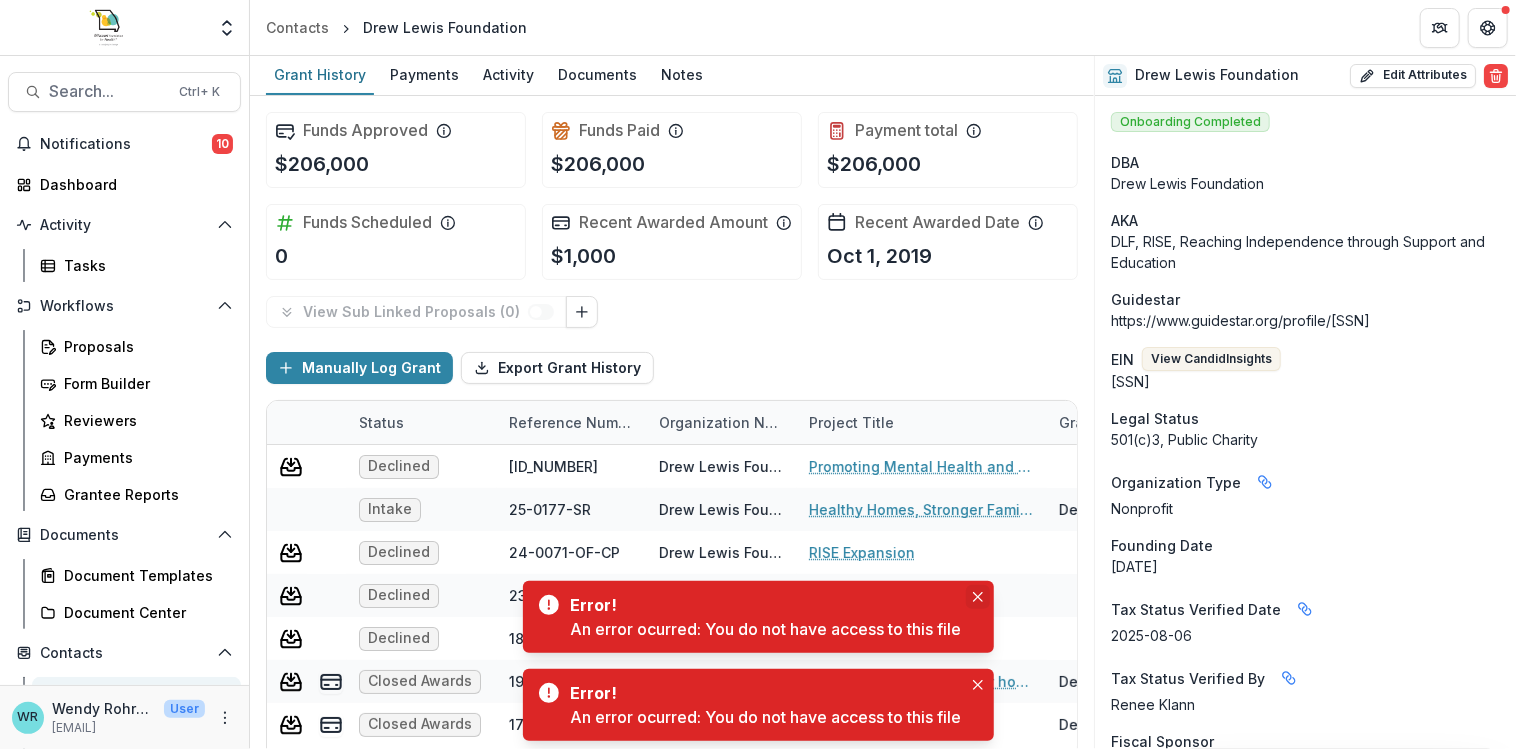 click at bounding box center (978, 597) 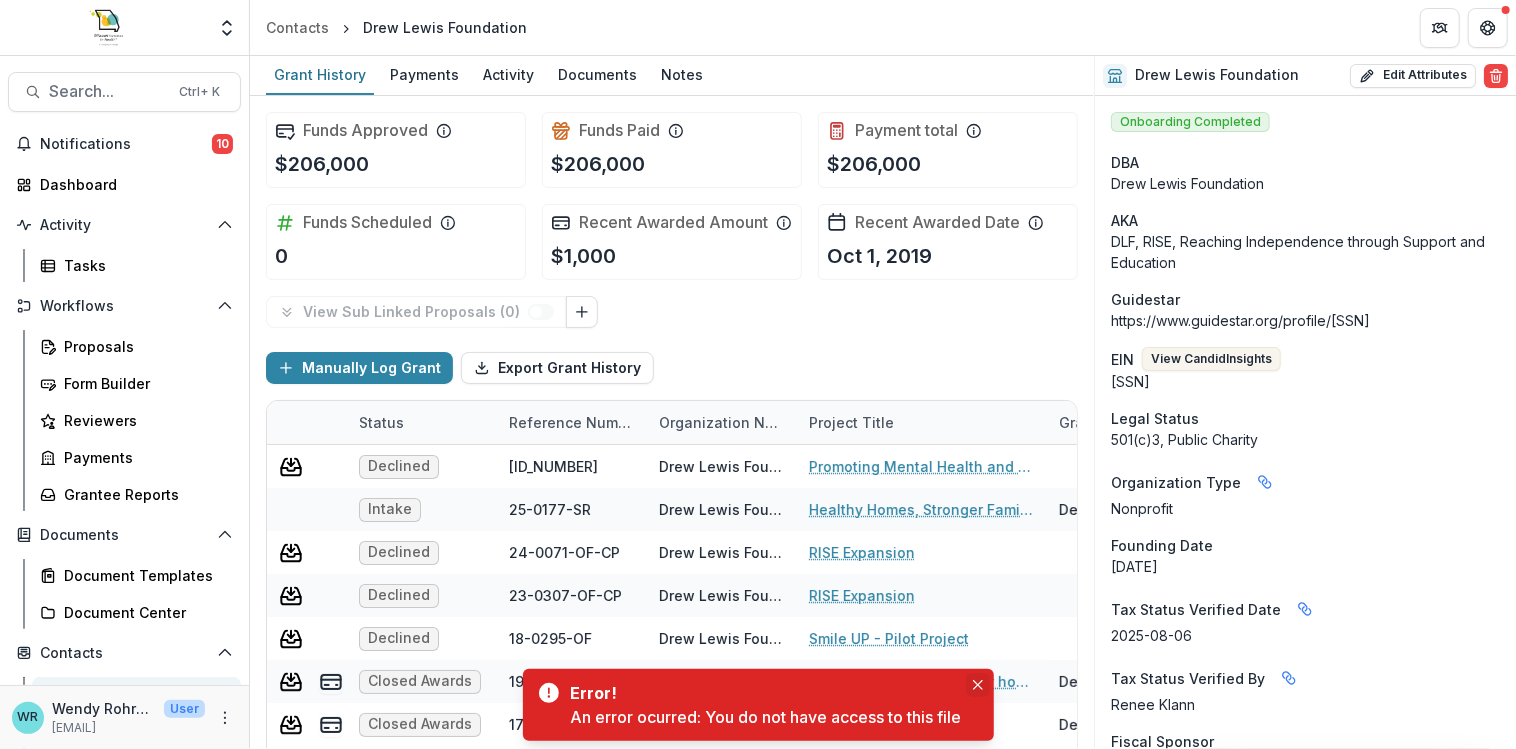 click 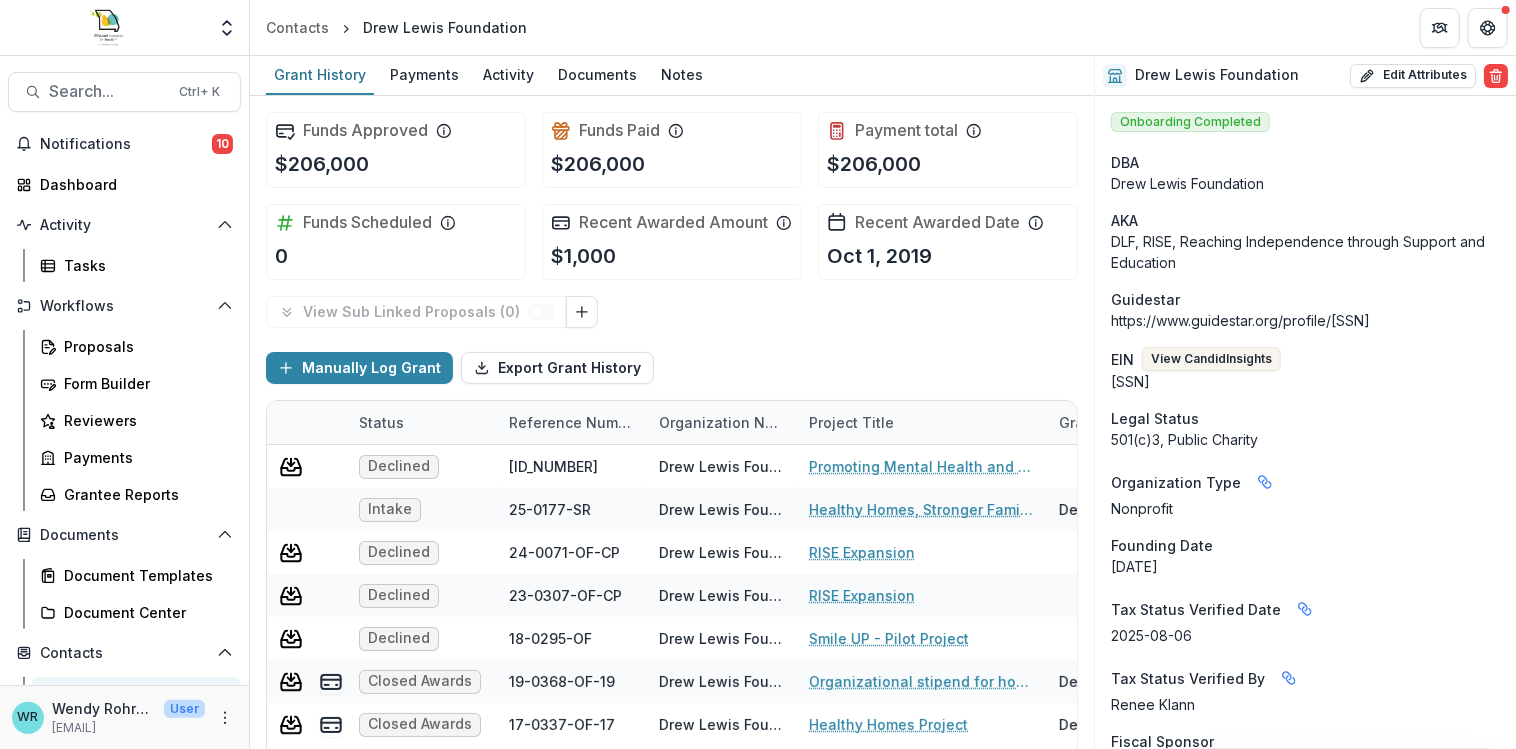 click on "Reference Number" at bounding box center (572, 422) 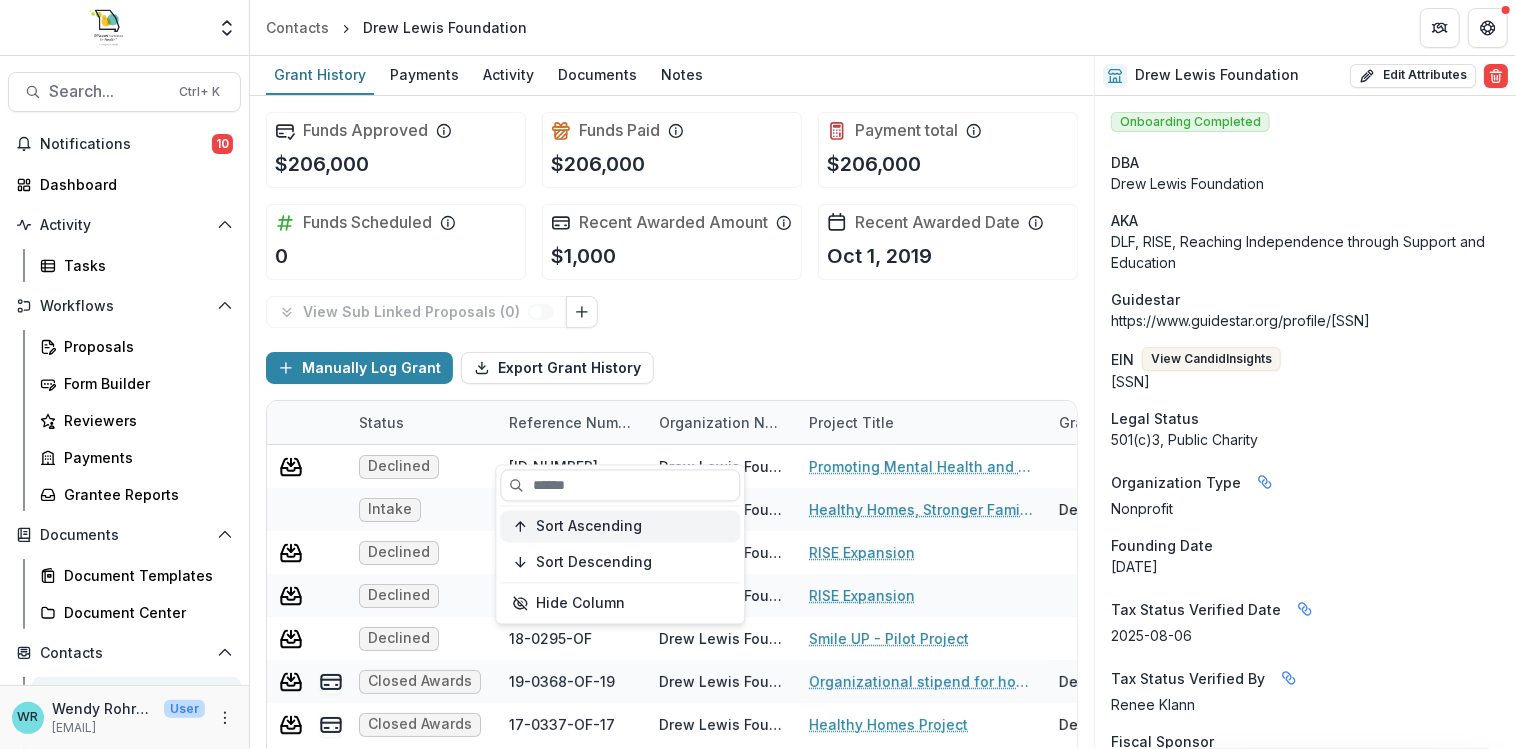 click on "Sort Ascending" at bounding box center (589, 526) 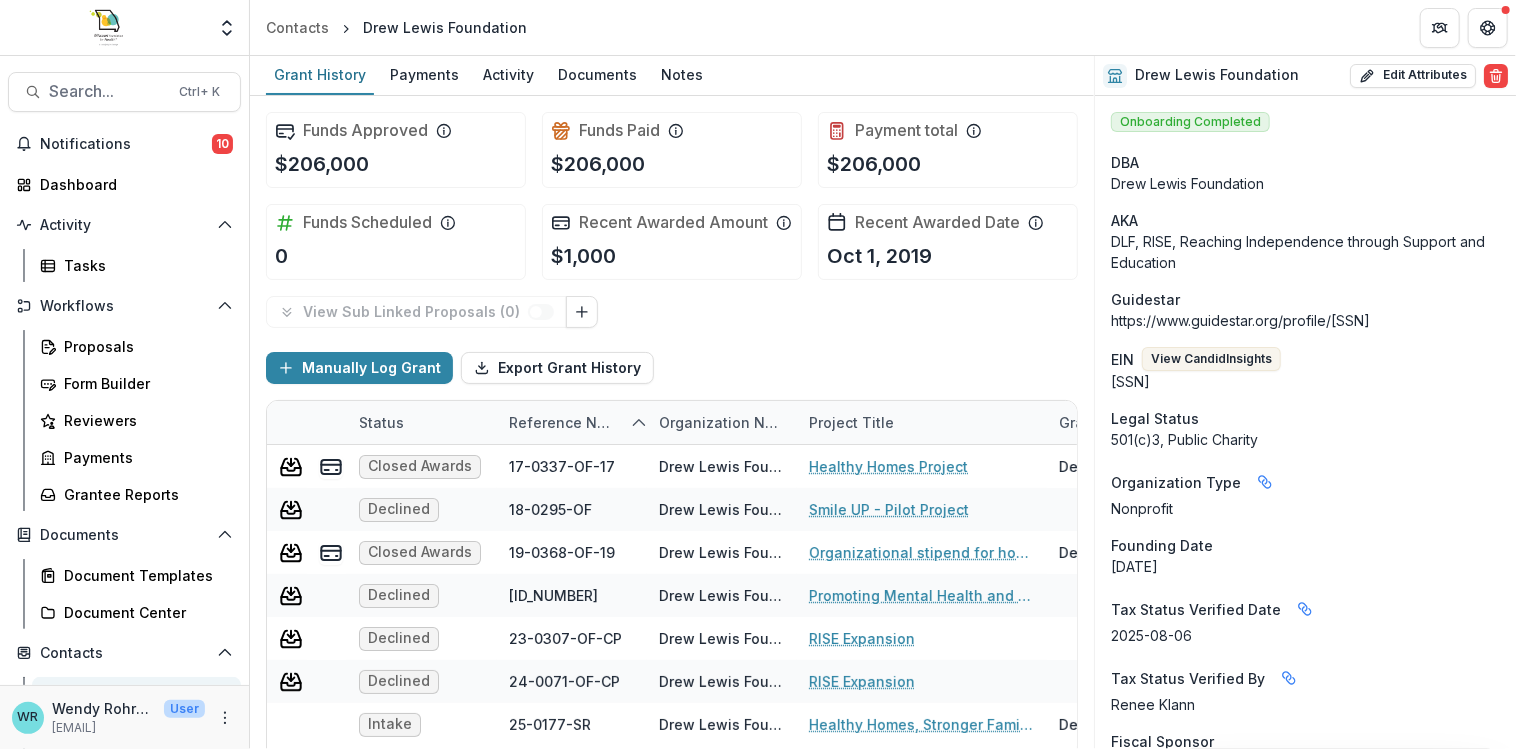 click on "Manually Log Grant Export Grant History" at bounding box center (672, 368) 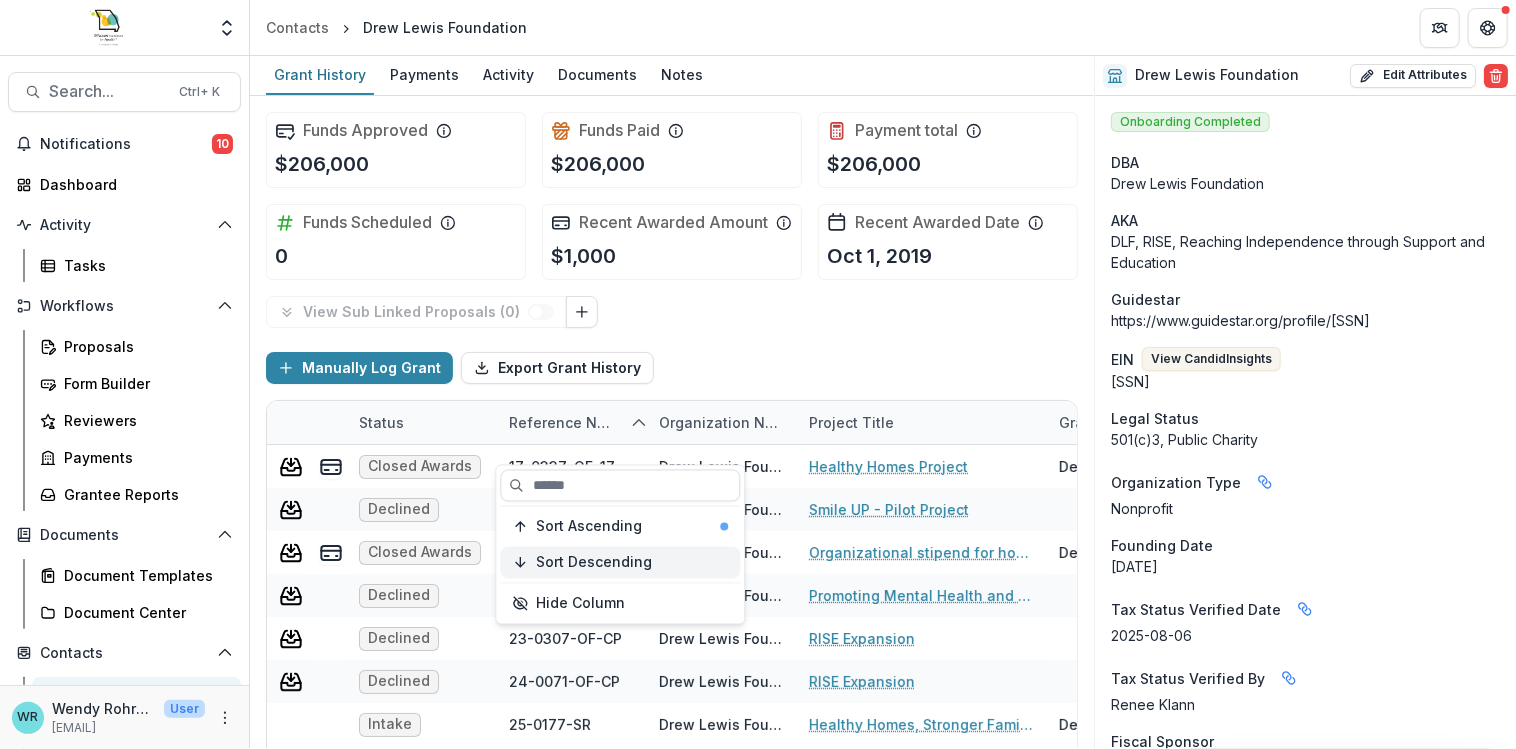 click on "Sort Descending" at bounding box center (620, 563) 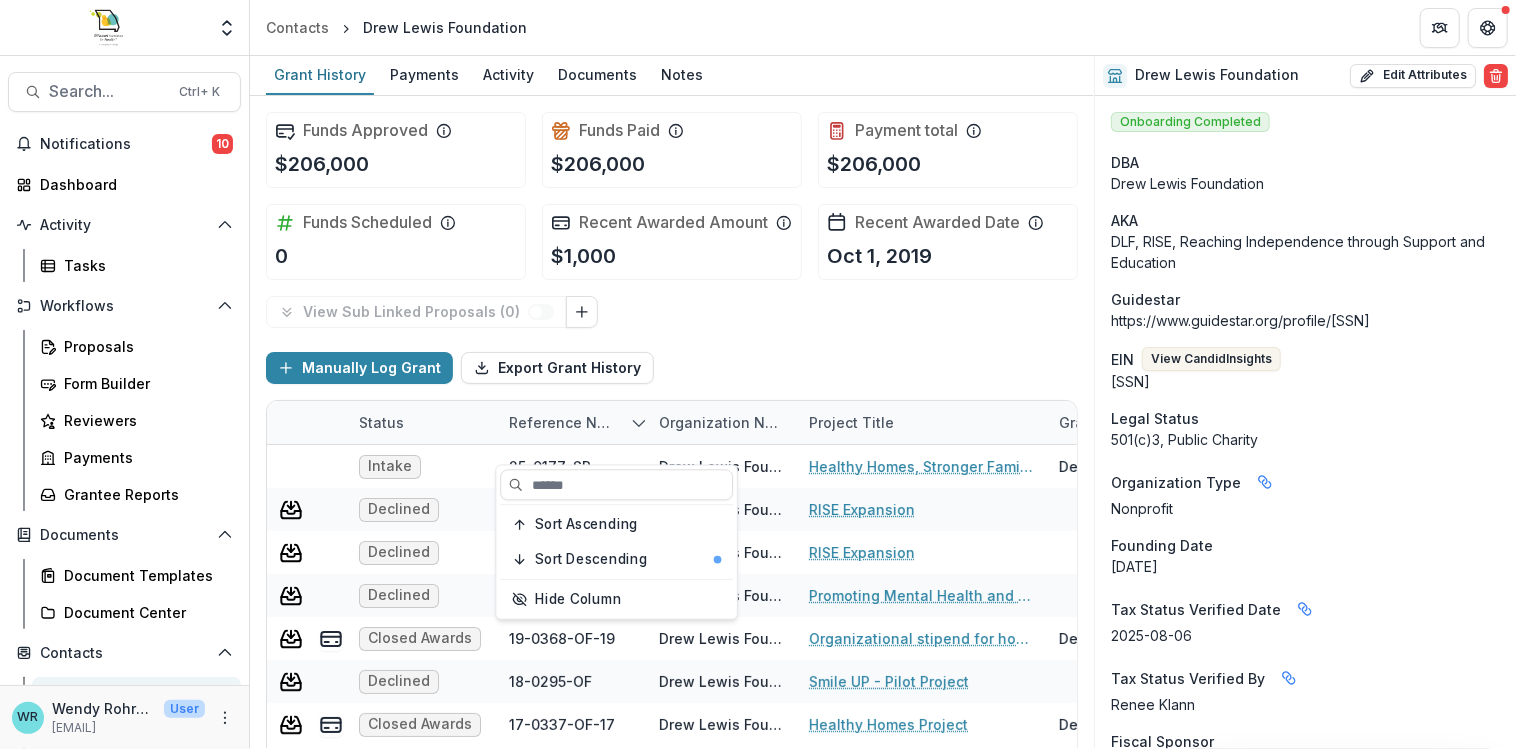 click on "Manually Log Grant Export Grant History" at bounding box center [672, 368] 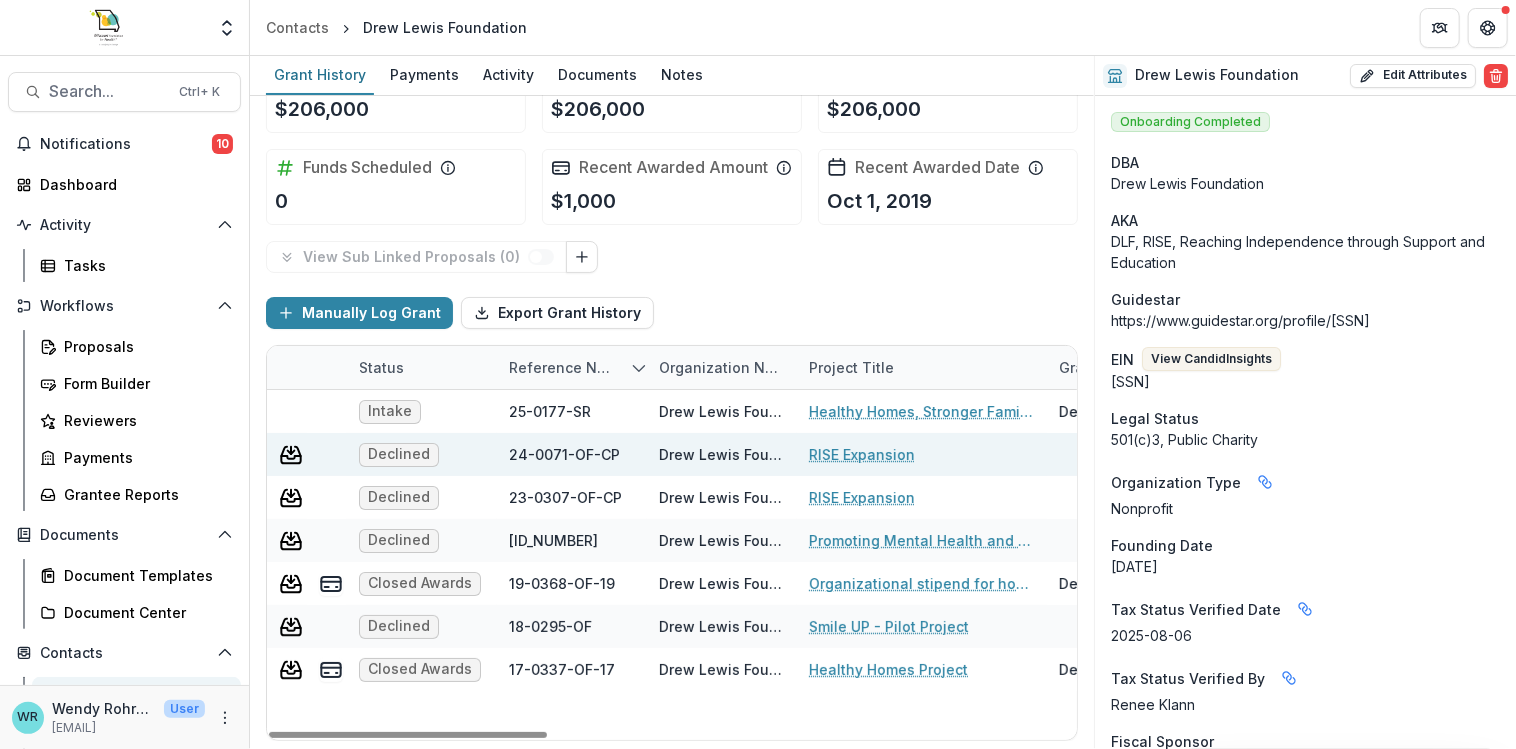 scroll, scrollTop: 0, scrollLeft: 0, axis: both 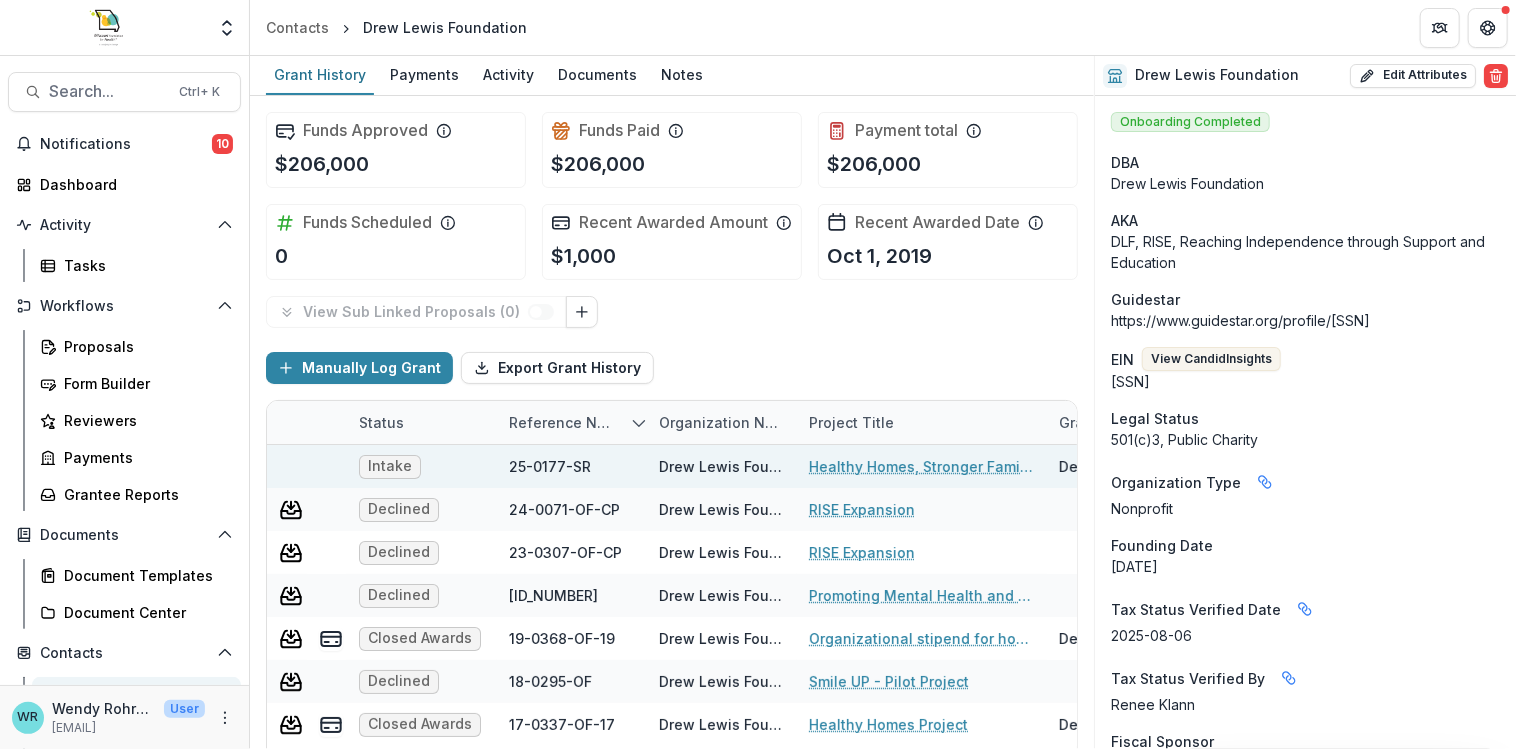 click on "Healthy Homes, Stronger Families" at bounding box center [922, 466] 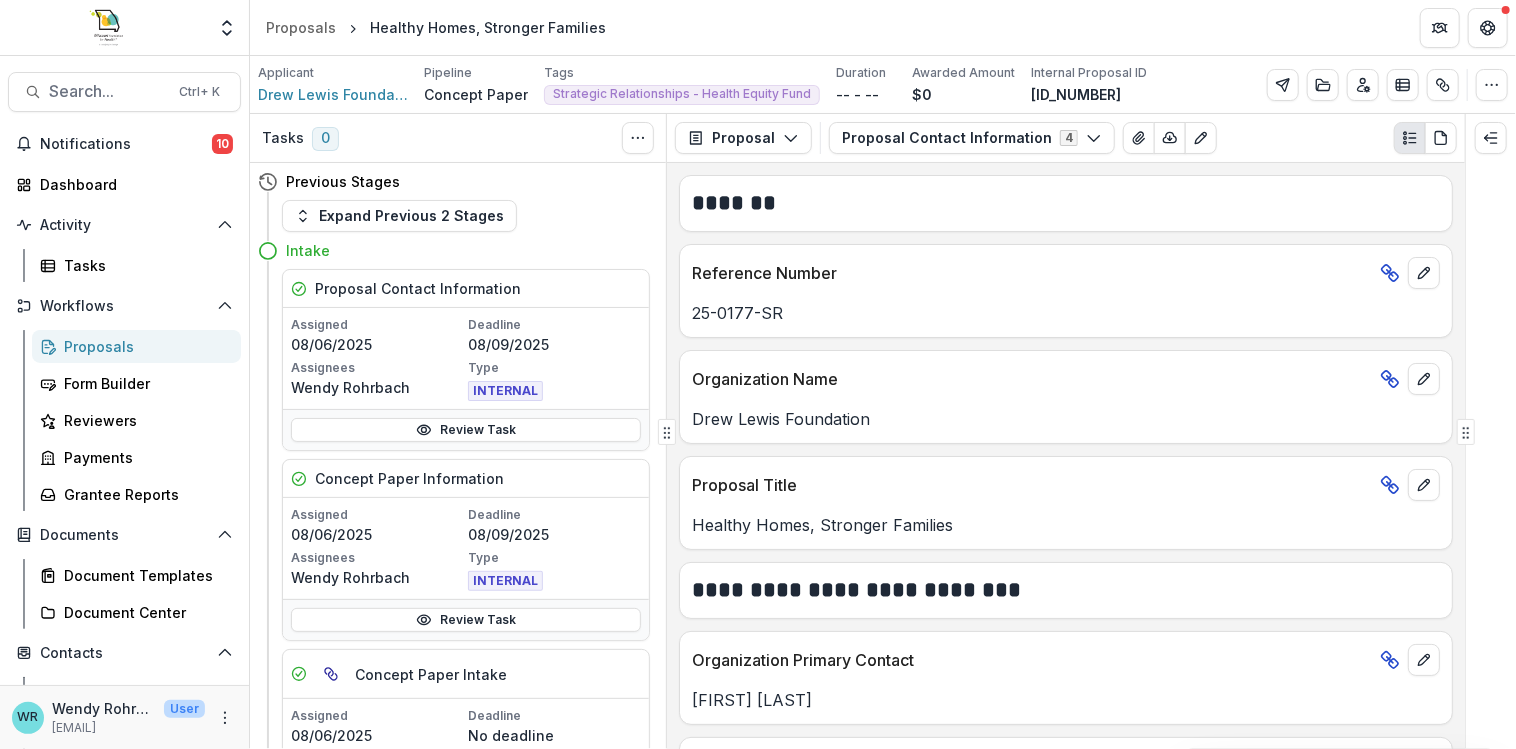click on "Proposals" at bounding box center (144, 346) 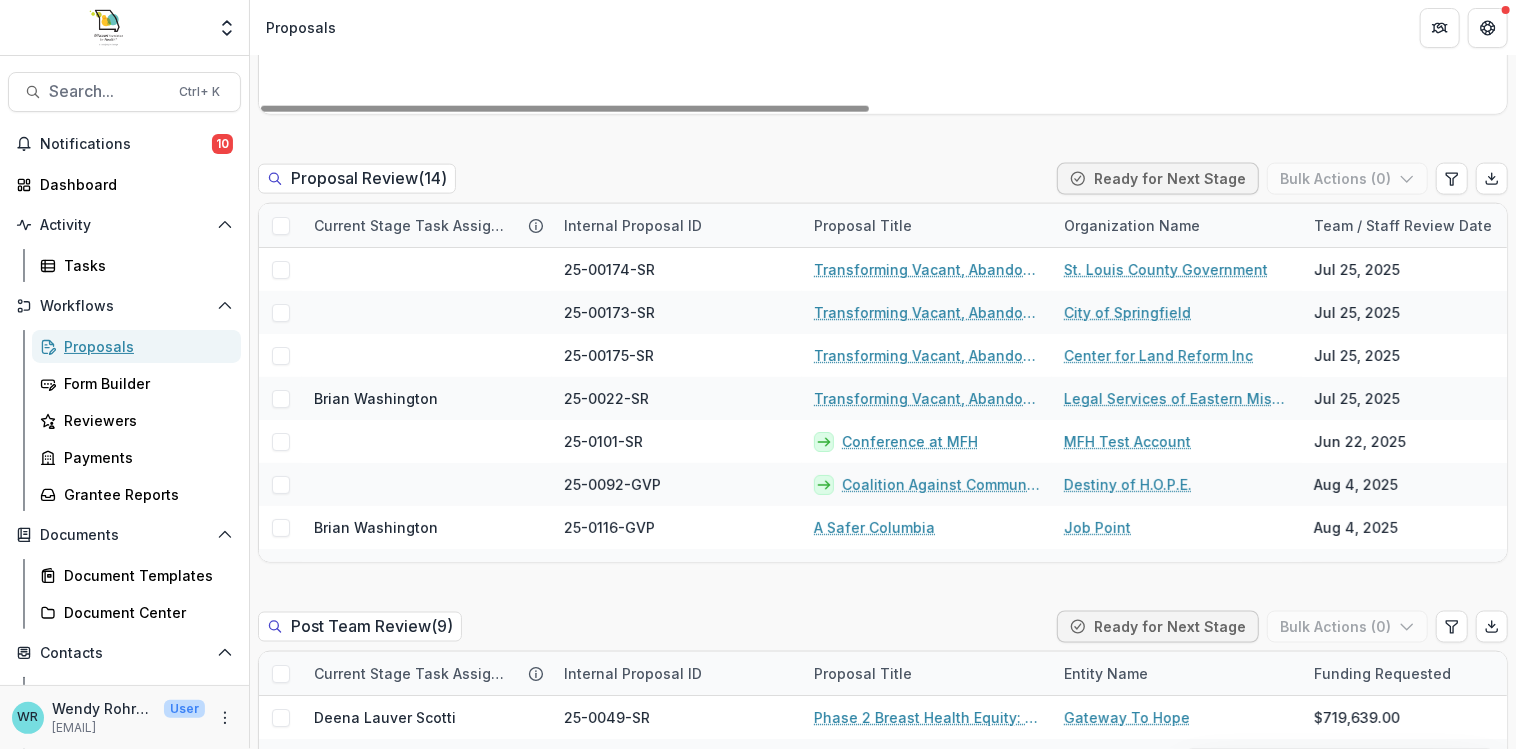 scroll, scrollTop: 1500, scrollLeft: 0, axis: vertical 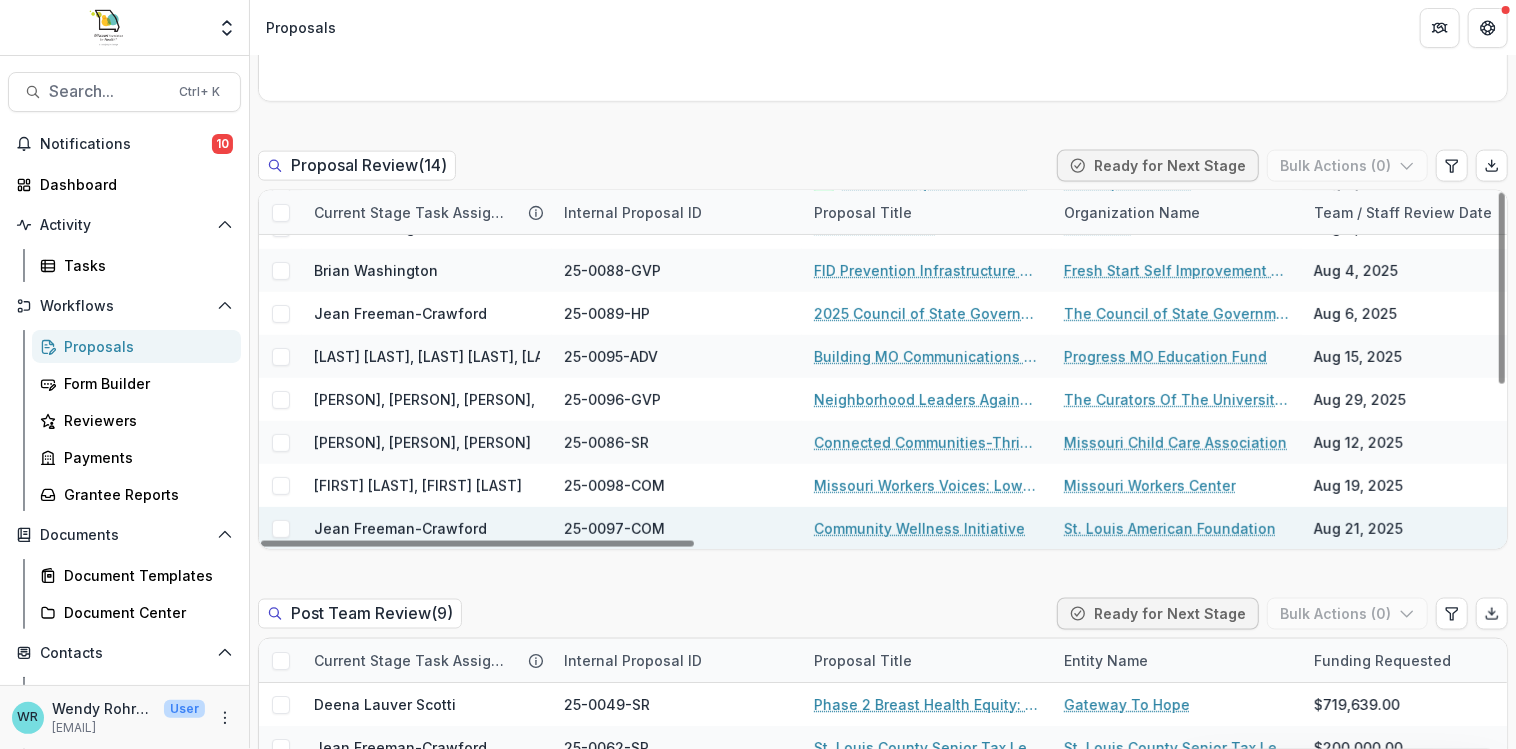 click on "St. Louis American Foundation" at bounding box center (1170, 528) 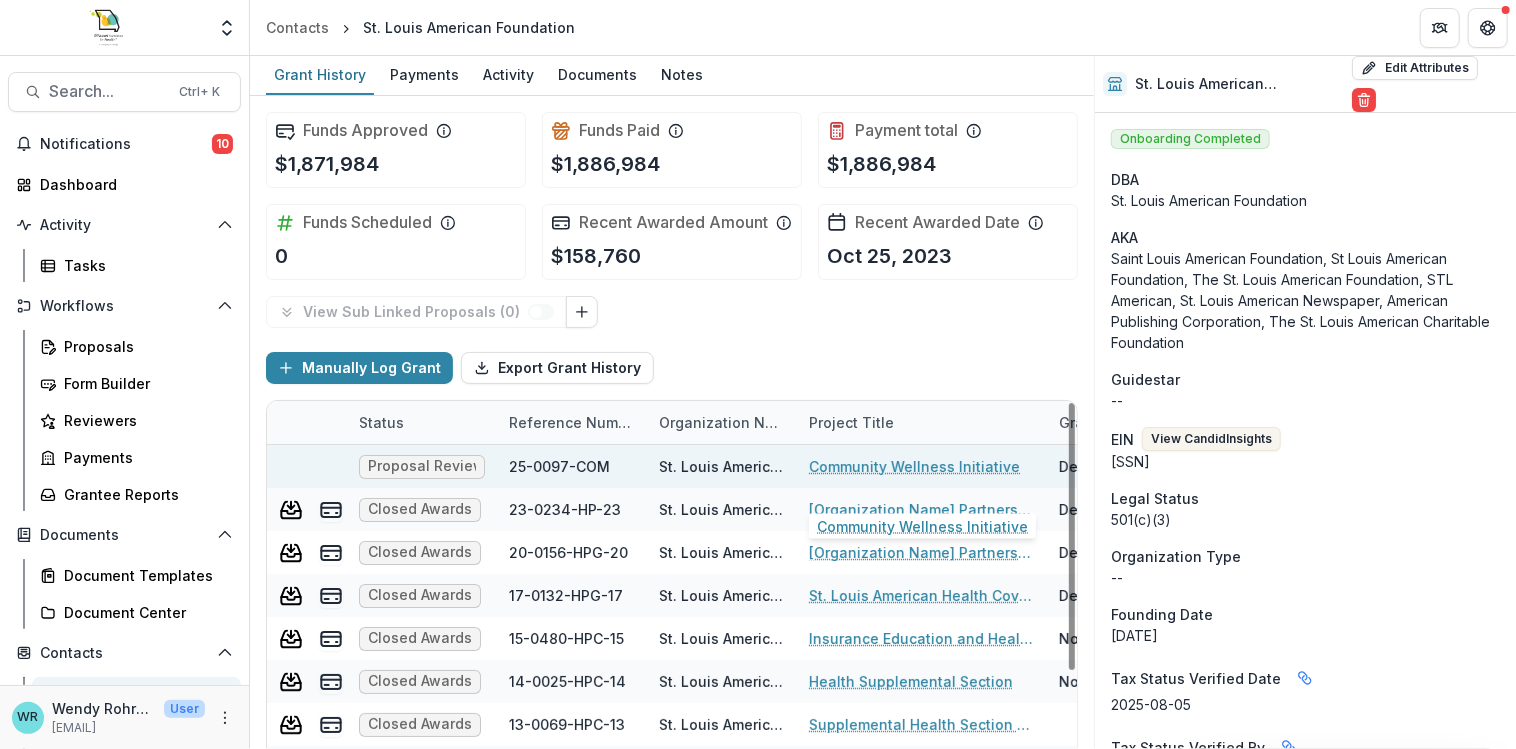 click on "Community Wellness Initiative" at bounding box center [914, 466] 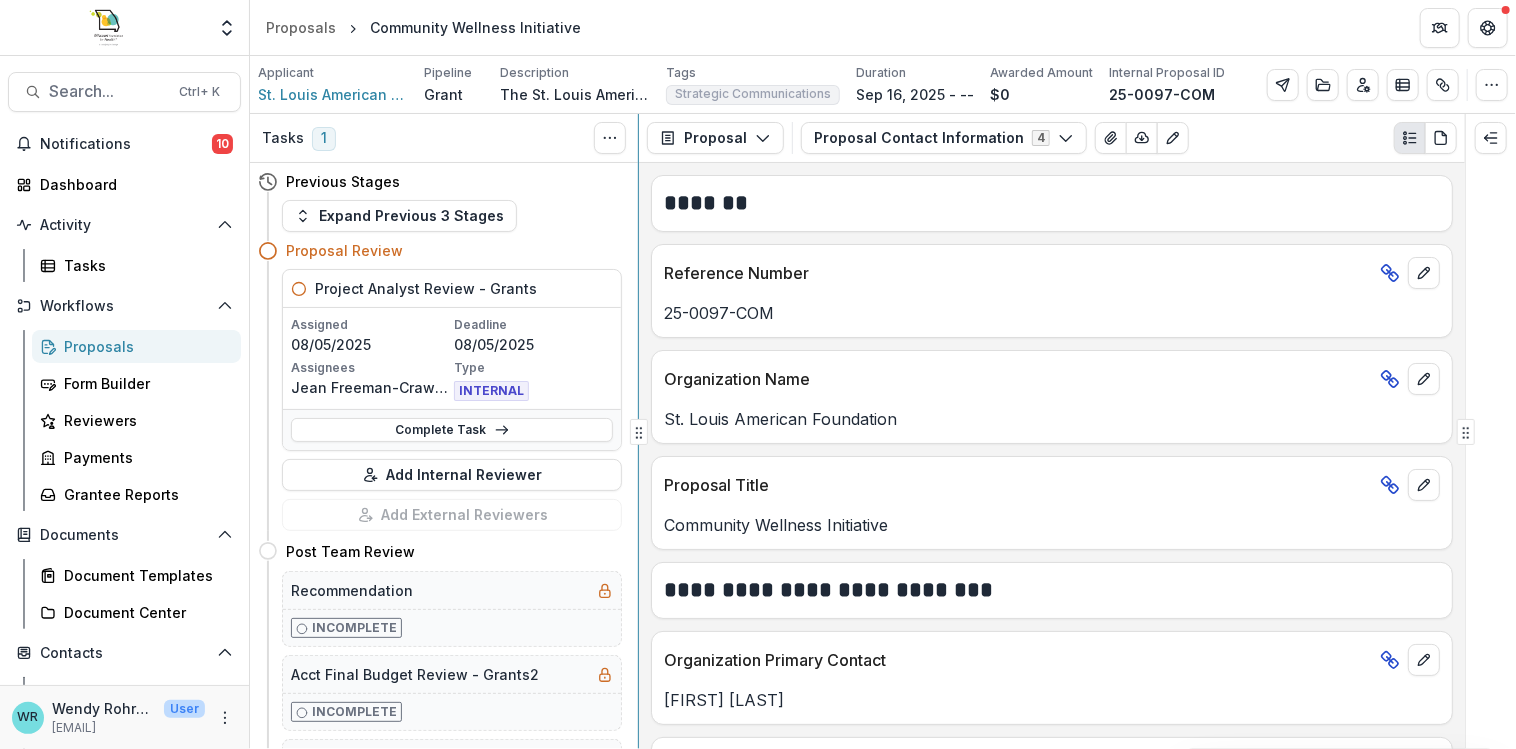 click 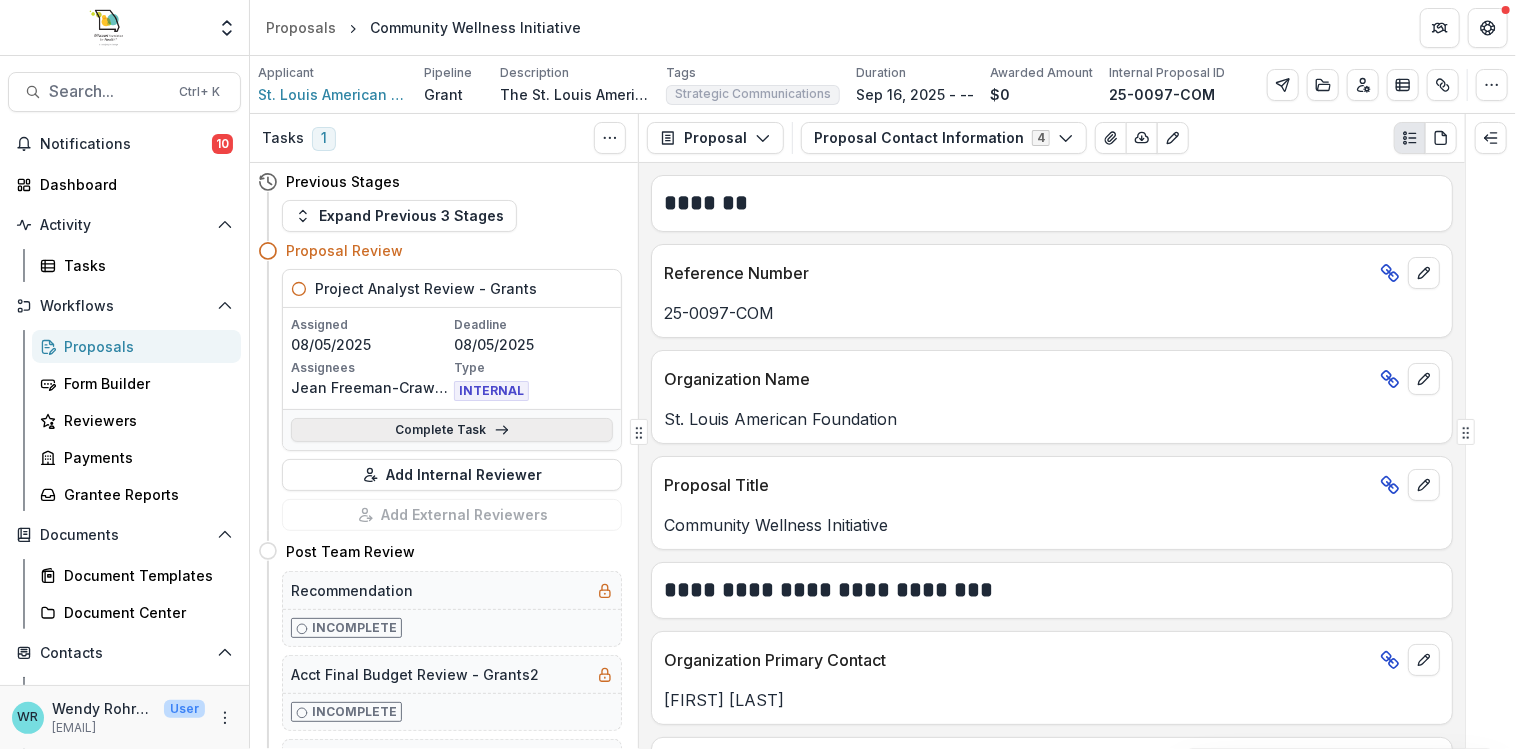 click on "Complete Task" at bounding box center (452, 430) 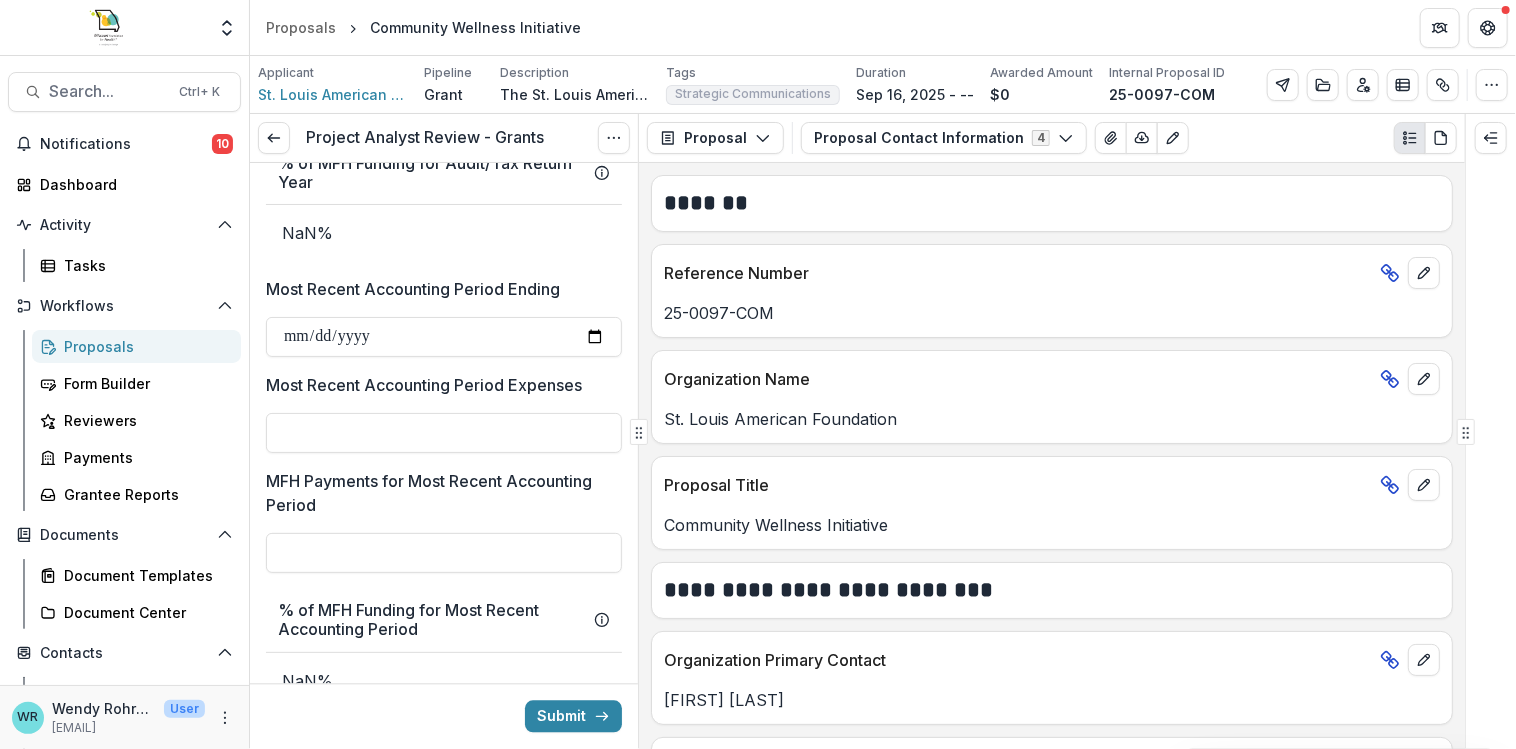 scroll, scrollTop: 2100, scrollLeft: 0, axis: vertical 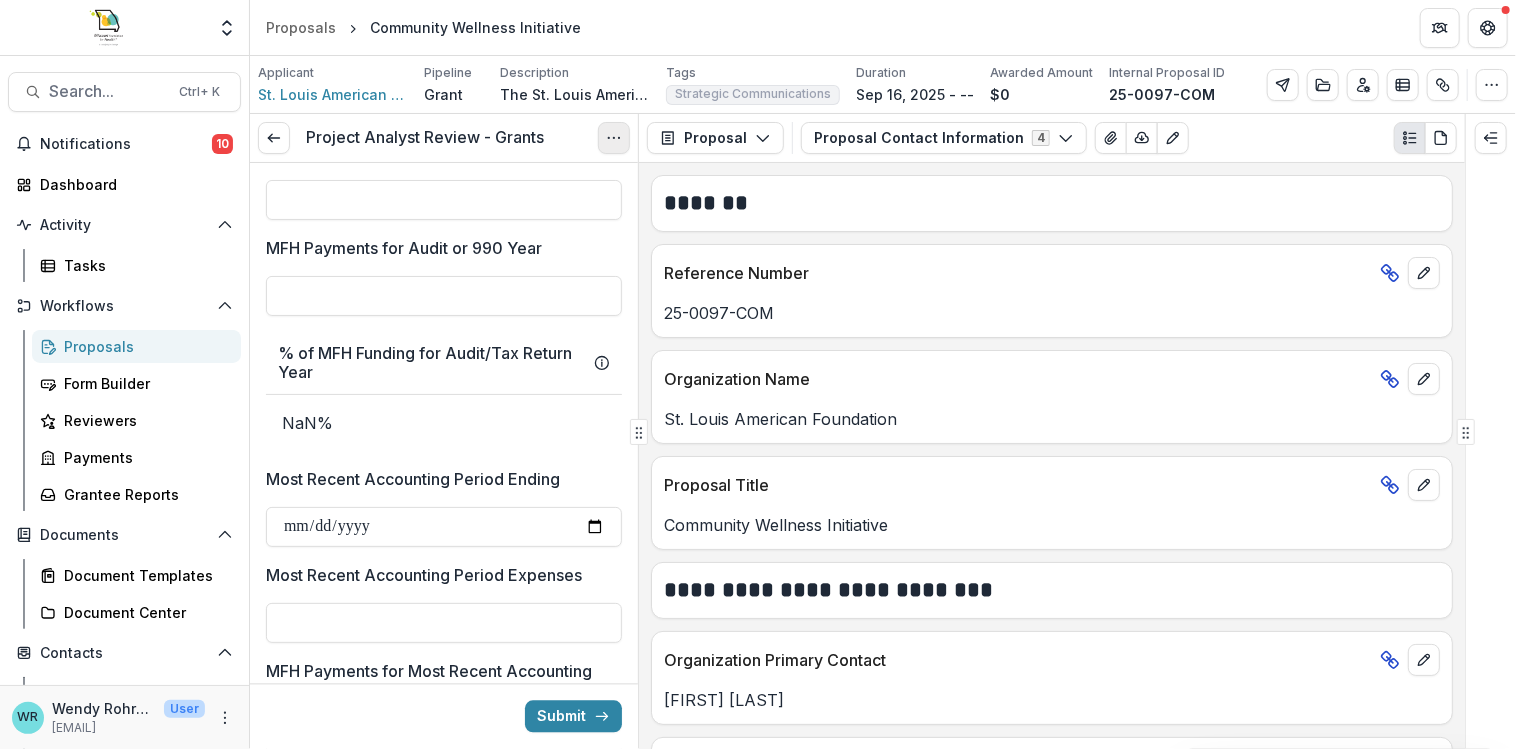 click at bounding box center [614, 138] 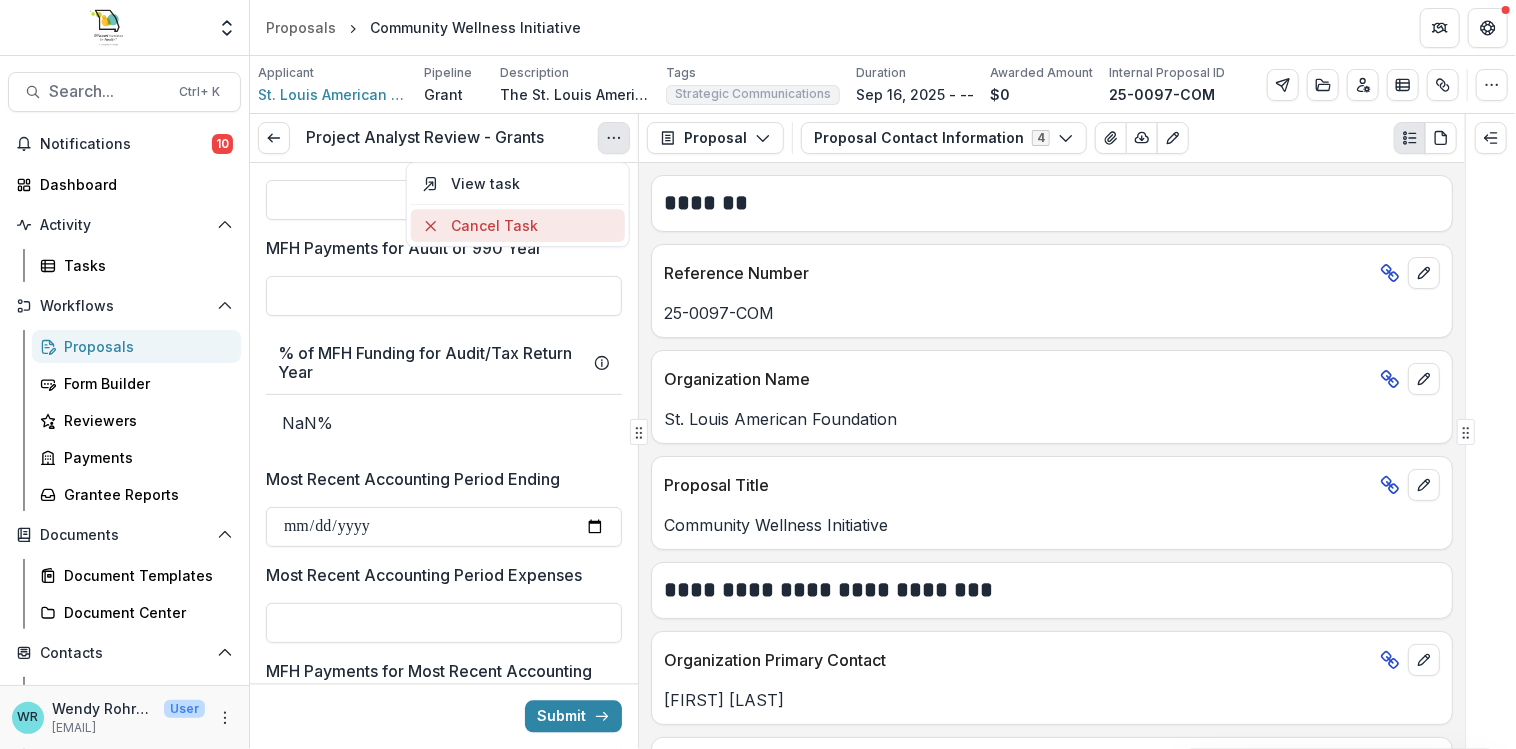click on "Cancel Task" at bounding box center [518, 225] 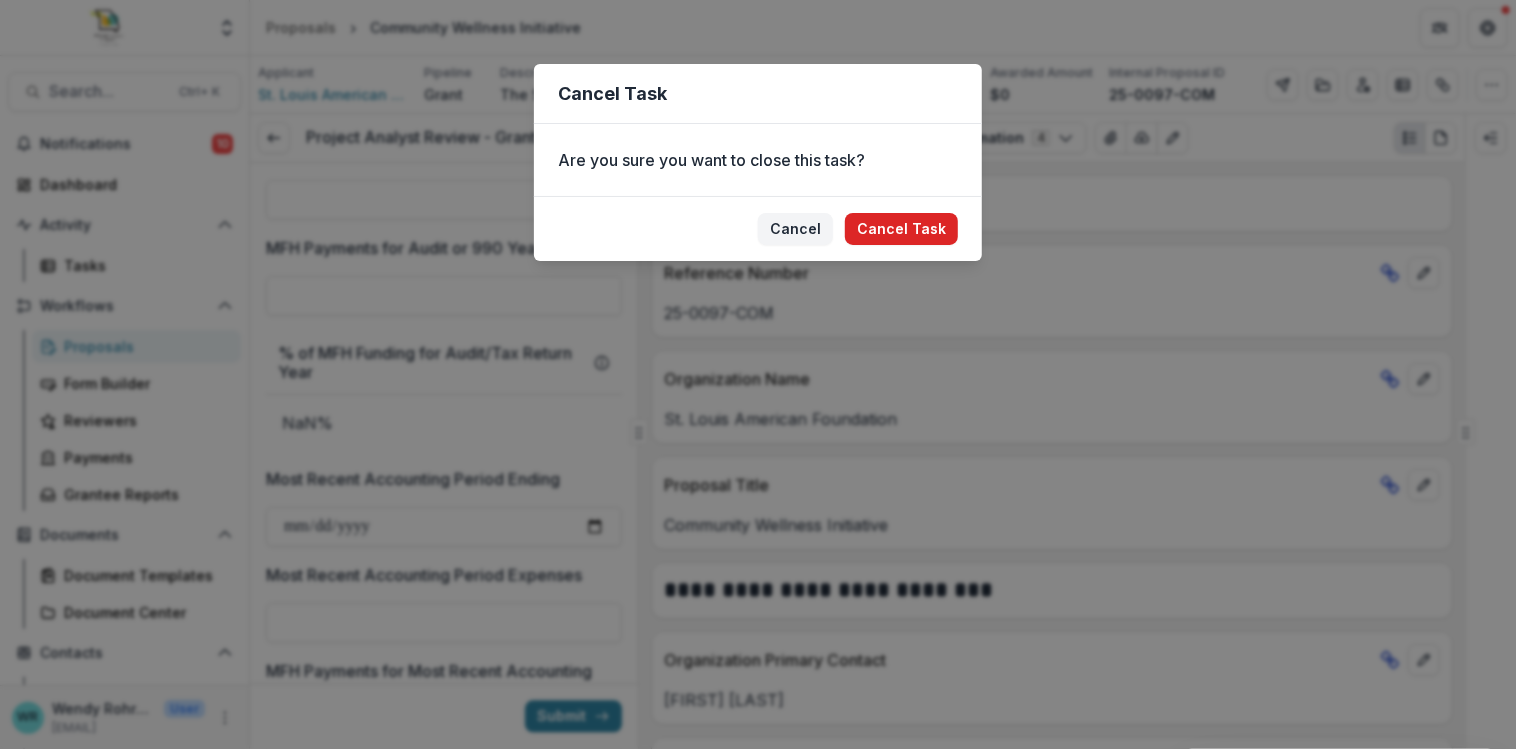 click on "Cancel Task" at bounding box center (901, 229) 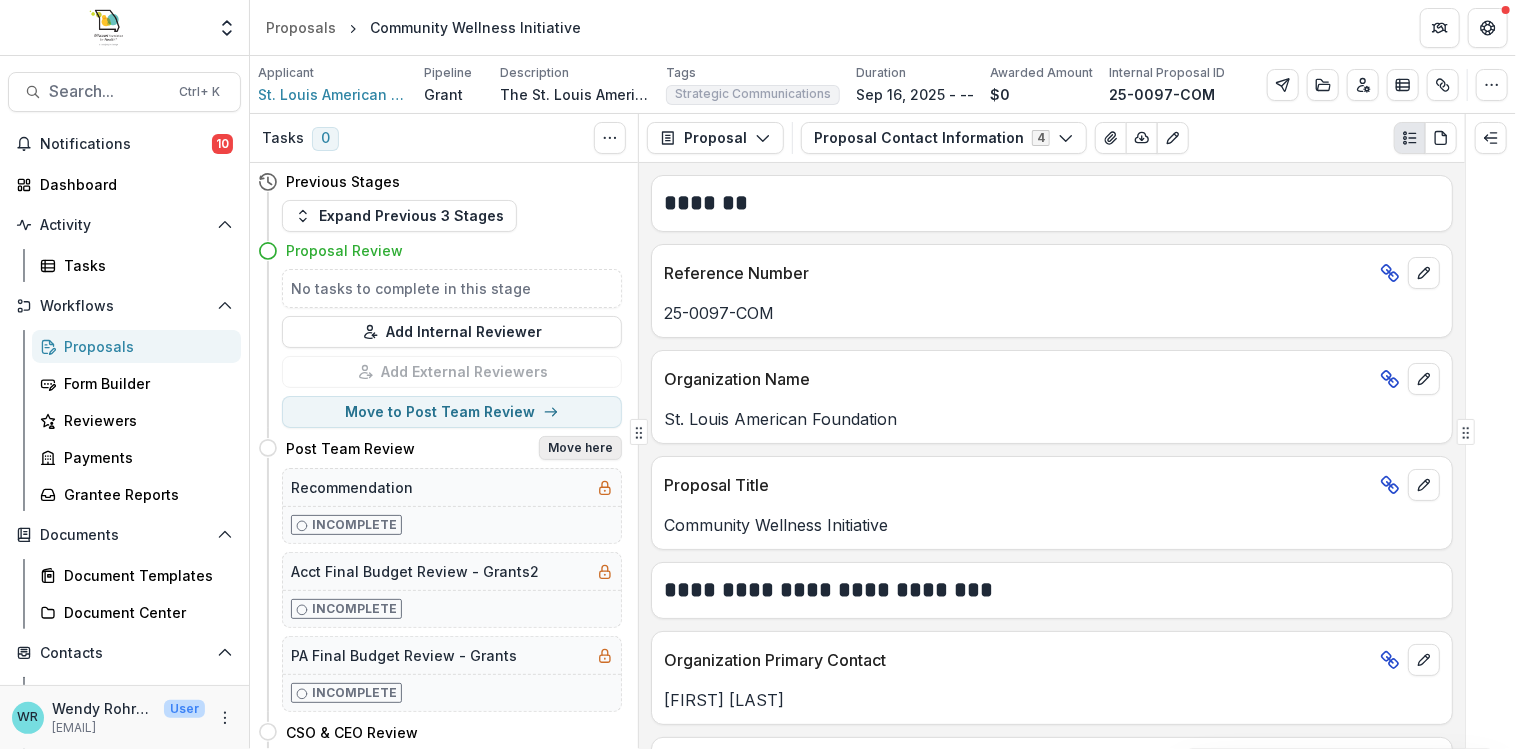 click on "Move here" at bounding box center (580, 448) 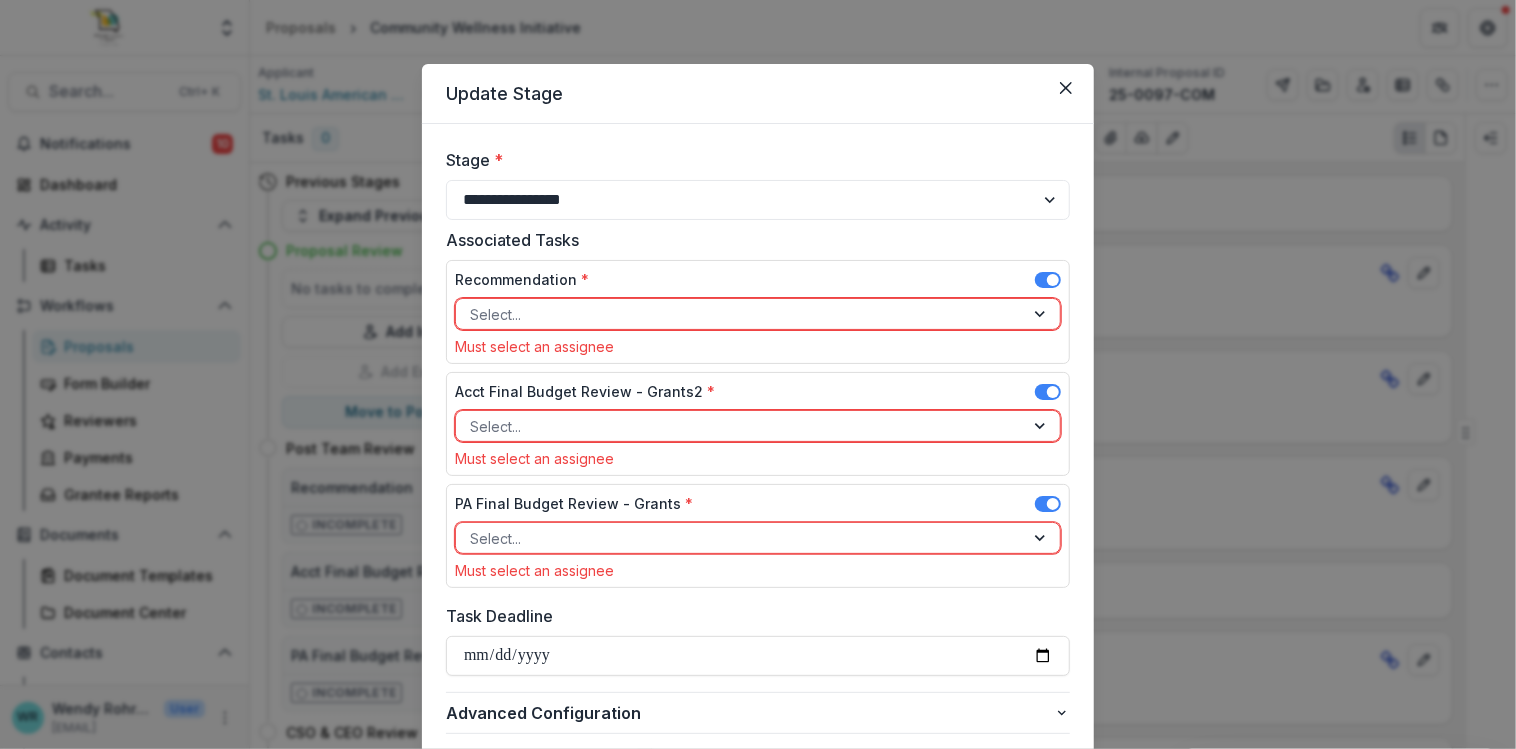click at bounding box center (740, 314) 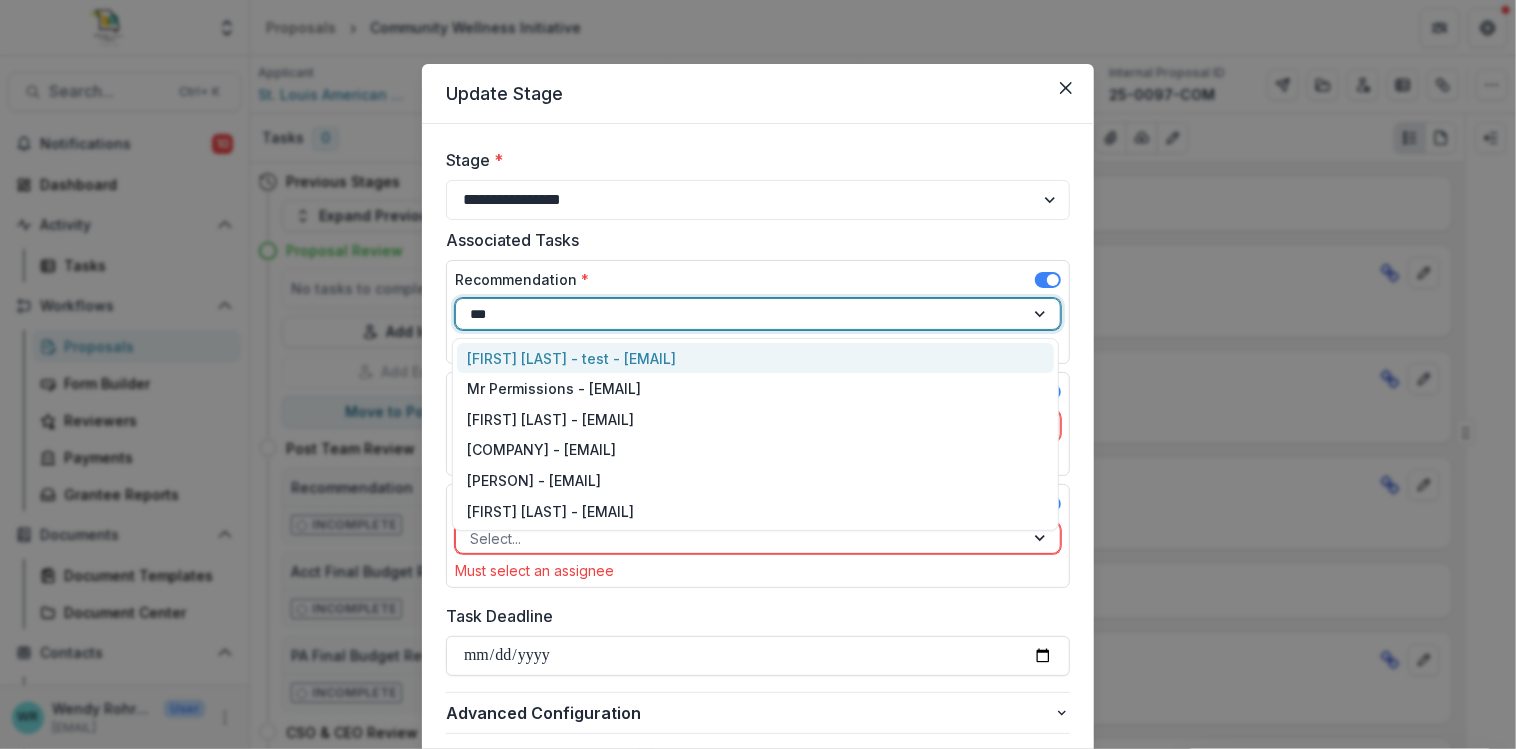 type on "****" 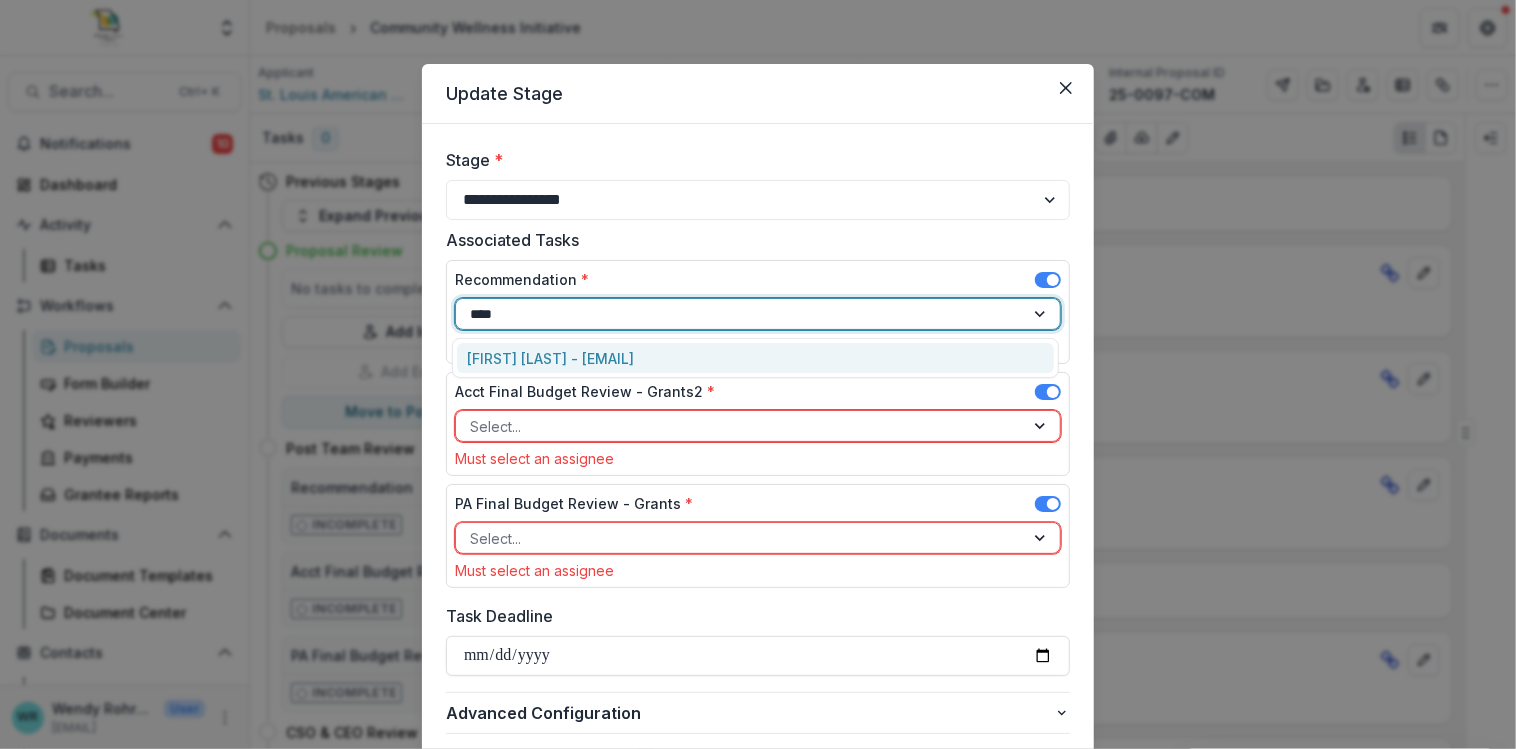 click on "Courtney McCall - cmccall@mffh.org" at bounding box center (755, 358) 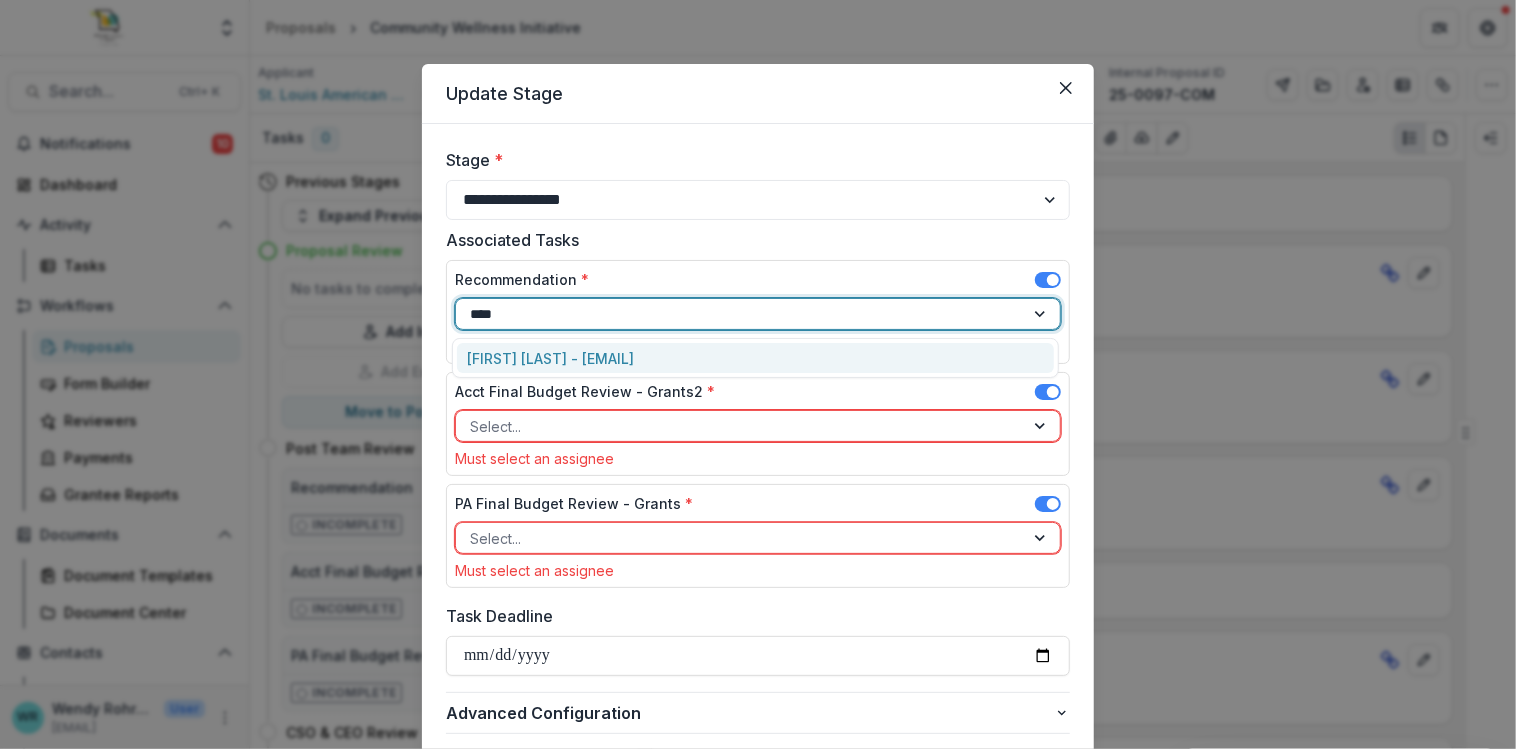 type 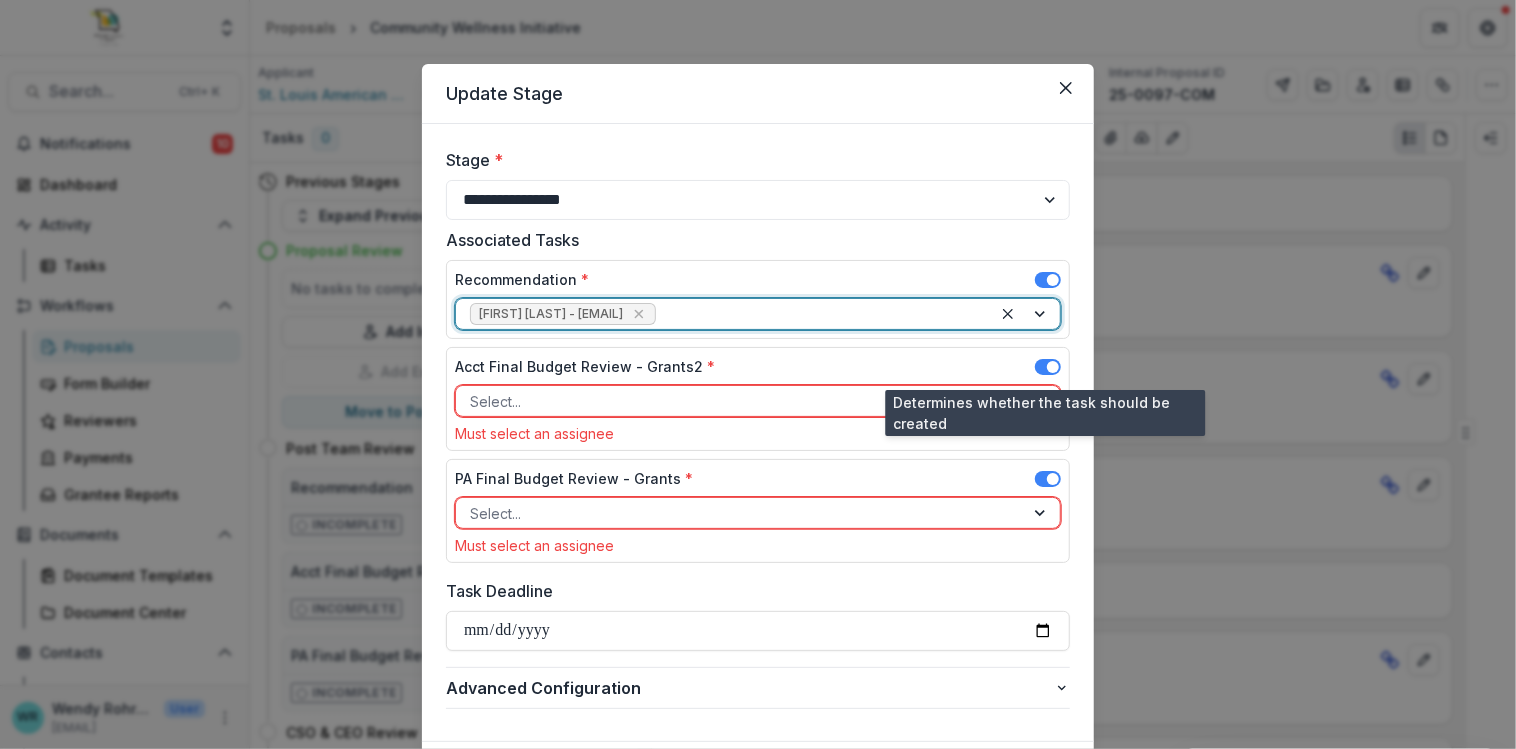click at bounding box center [1053, 367] 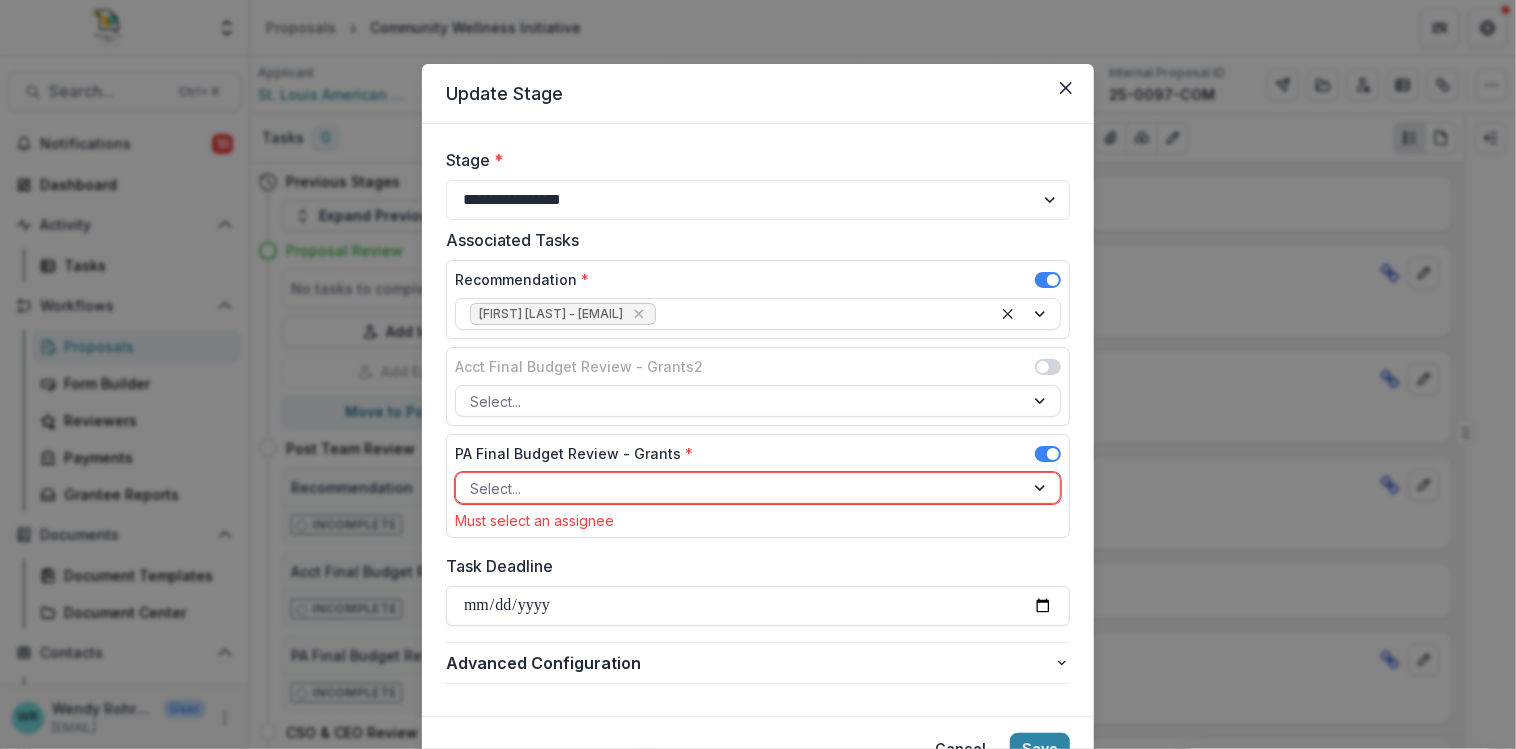click at bounding box center [1053, 454] 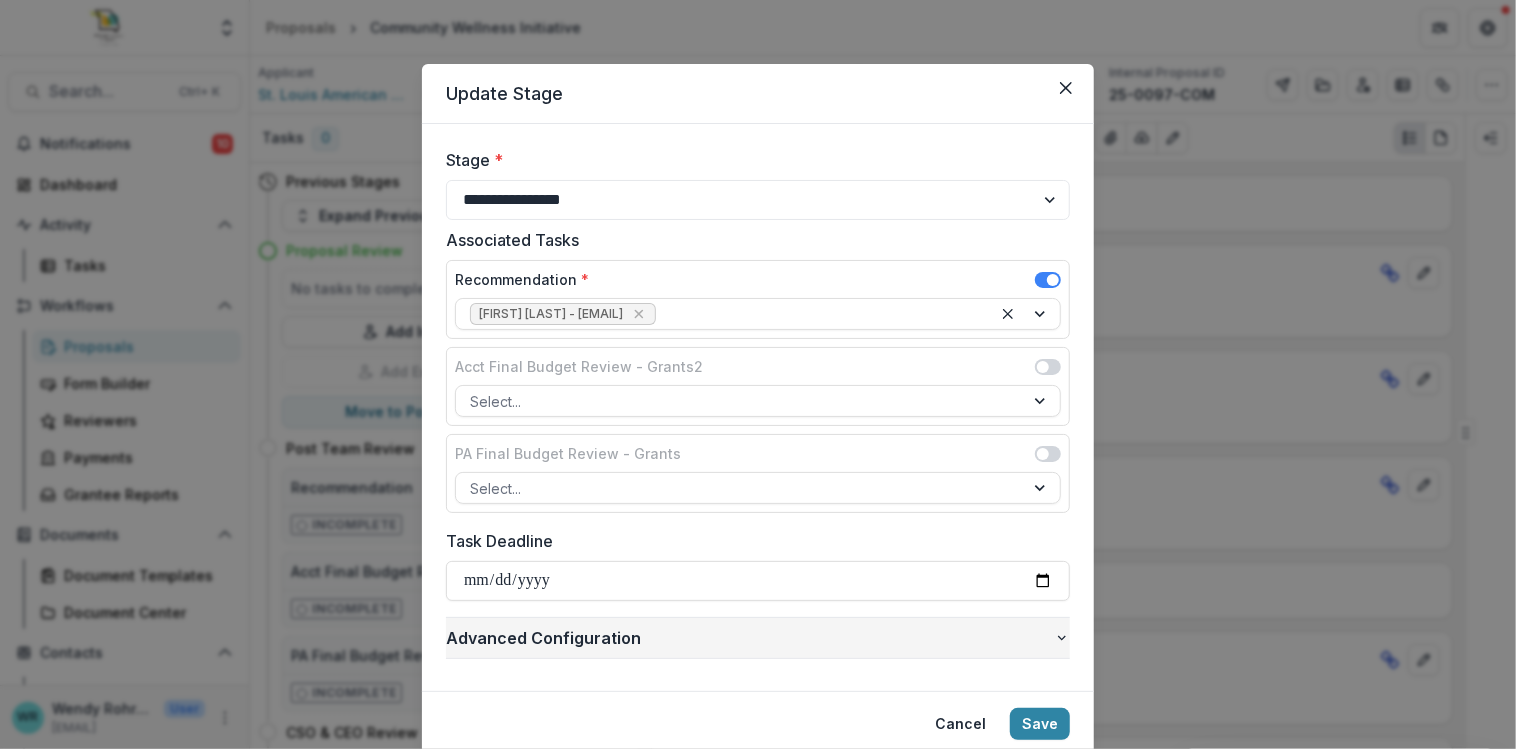 scroll, scrollTop: 70, scrollLeft: 0, axis: vertical 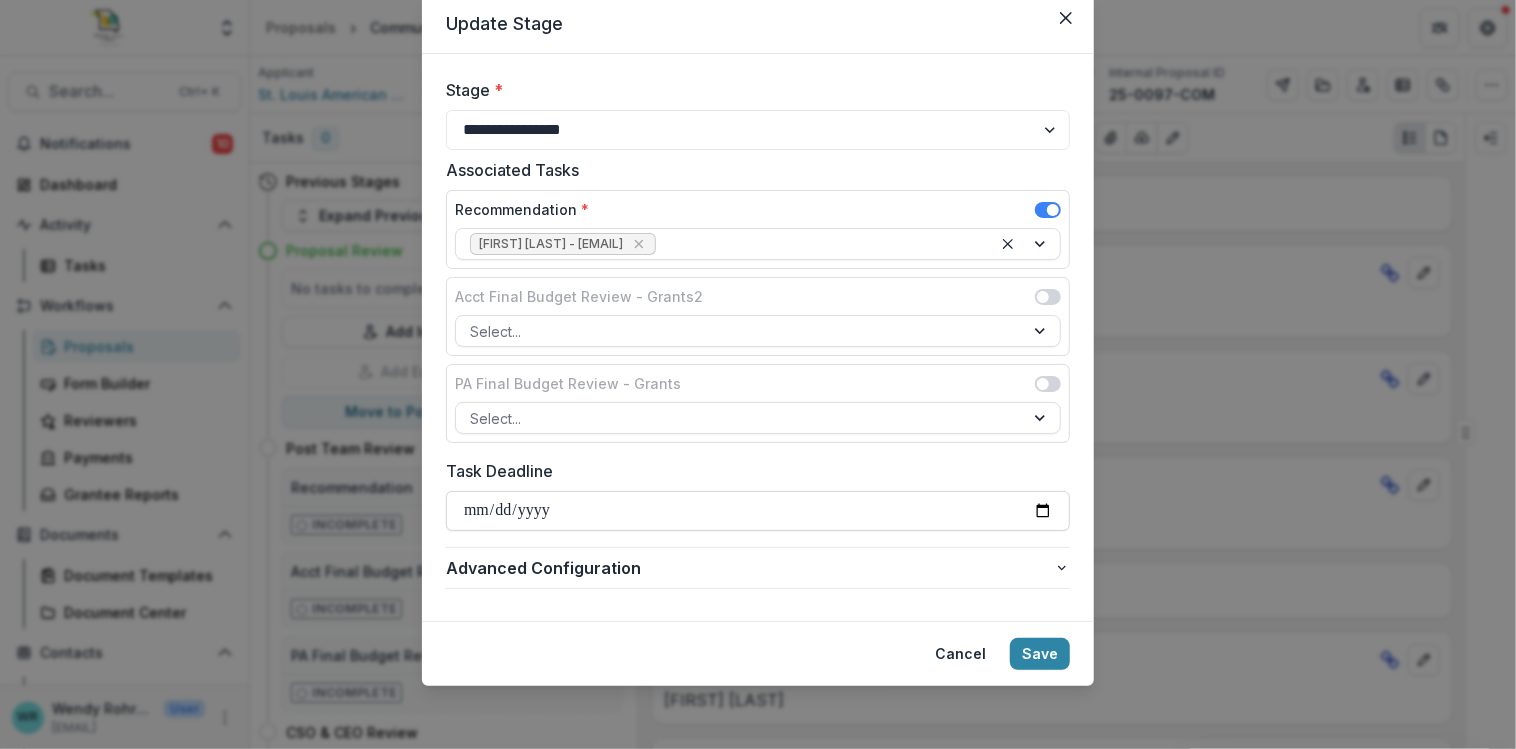 click on "Task Deadline" at bounding box center [758, 511] 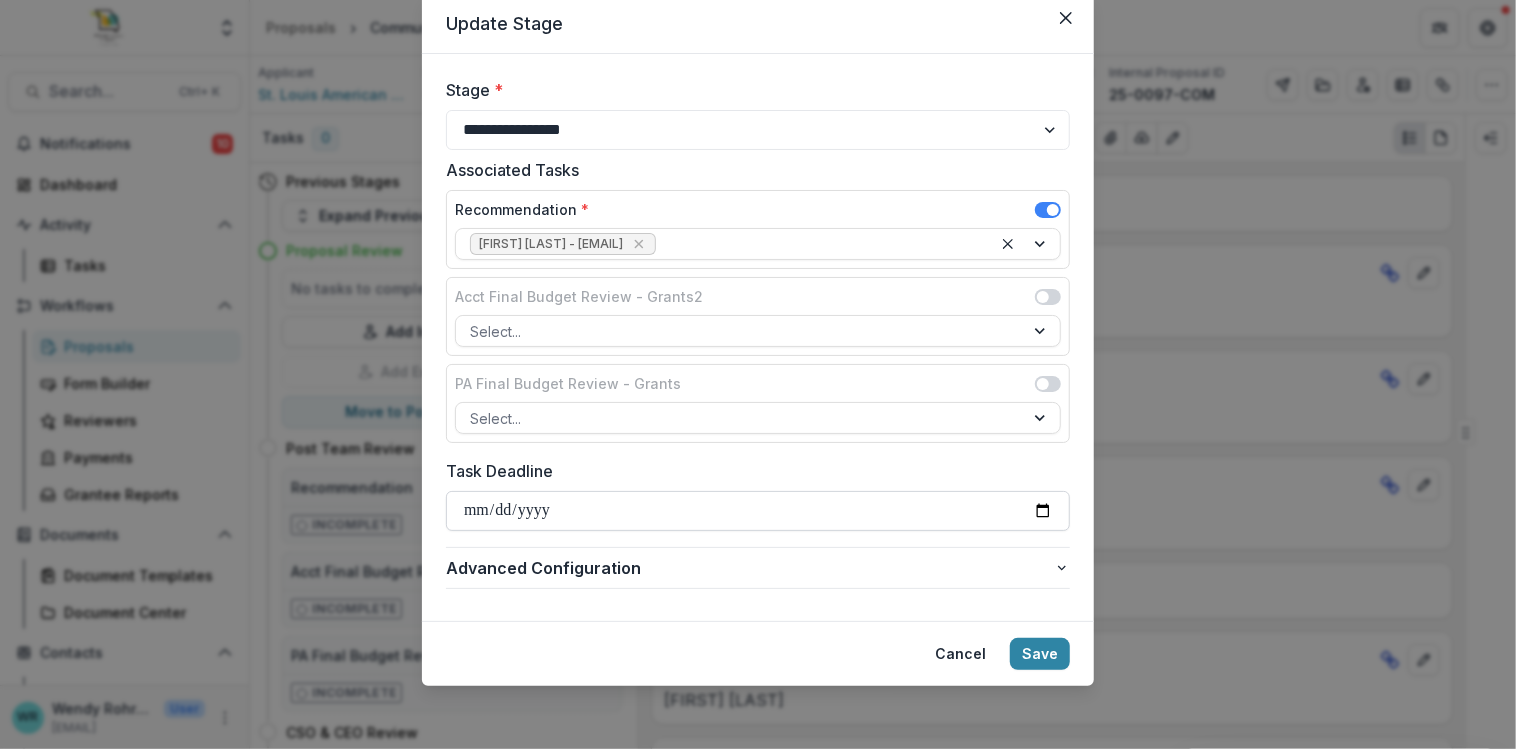 type on "**********" 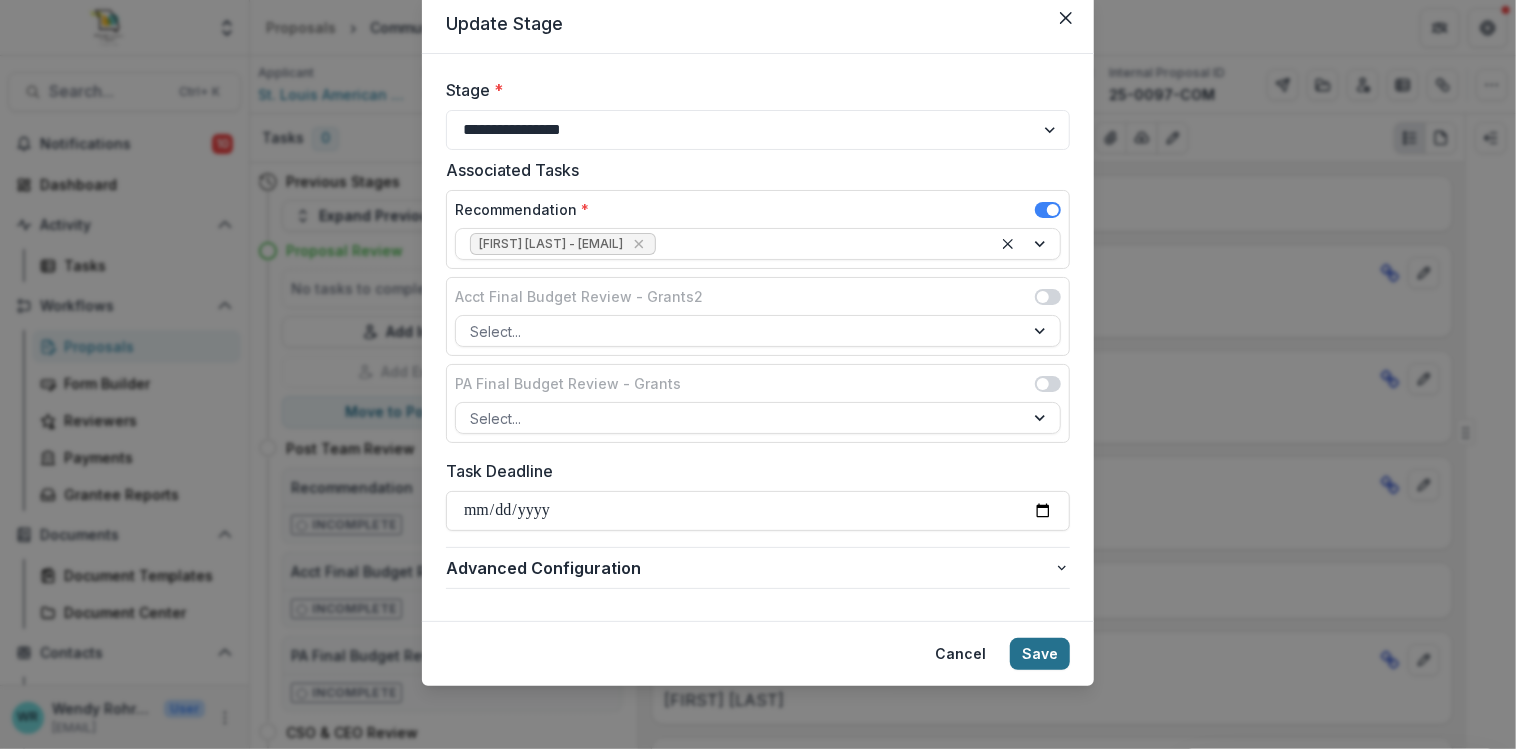 click on "Save" at bounding box center [1040, 654] 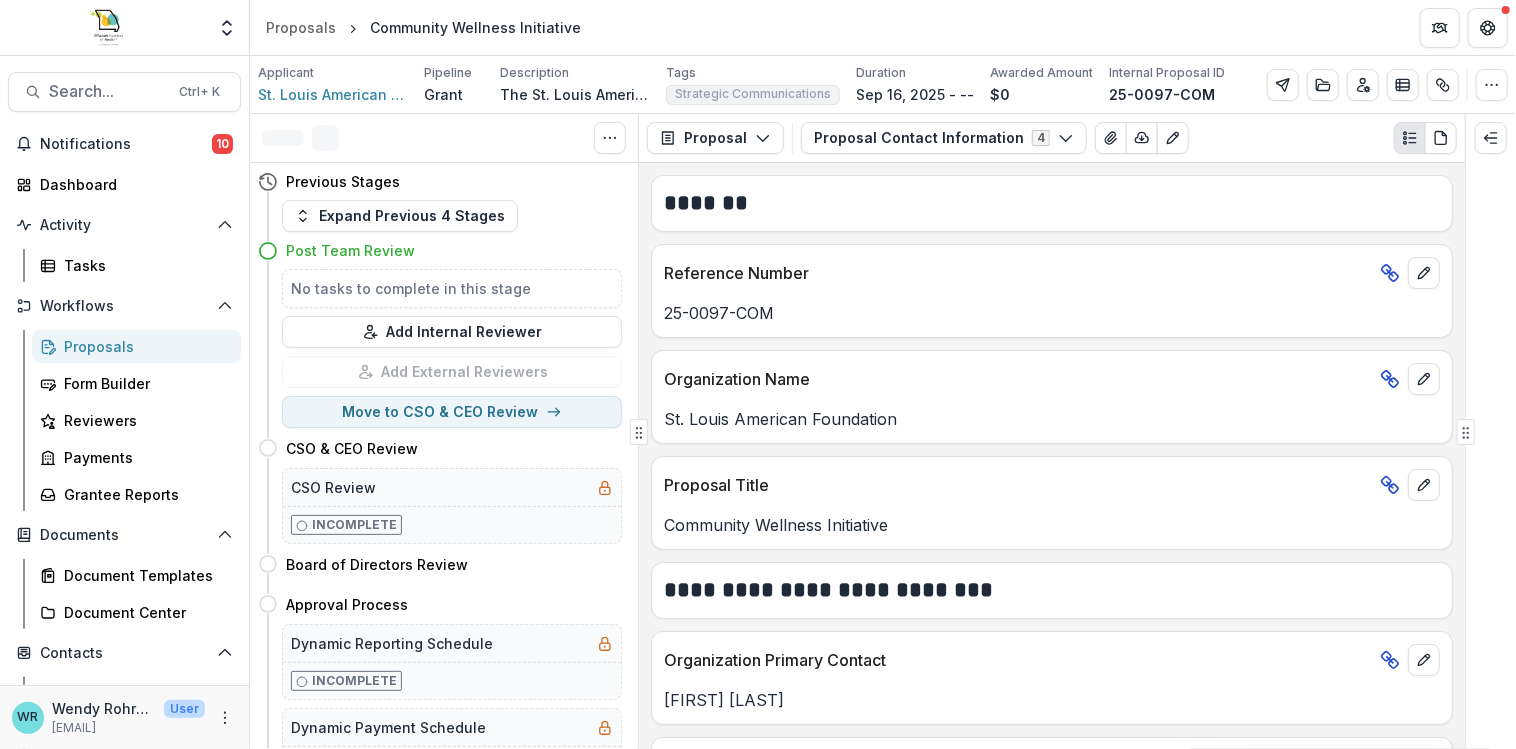 scroll, scrollTop: 18, scrollLeft: 0, axis: vertical 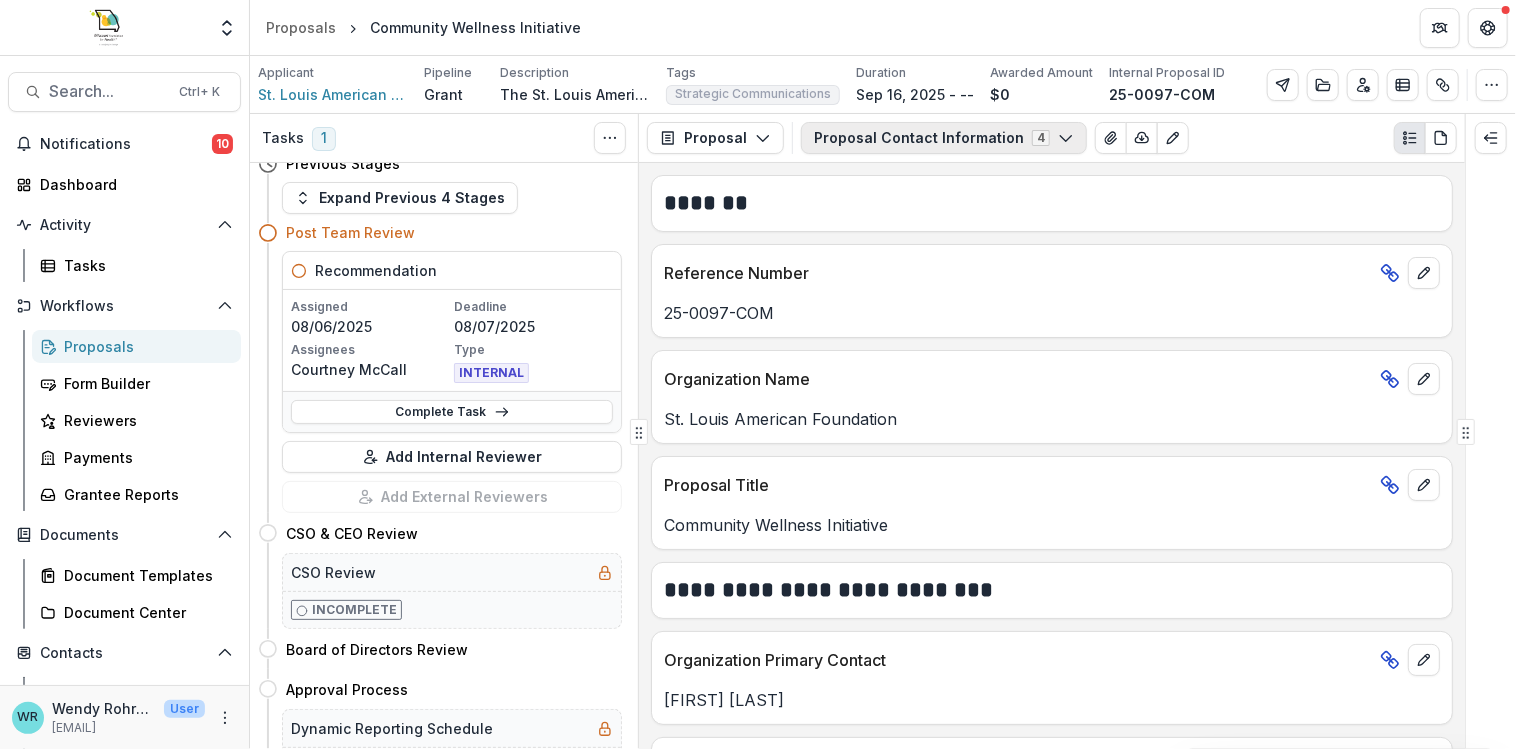 click 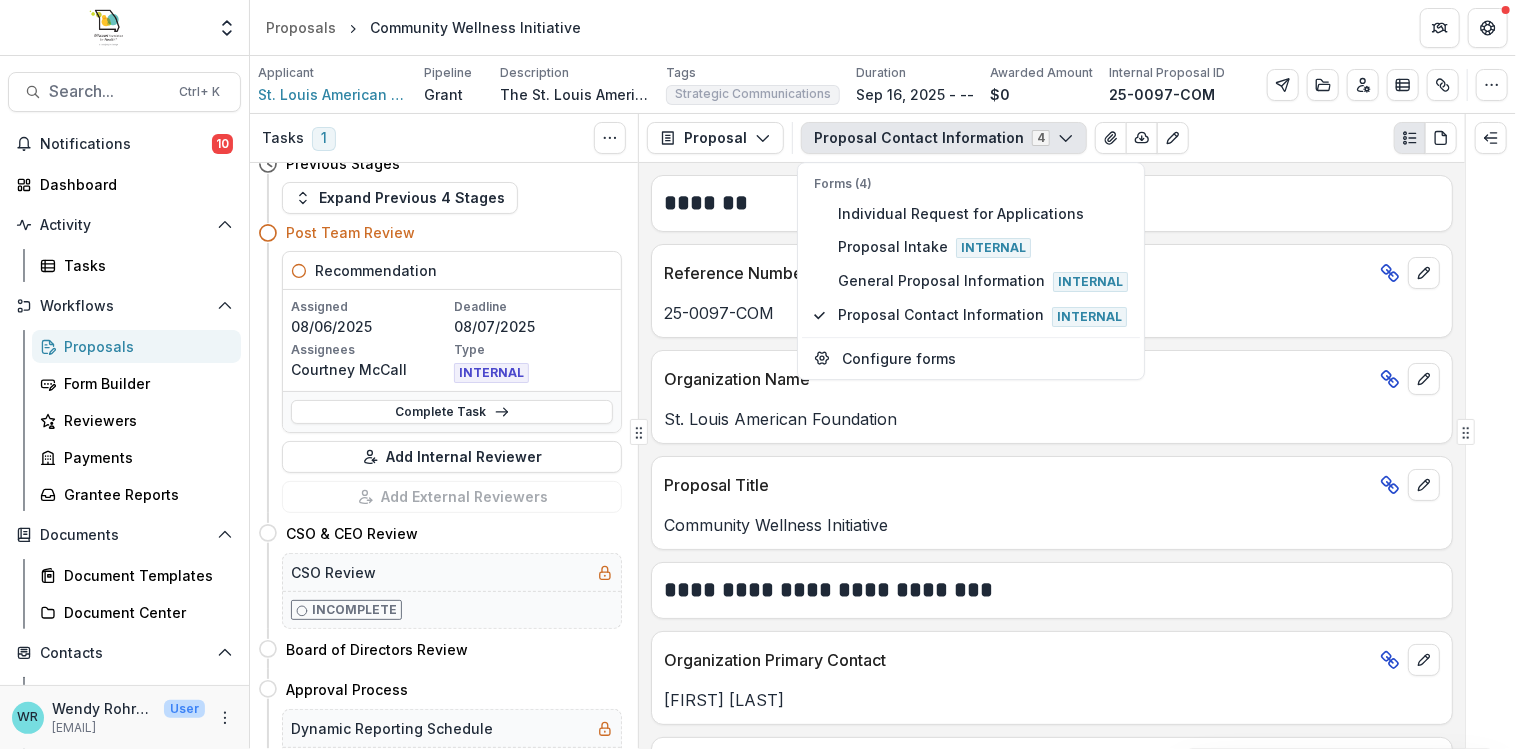 drag, startPoint x: 966, startPoint y: 189, endPoint x: 888, endPoint y: 179, distance: 78.63841 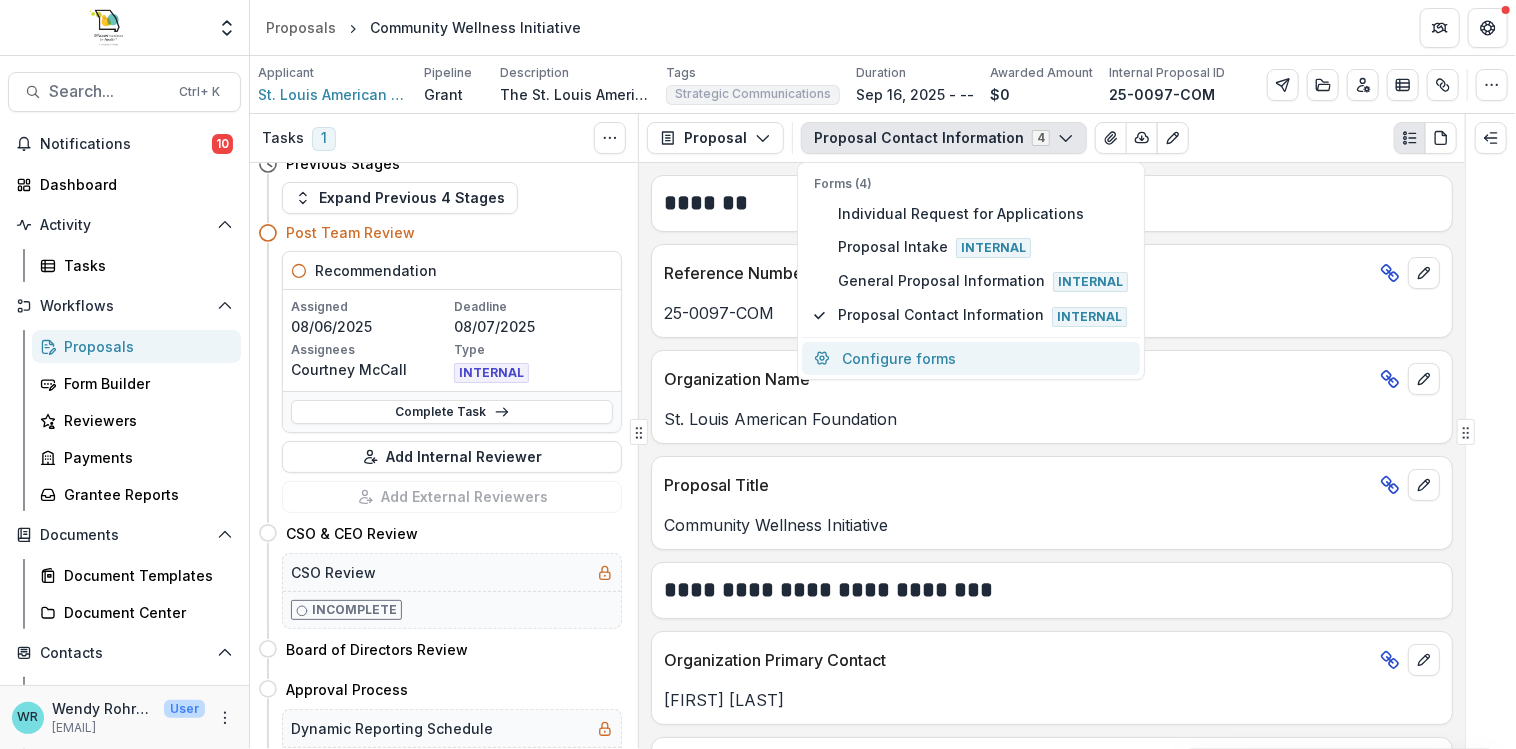 click on "Configure forms" at bounding box center [971, 358] 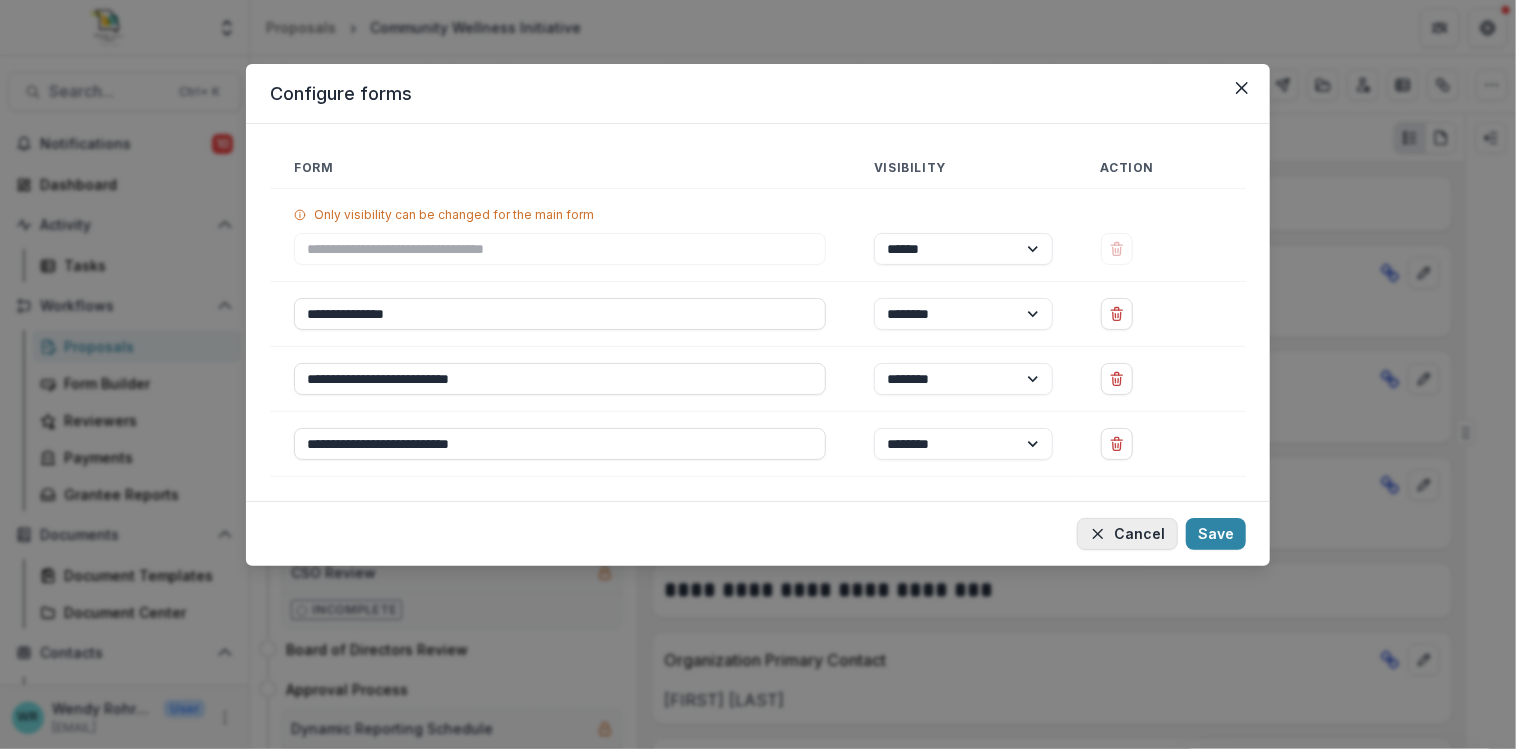 click on "Cancel" at bounding box center (1127, 534) 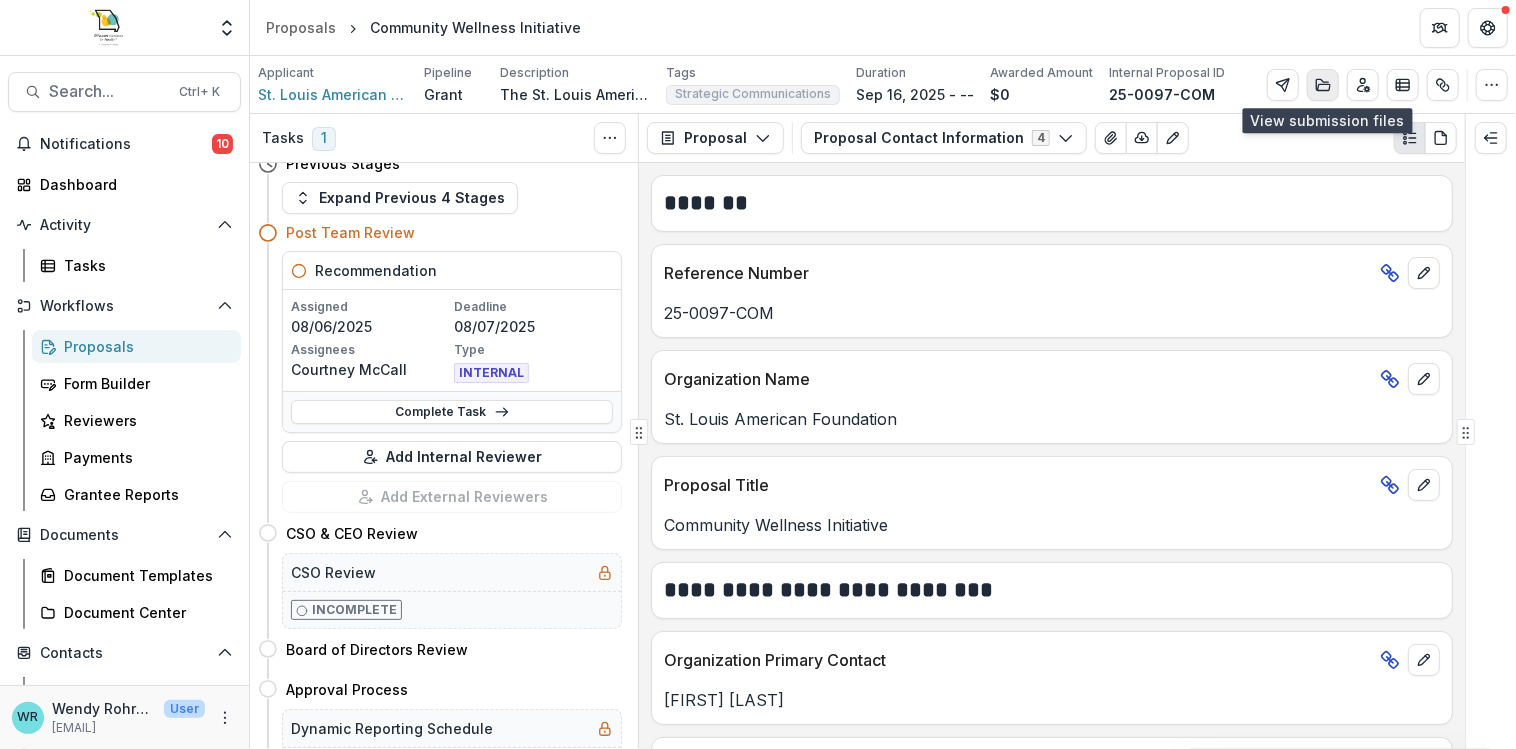 click 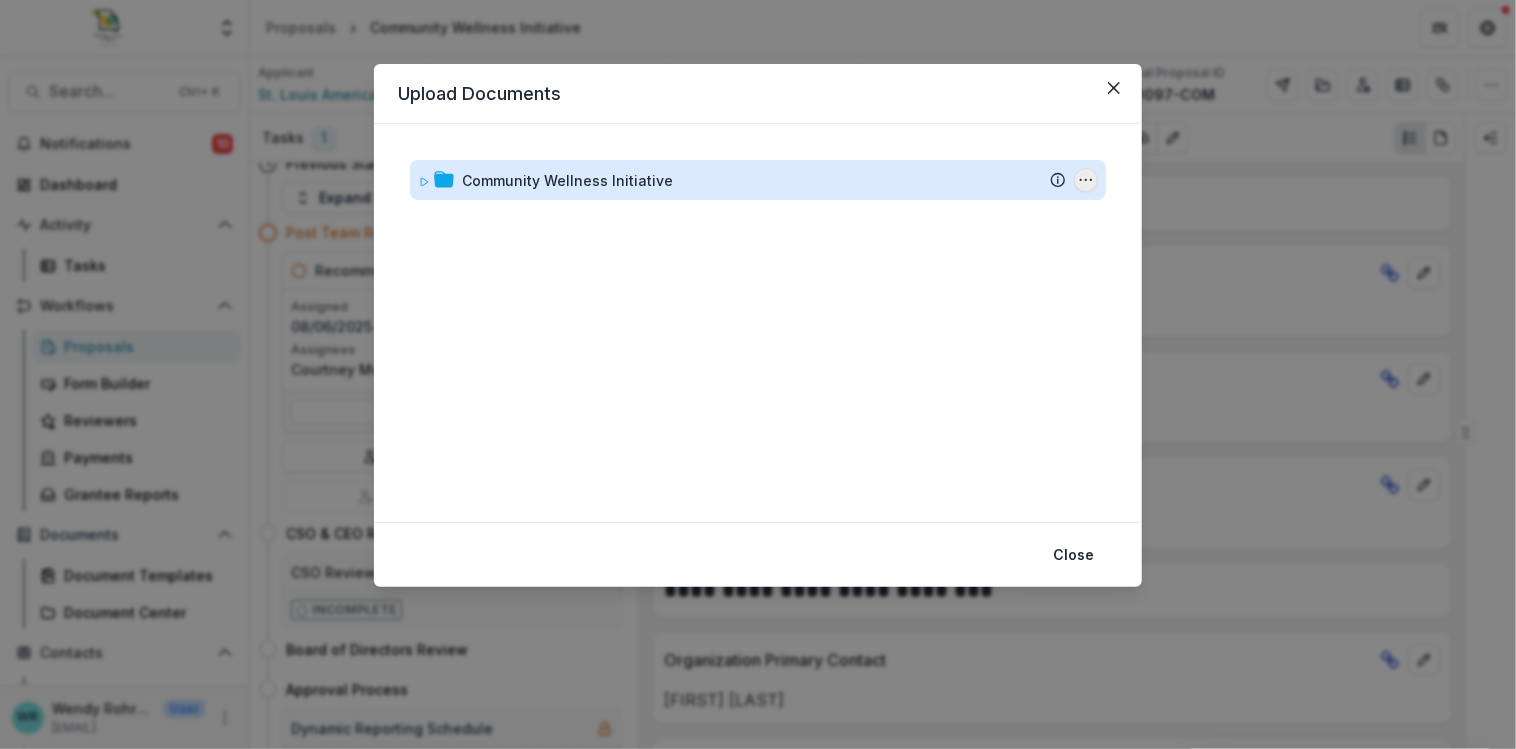 click 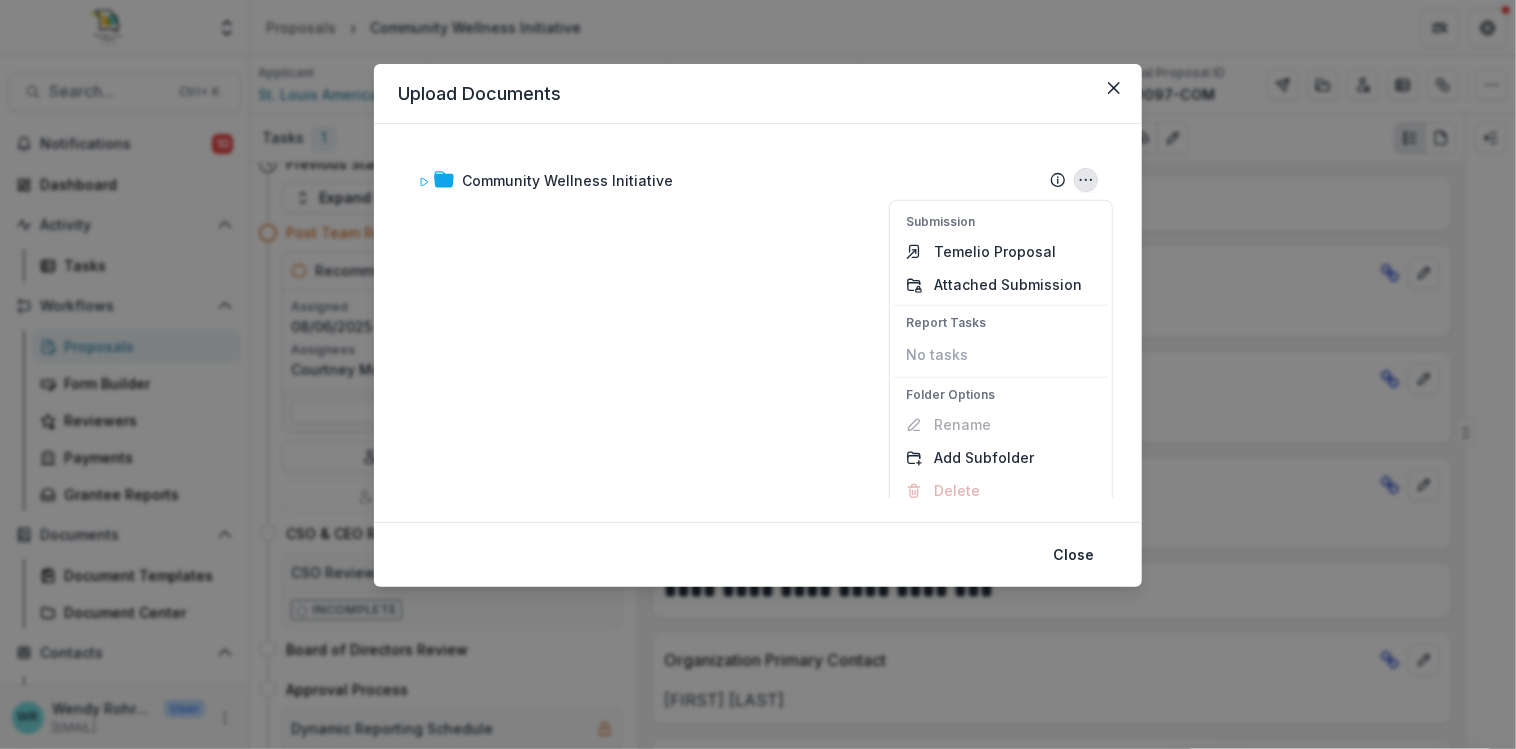 click on "Upload Documents" at bounding box center [758, 94] 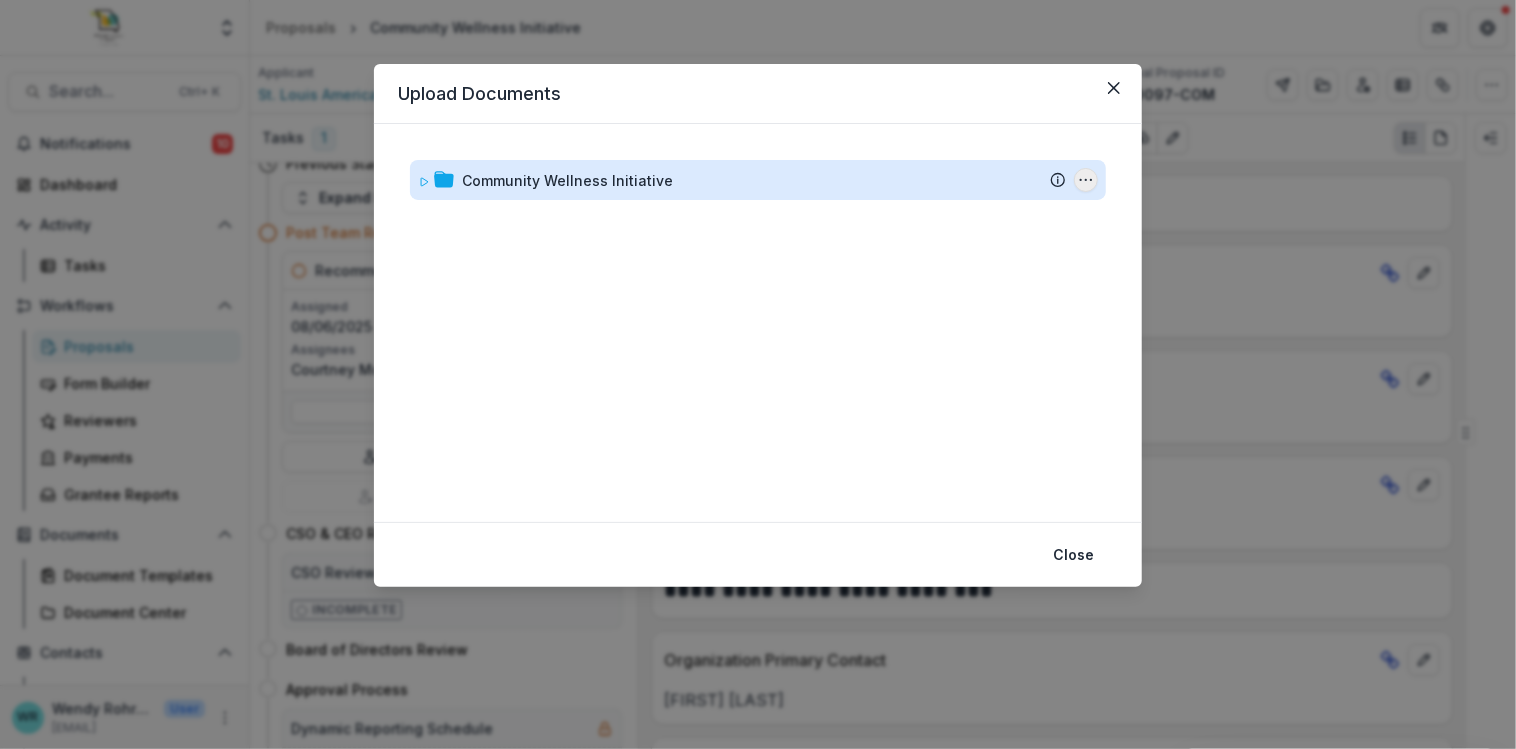 click 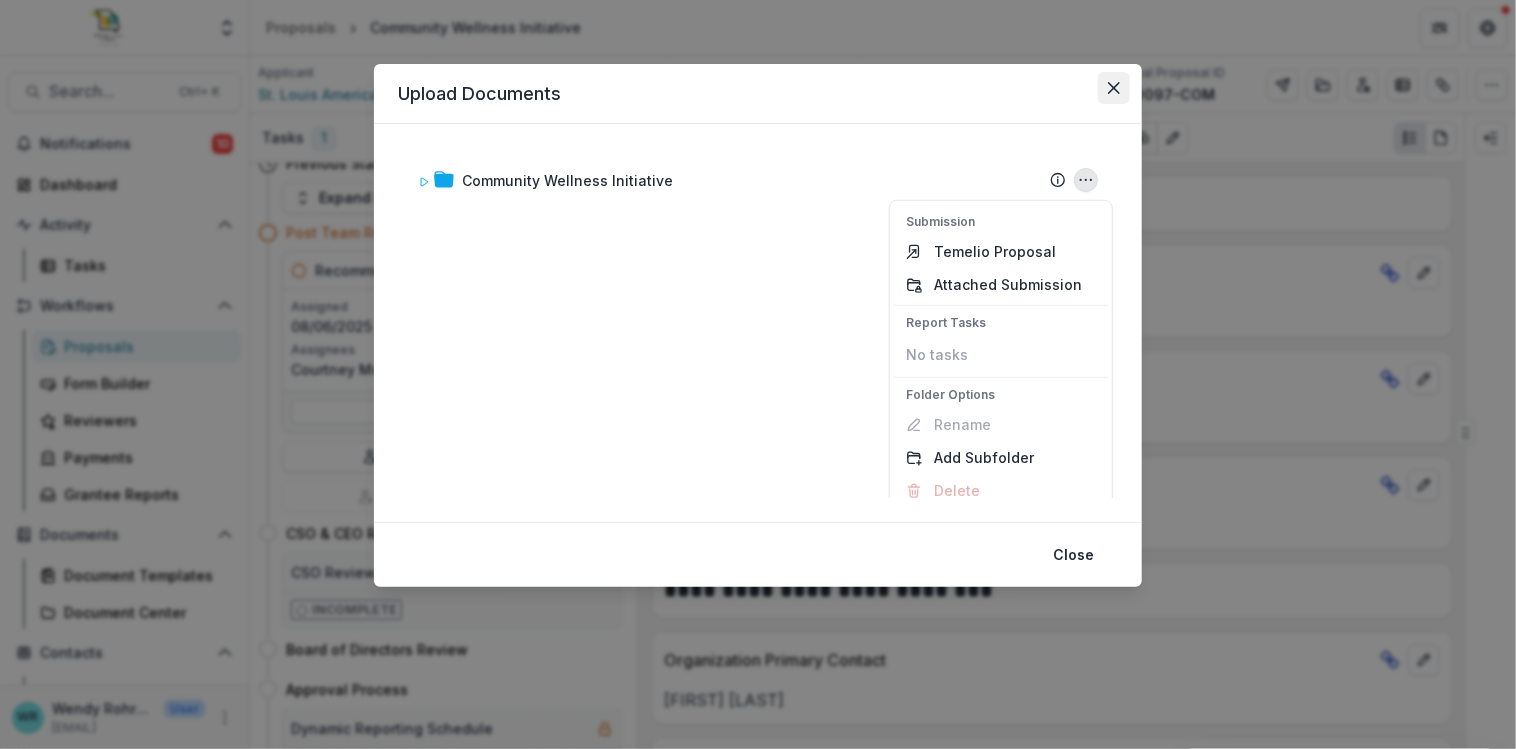 click 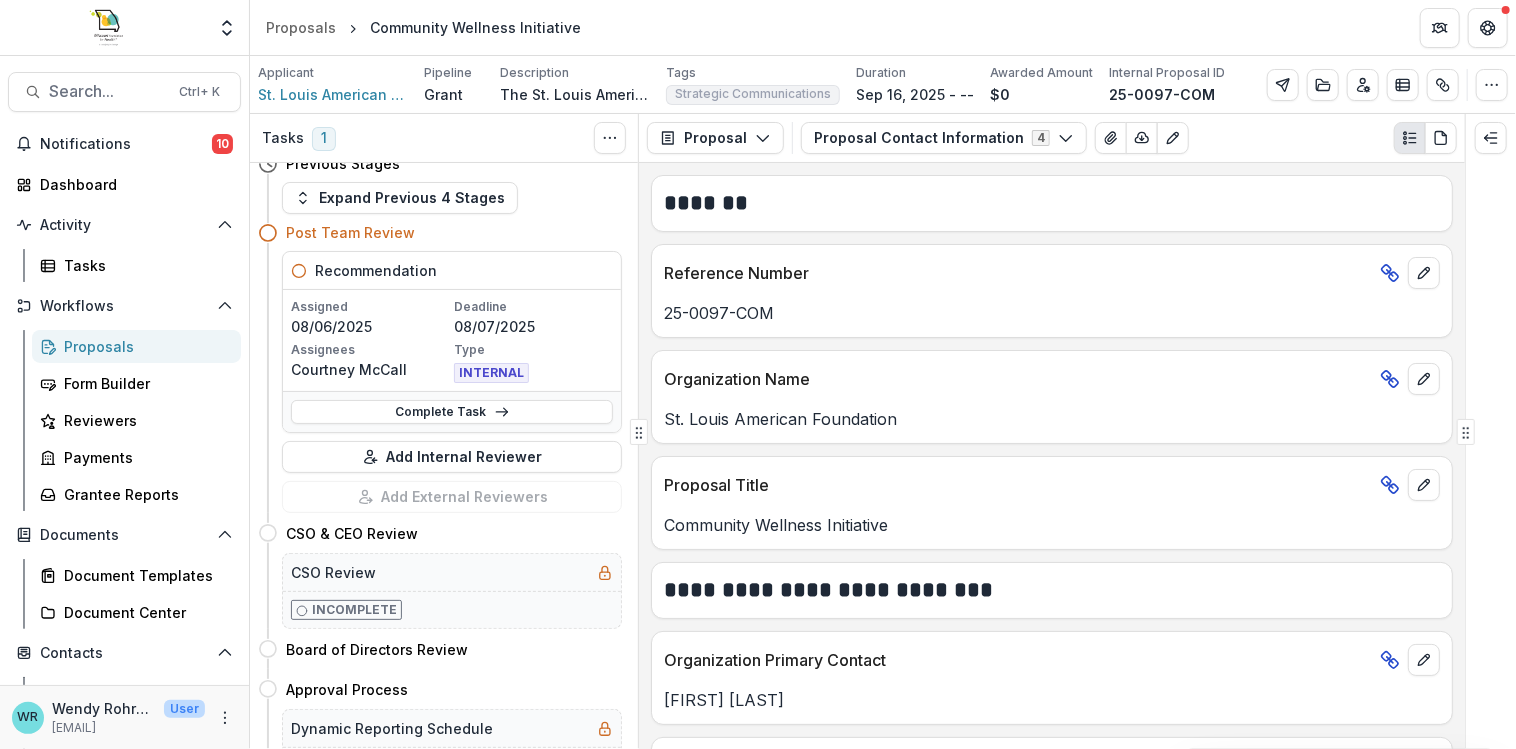 click on "WR Wendy Rohrbach User wrohrbach@mffh.org" at bounding box center [124, 717] 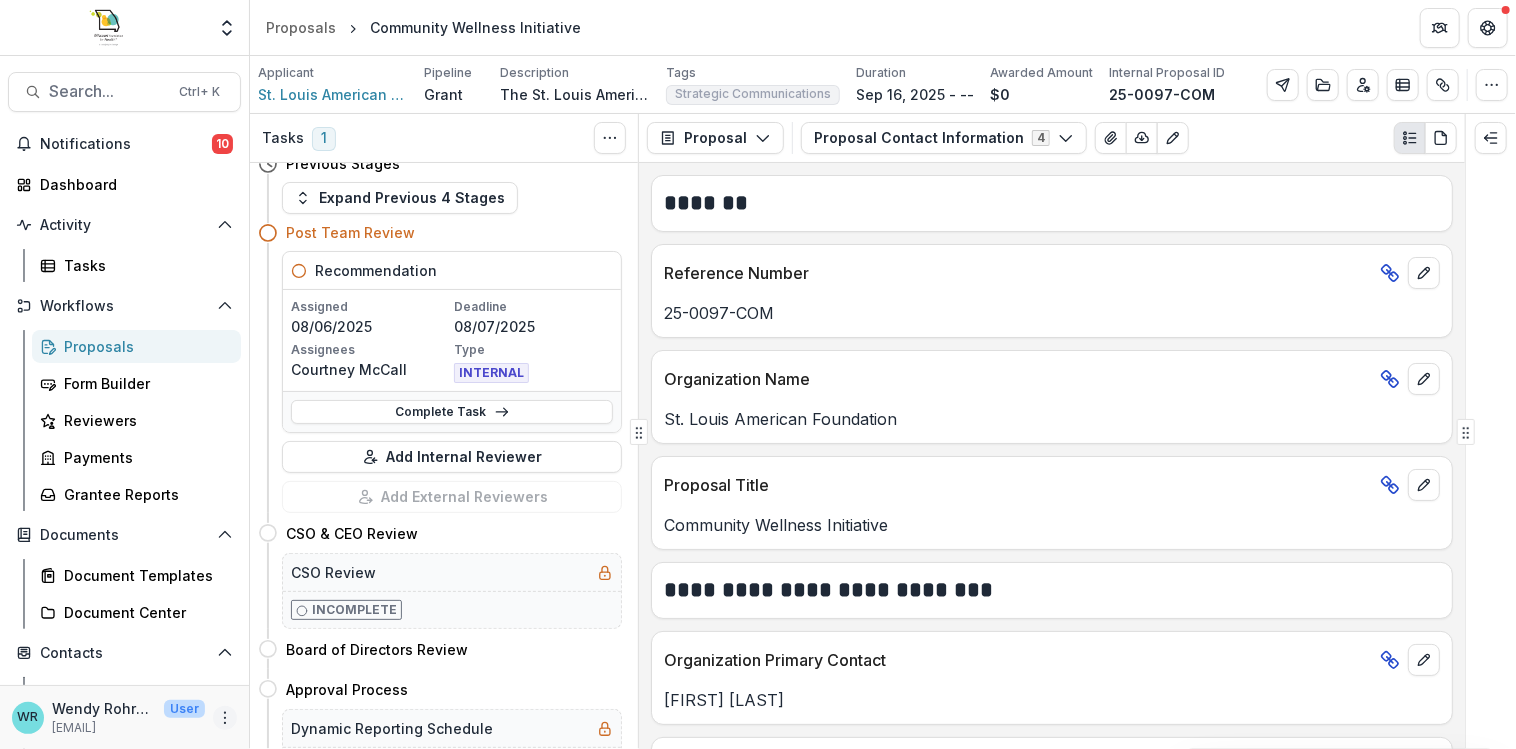 click 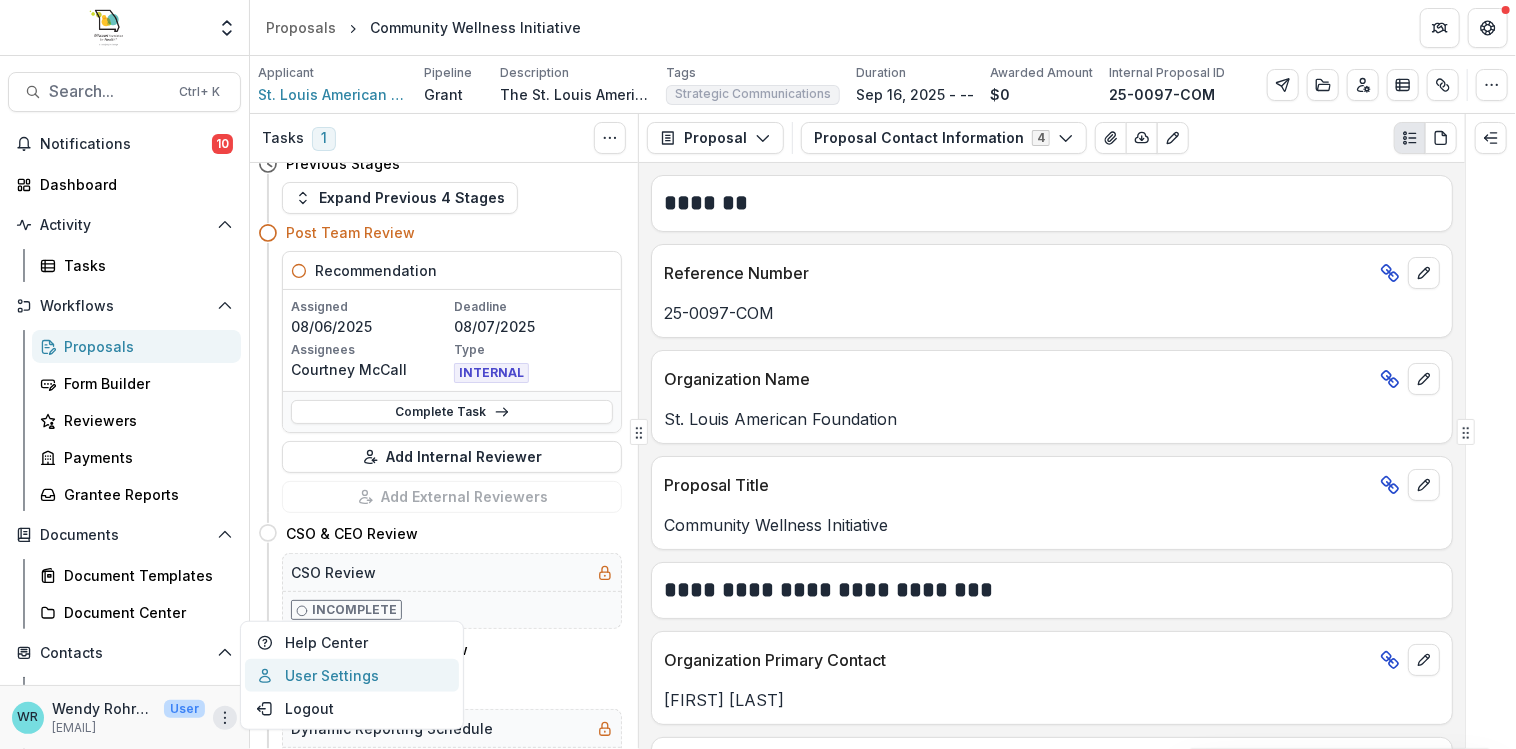 click on "User Settings" at bounding box center (352, 675) 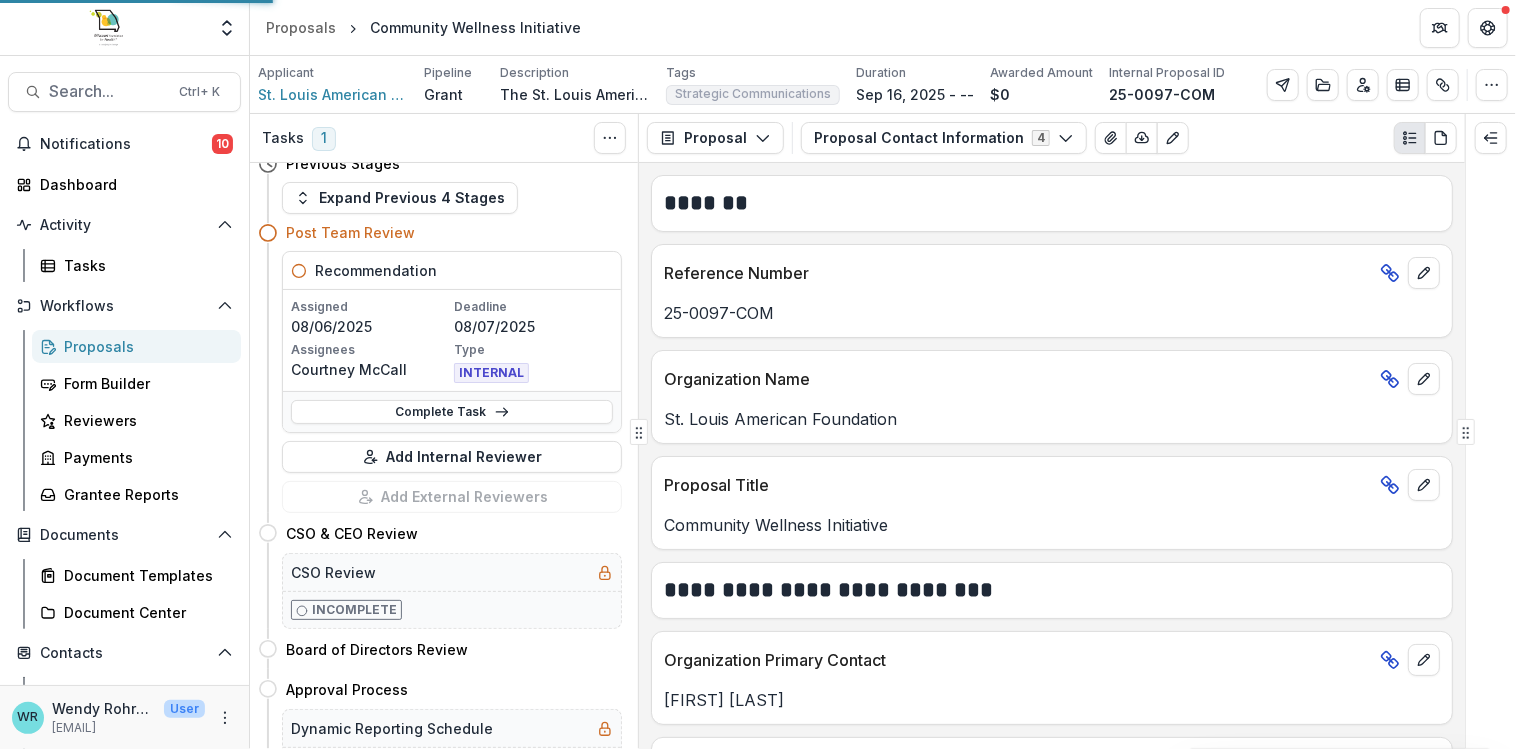 select on "****" 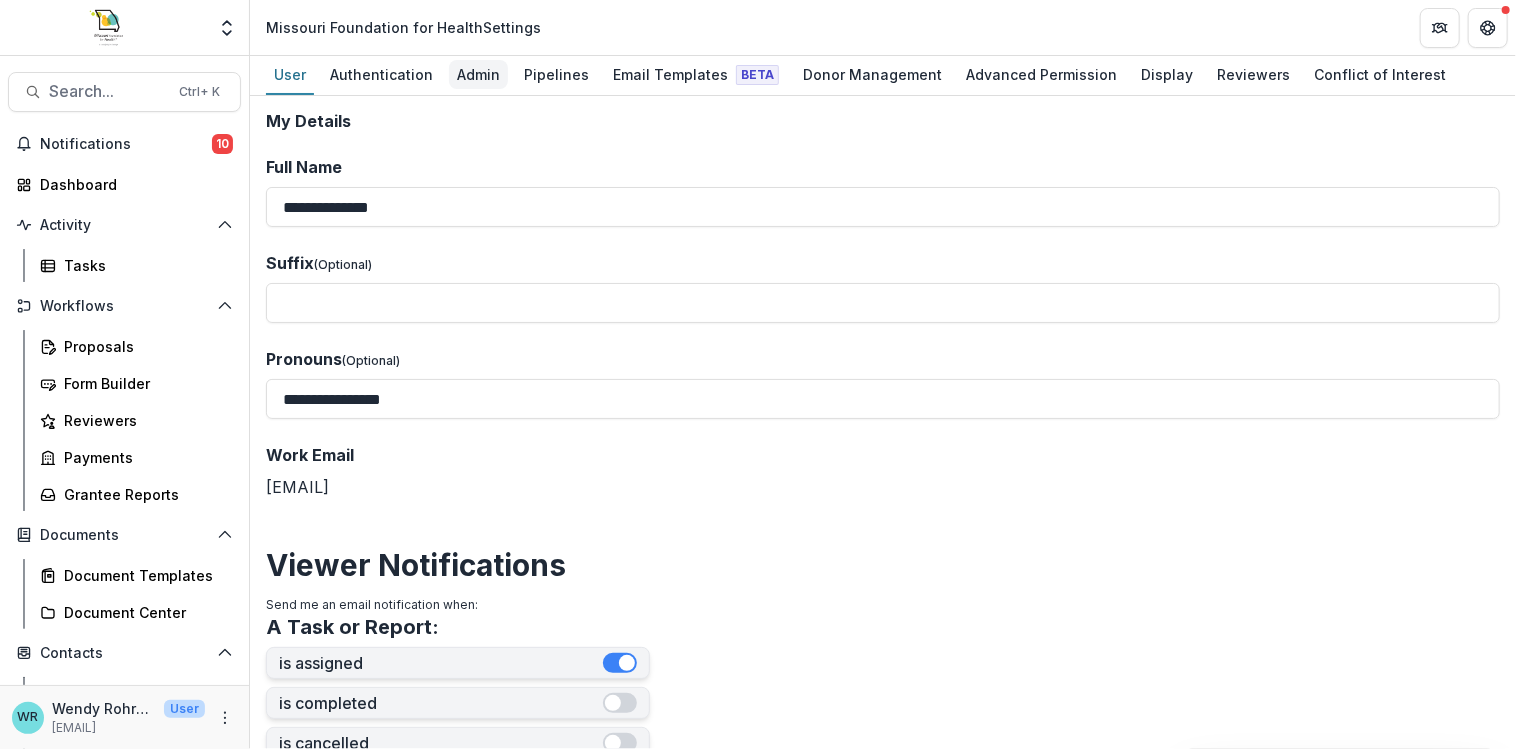 click on "Admin" at bounding box center [478, 74] 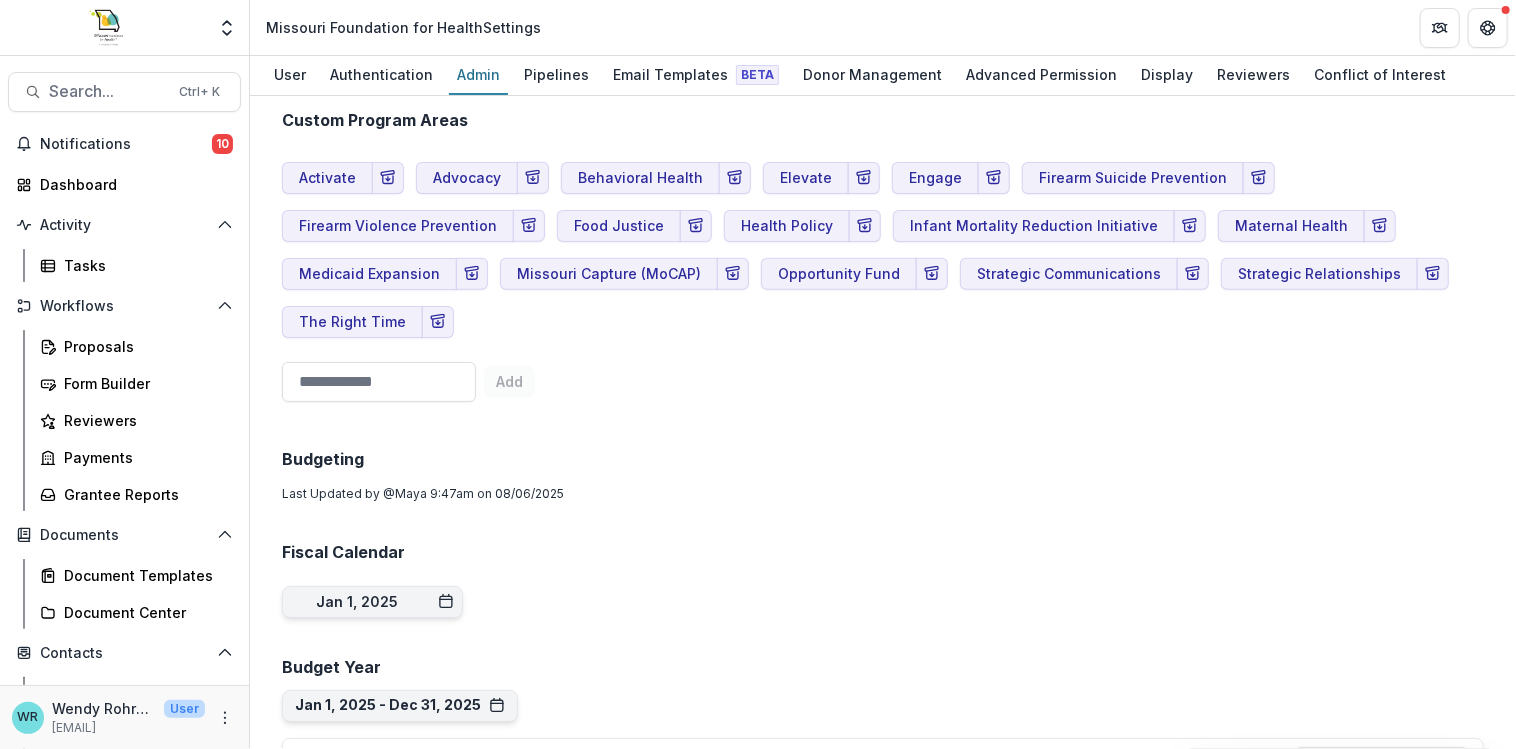 scroll, scrollTop: 4554, scrollLeft: 0, axis: vertical 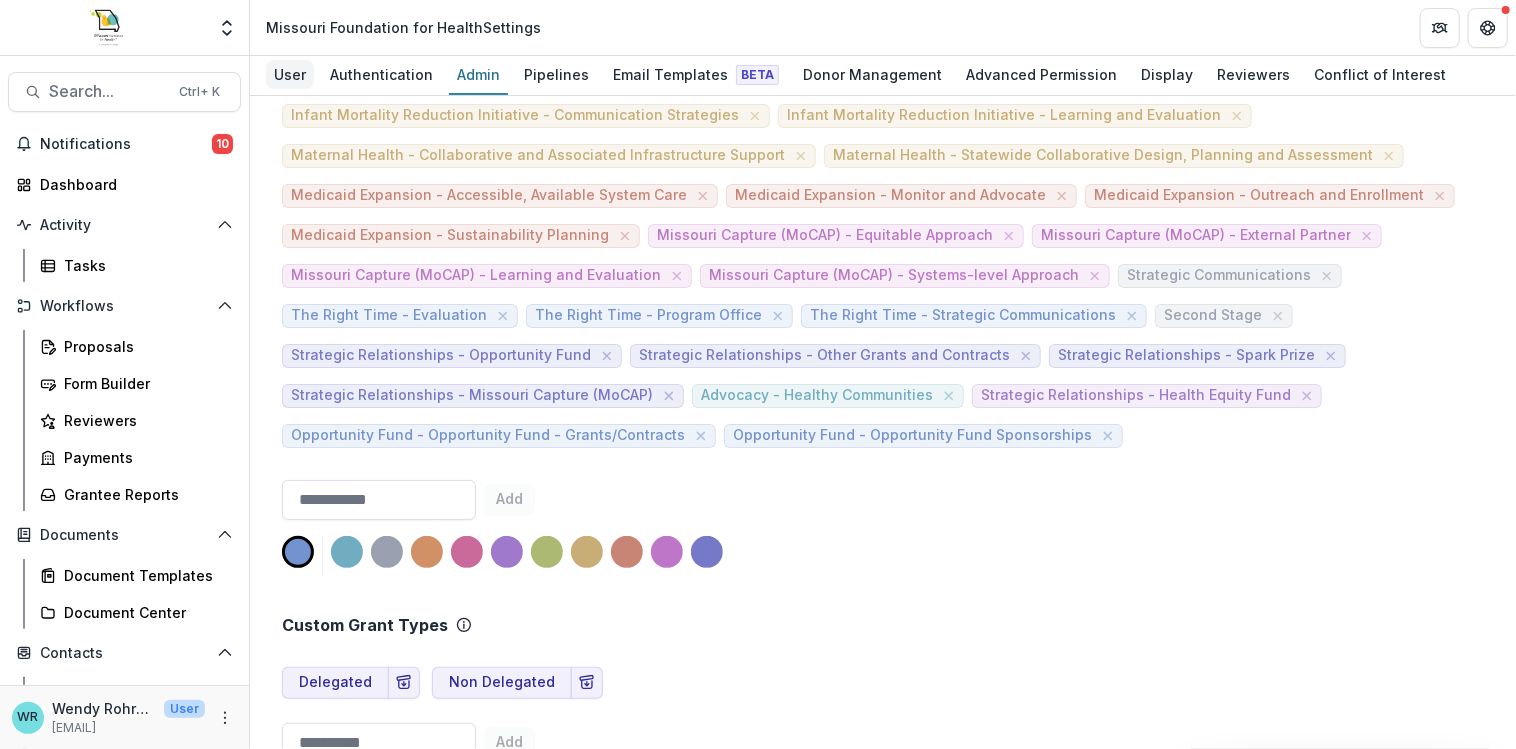 click on "User" at bounding box center (290, 74) 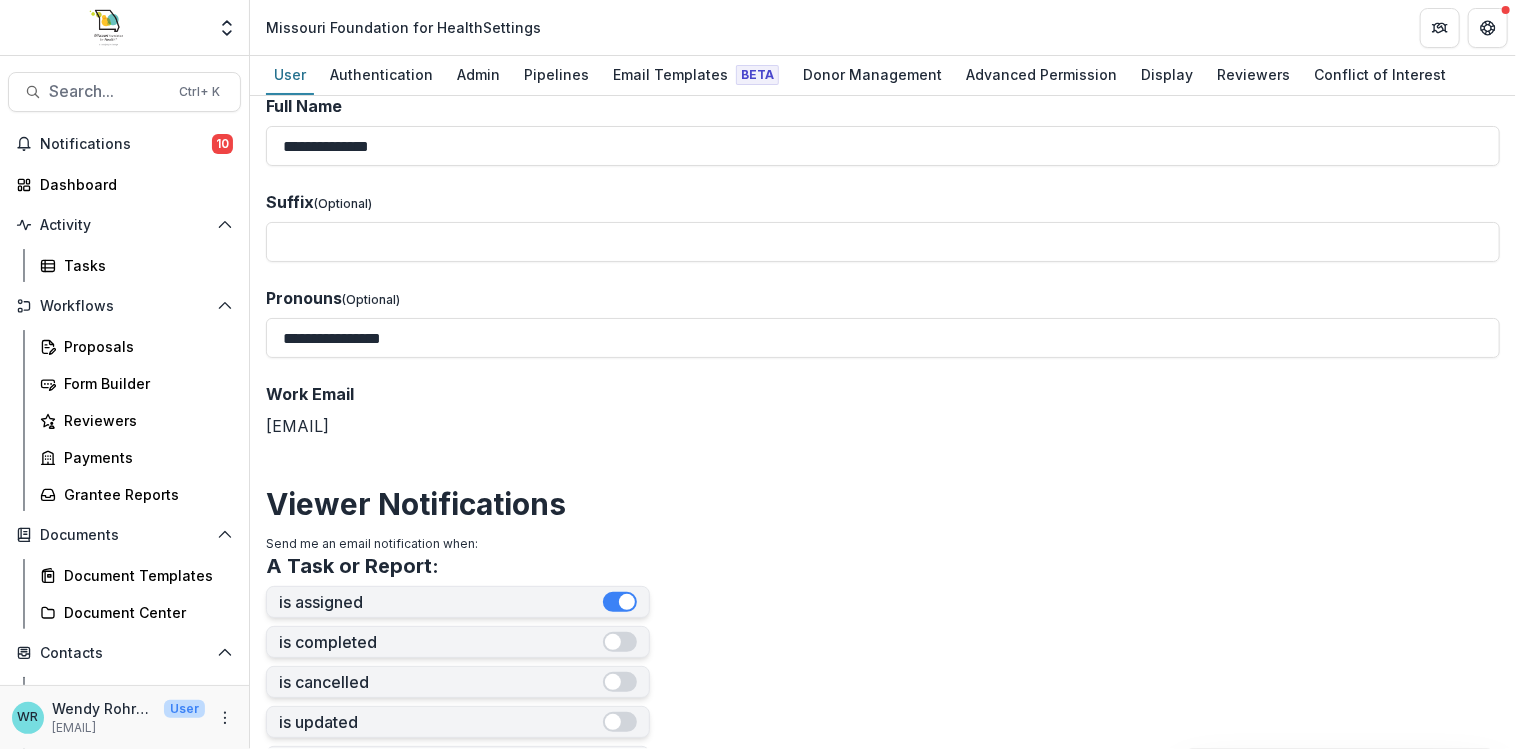 scroll, scrollTop: 0, scrollLeft: 0, axis: both 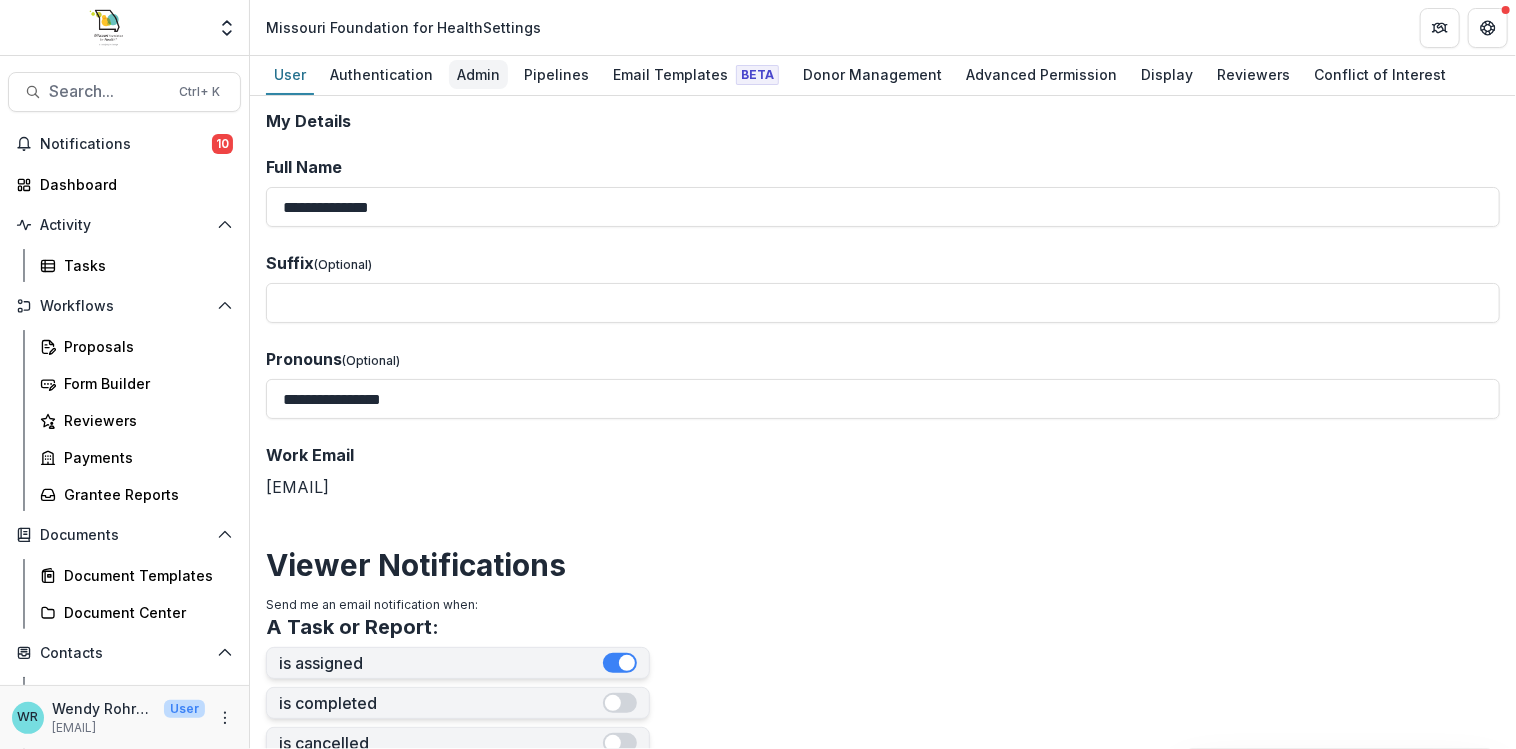 click on "Admin" at bounding box center (478, 74) 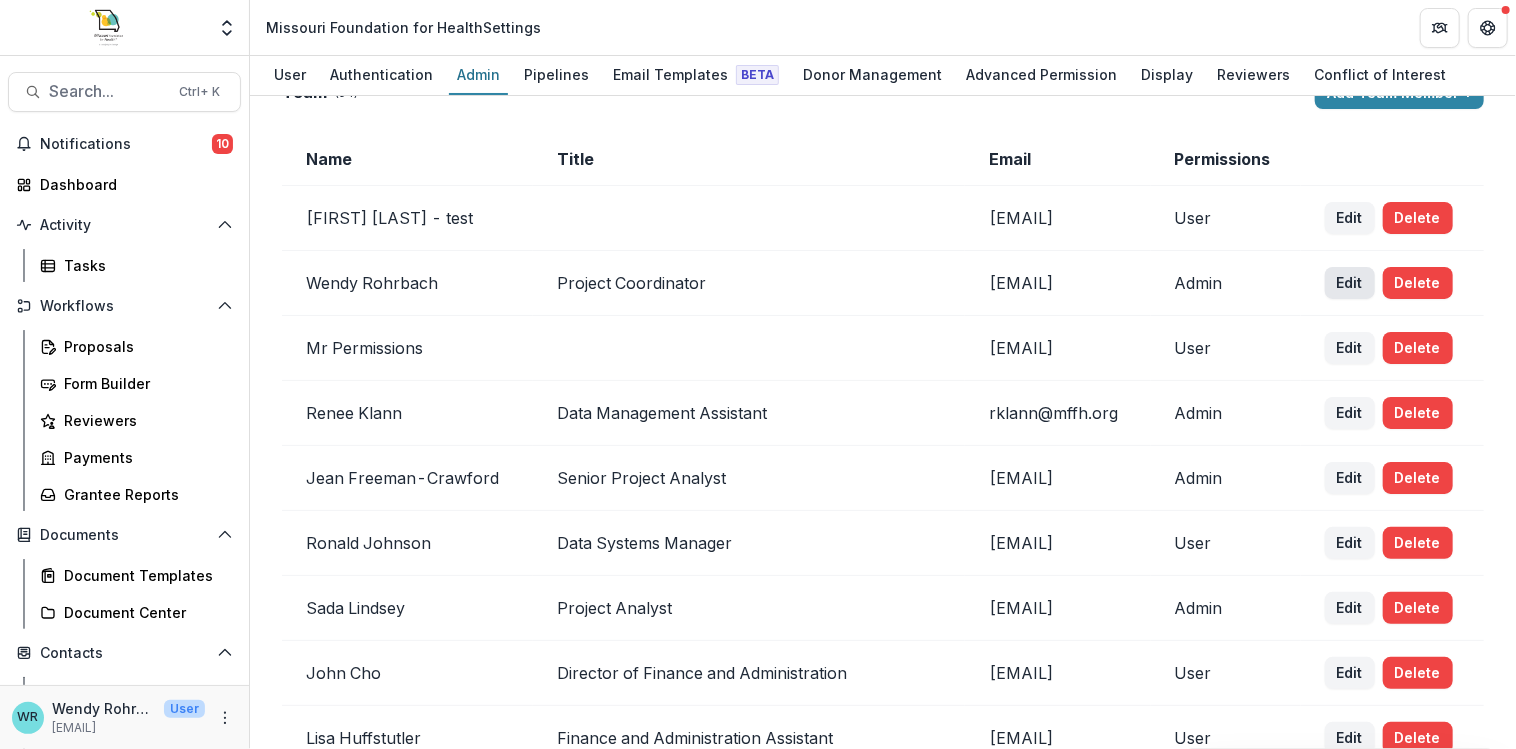 scroll, scrollTop: 0, scrollLeft: 0, axis: both 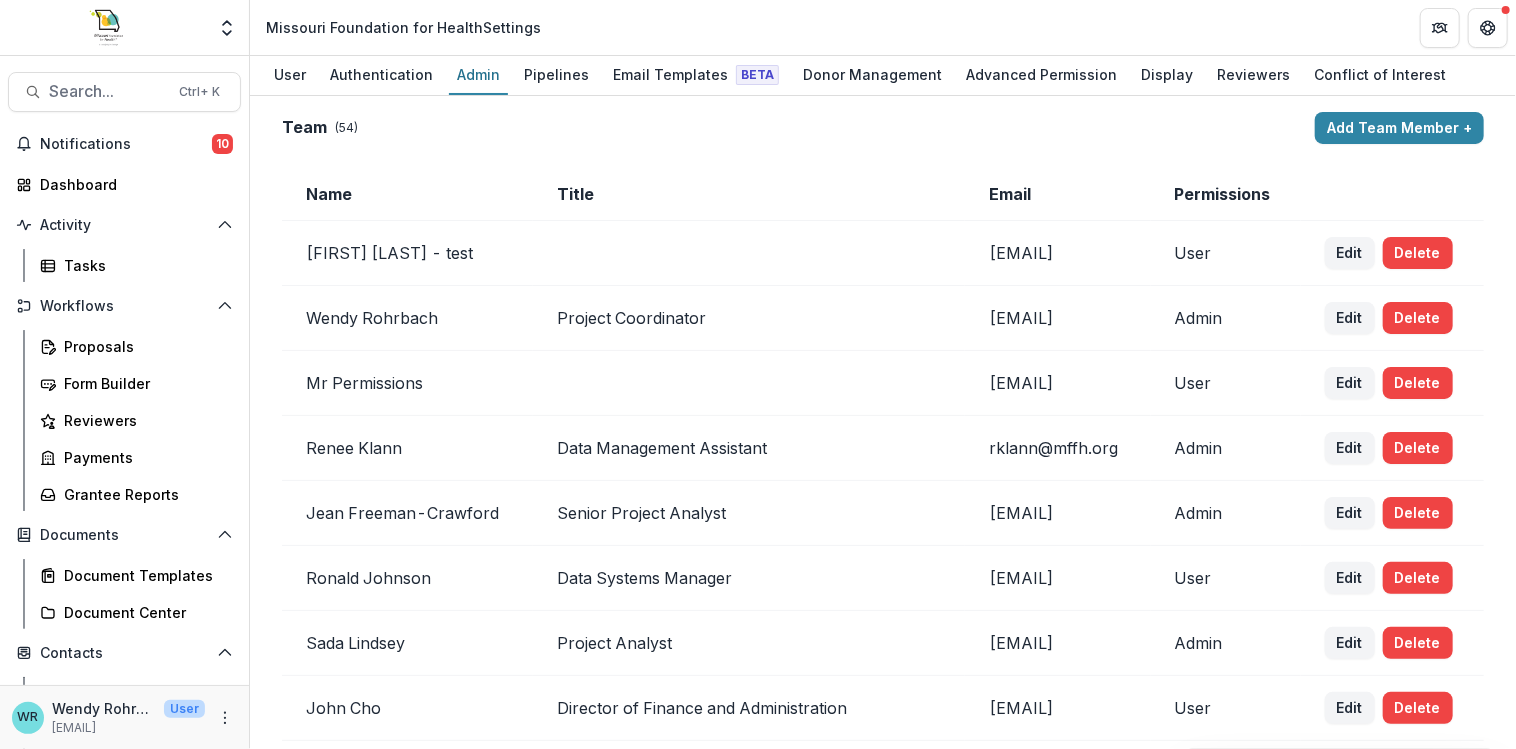 click on "Team ( 54 ) Add Team Member + Name Title Email Permissions Maya Kuppermann - test  maya+mfh@trytemelio.com User Edit Delete Wendy Rohrbach Project Coordinator wrohrbach@mffh.org Admin Edit Delete Mr Permissions anveet+permissions@trytemelio.com User Edit Delete Renee Klann Data Management Assistant rklann@mffh.org Admin Edit Delete Jean Freeman-Crawford Senior Project Analyst jcrawford@mffh.org Admin Edit Delete Ronald Johnson Data Systems Manager rjohnson@mffh.org User Edit Delete Sada Lindsey Project Analyst slindsey@mffh.org Admin Edit Delete John Cho Director of Finance and Administration jcho@mffh.org User Edit Delete Lisa Huffstutler Finance and Administration Assistant  lhuffstutler@mffh.org User Edit Delete Rebekah Lerch Staff Accountant rlerch@mffh.org Admin Edit Delete Mark Seebeck Chief Financial and Administrative Officer mseebeck@mffh.org User Edit Delete Torey Wall Accounting Coordinator vwall@mffh.org User Edit Delete Samantha Bunk Health Policy Strategist sbunk@mffh.org User Edit Delete User" at bounding box center (883, 4383) 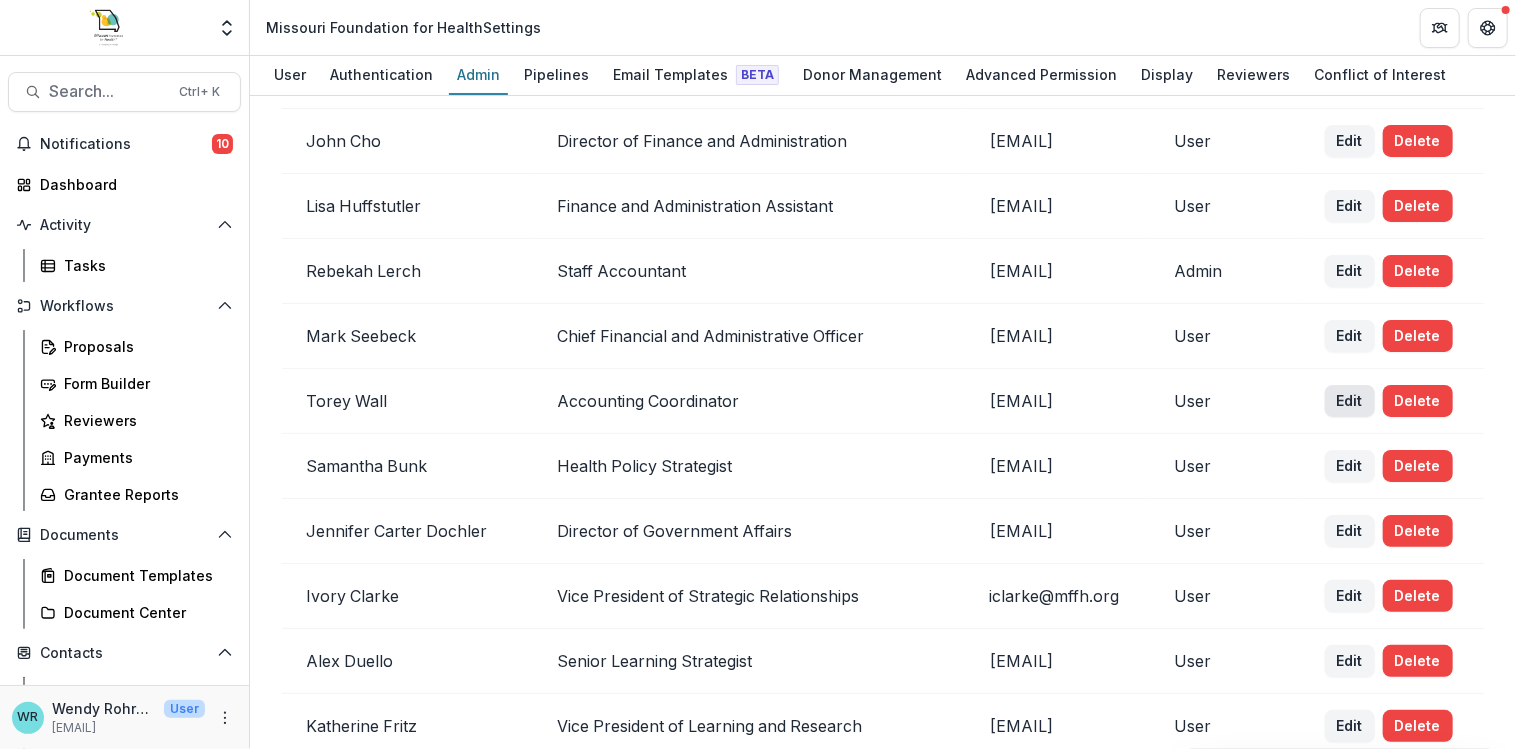click on "Edit" at bounding box center [1350, 401] 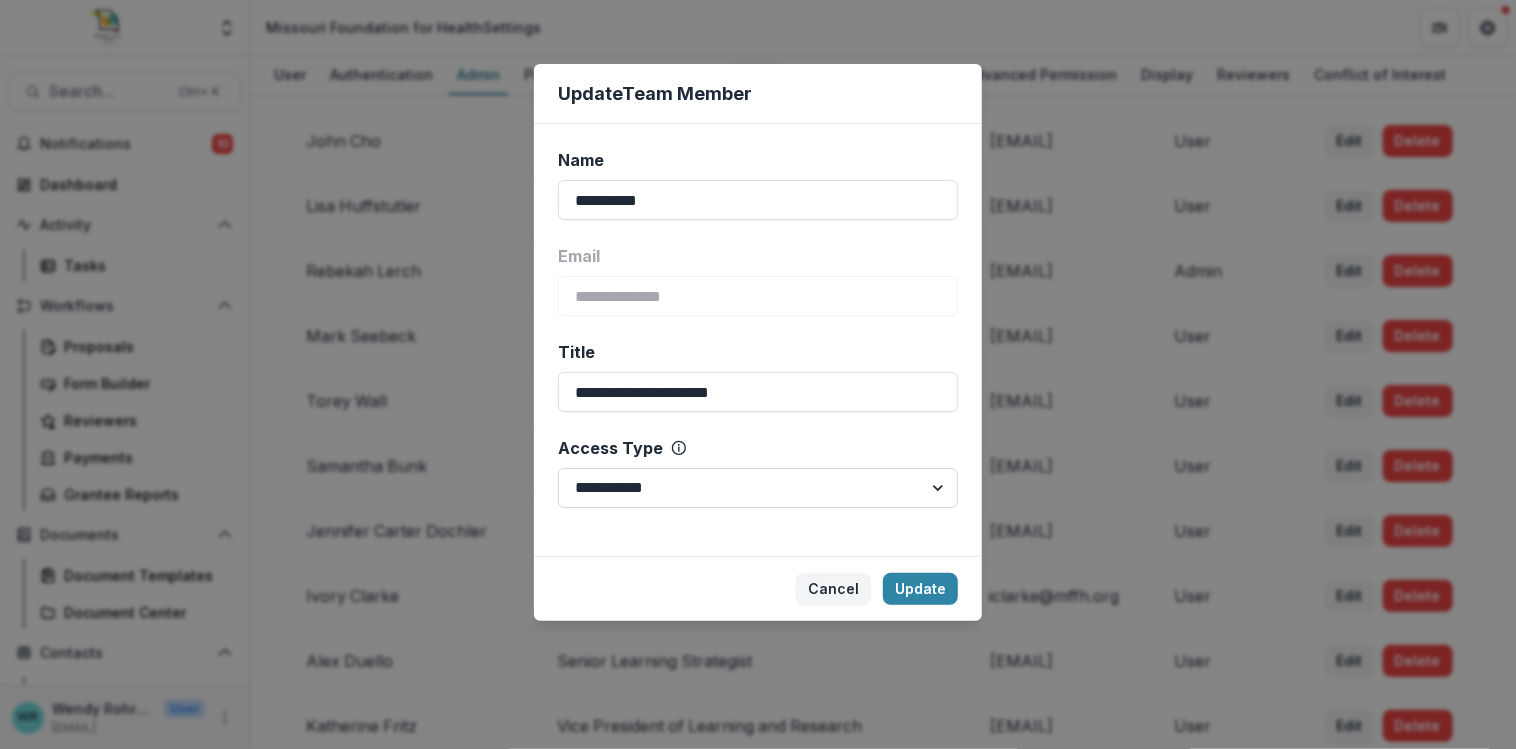 click on "**********" at bounding box center [758, 488] 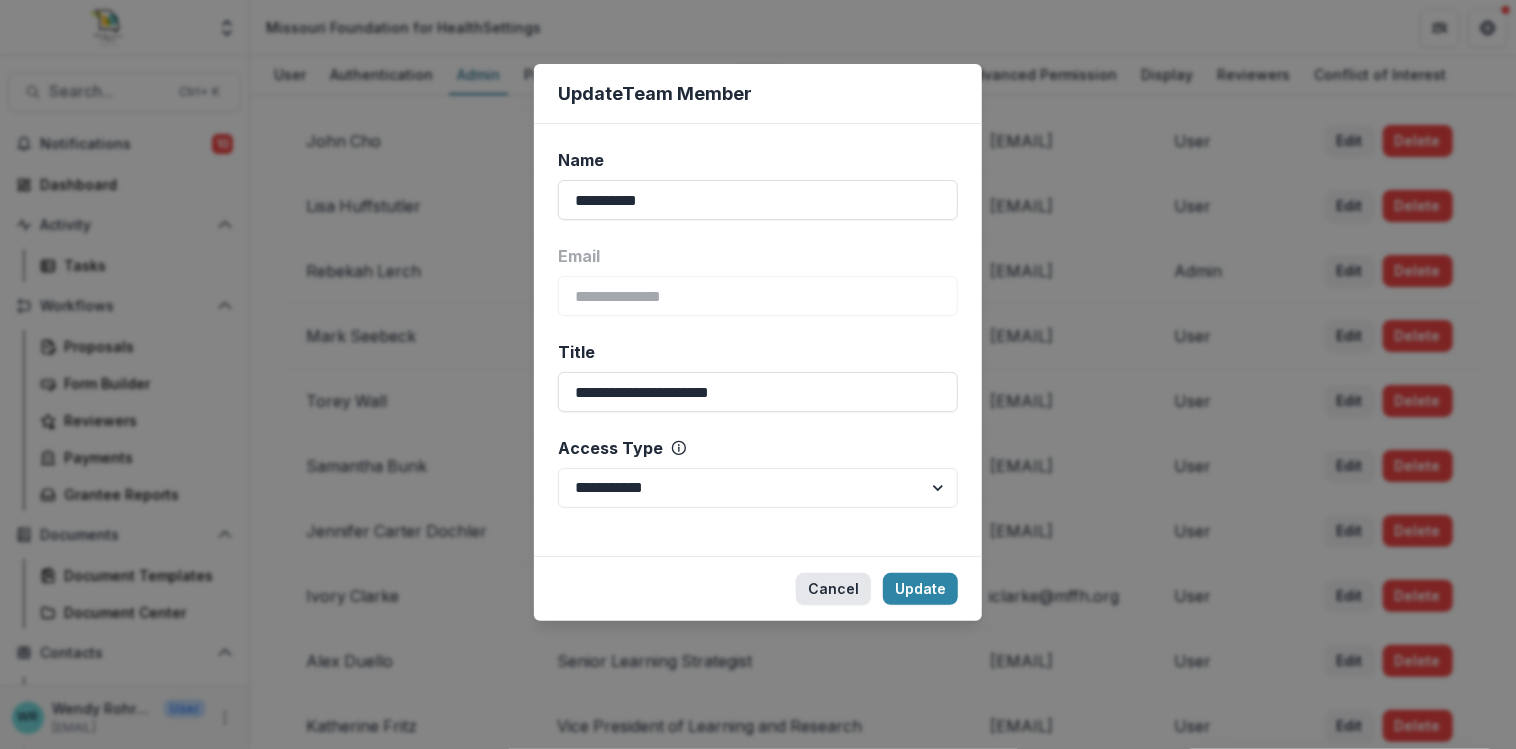 click on "Cancel" at bounding box center (833, 589) 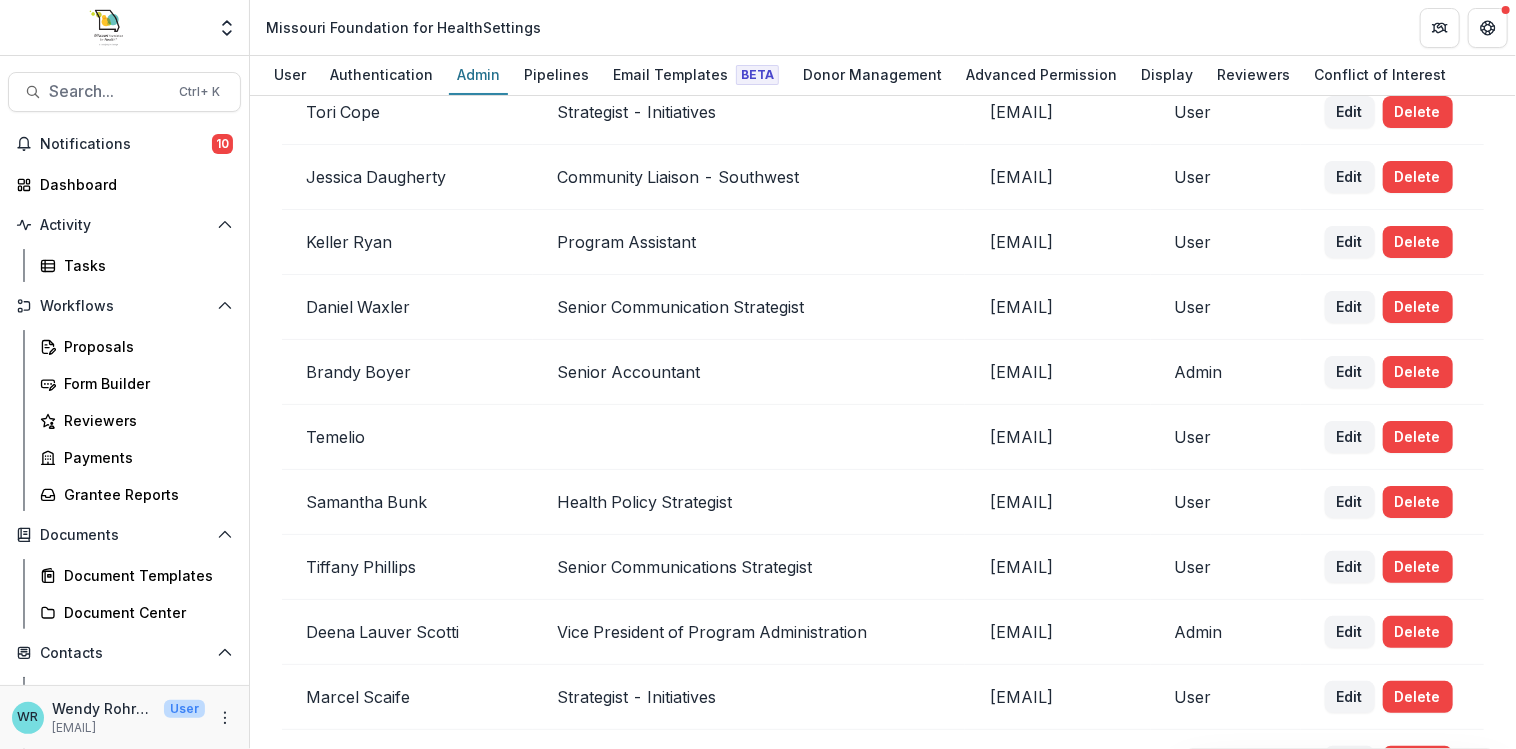 scroll, scrollTop: 429, scrollLeft: 0, axis: vertical 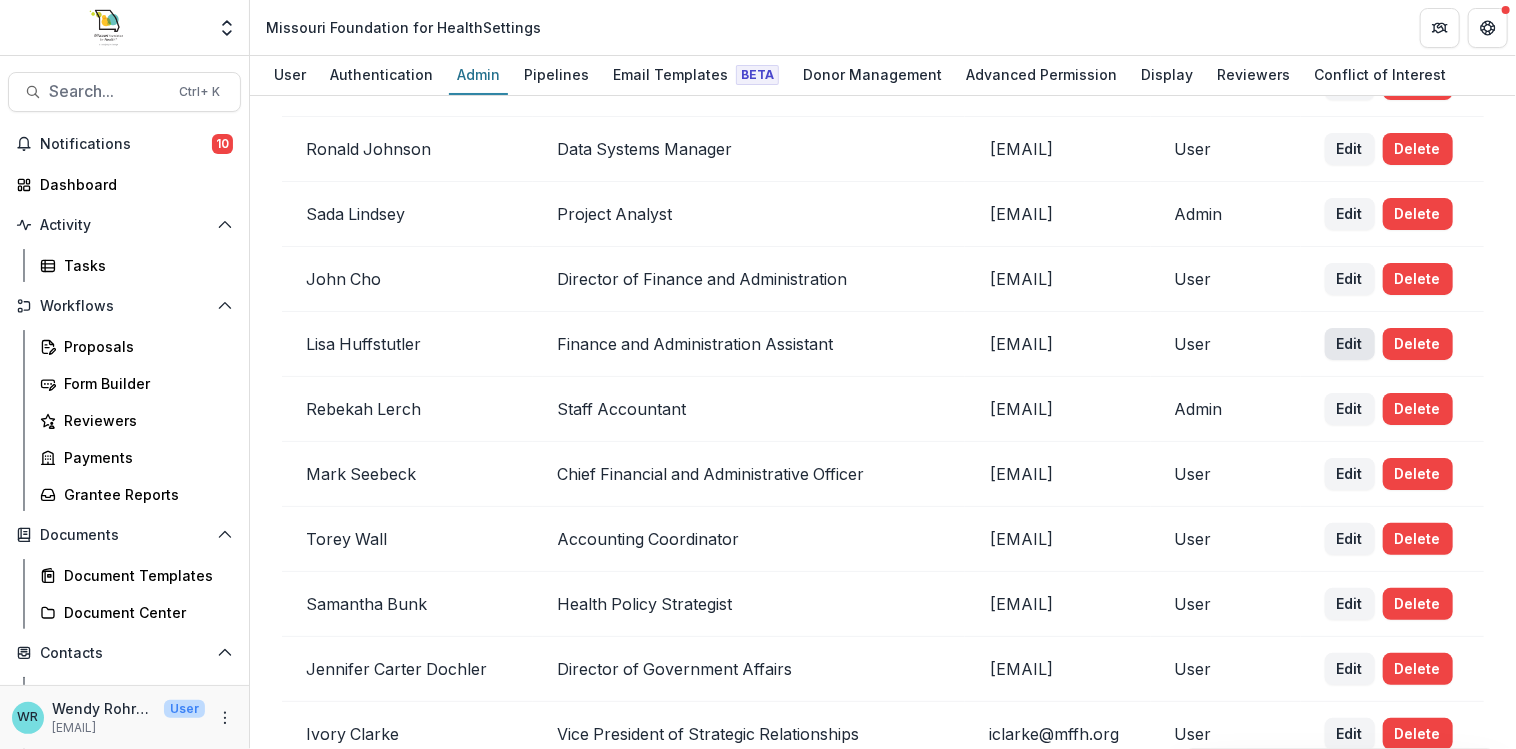 click on "Edit" at bounding box center [1350, 344] 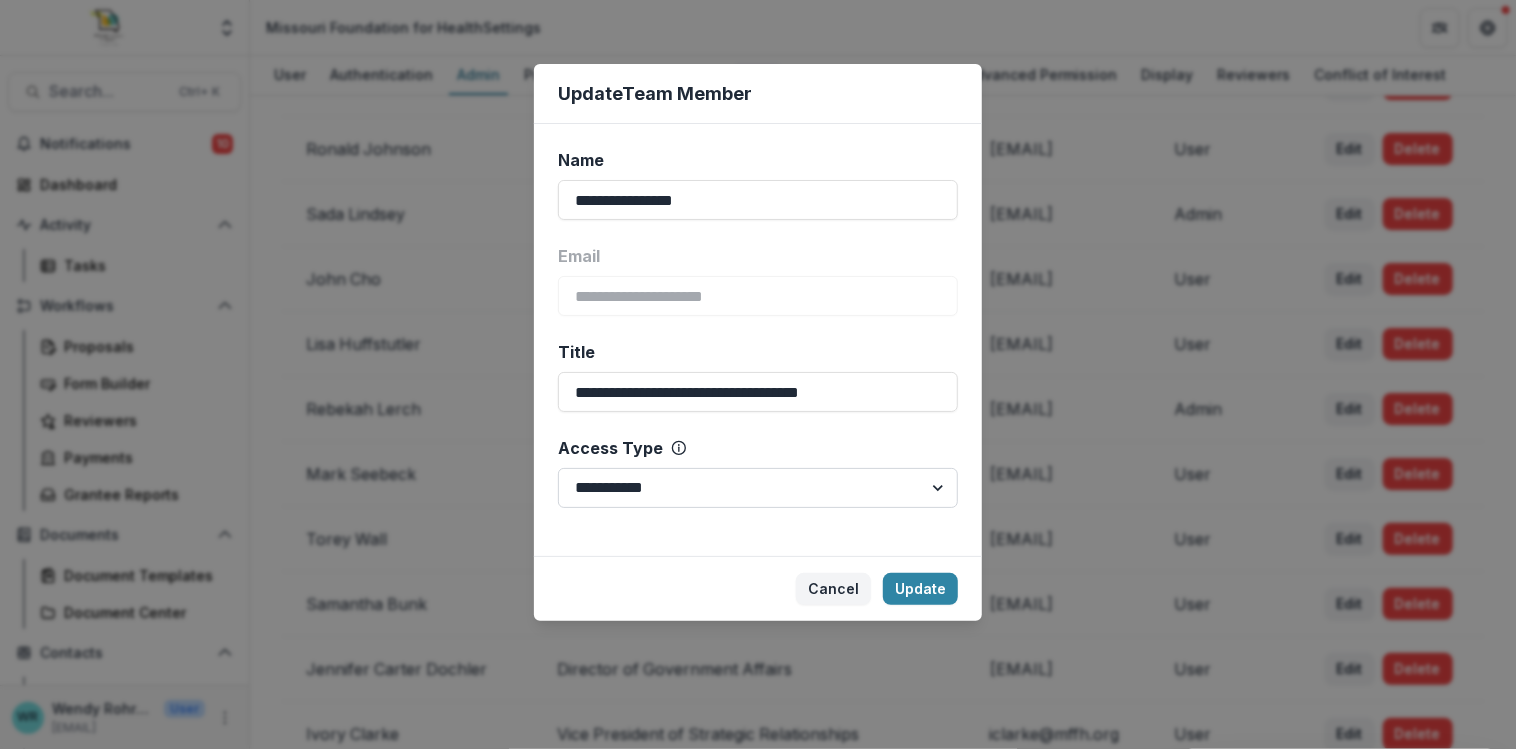 click on "**********" at bounding box center [758, 488] 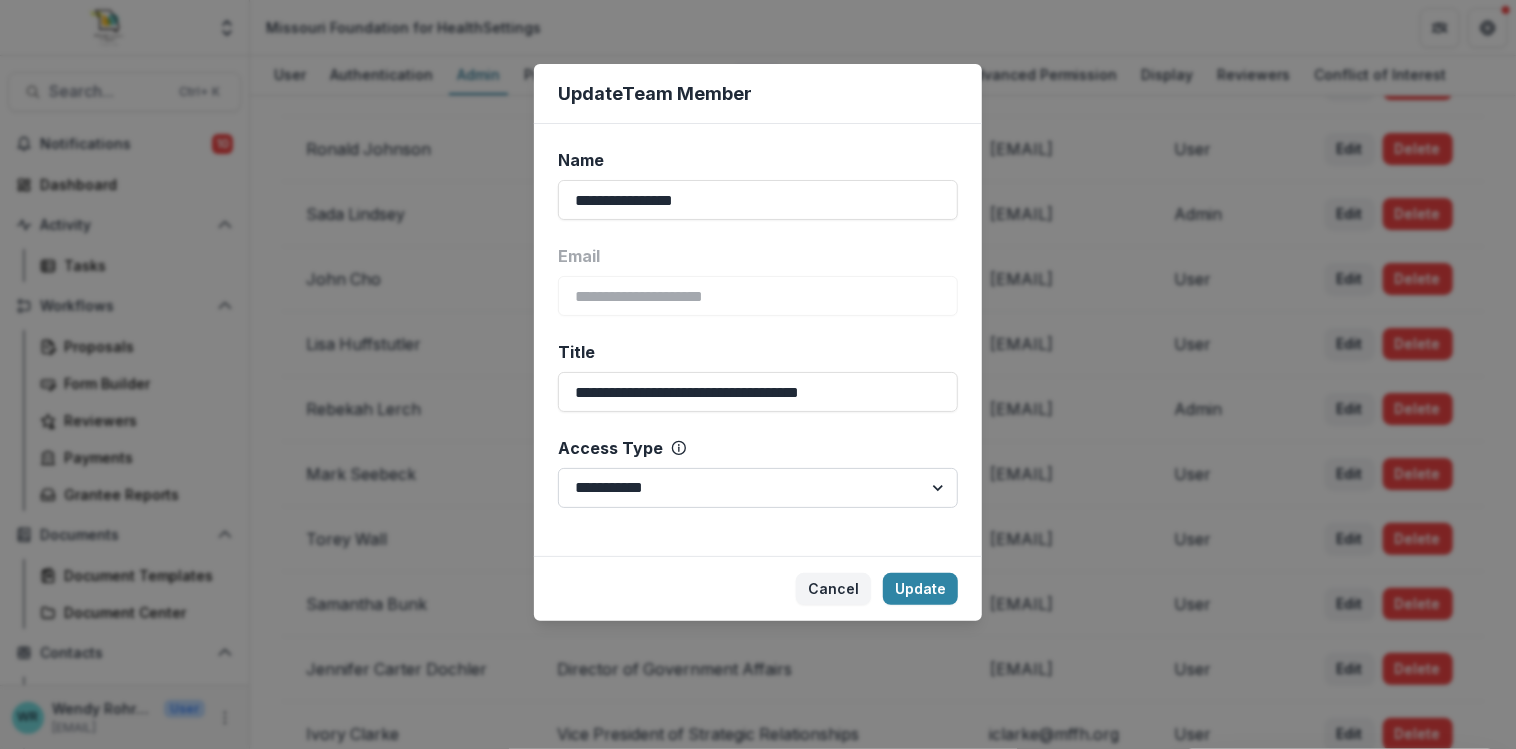click on "**********" at bounding box center [758, 488] 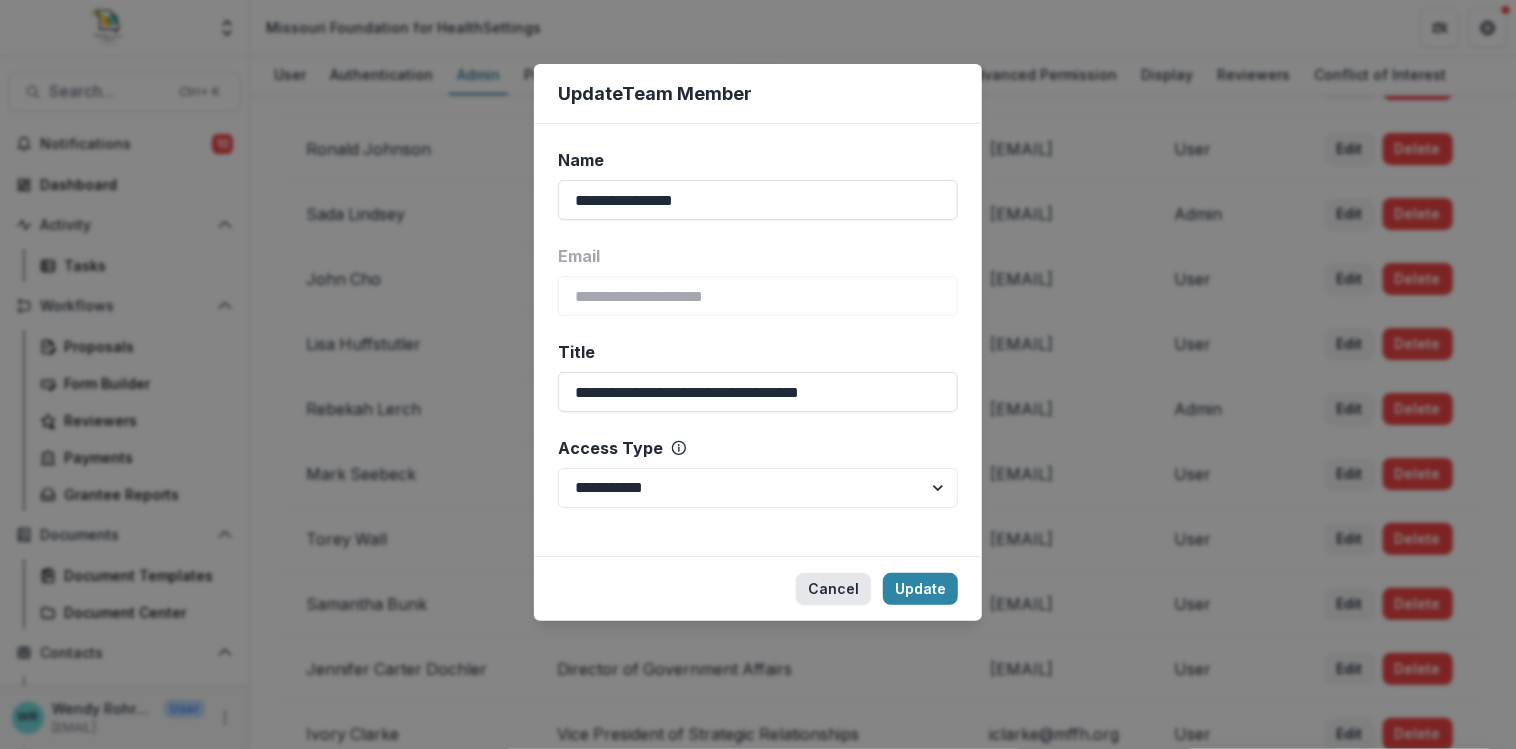 click on "Cancel" at bounding box center (833, 589) 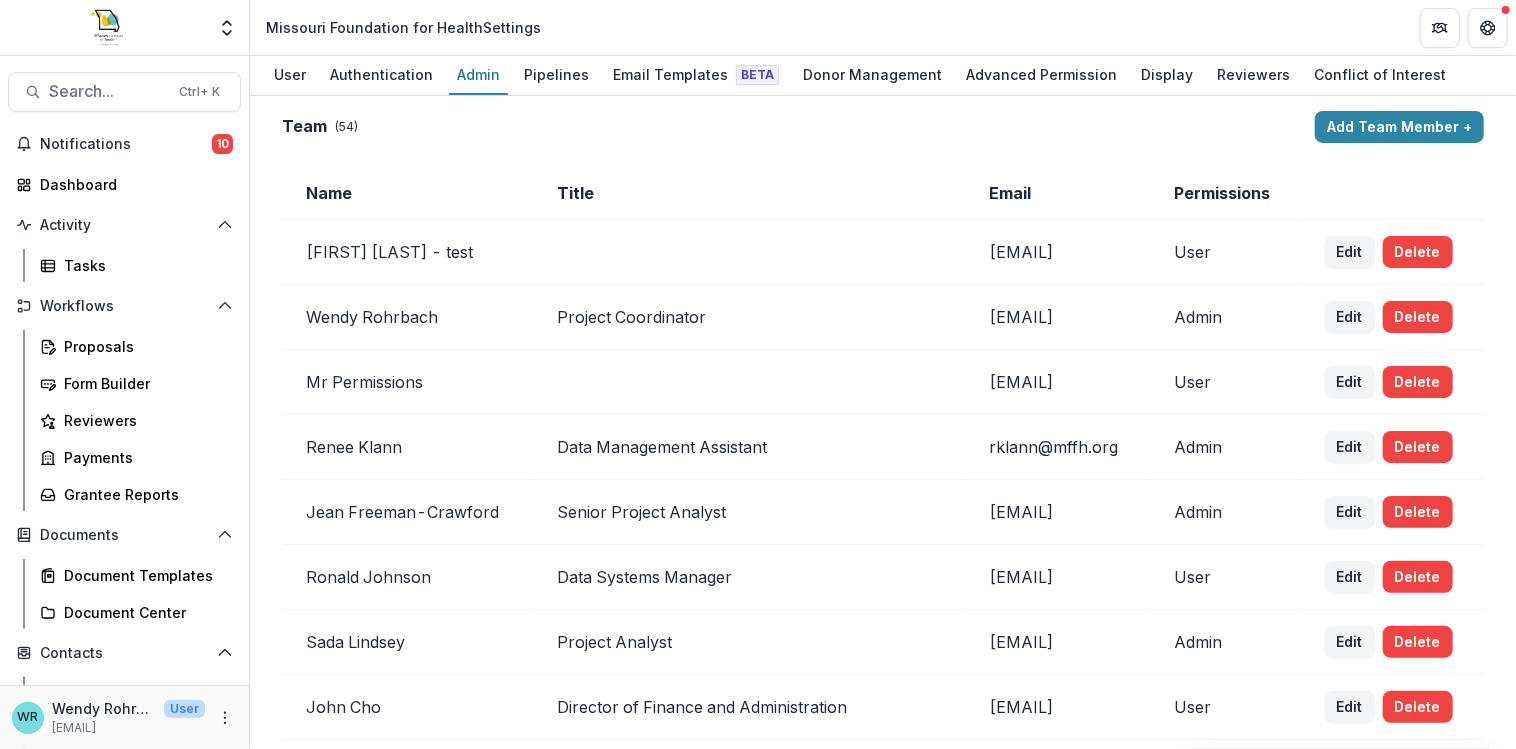 scroll, scrollTop: 0, scrollLeft: 0, axis: both 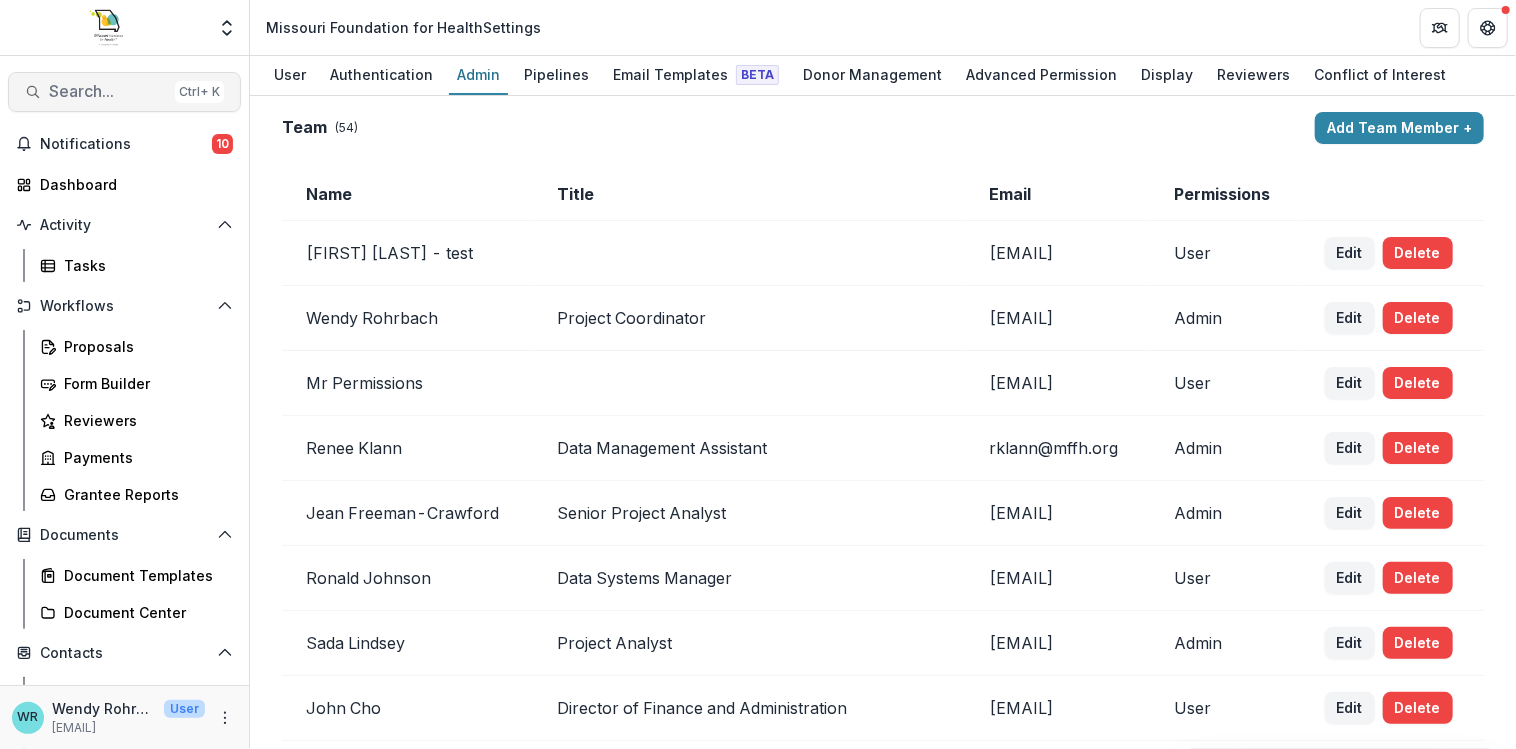 click on "Ctrl  + K" at bounding box center [199, 92] 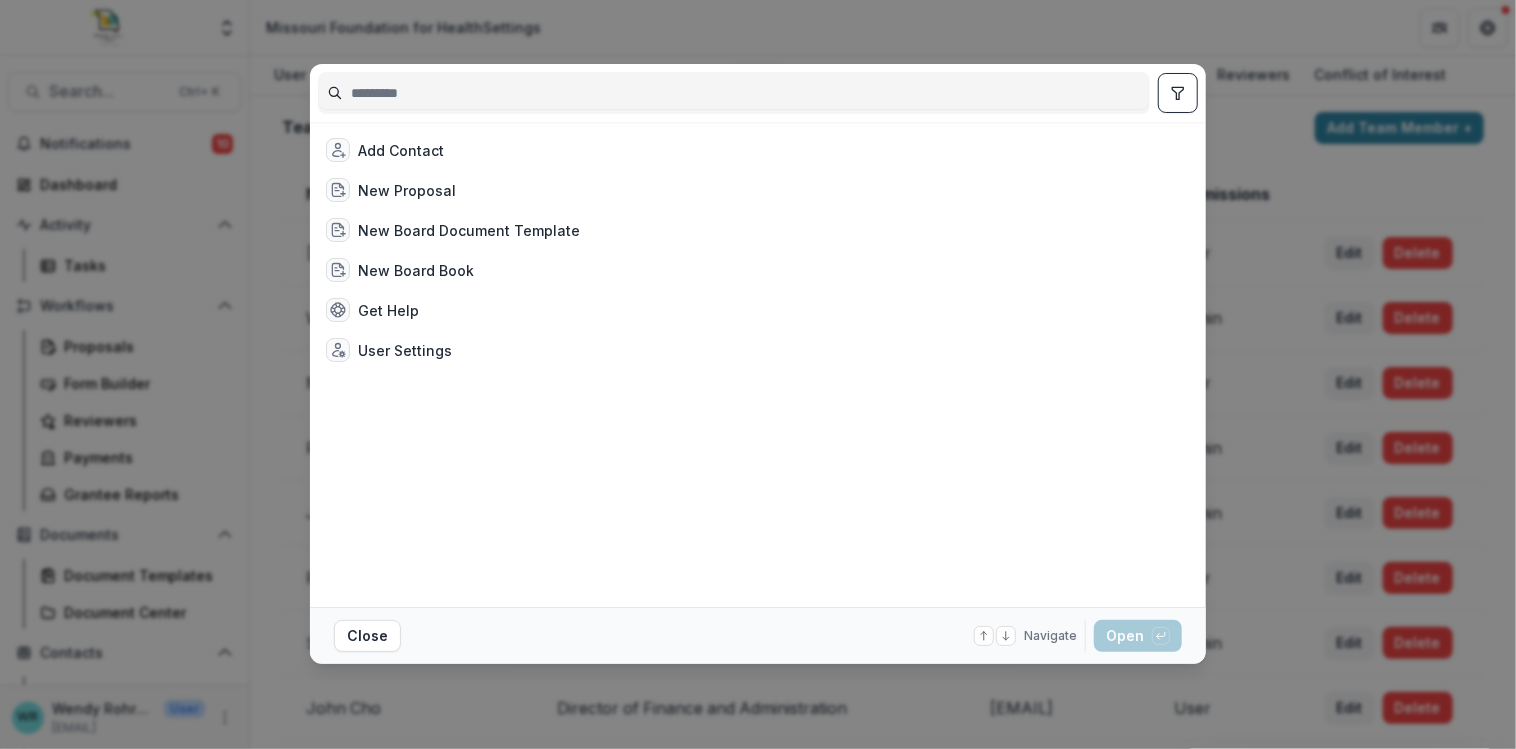 click at bounding box center [734, 93] 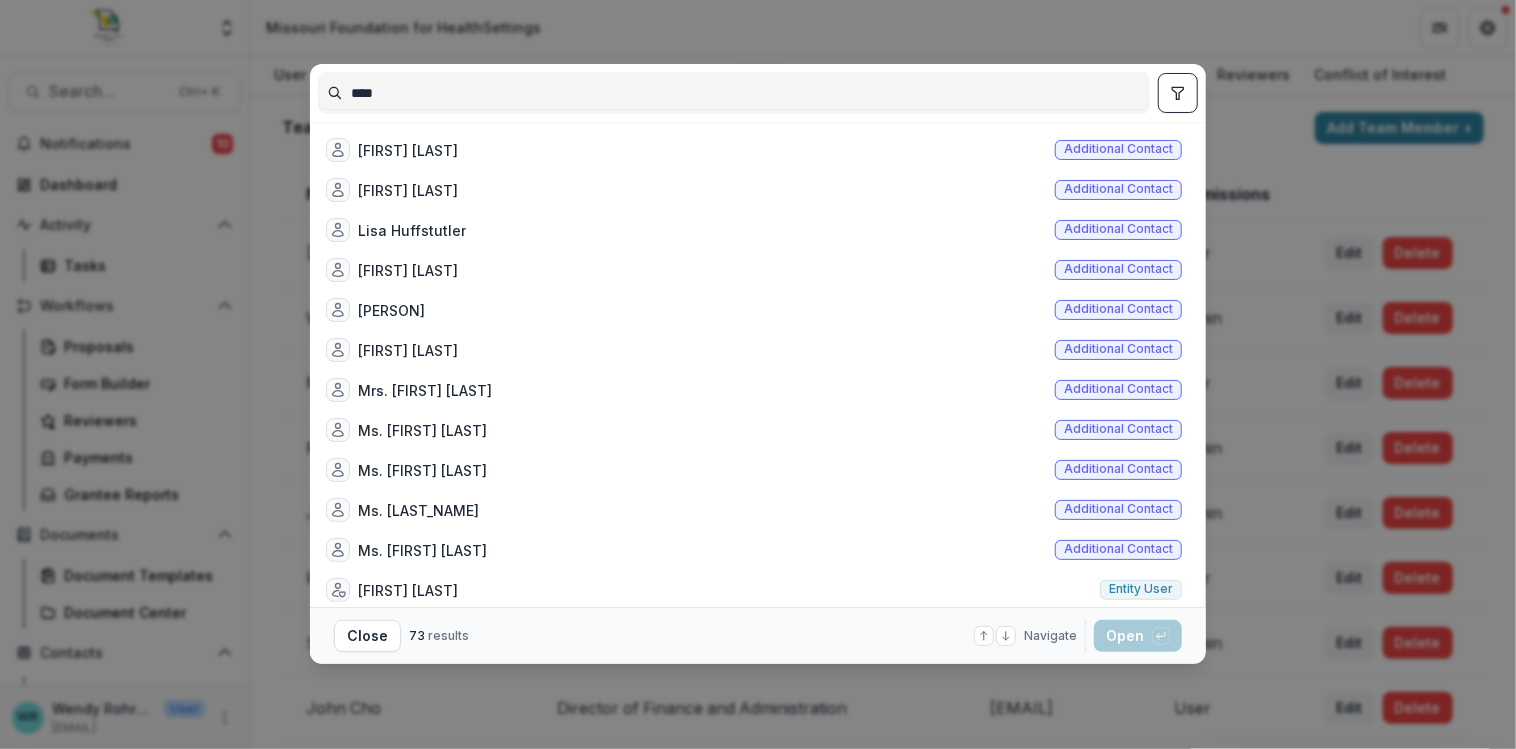 click 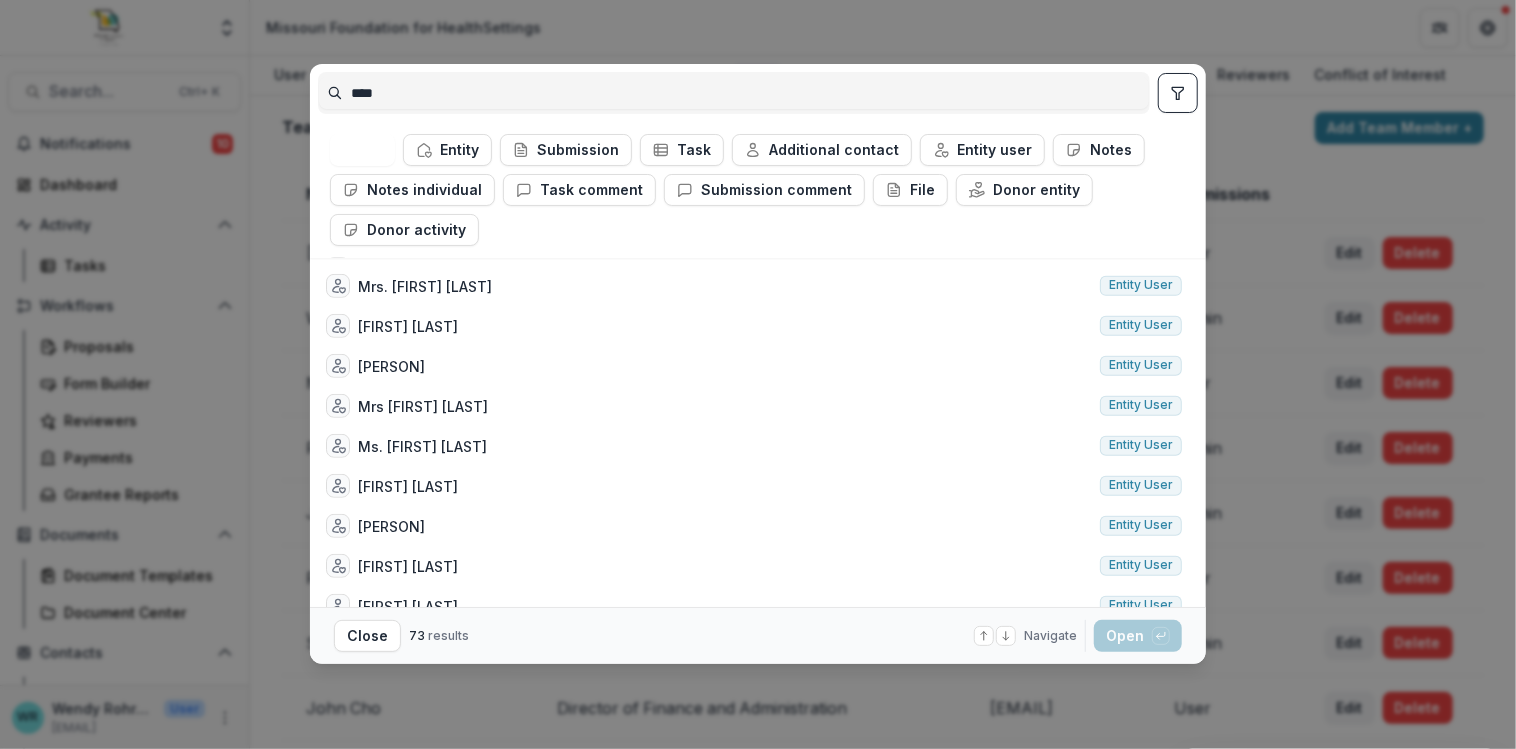 scroll, scrollTop: 0, scrollLeft: 0, axis: both 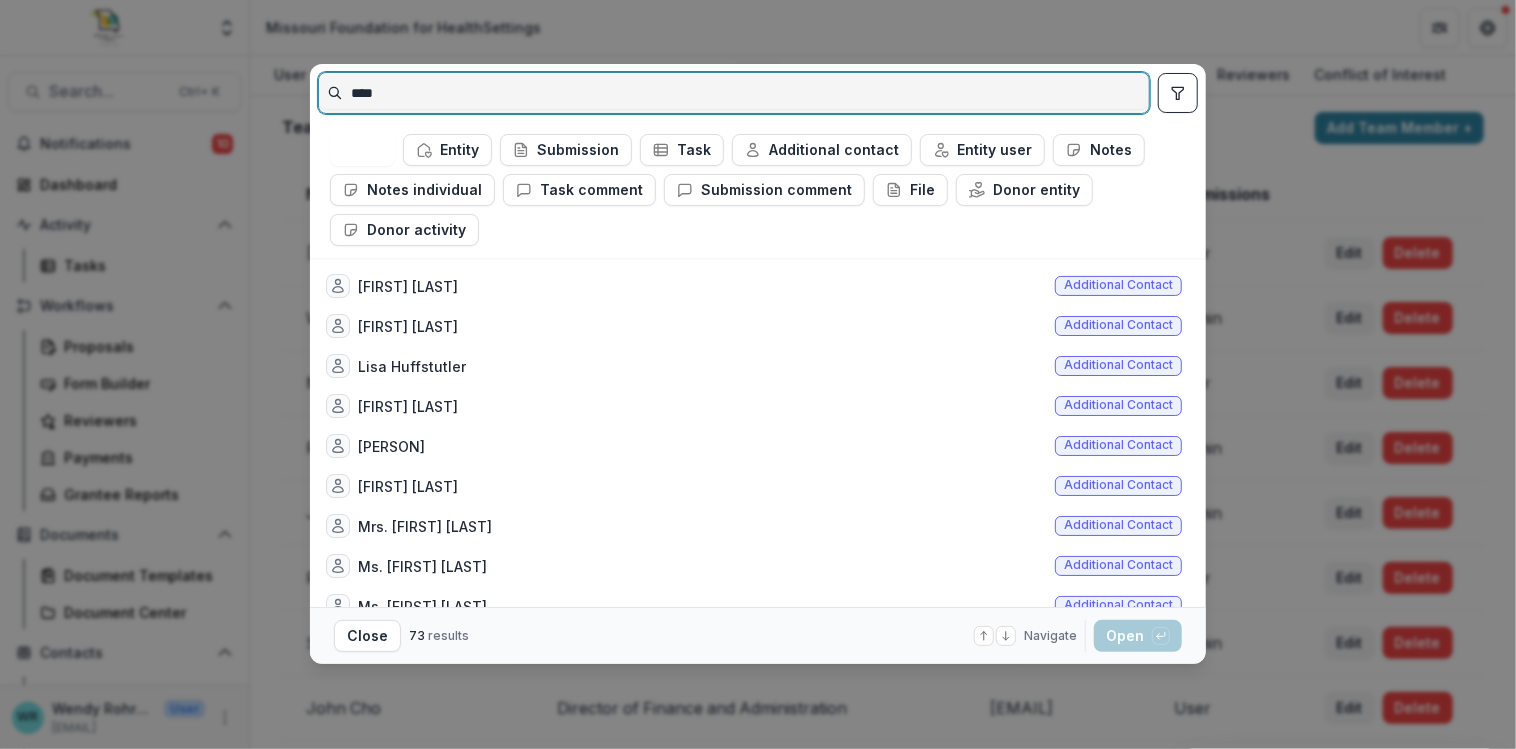 drag, startPoint x: 413, startPoint y: 98, endPoint x: 246, endPoint y: 71, distance: 169.16855 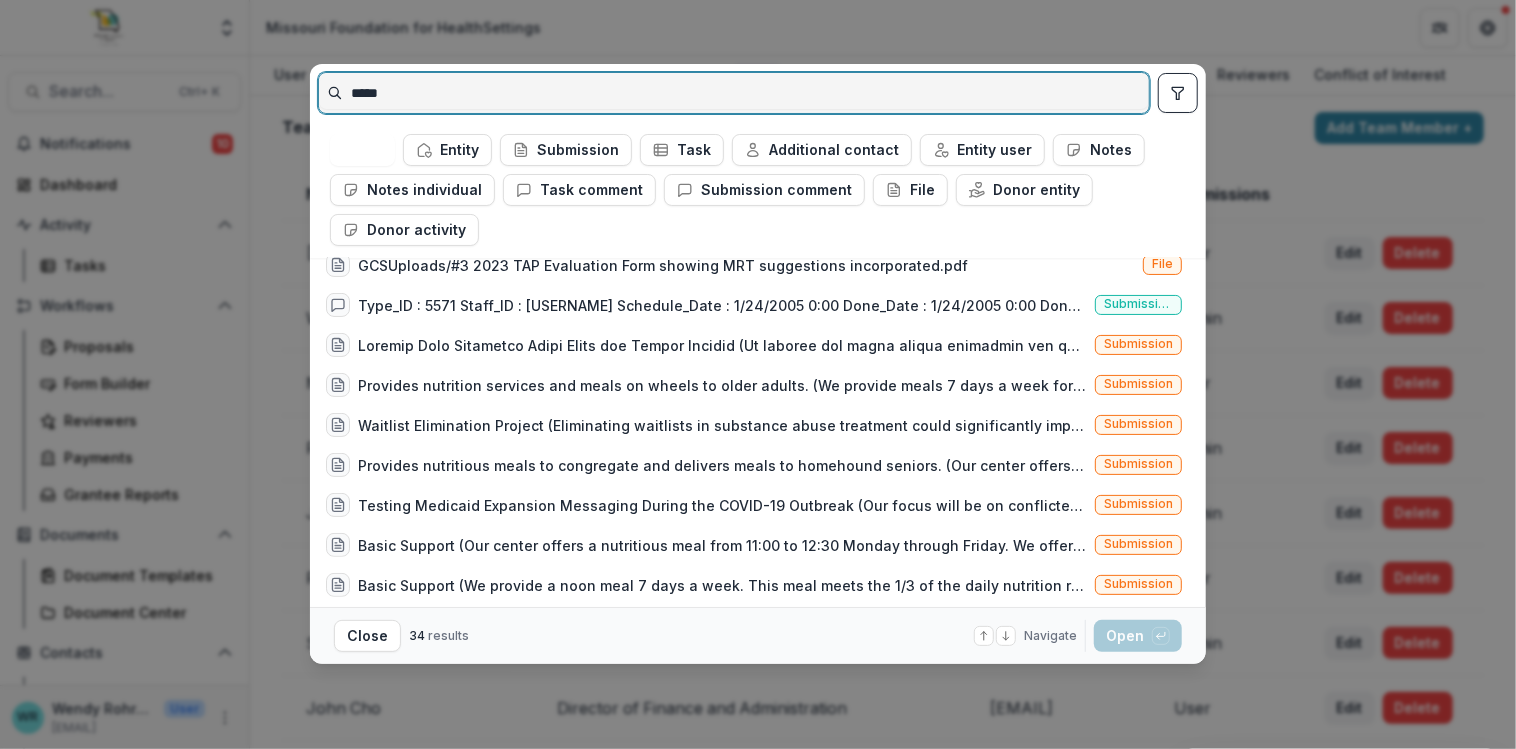 scroll, scrollTop: 0, scrollLeft: 0, axis: both 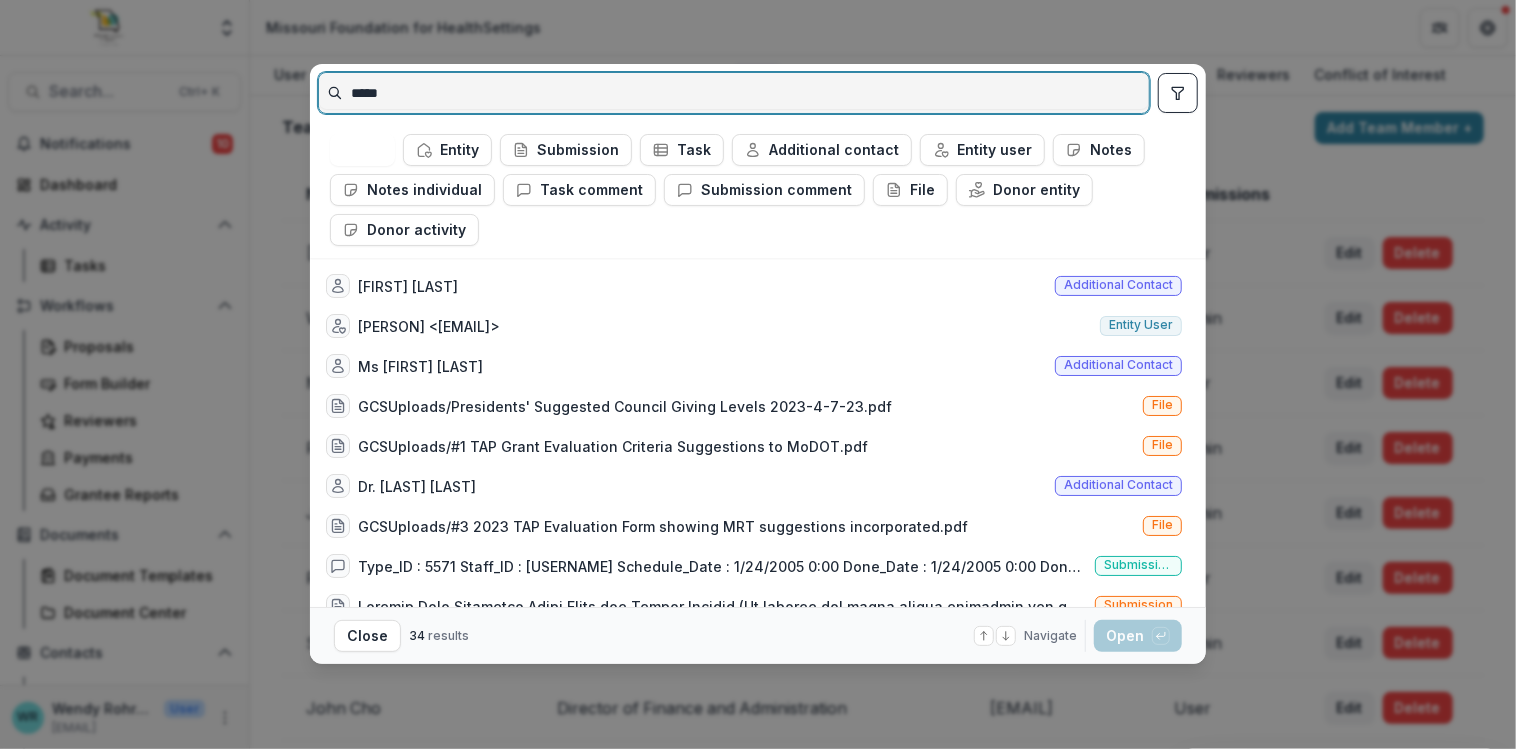 drag, startPoint x: 415, startPoint y: 89, endPoint x: 320, endPoint y: 84, distance: 95.131485 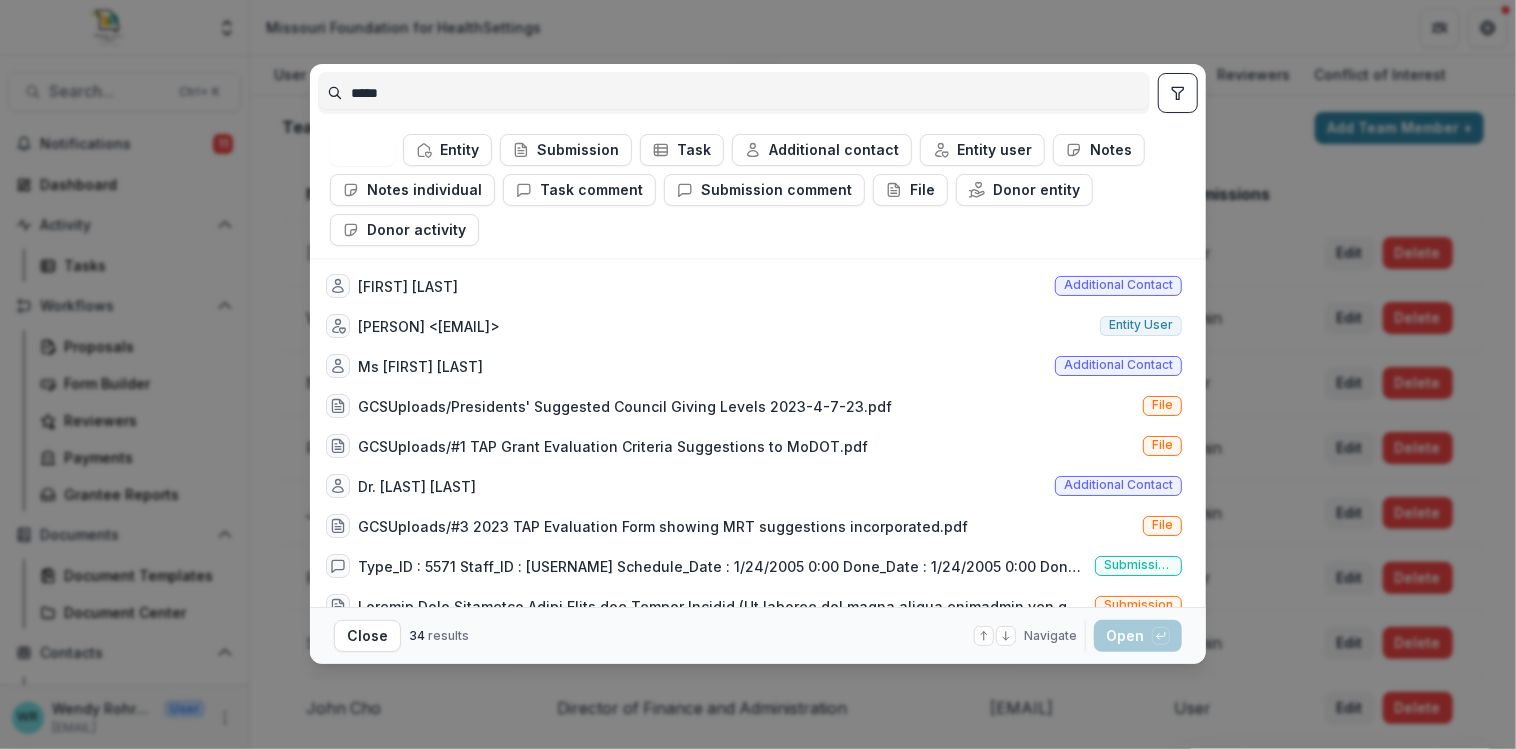 click on "***** All Entity Submission Task Additional contact Entity user Notes Notes individual Task comment Submission comment File Donor entity Donor activity Lisa V. Suggs Additional contact Dawn Suggs <dawn@stlamerican.com> Entity user Ms Dina Suggs Additional contact GCSUploads/Presidents' Suggested Council Giving Levels 2023-4-7-23.pdf File GCSUploads/#1 TAP Grant Evaluation Criteria Suggestions to MoDOT.pdf File Dr. Donald Suggs Additional contact GCSUploads/#3 2023 TAP Evaluation Form showing MRT suggestions incorporated.pdf File Type_ID : 5571
Staff_ID : khemley
Schedule_Date : 1/24/2005 0:00
Done_Date : 1/24/2005 0:00
Done_Flag : -1
Notes : Sent email suggesting details for Interim Reporting to be specific to each grant.  See Long Notes.
Contingency_Flag : 0
Done_User_ID : khemley
Received_Date :
Form_ID : 0 Submission comment Submission Submission Submission Submission Submission Submission Submission Submission Submission Submission Submission Submission Submission Submission Submission Submission Close" at bounding box center [758, 374] 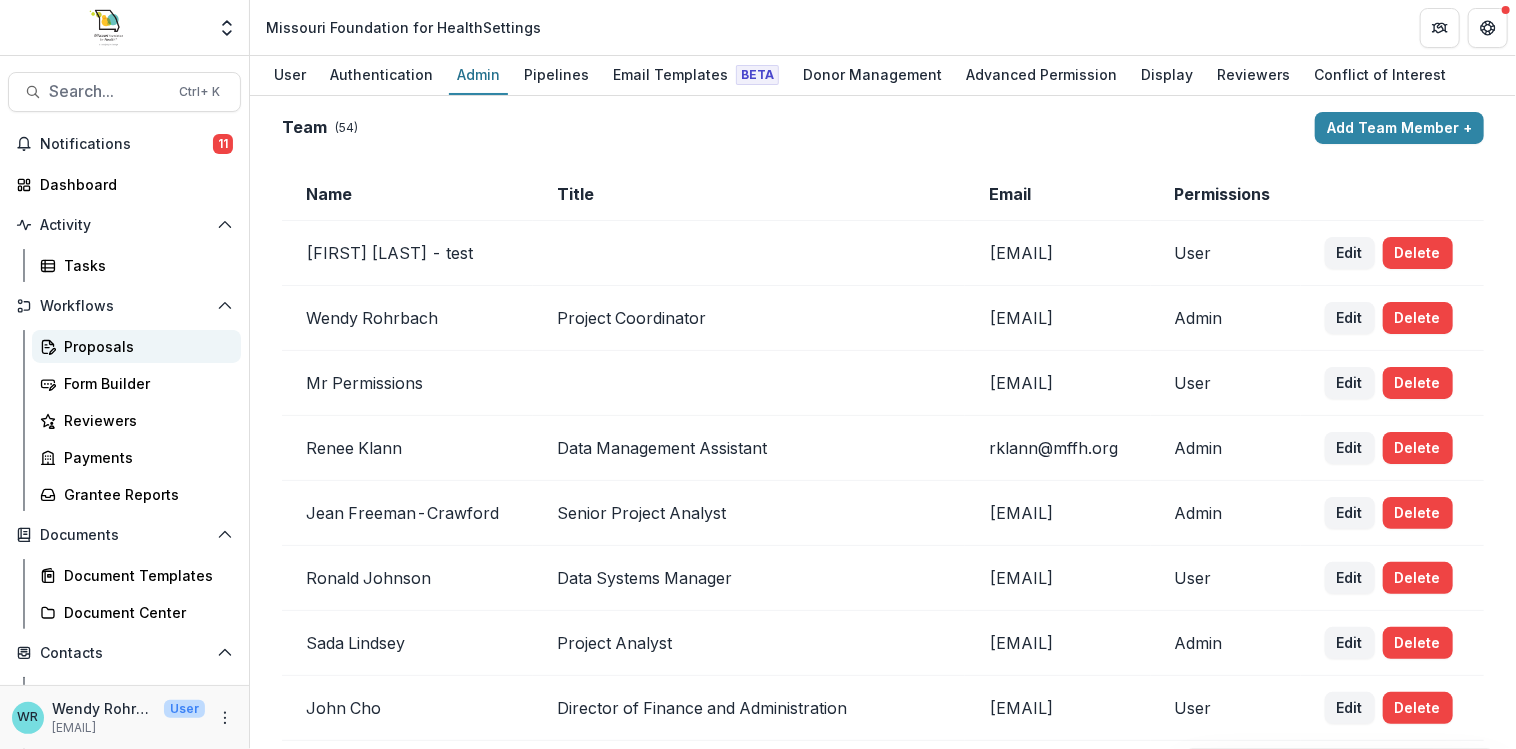 click on "Proposals" at bounding box center [144, 346] 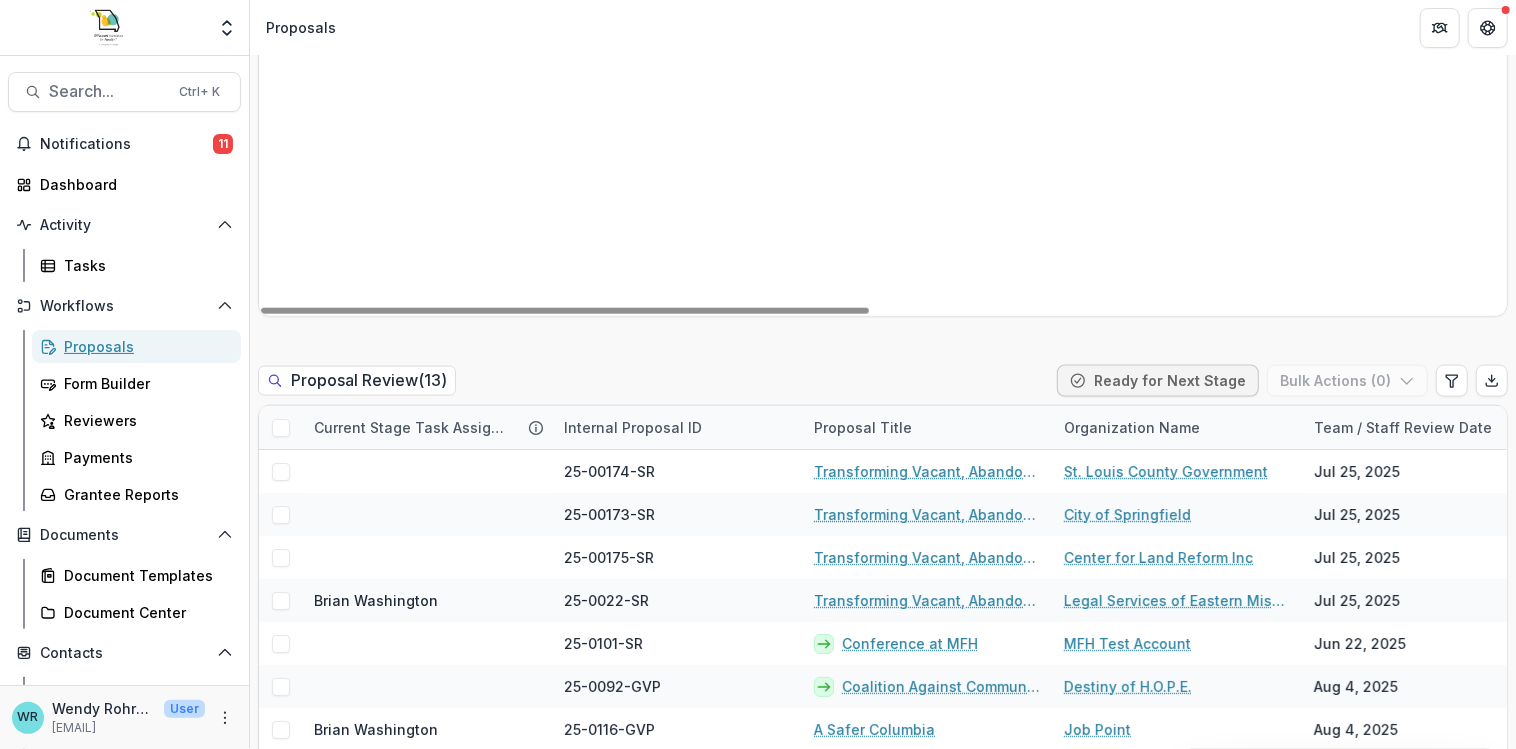 scroll, scrollTop: 1400, scrollLeft: 0, axis: vertical 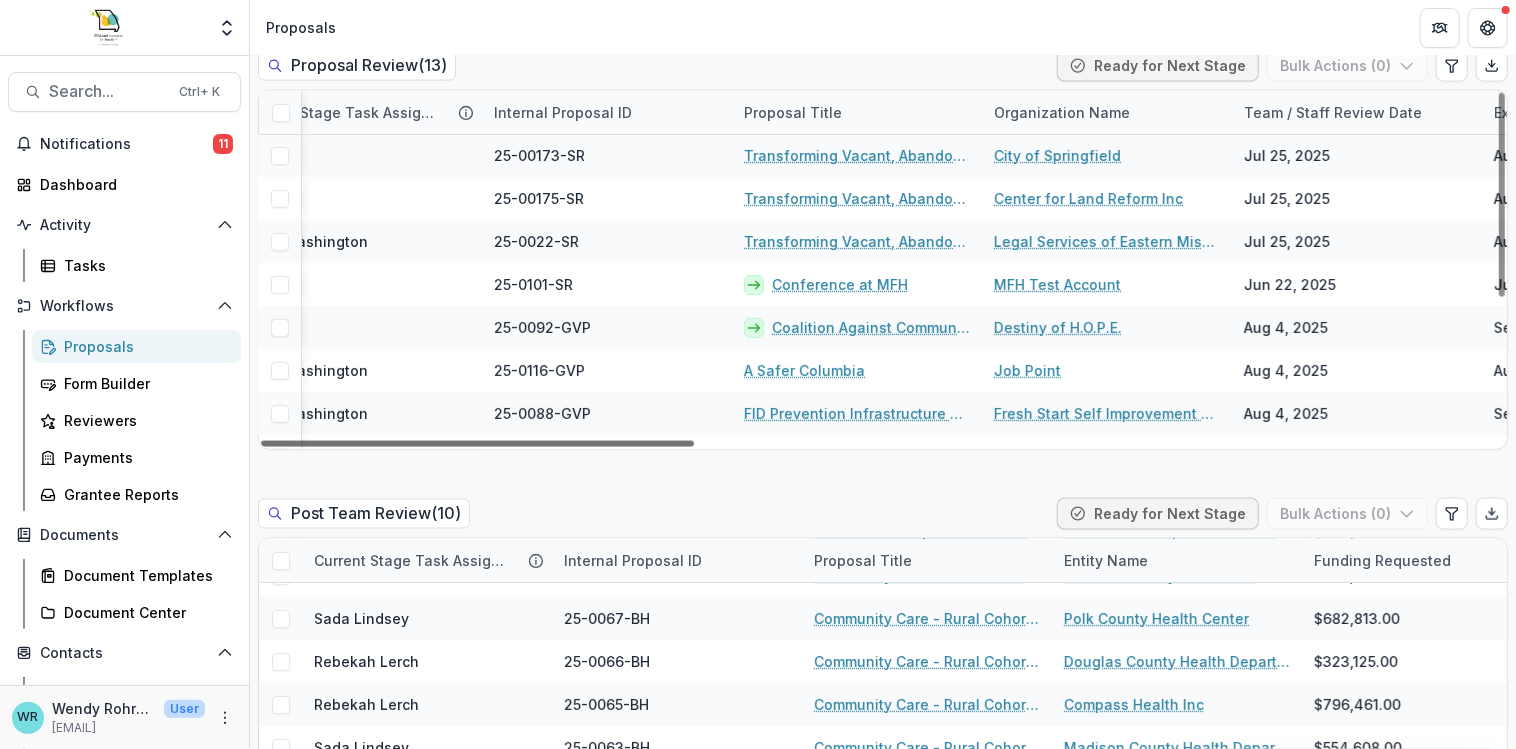 drag, startPoint x: 670, startPoint y: 408, endPoint x: 695, endPoint y: 426, distance: 30.805843 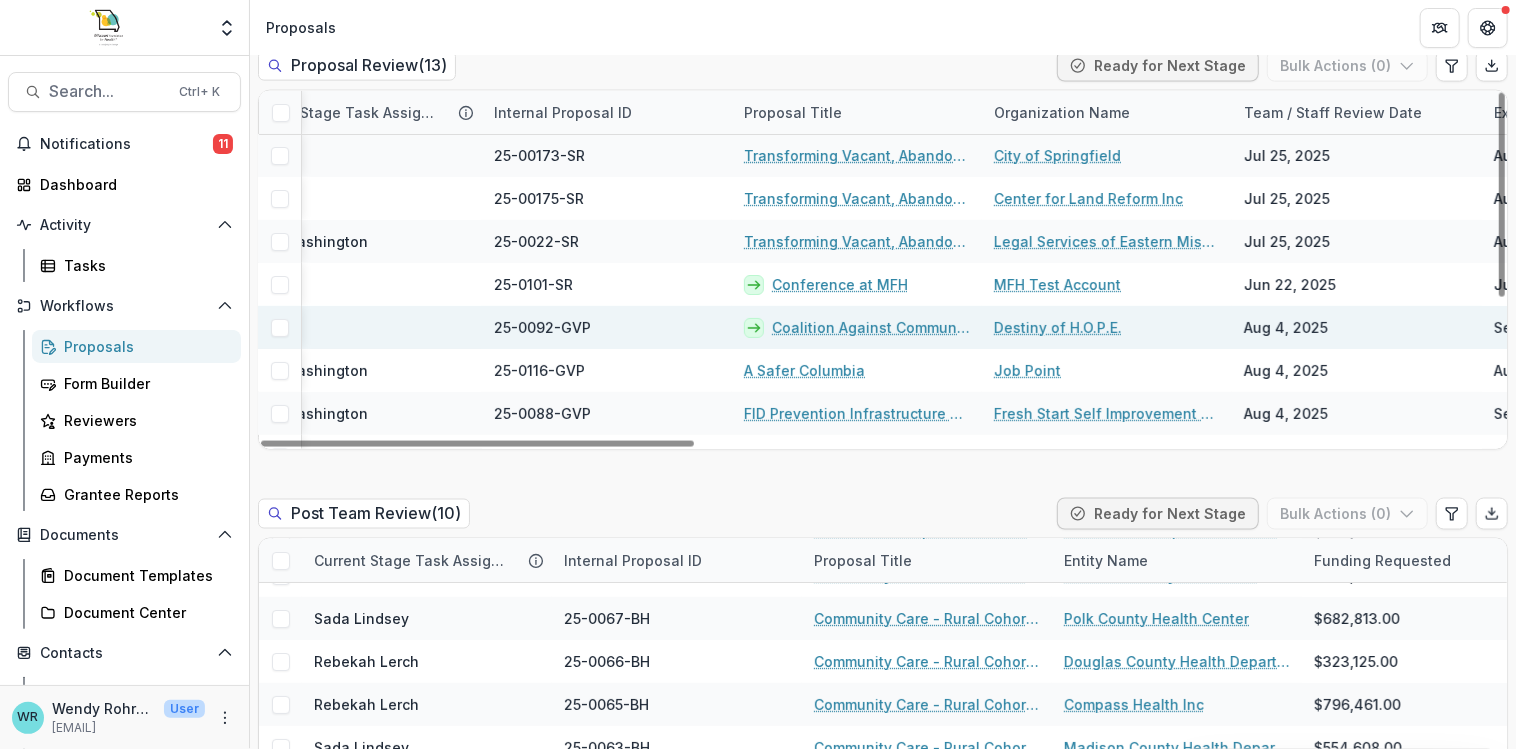click on "Coalition Against Community Violence - Resource Assessment" at bounding box center [871, 327] 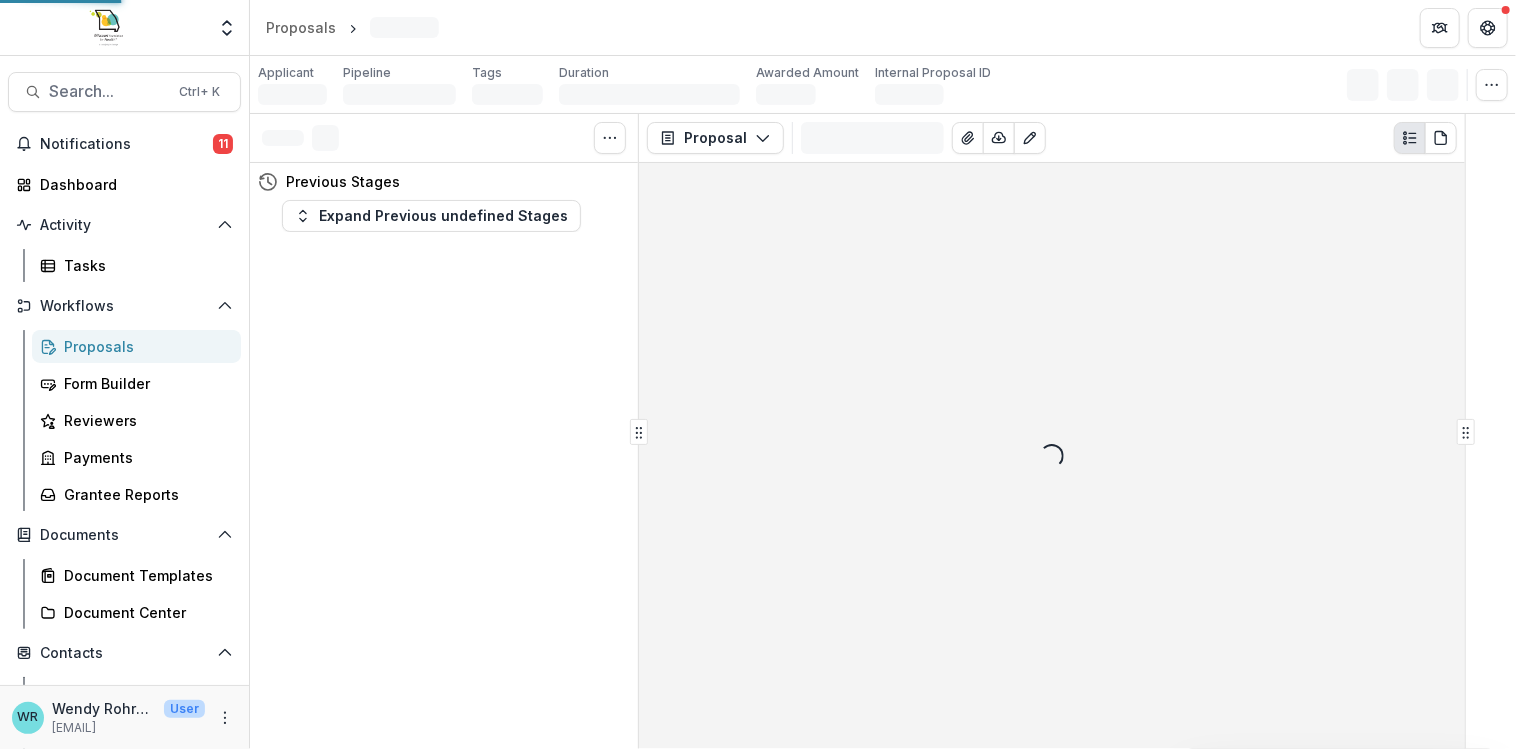 scroll, scrollTop: 0, scrollLeft: 0, axis: both 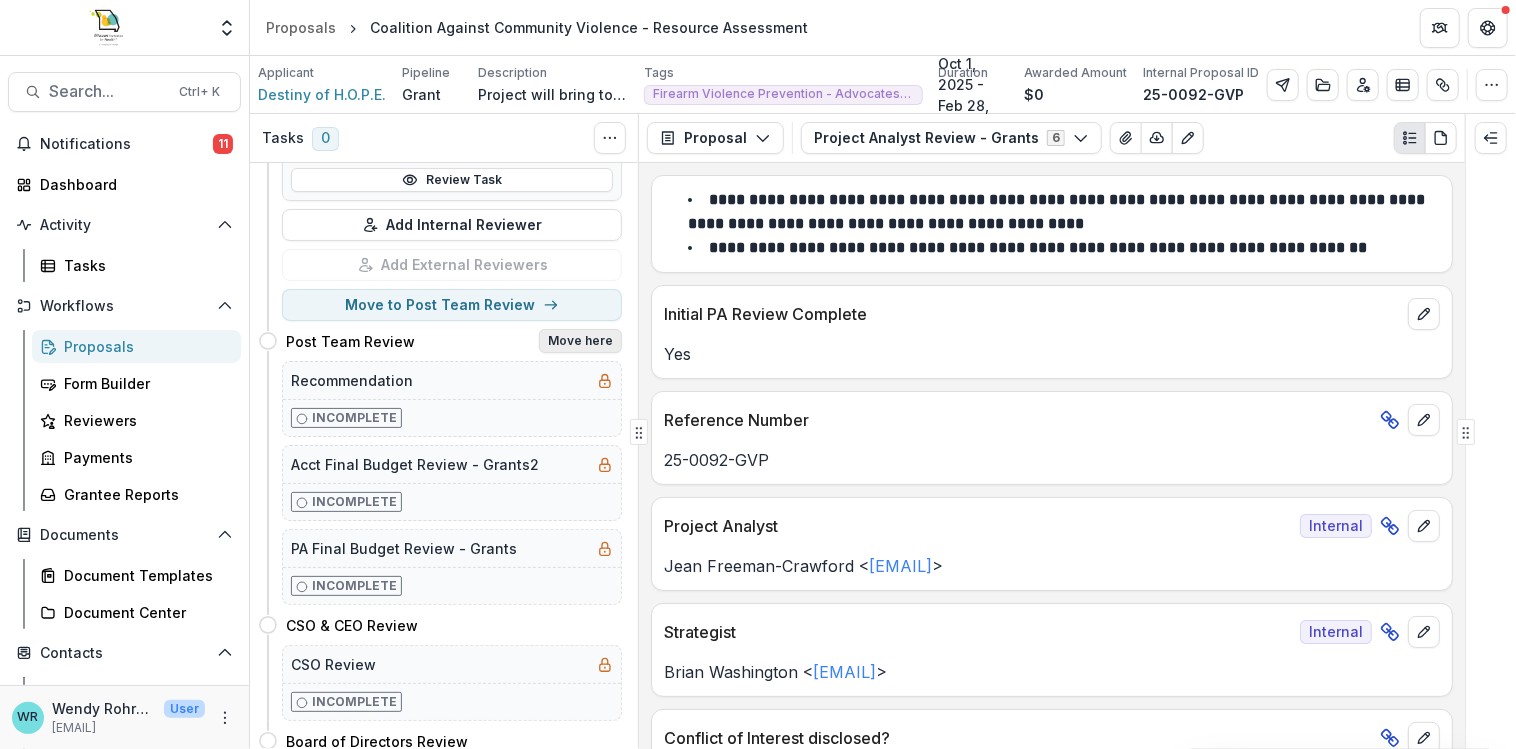 click on "Move here" at bounding box center (580, 341) 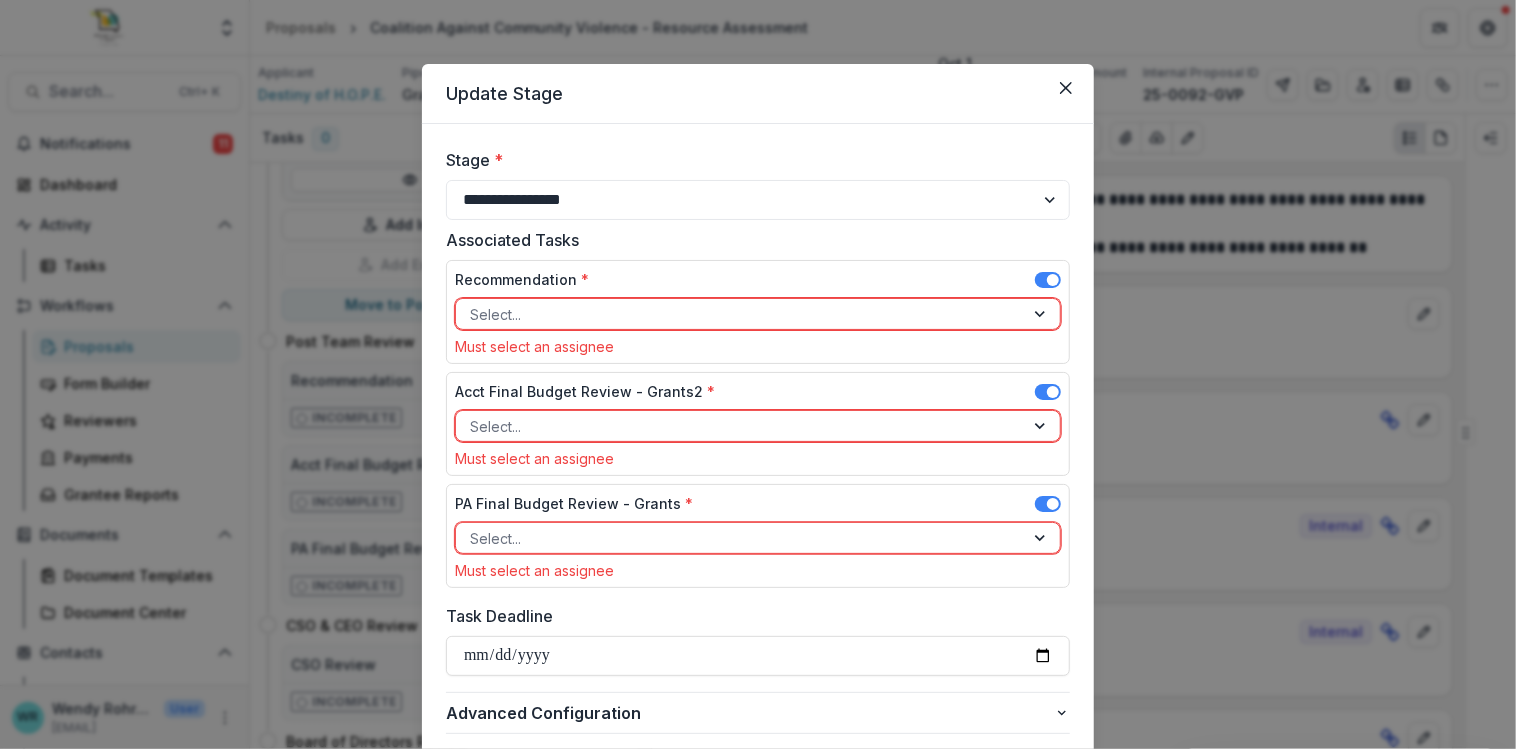 click at bounding box center (740, 314) 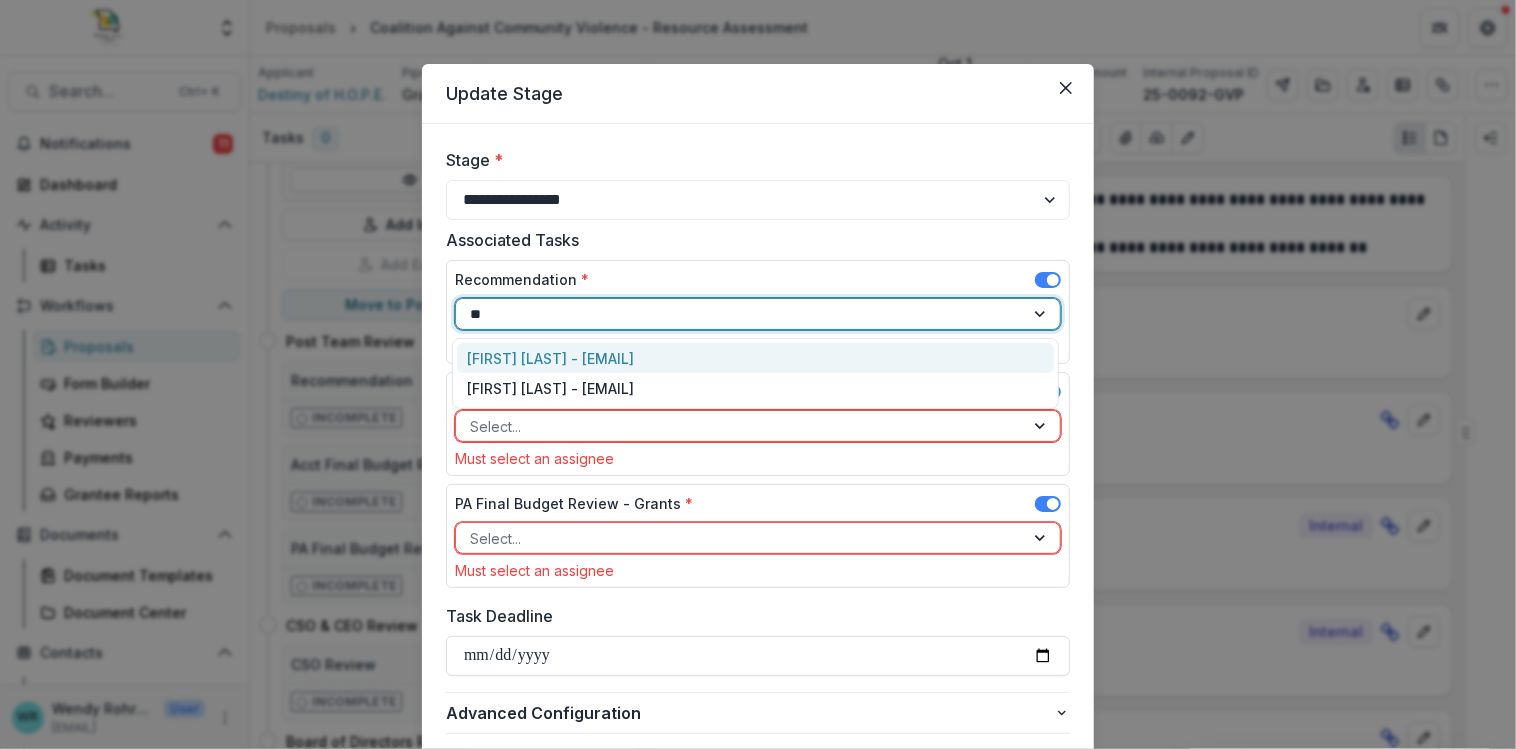 type on "***" 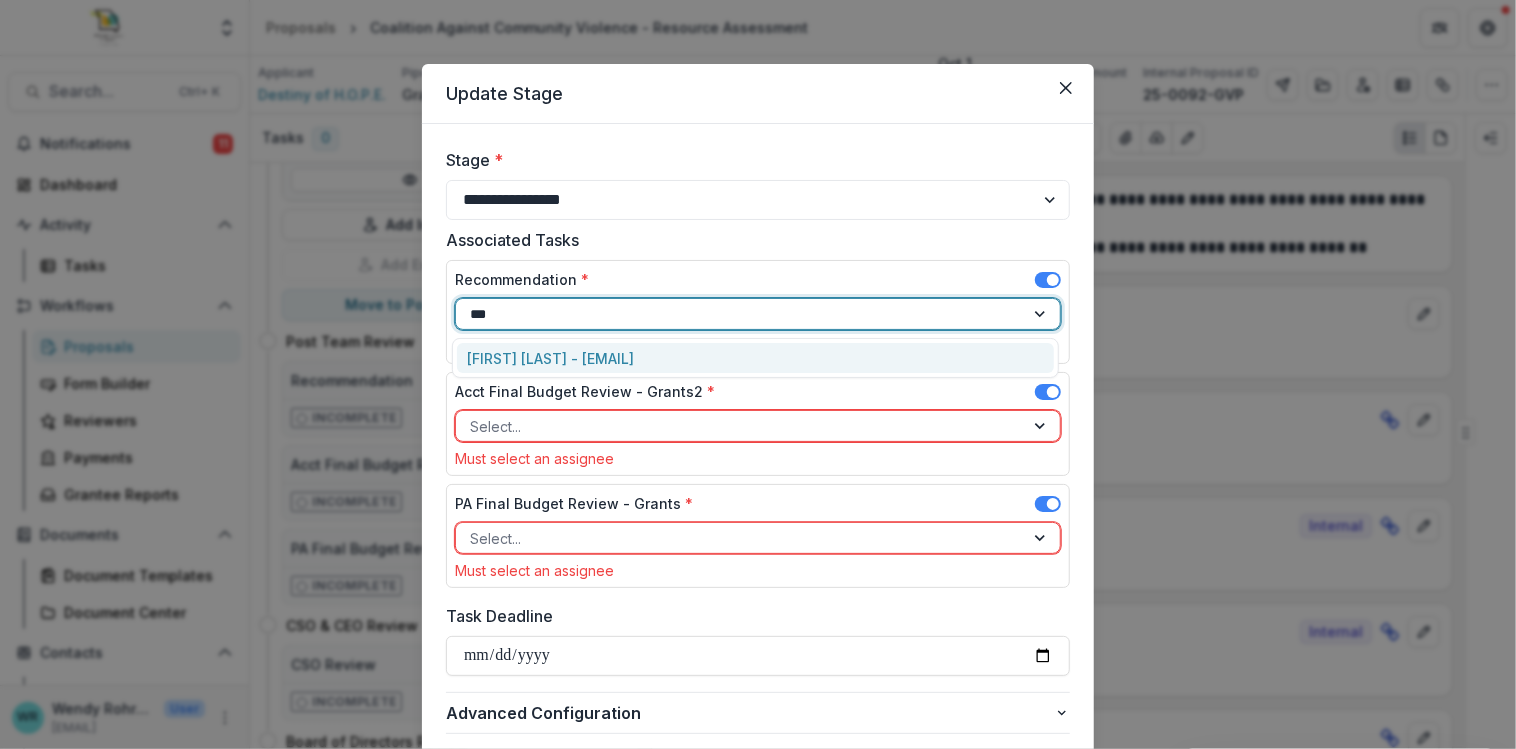 click on "Brian Washington - bwashington@mffh.org" at bounding box center (755, 358) 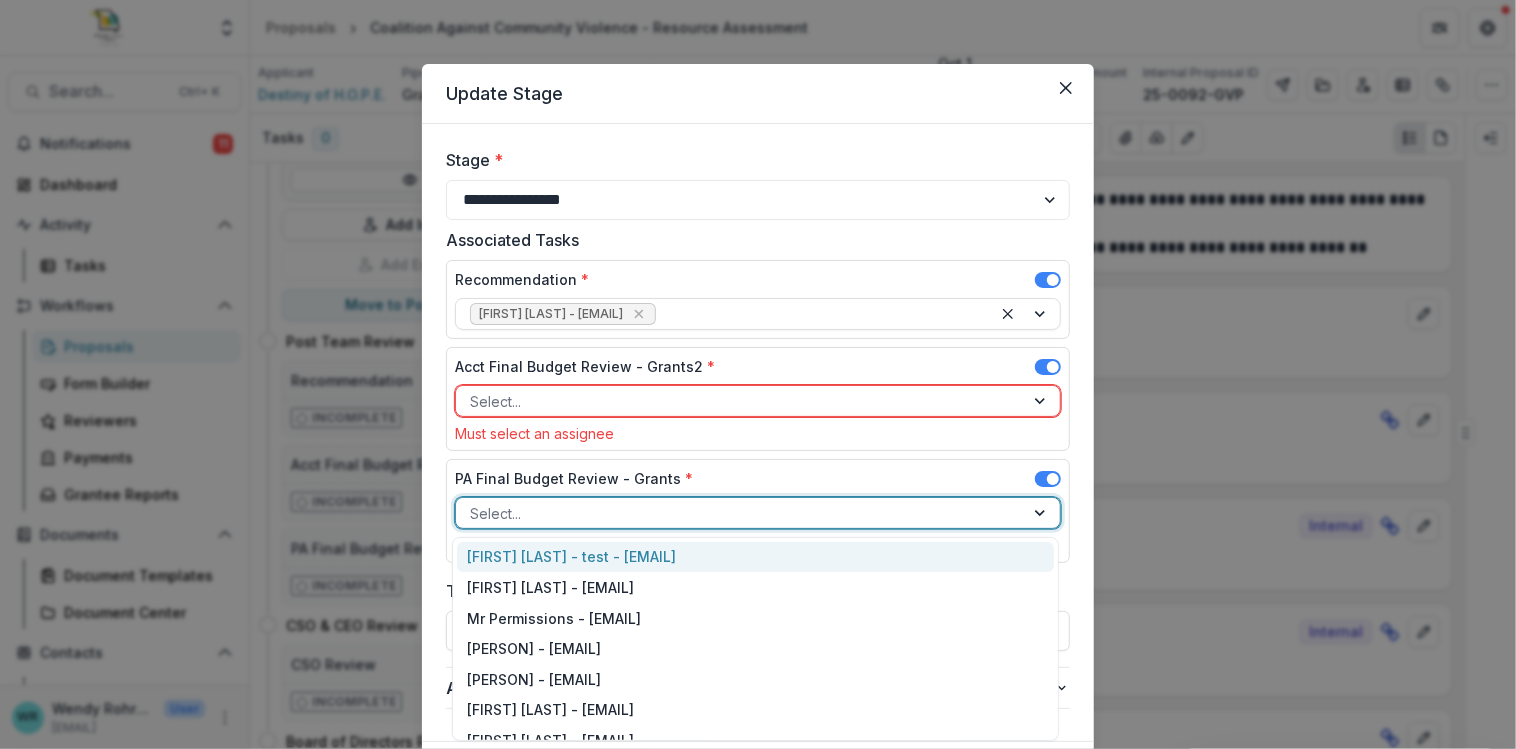 click at bounding box center (740, 513) 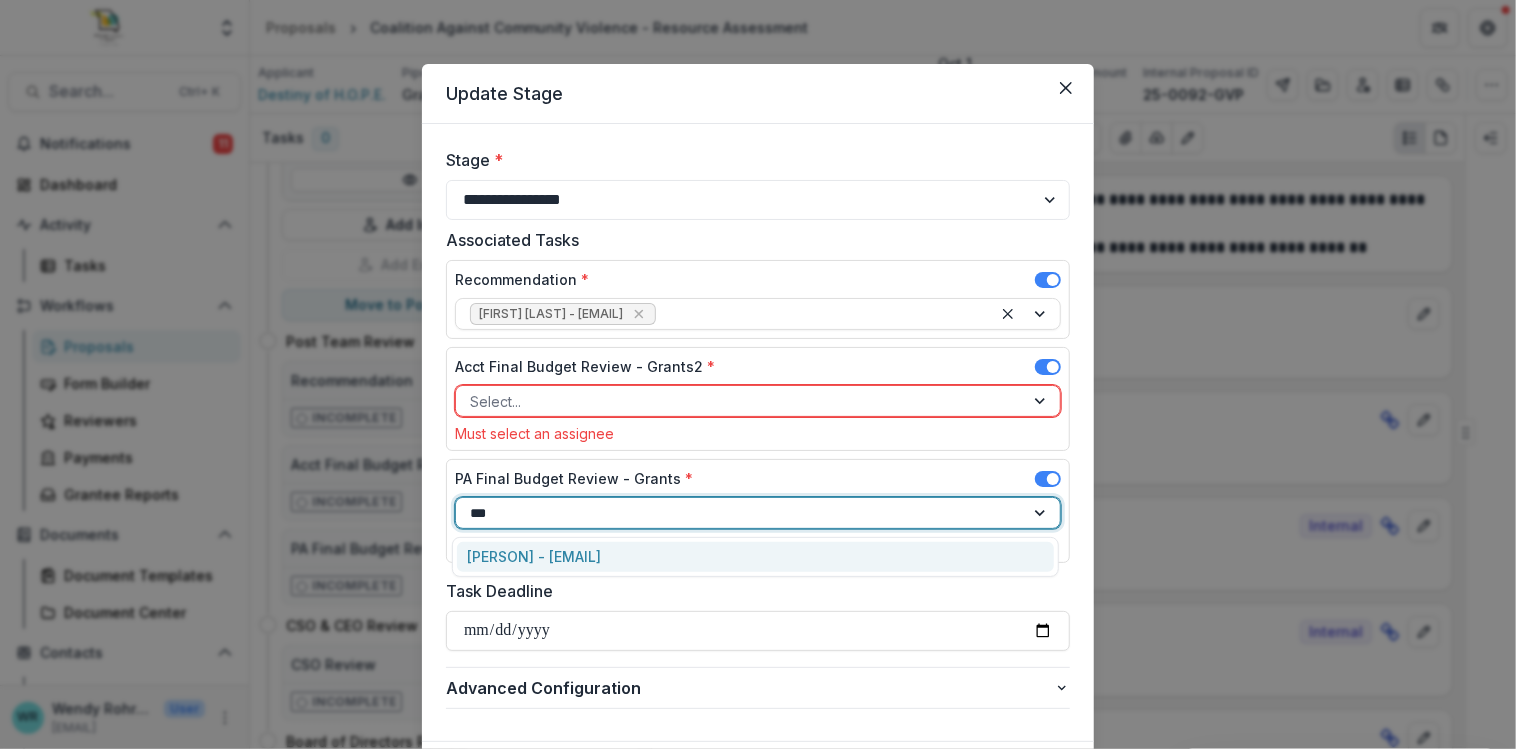 type on "****" 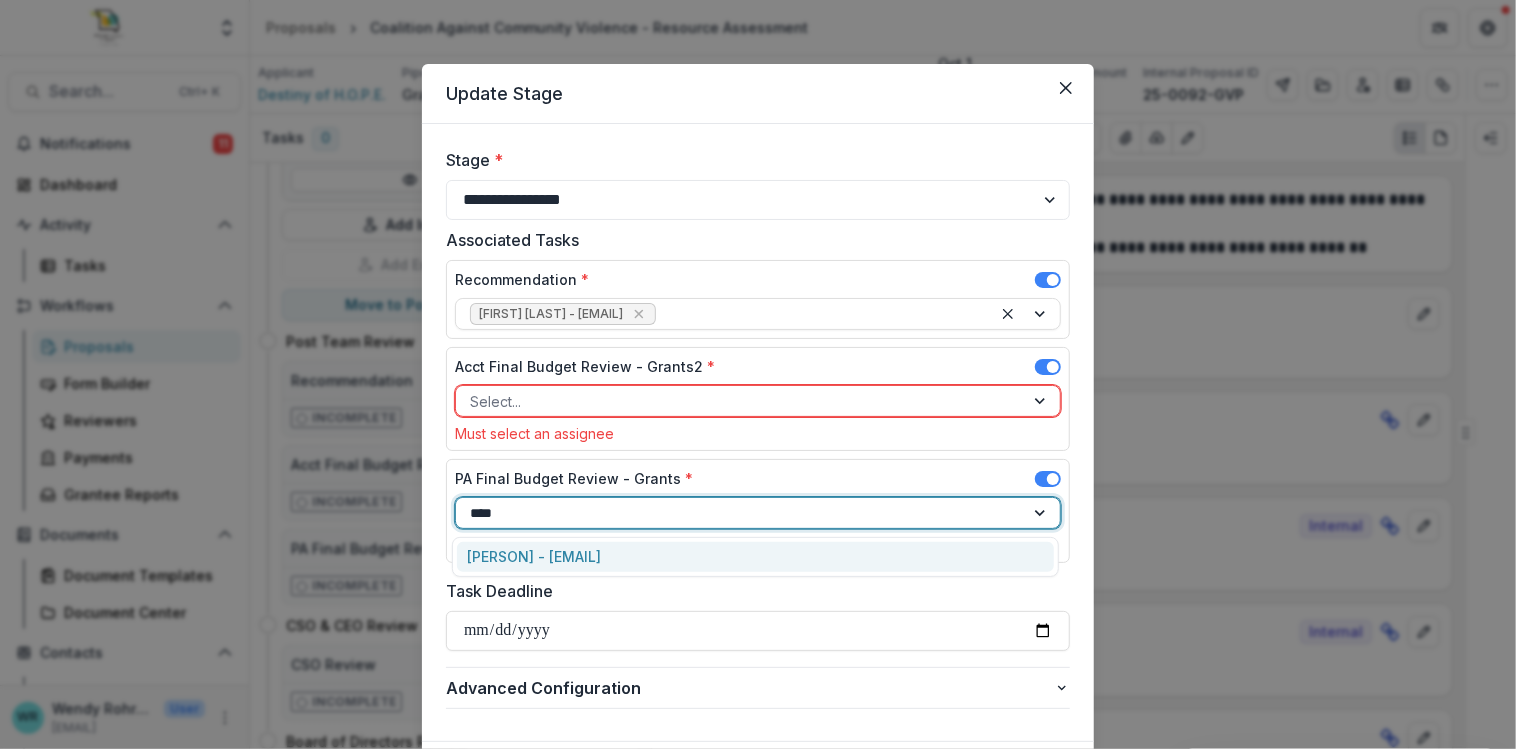 click on "Jean Freeman-Crawford - jcrawford@mffh.org" at bounding box center (755, 557) 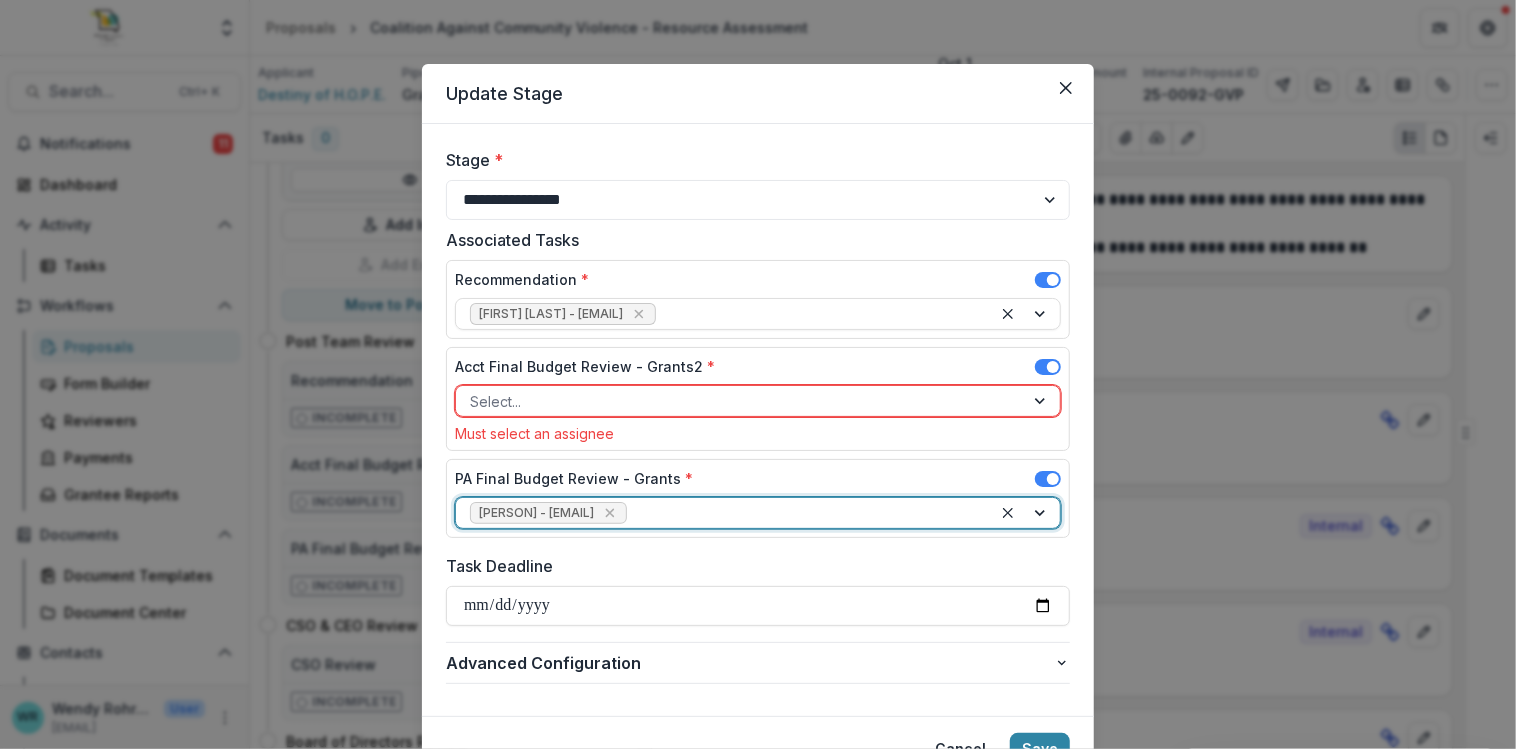 click at bounding box center [740, 401] 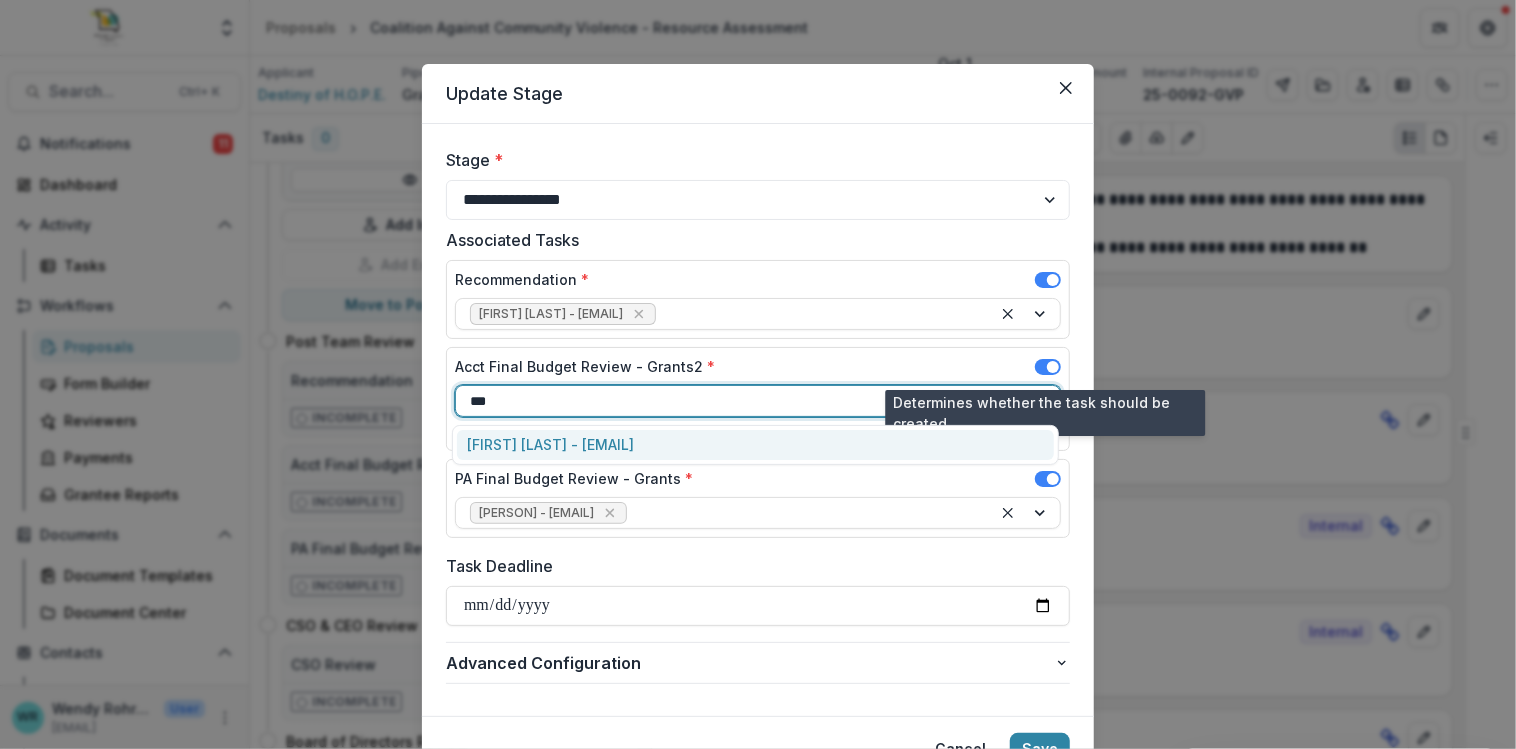 type on "***" 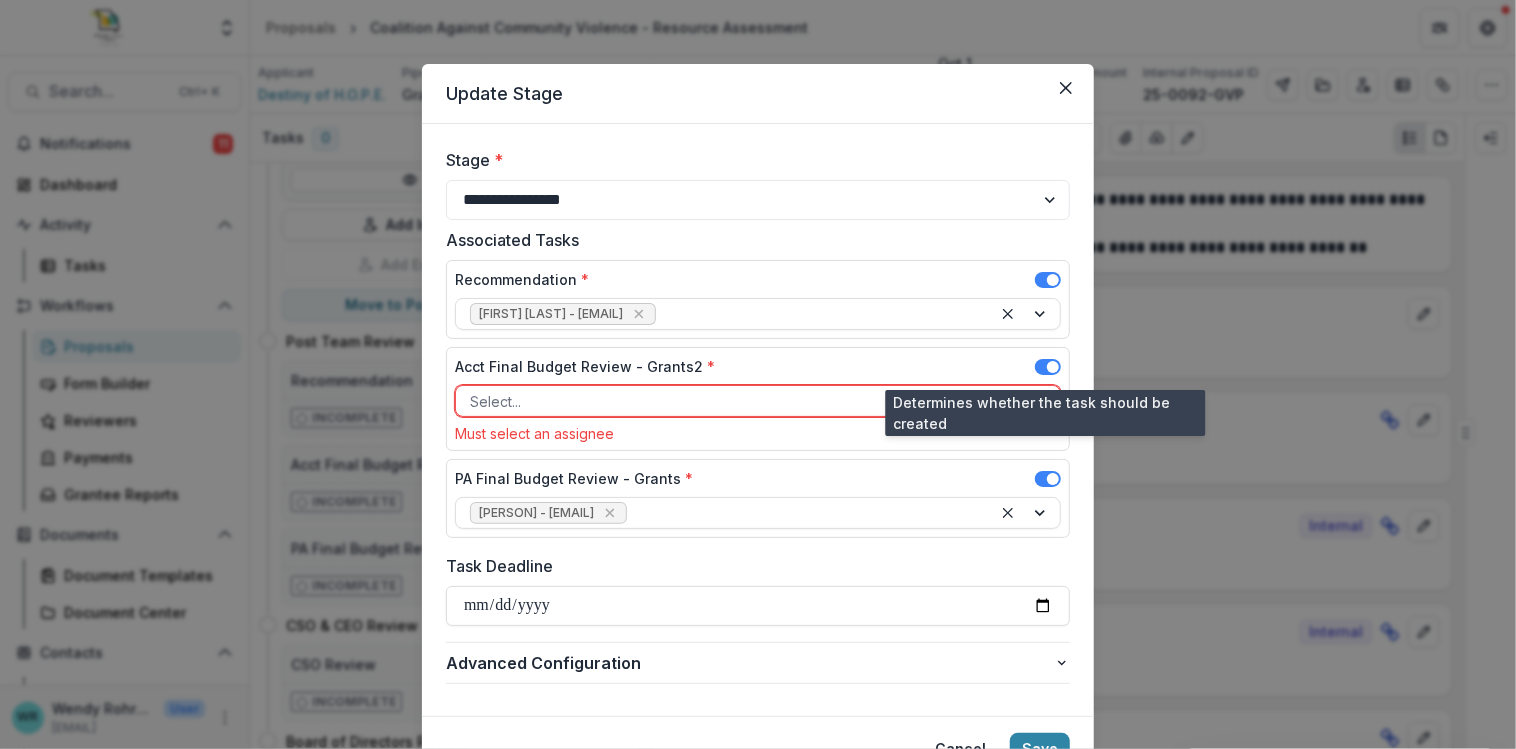 click at bounding box center [1053, 367] 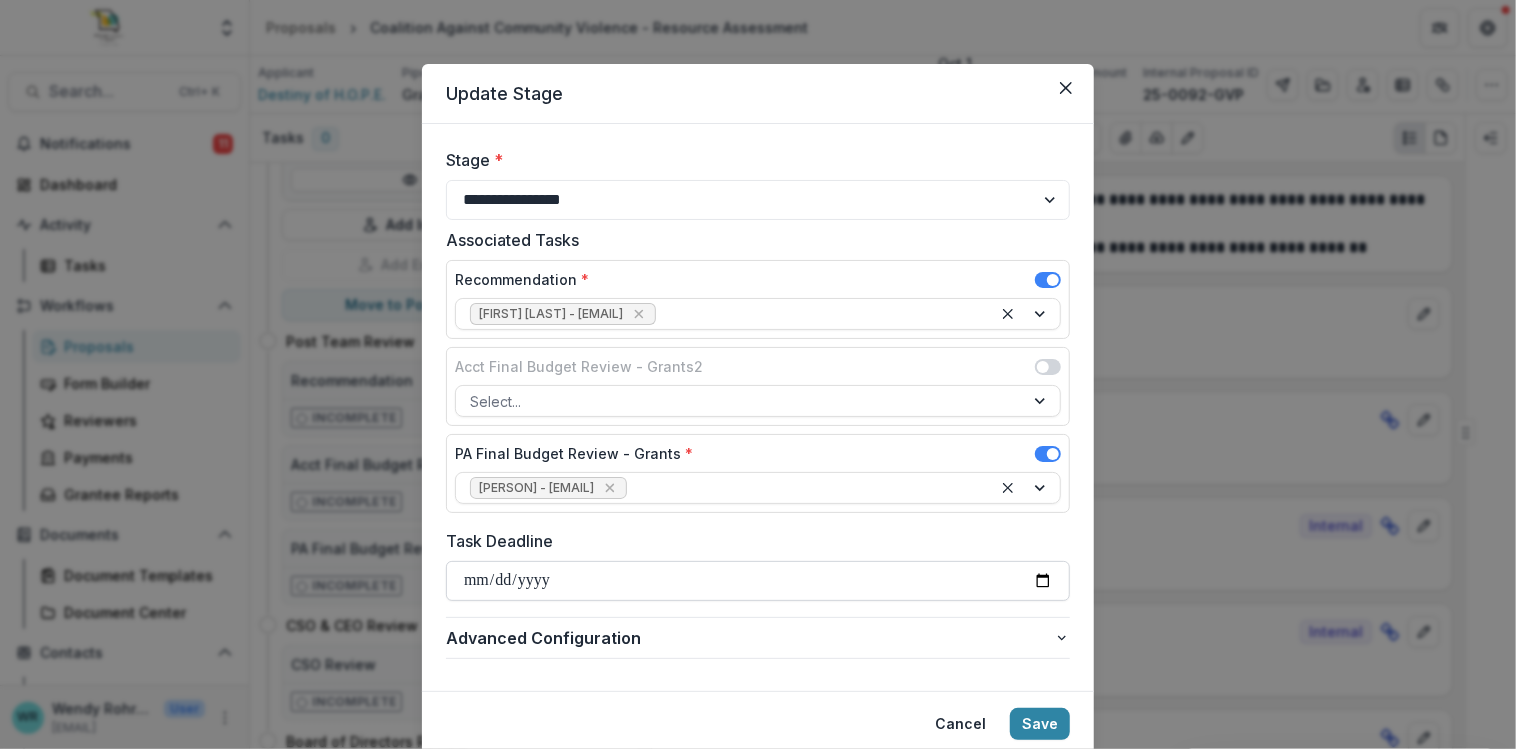 click on "Task Deadline" at bounding box center [758, 581] 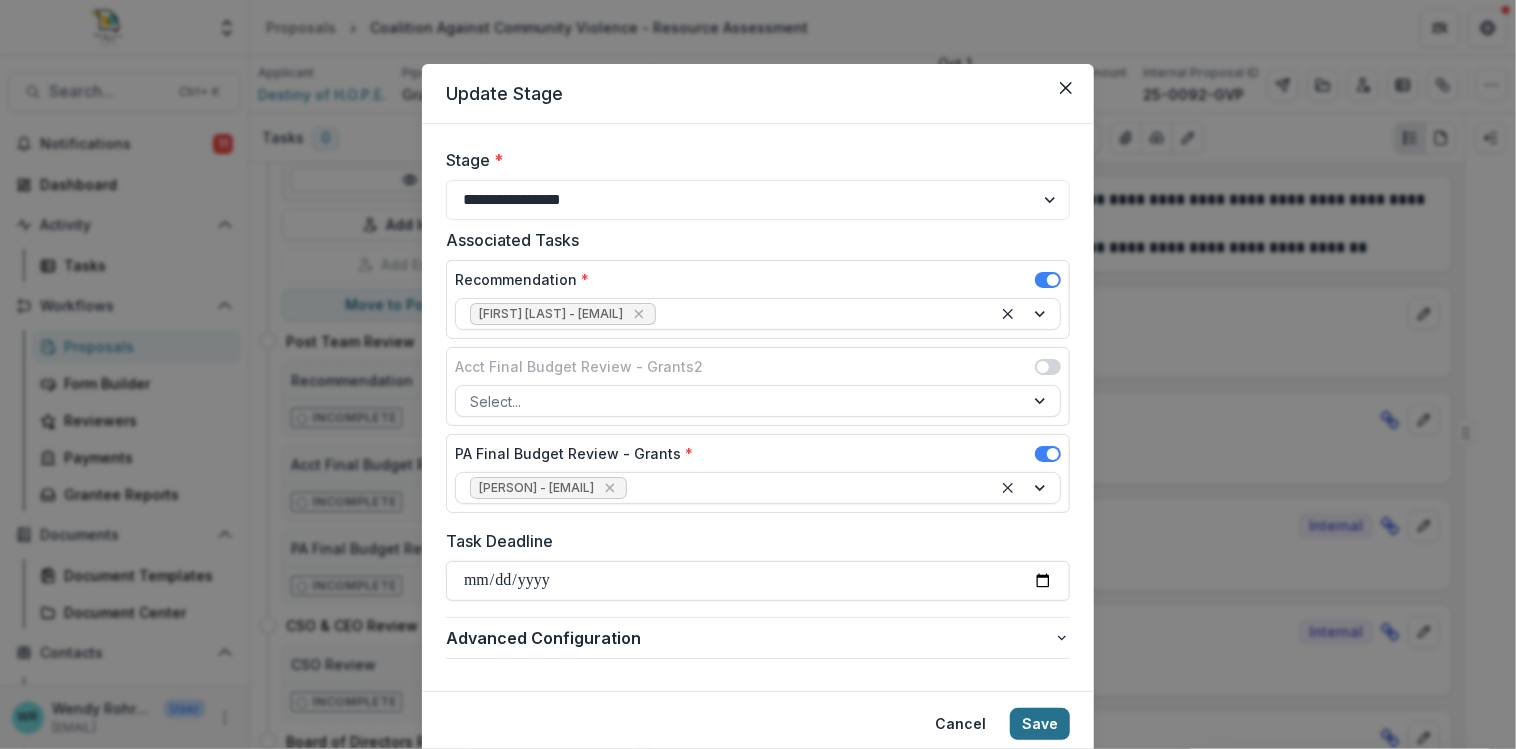 click on "Save" at bounding box center [1040, 724] 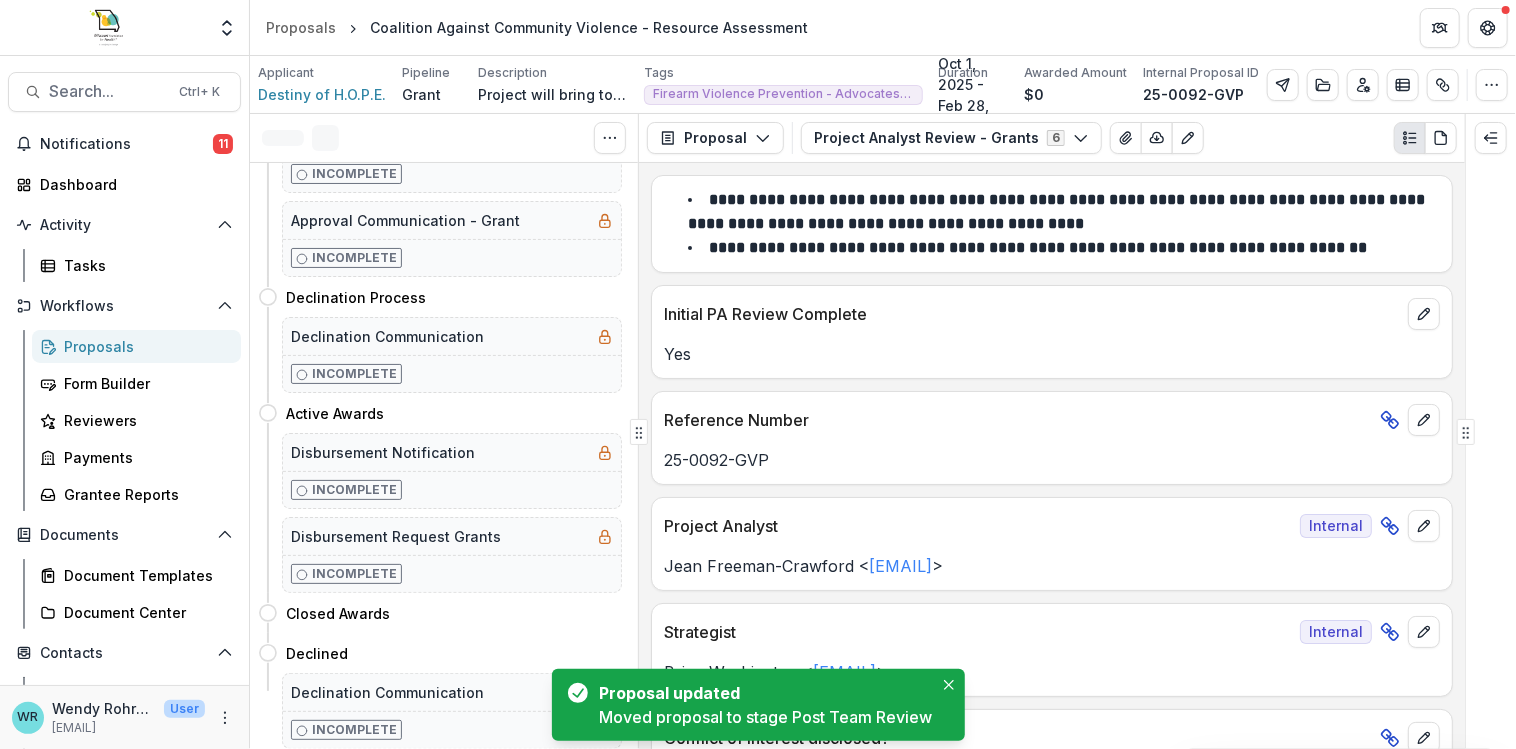 scroll, scrollTop: 0, scrollLeft: 0, axis: both 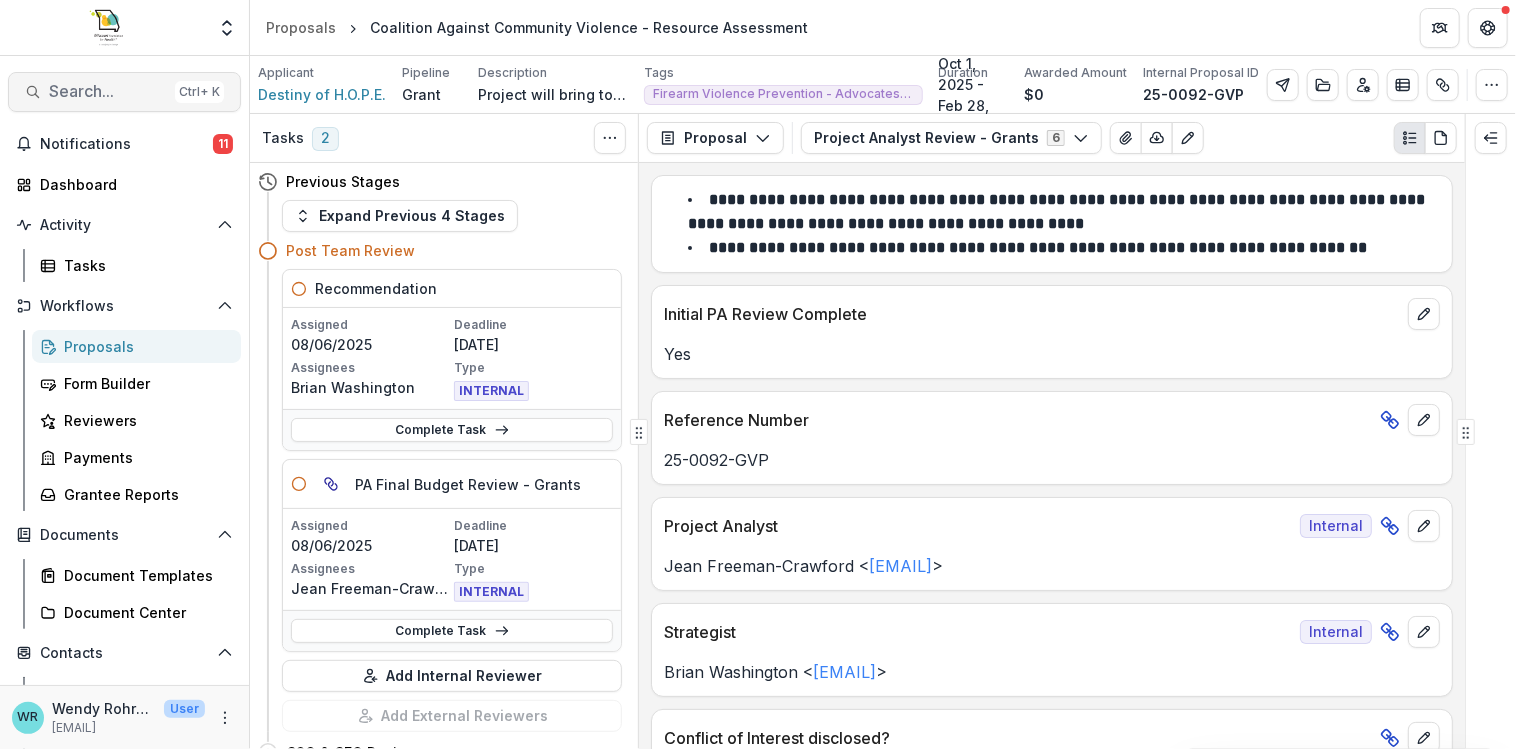 click on "Search..." at bounding box center [108, 91] 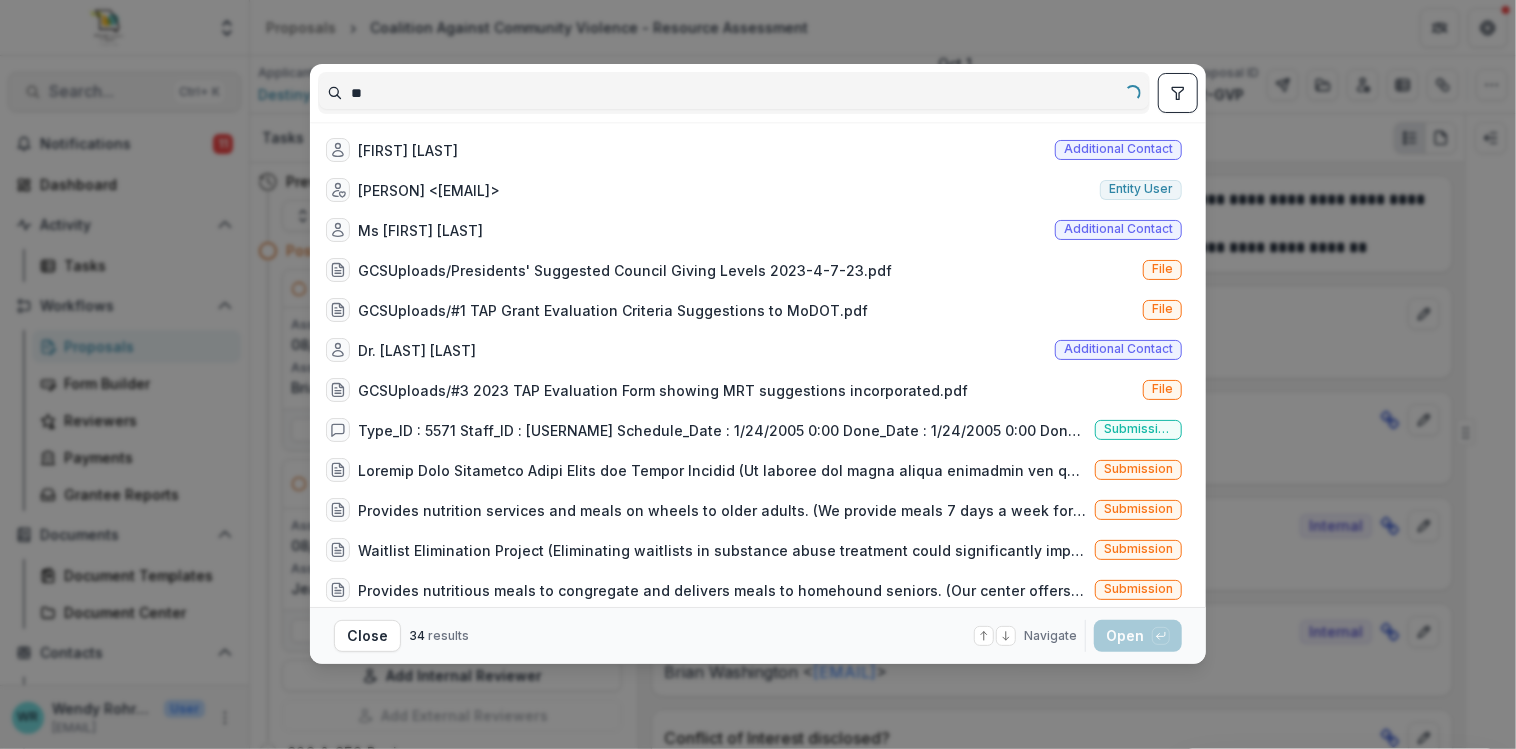 type on "*" 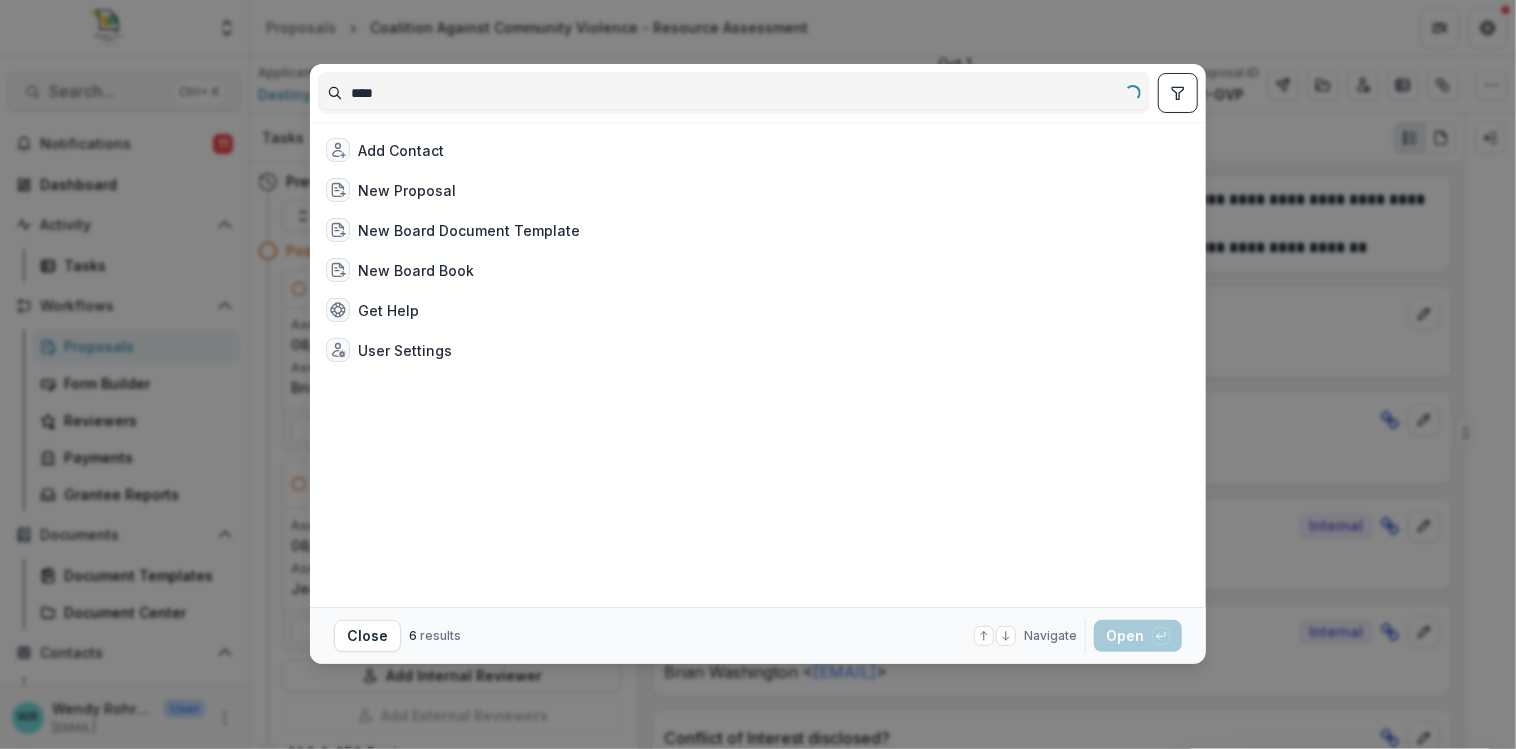 type on "****" 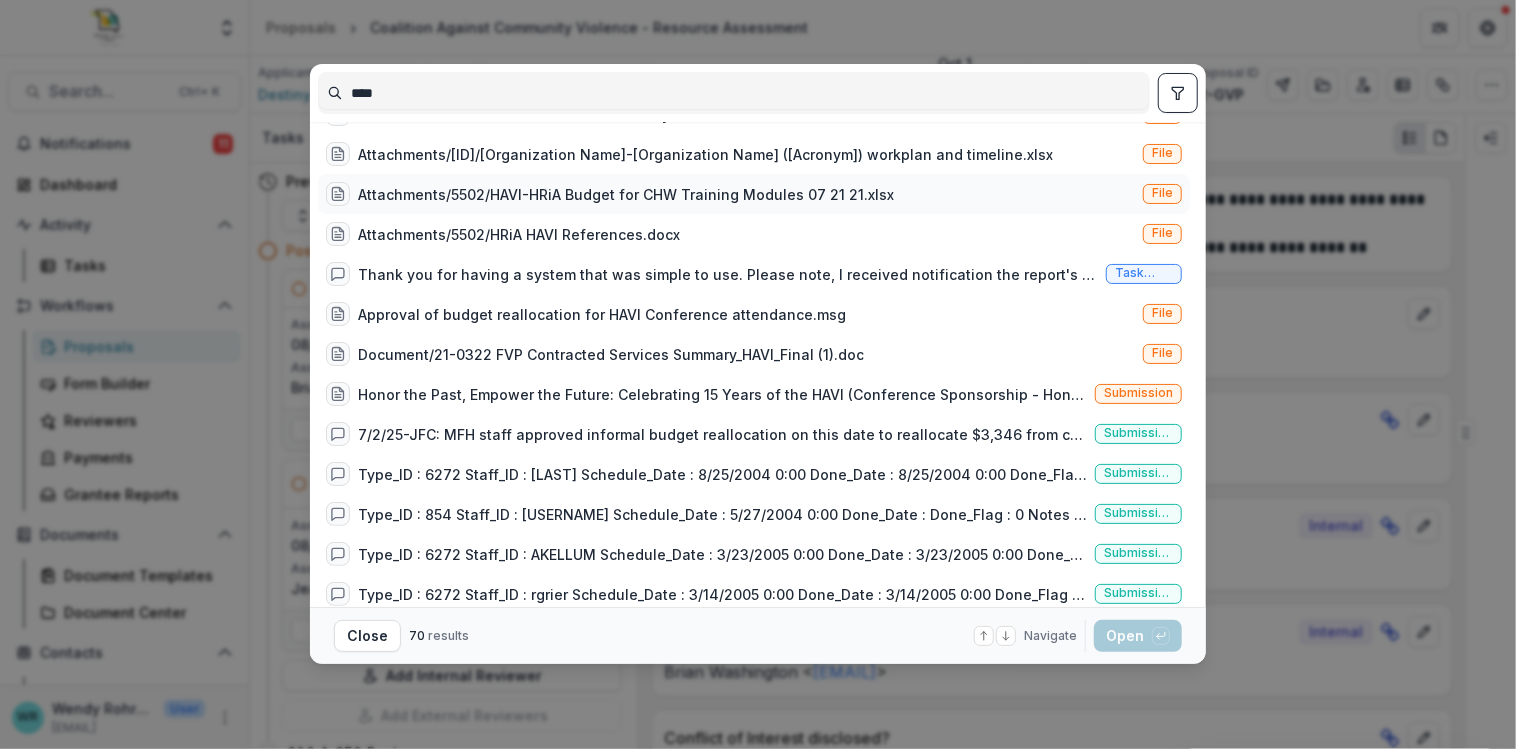 scroll, scrollTop: 200, scrollLeft: 0, axis: vertical 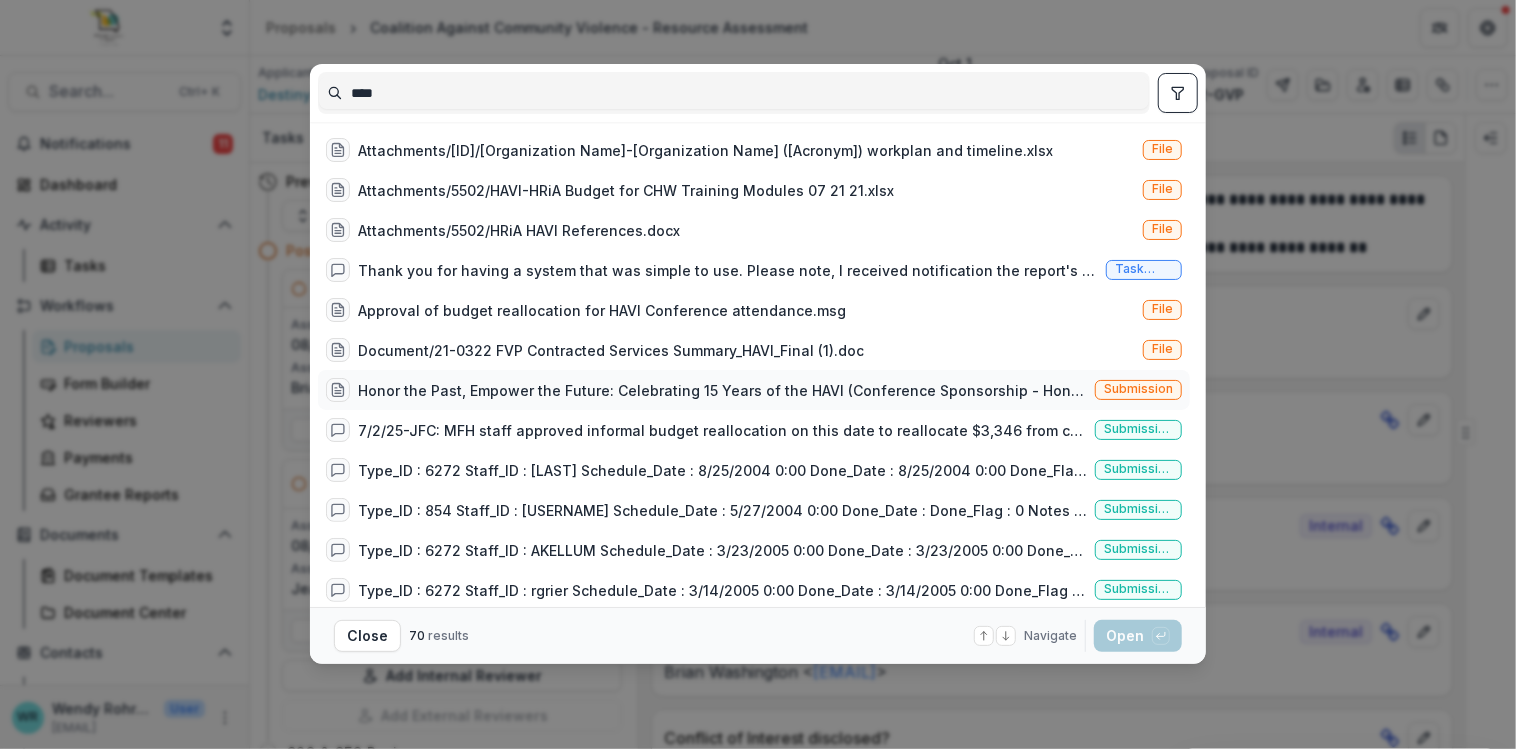 click on "Submission" at bounding box center [1138, 389] 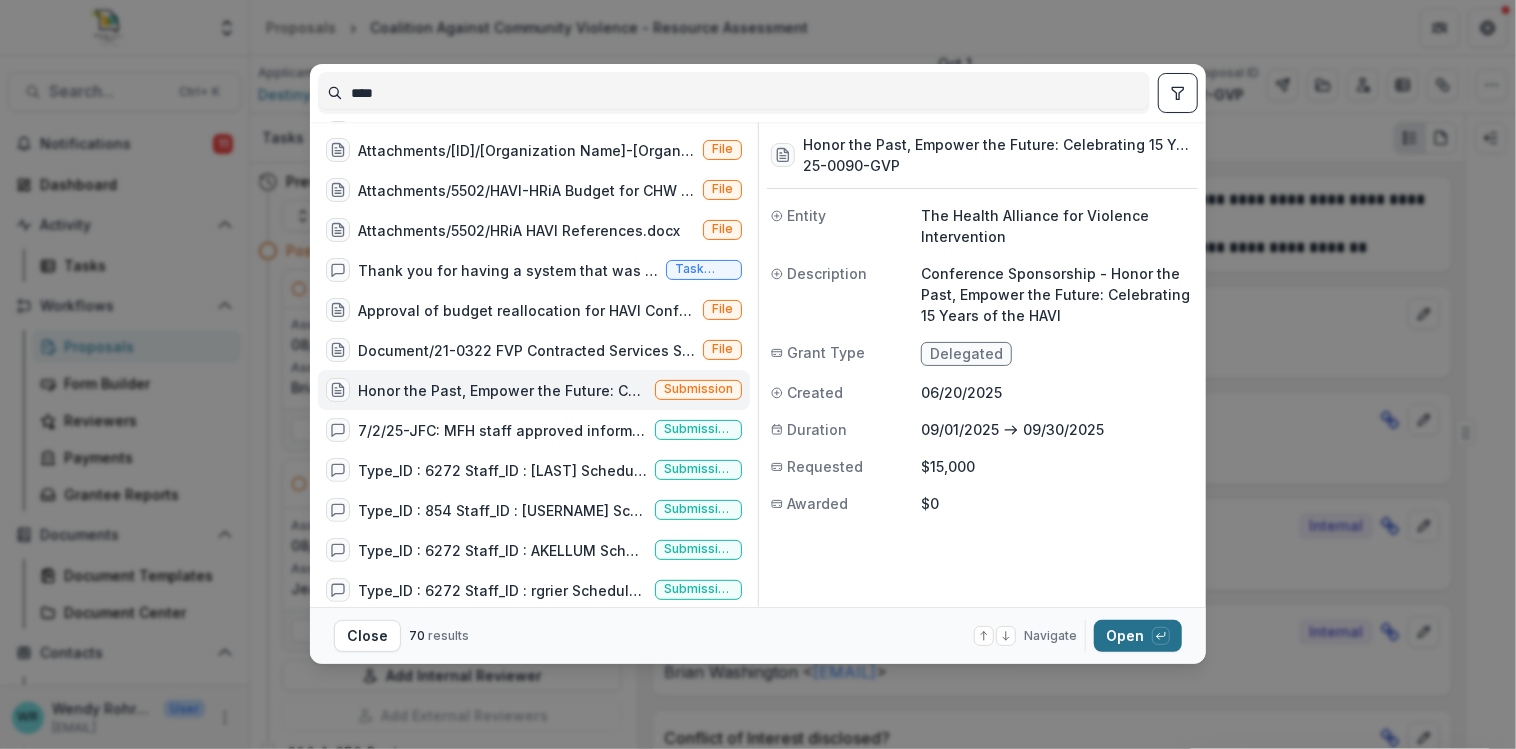 click on "Open with enter key" at bounding box center (1138, 636) 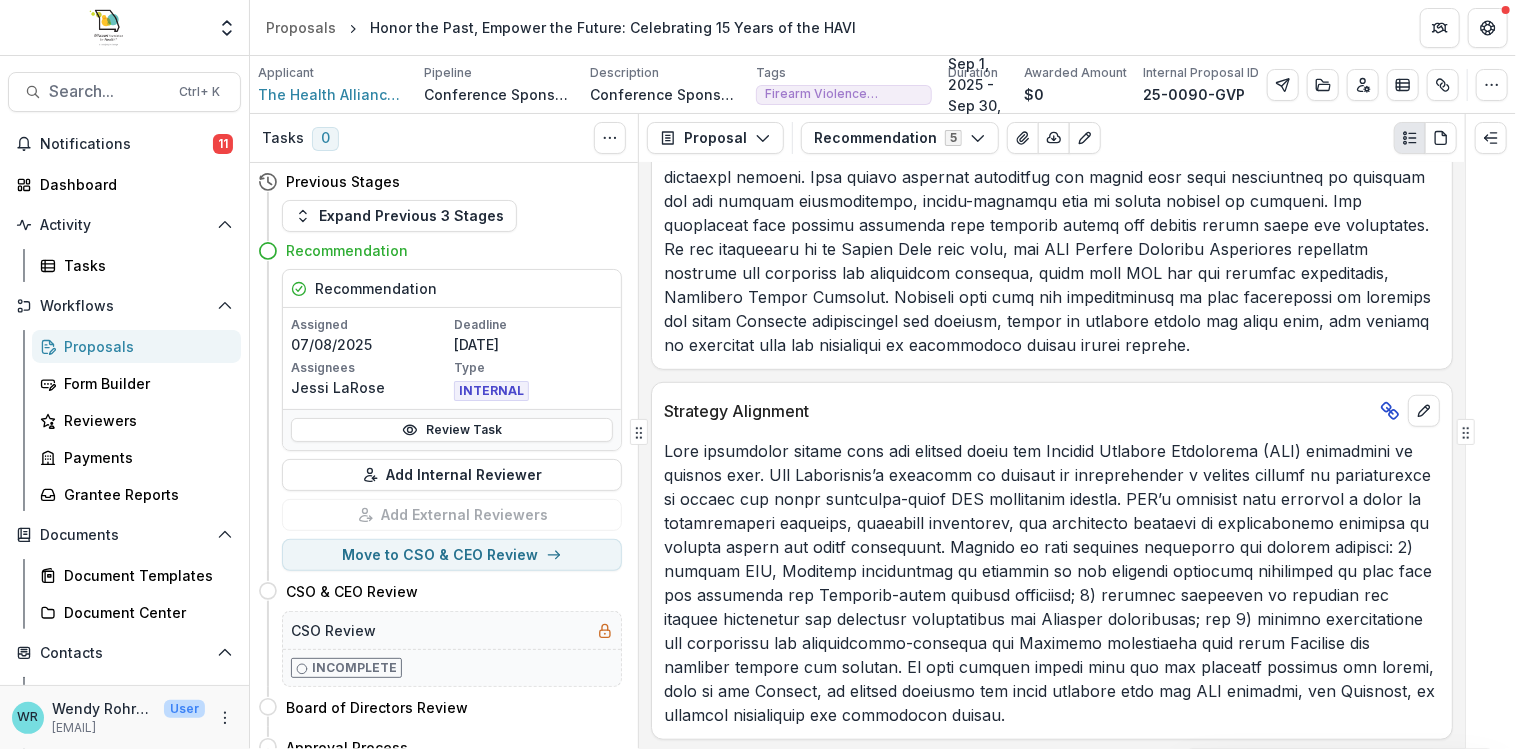 scroll, scrollTop: 0, scrollLeft: 0, axis: both 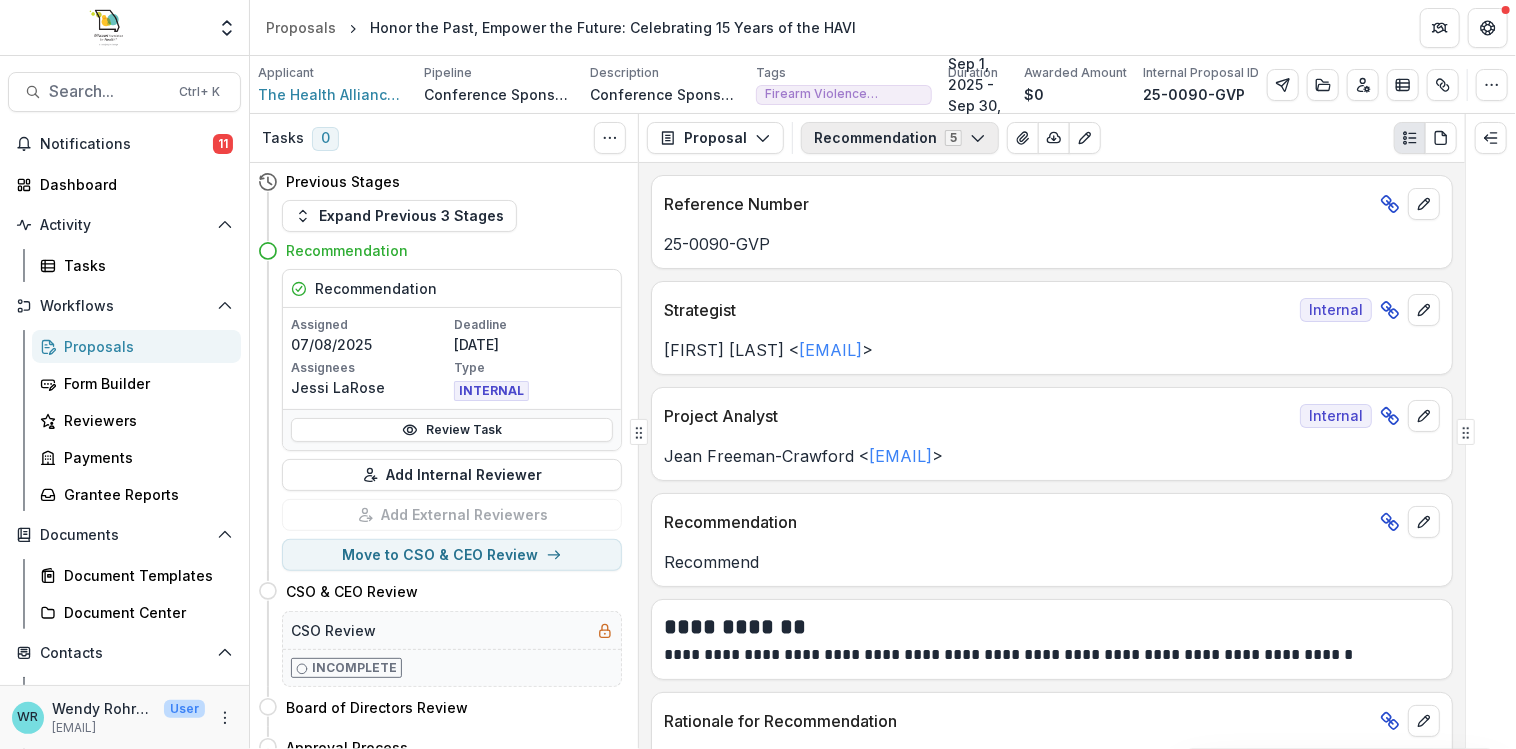 click on "Recommendation 5" at bounding box center (900, 138) 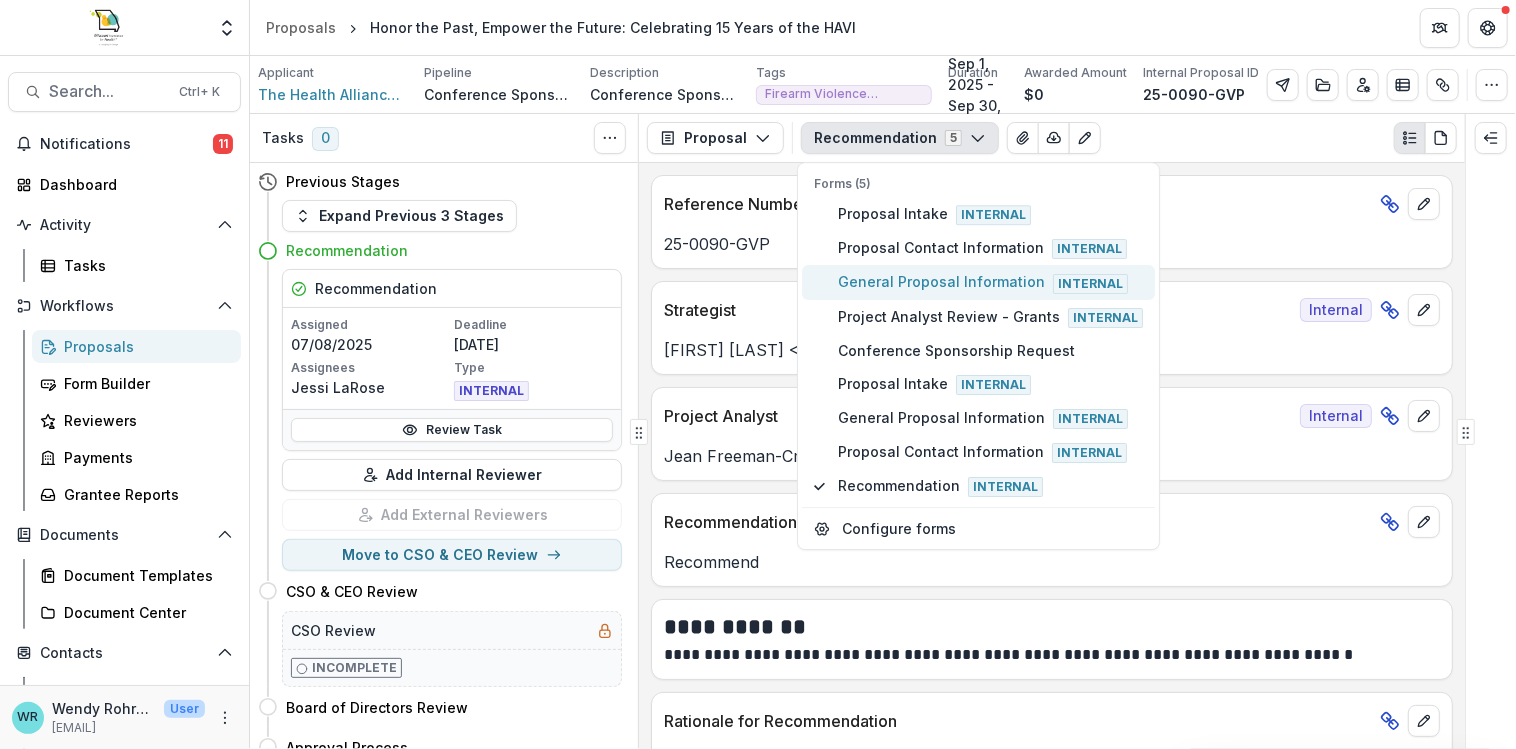 click on "General Proposal Information Internal" at bounding box center (990, 283) 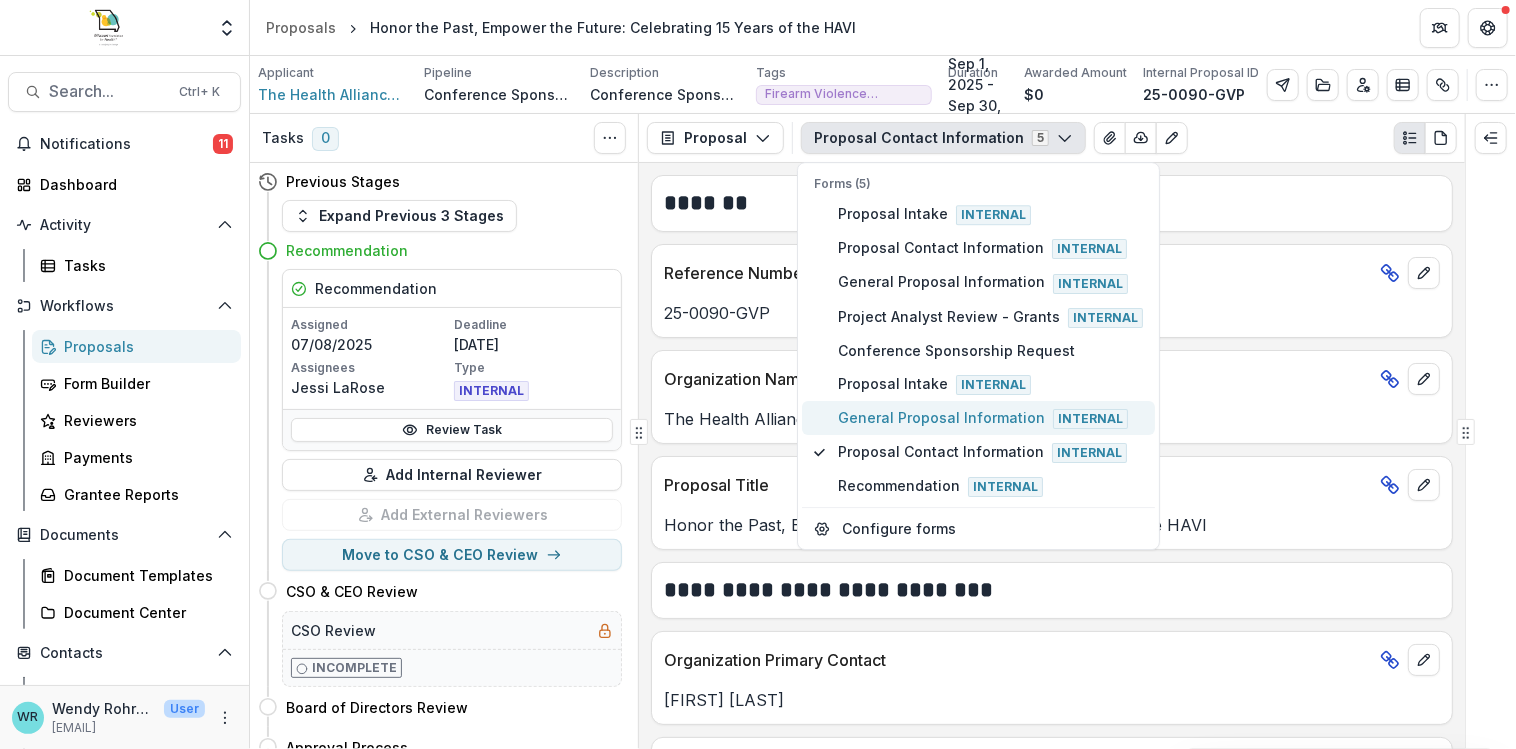 click on "General Proposal Information Internal" at bounding box center (990, 418) 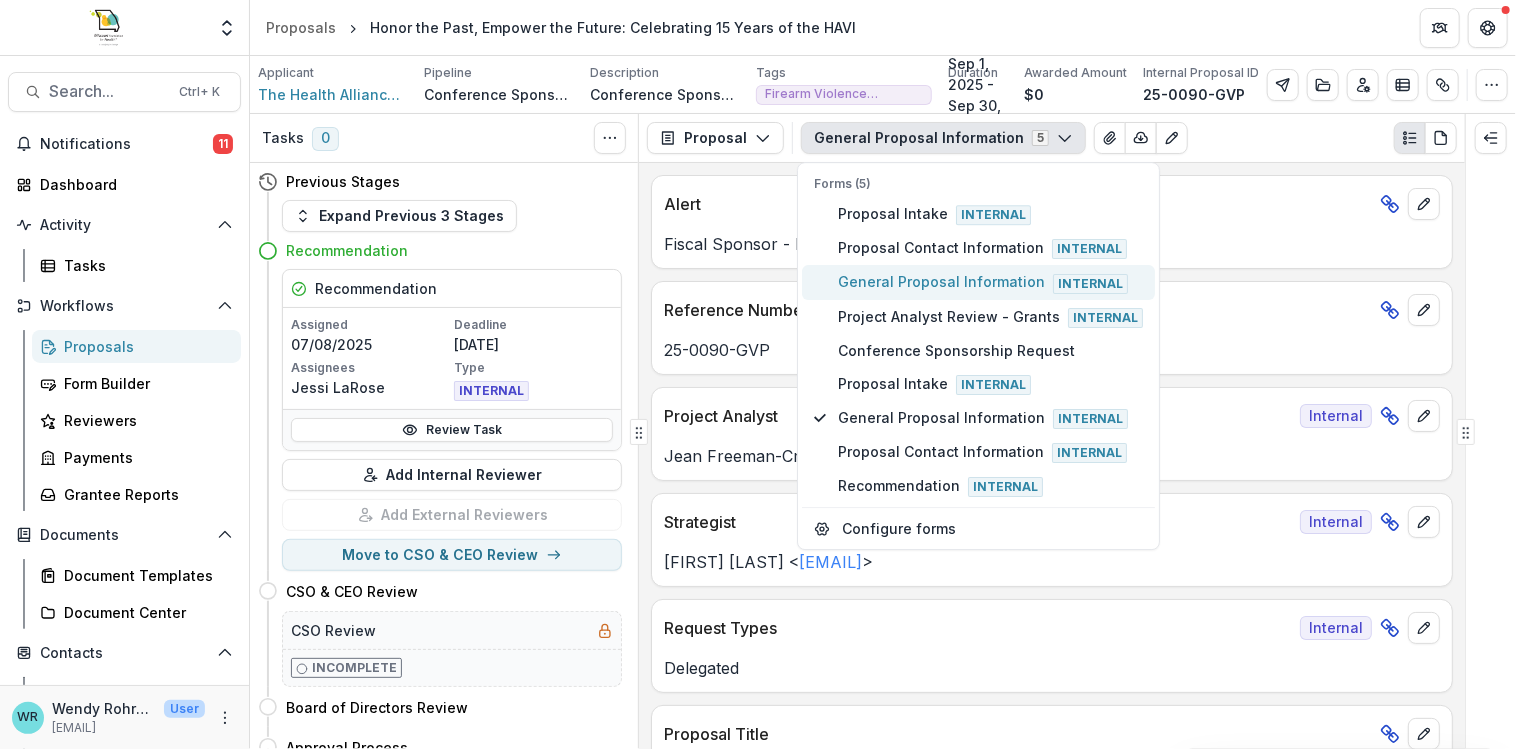 click on "General Proposal Information Internal" at bounding box center [990, 283] 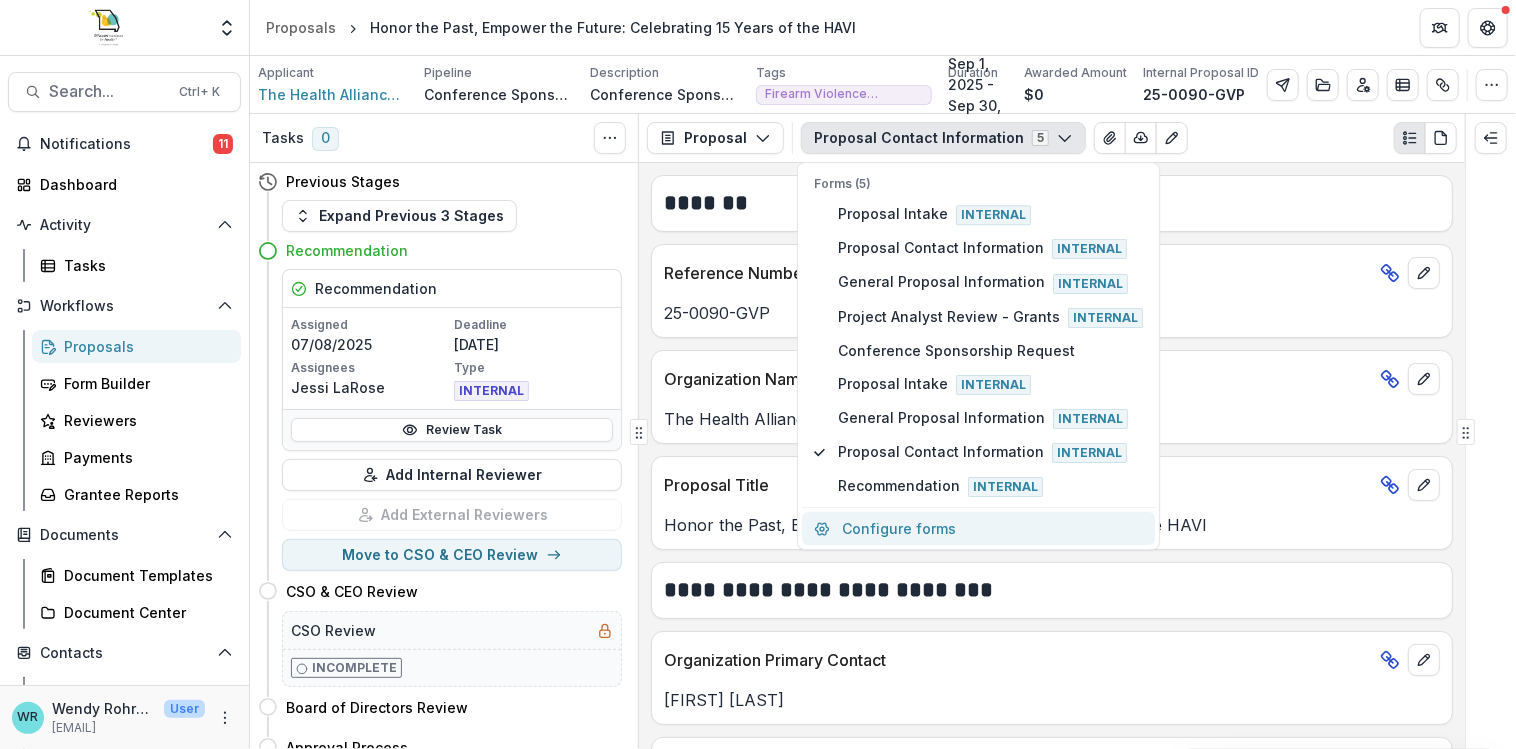 click on "Configure forms" at bounding box center [979, 529] 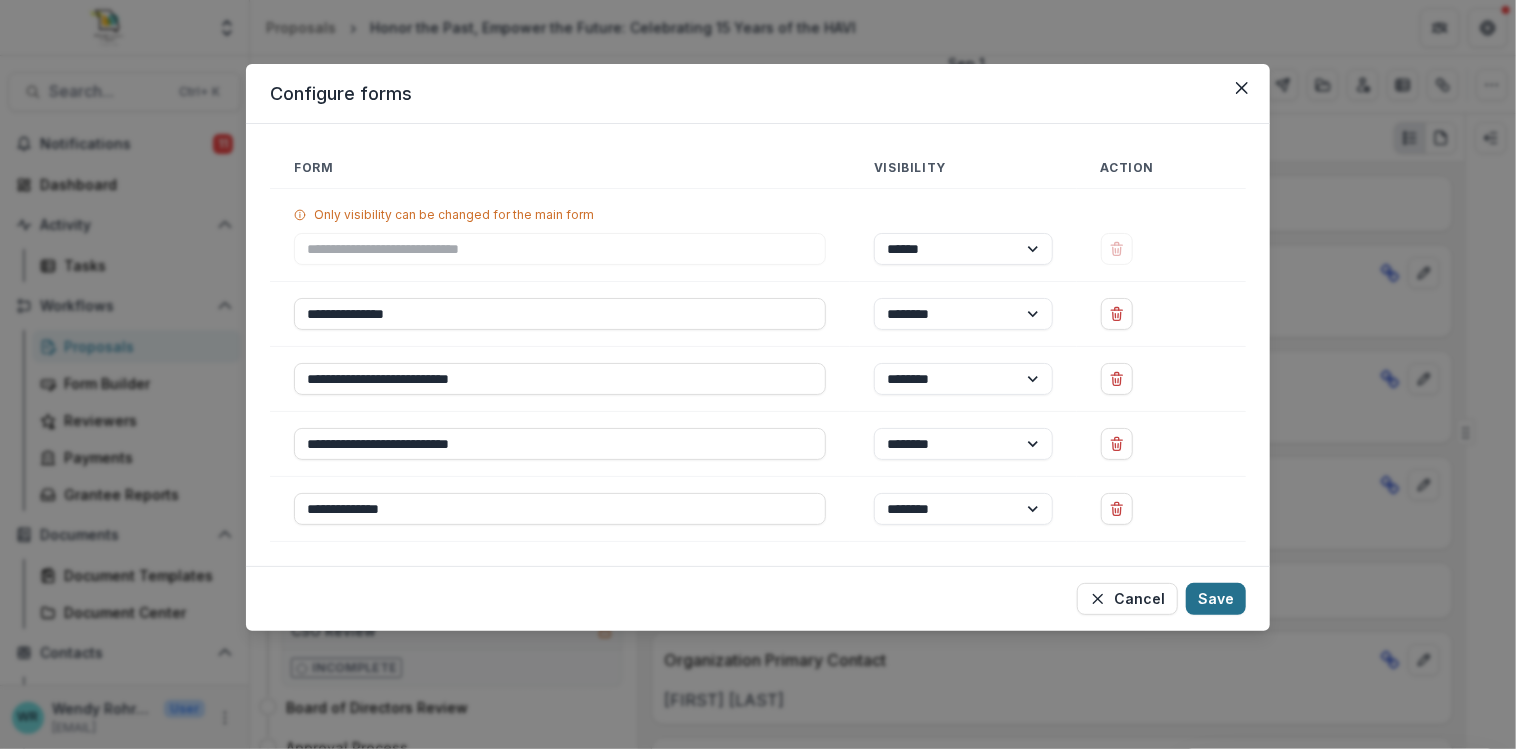 click on "Save" at bounding box center (1216, 599) 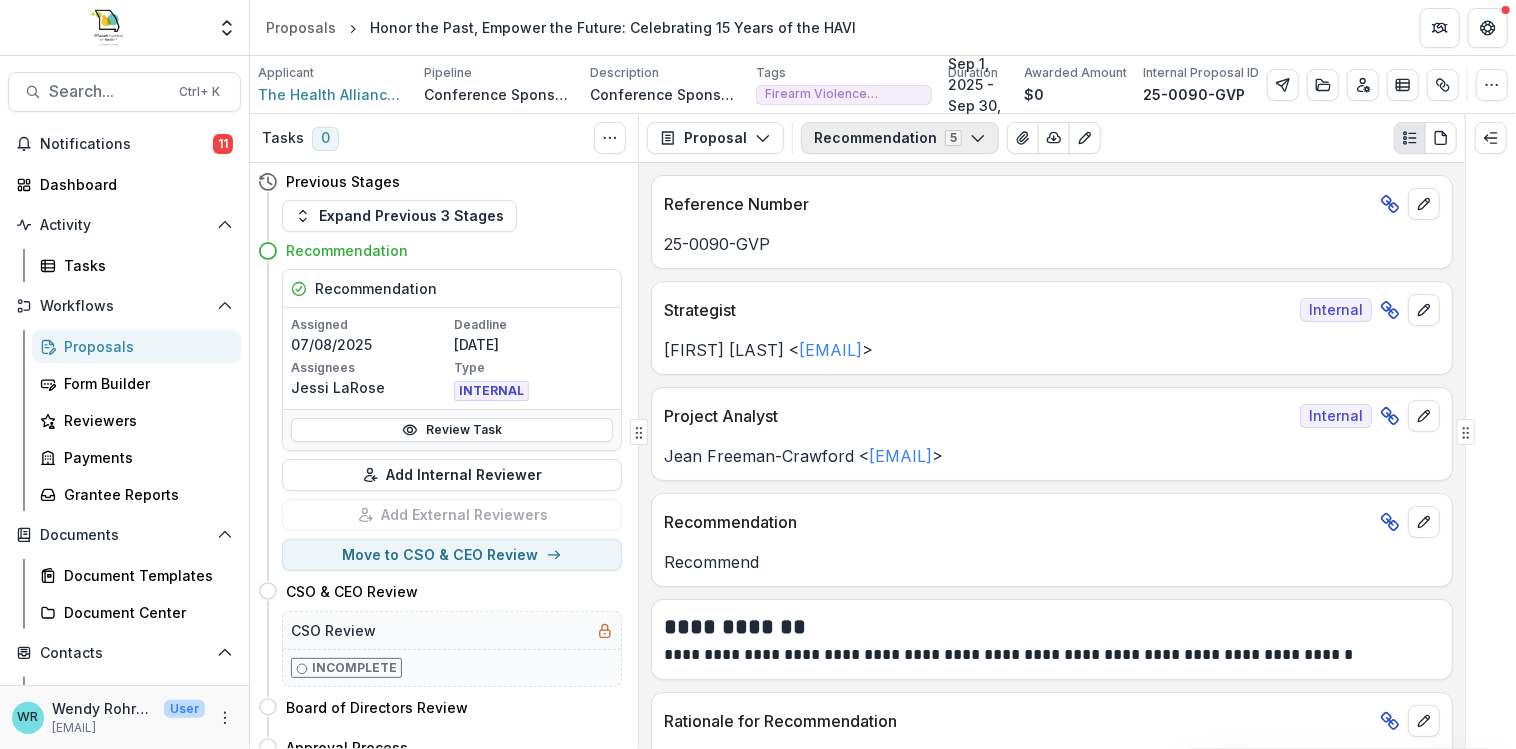 click on "Recommendation 5" at bounding box center (900, 138) 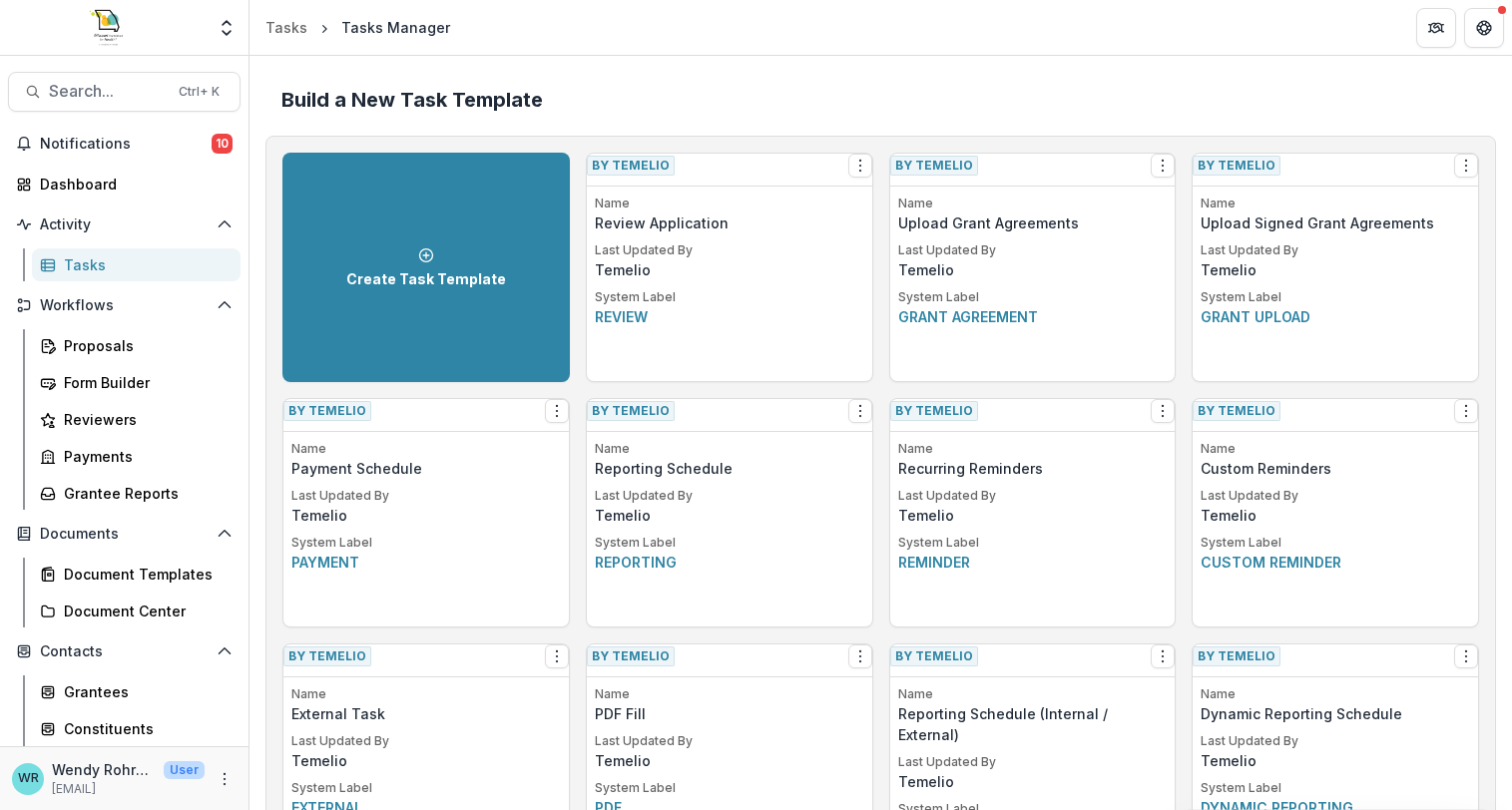 scroll, scrollTop: 0, scrollLeft: 0, axis: both 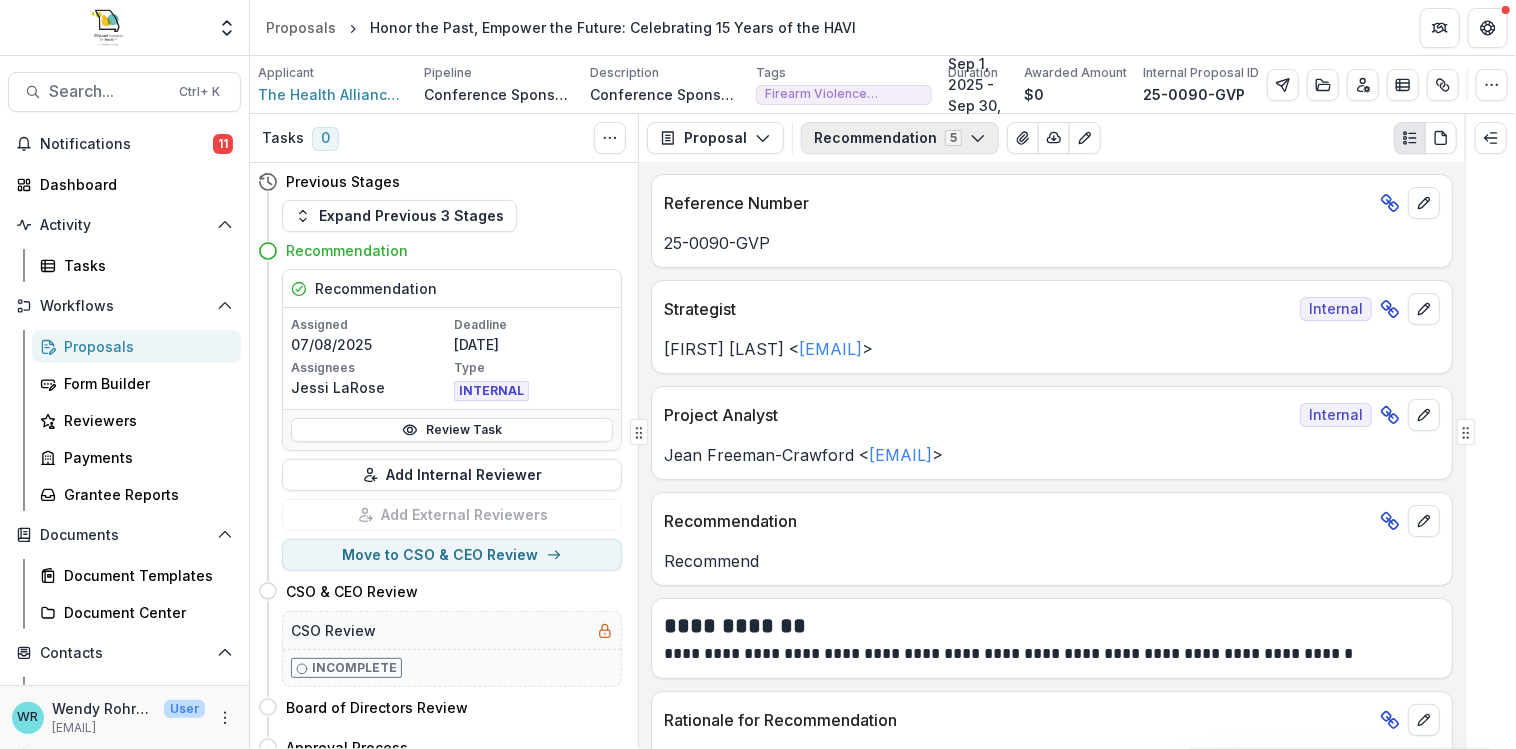 click 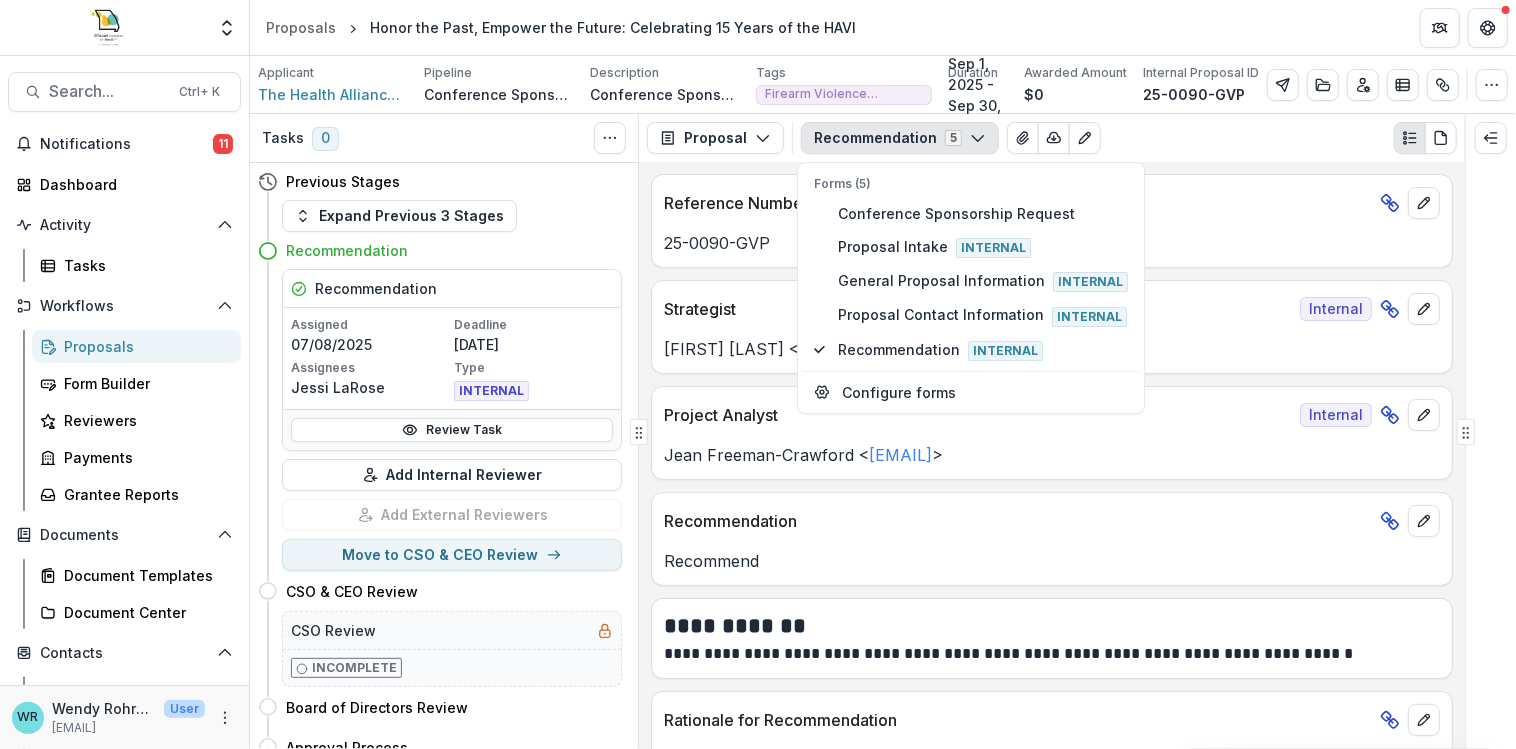click on "Forms (5) Conference Sponsorship Request Proposal Intake Internal General Proposal Information Internal Proposal Contact Information Internal Recommendation Internal Configure forms Word Download Word Download (with field descriptions) Zip Download Preview Merged PDF Preview Merged PDF (Inline Images & PDFs) Preview Merged PDF (with field descriptions) Custom Download" at bounding box center (1129, 138) 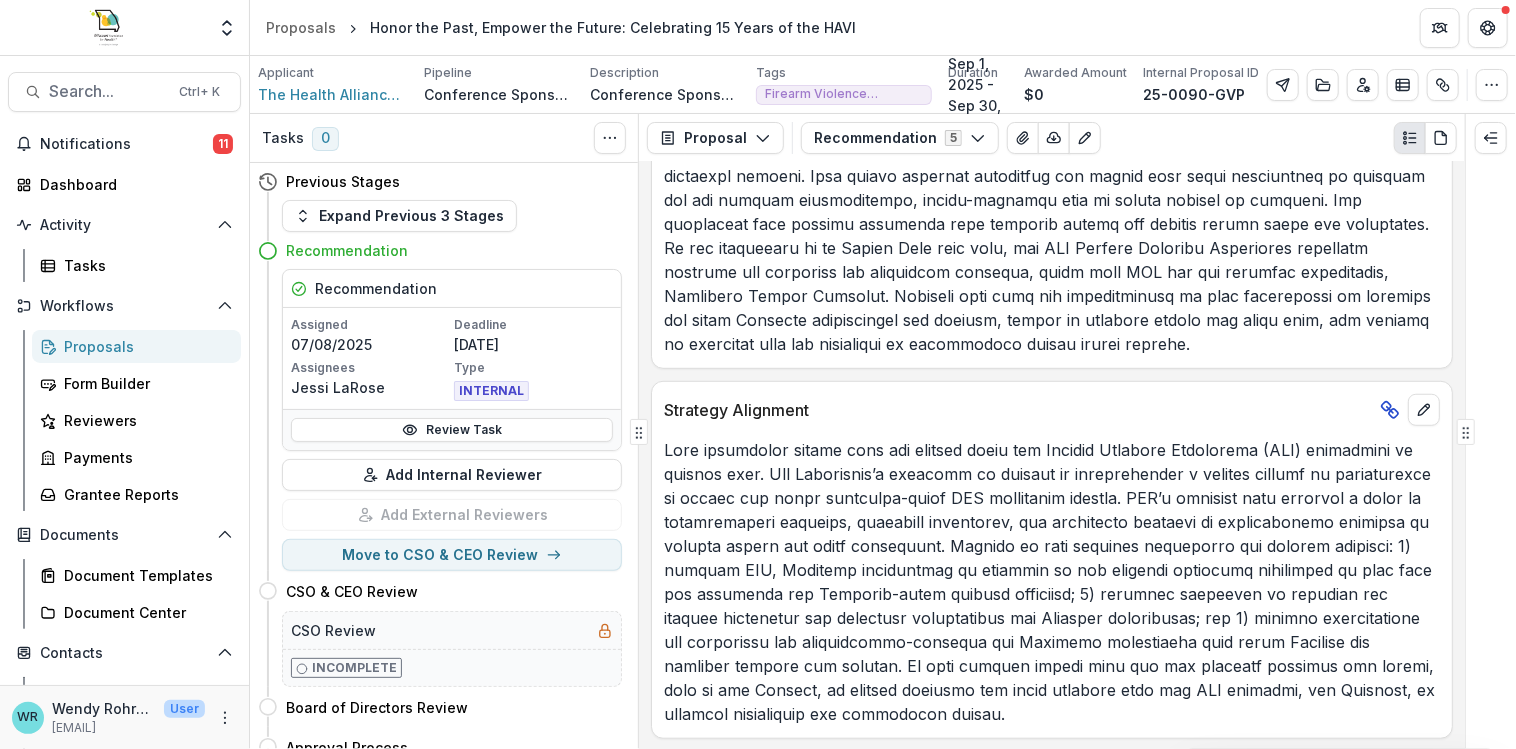 scroll, scrollTop: 0, scrollLeft: 0, axis: both 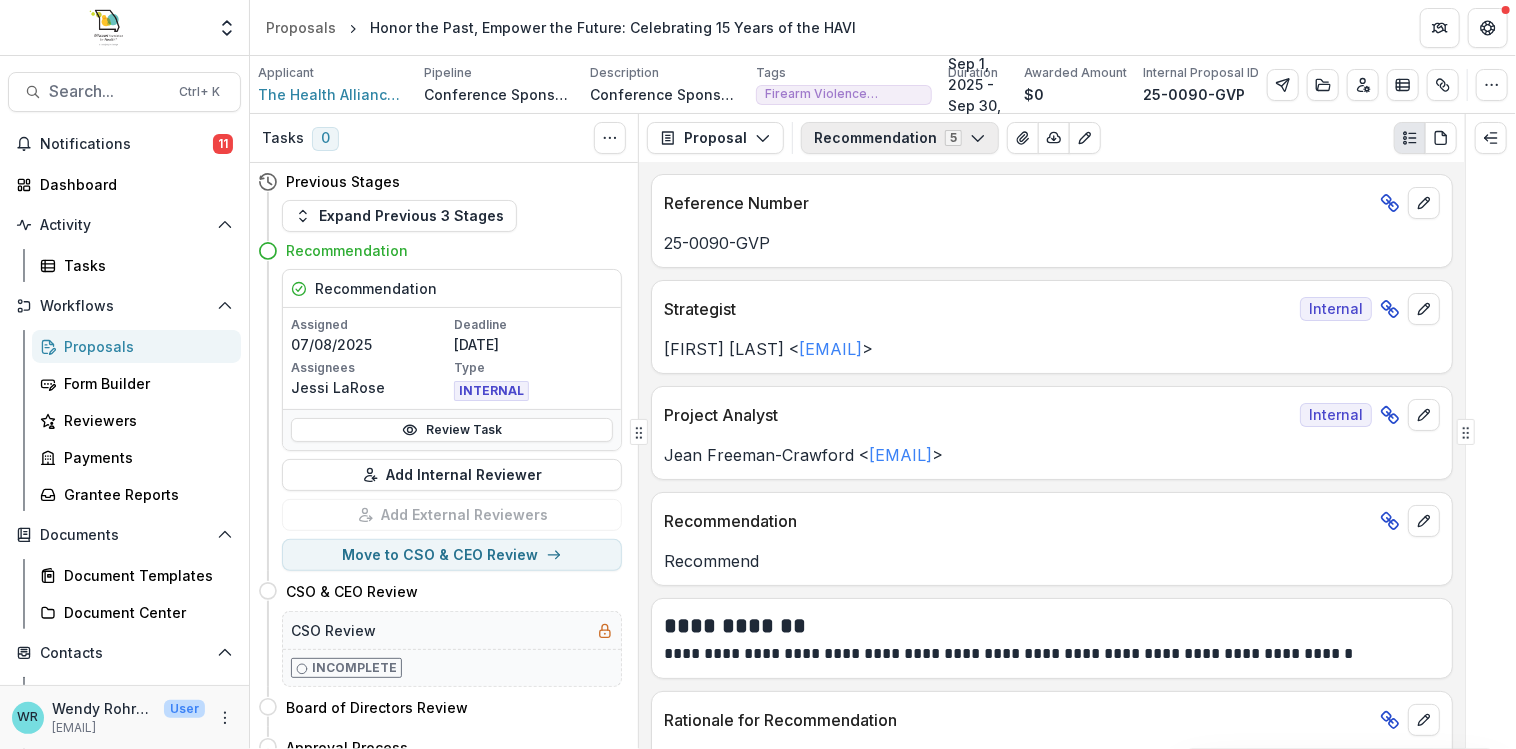 click 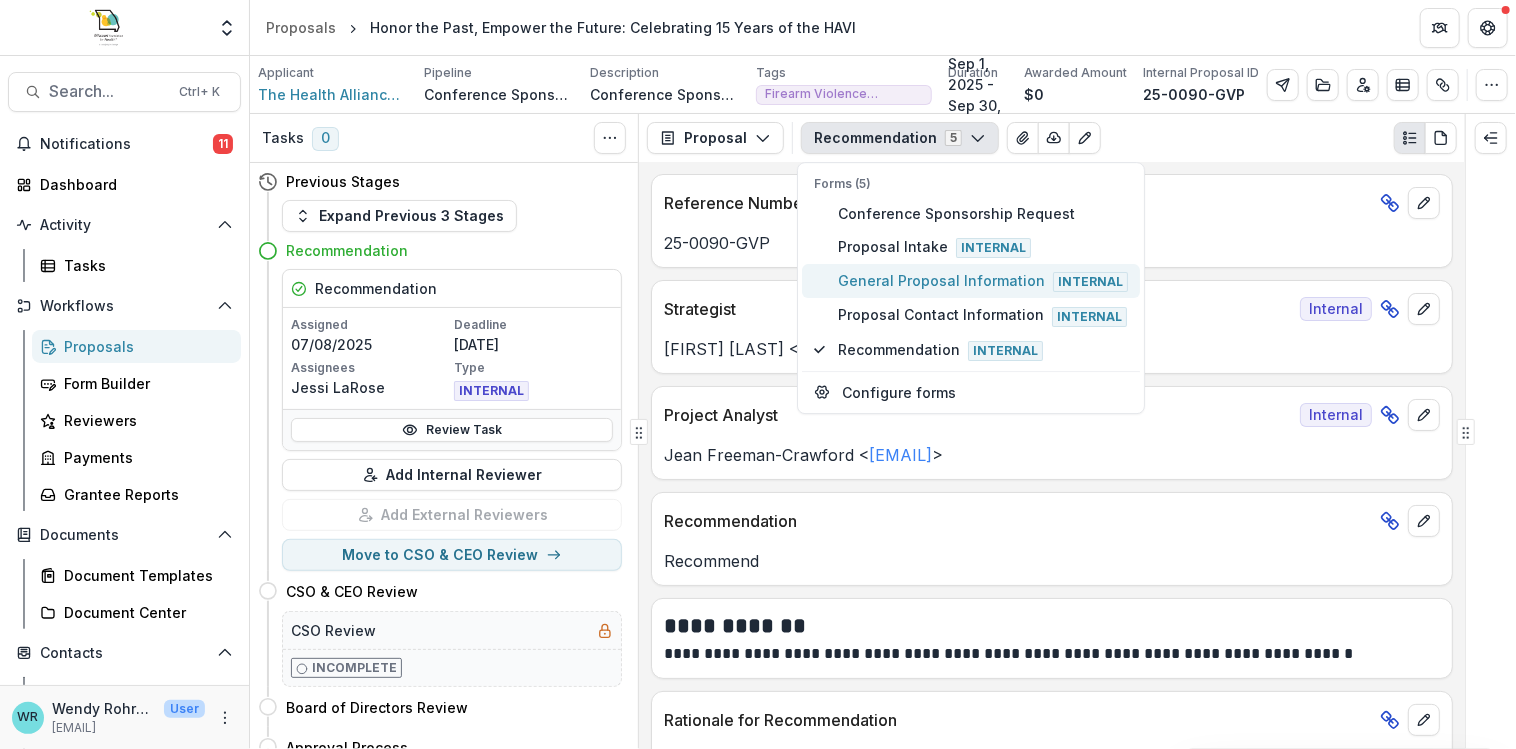 click on "General Proposal Information Internal" at bounding box center [983, 281] 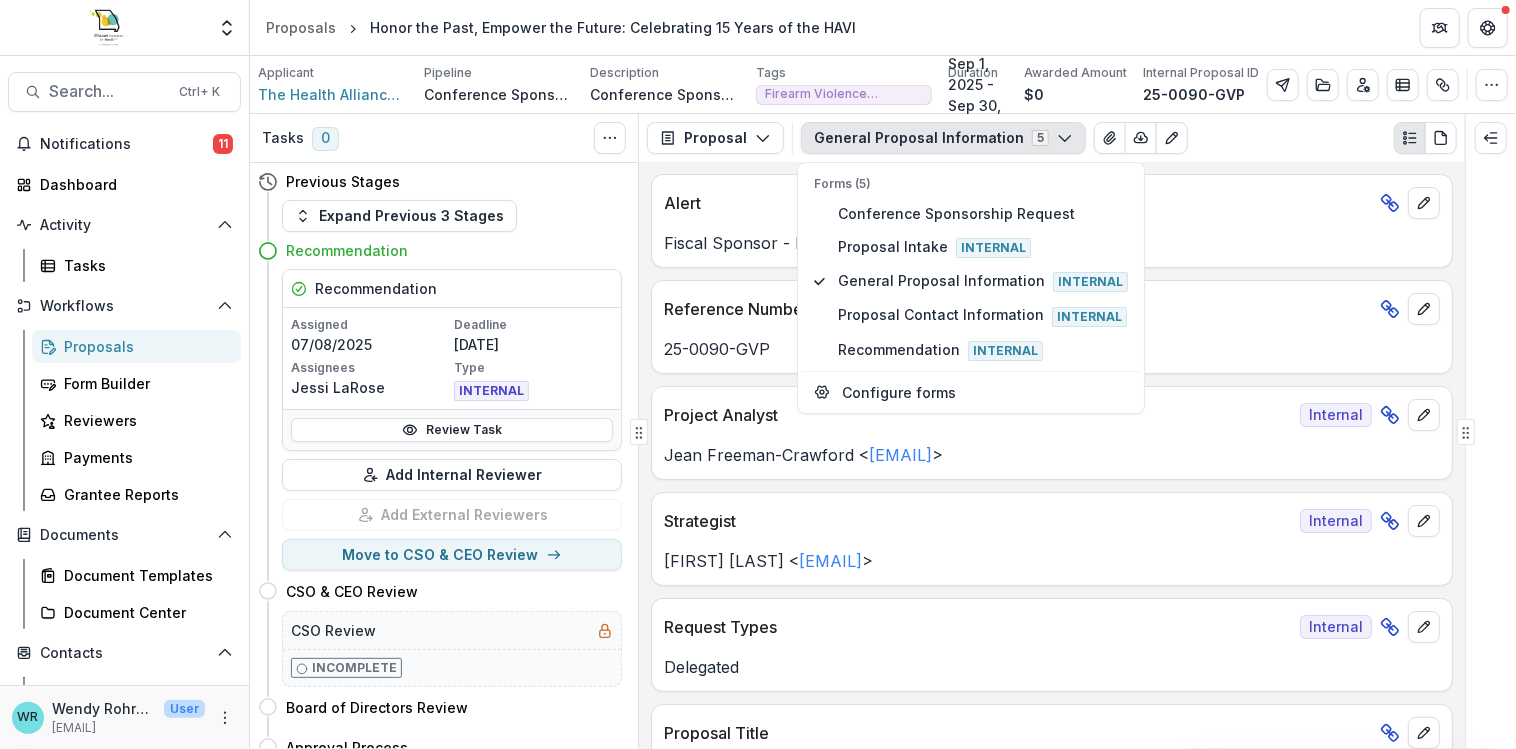 click on "Alert Fiscal Sponsor - Health Resources in Action" at bounding box center [1052, 221] 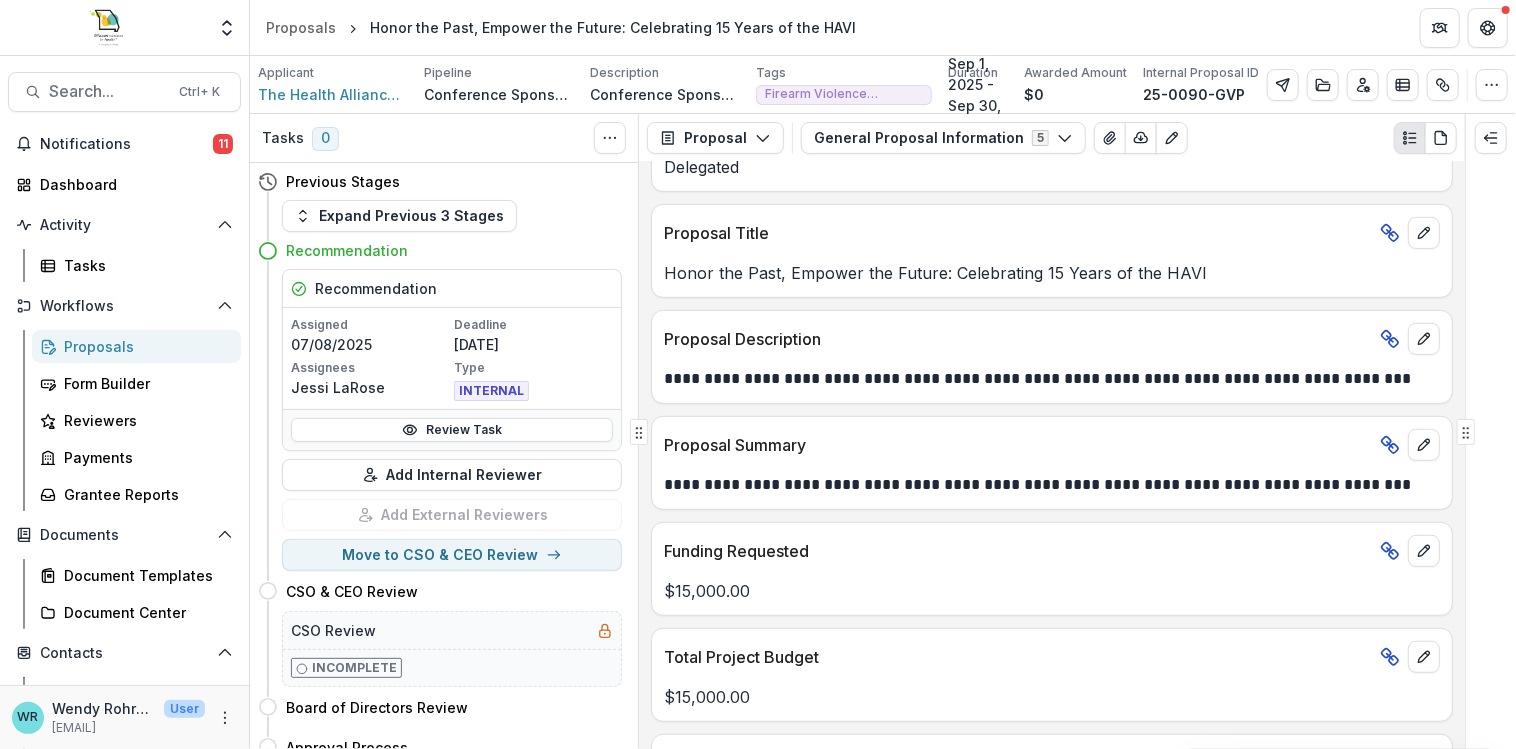 scroll, scrollTop: 300, scrollLeft: 0, axis: vertical 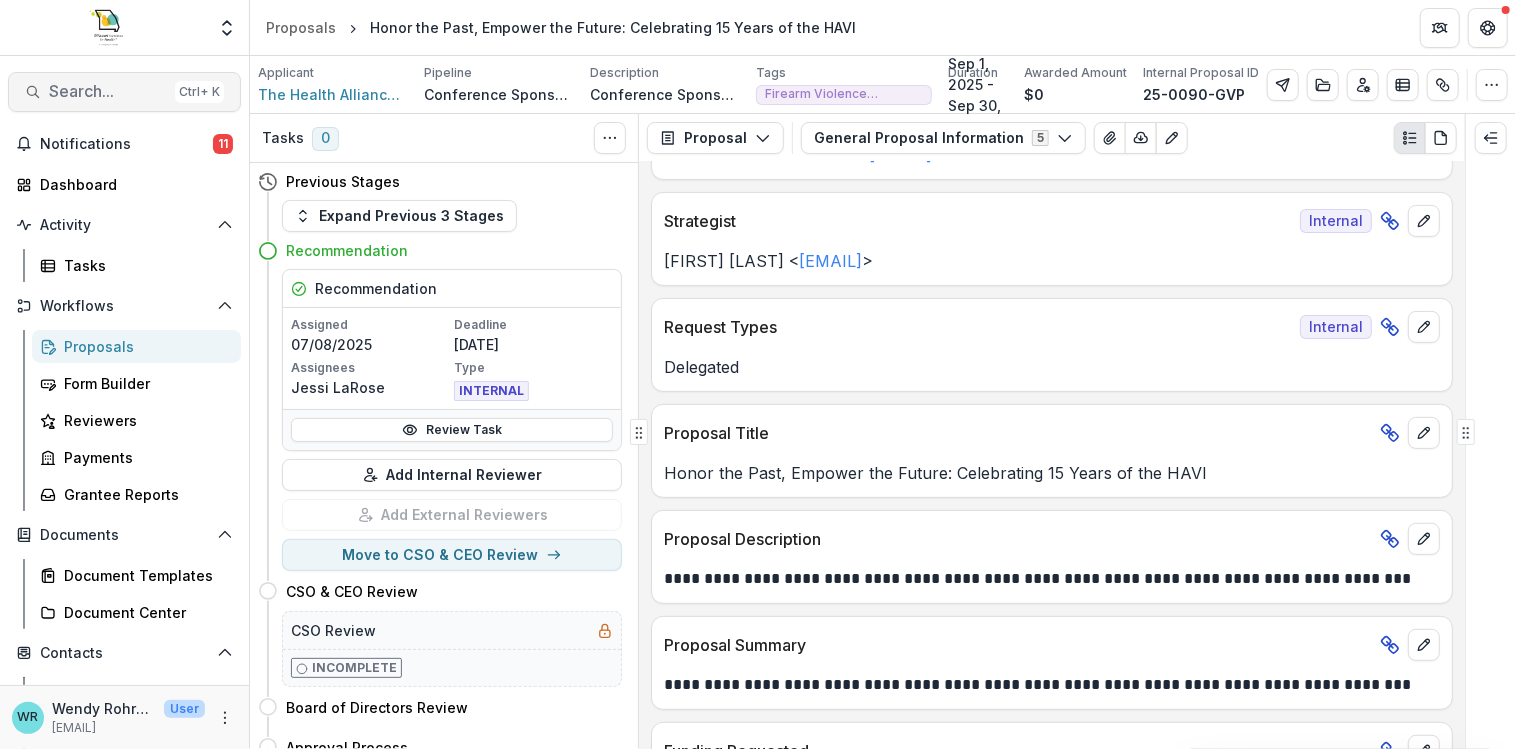 click on "Search..." at bounding box center (108, 91) 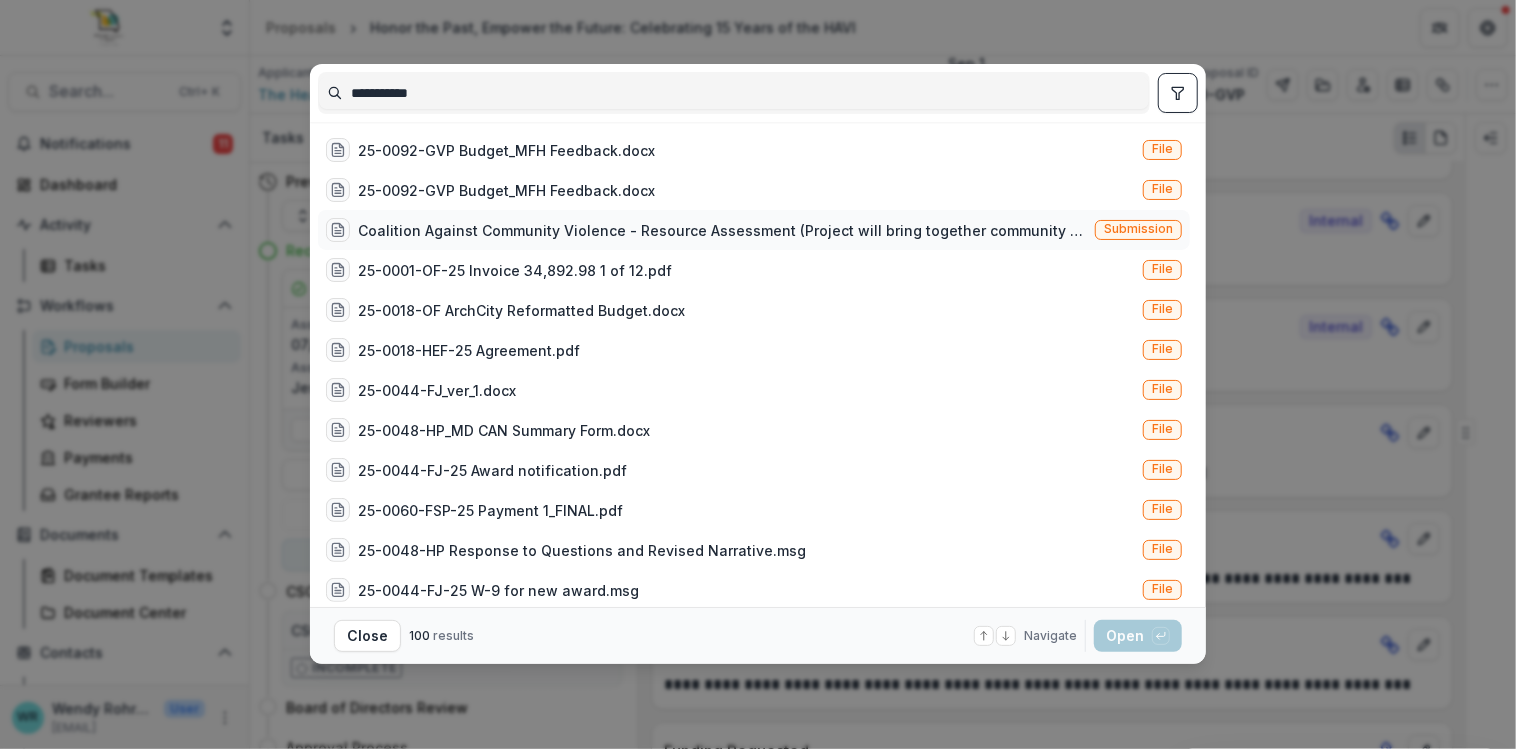 type on "**********" 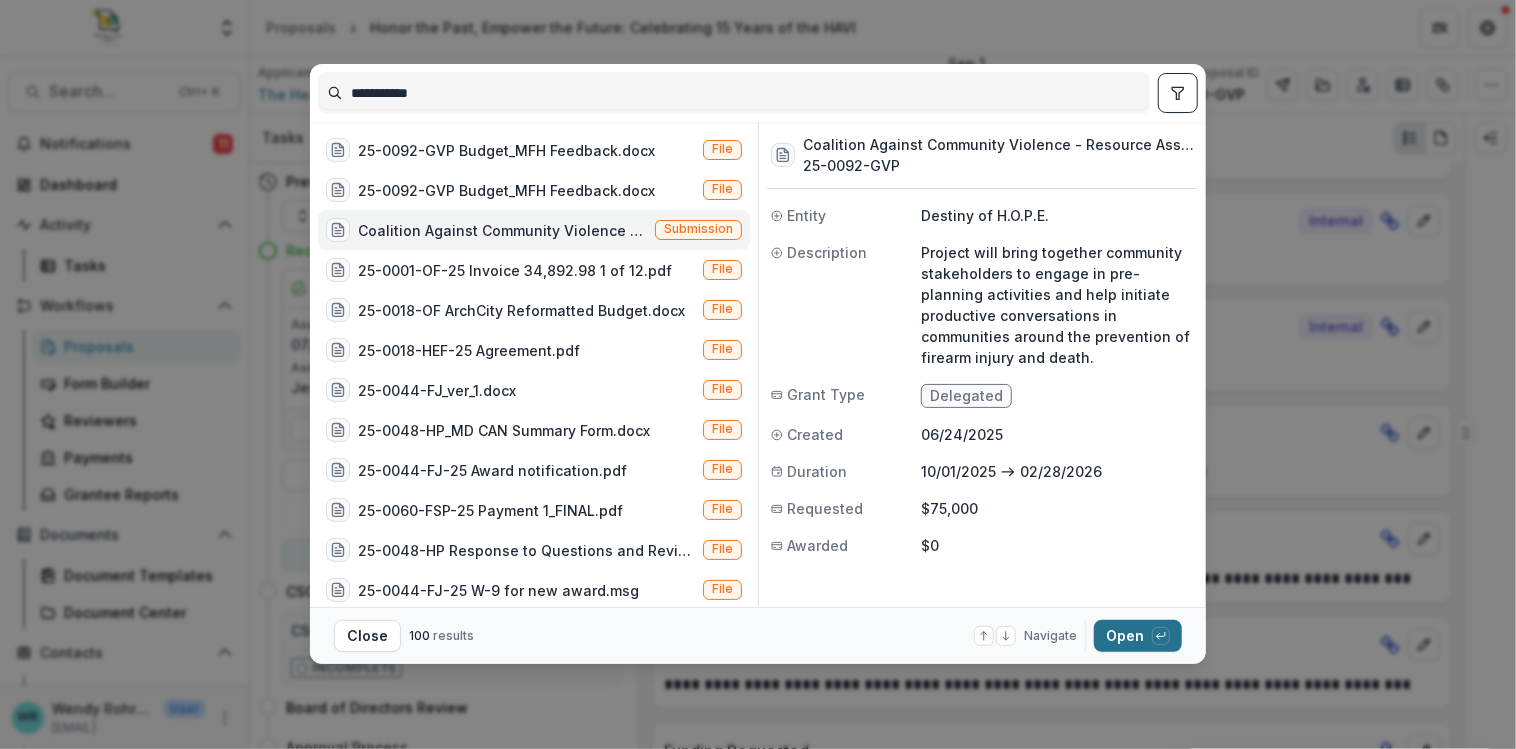click on "Open with enter key" at bounding box center (1138, 636) 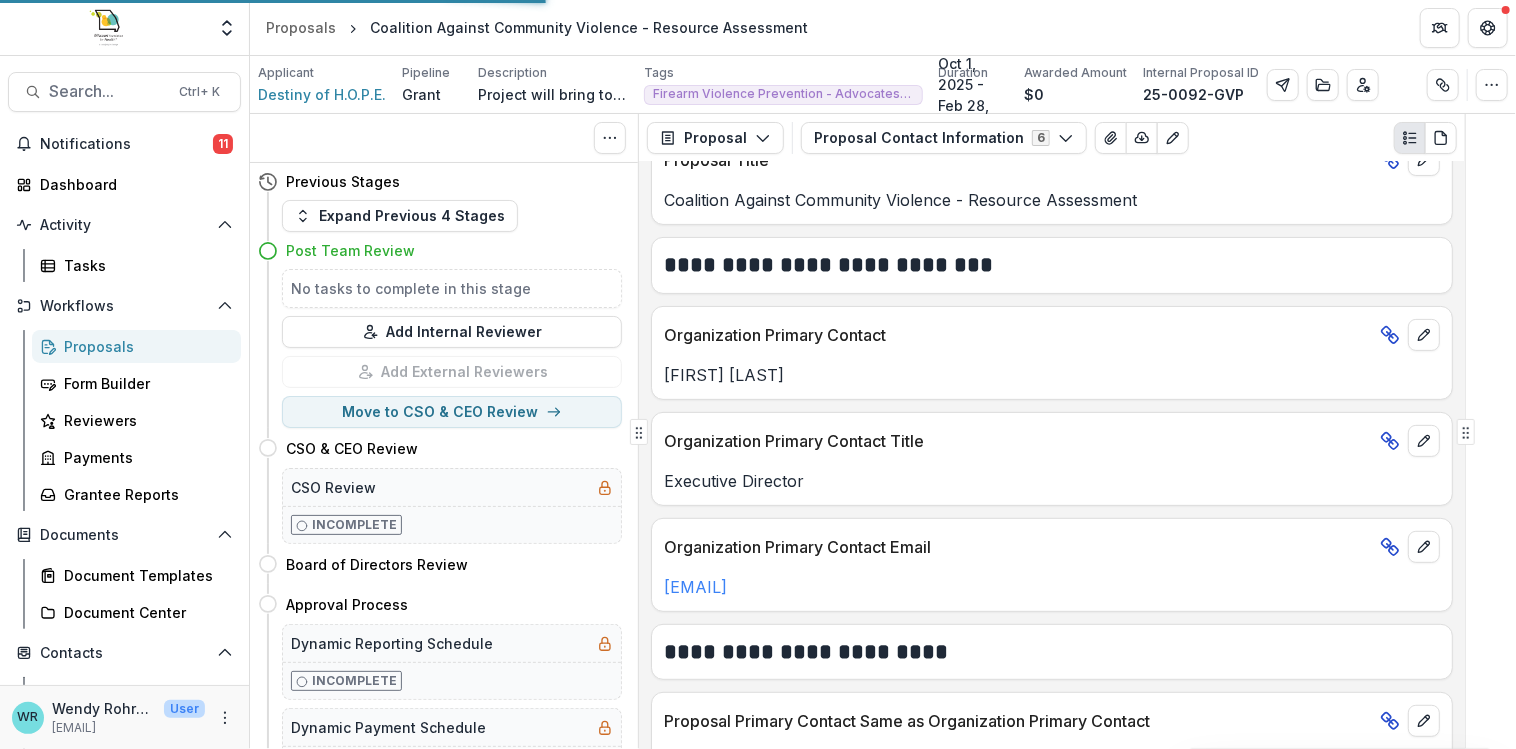 scroll, scrollTop: 330, scrollLeft: 0, axis: vertical 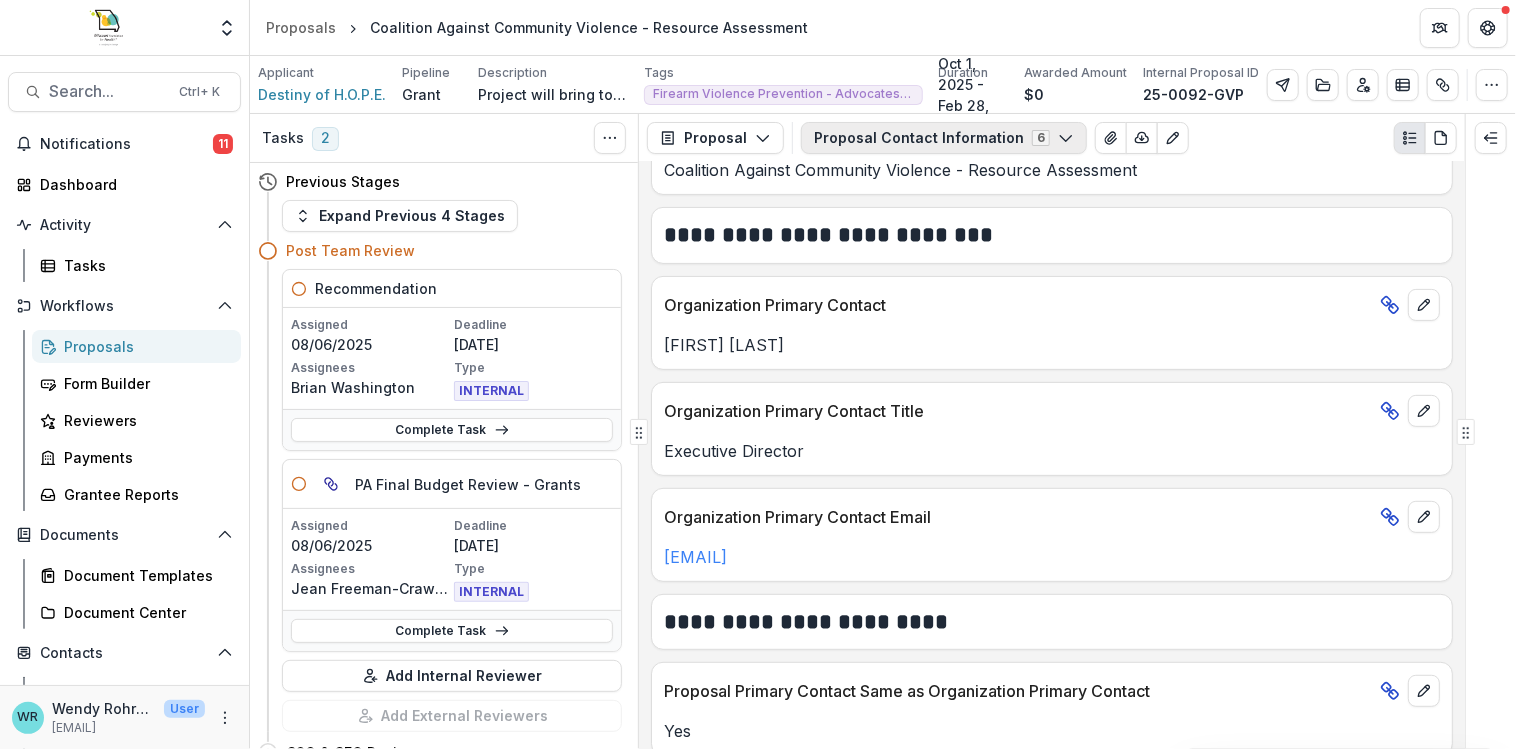 click 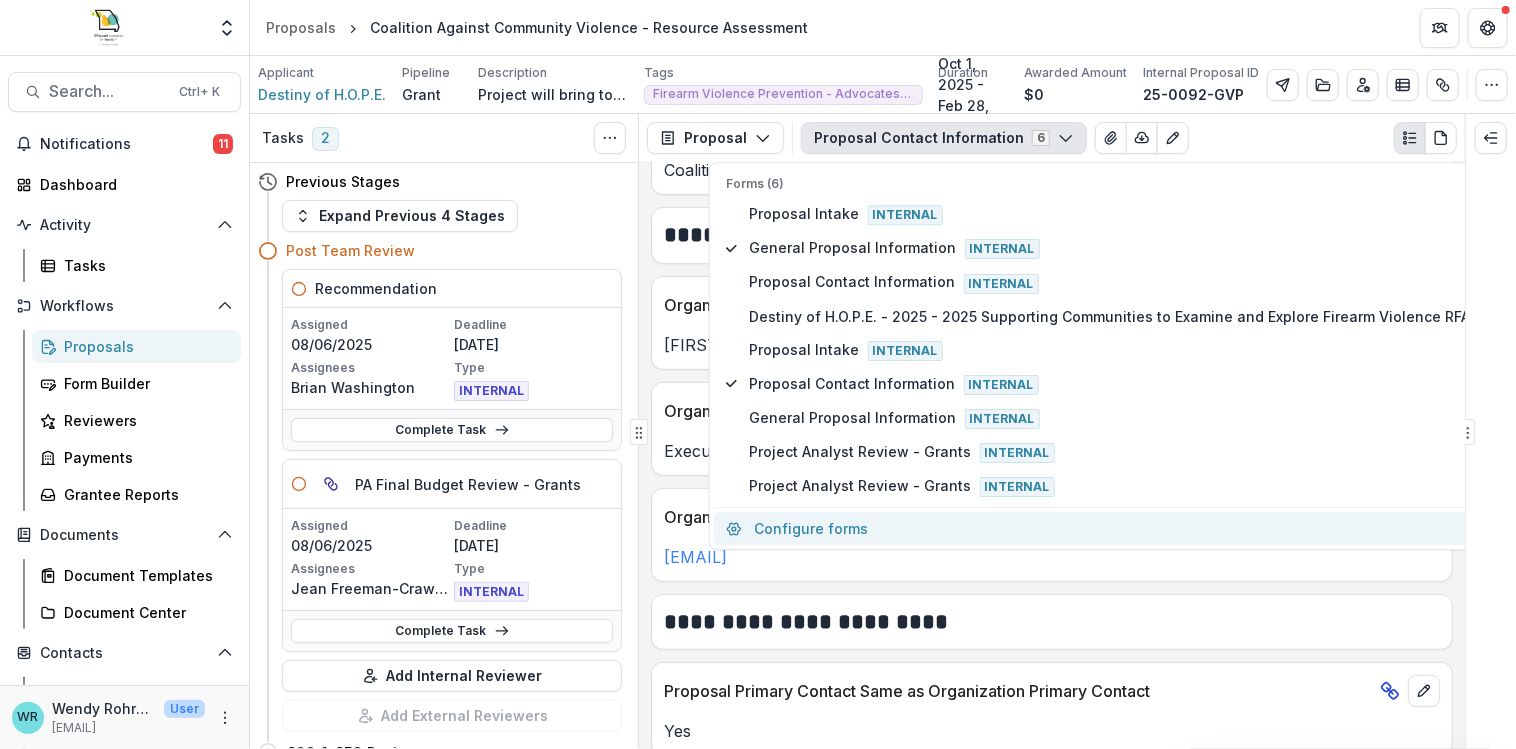 click on "Configure forms" at bounding box center [1098, 529] 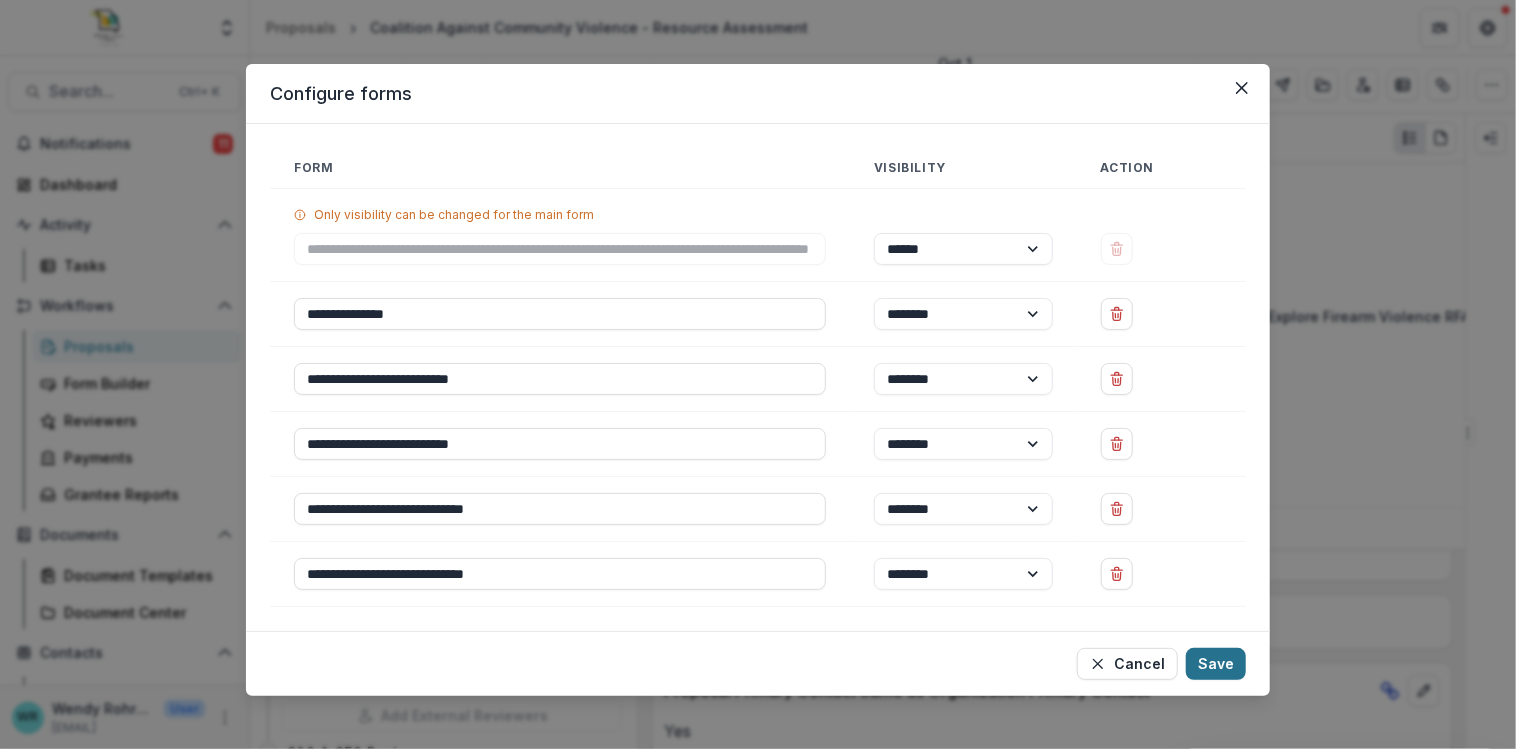 scroll, scrollTop: 10, scrollLeft: 0, axis: vertical 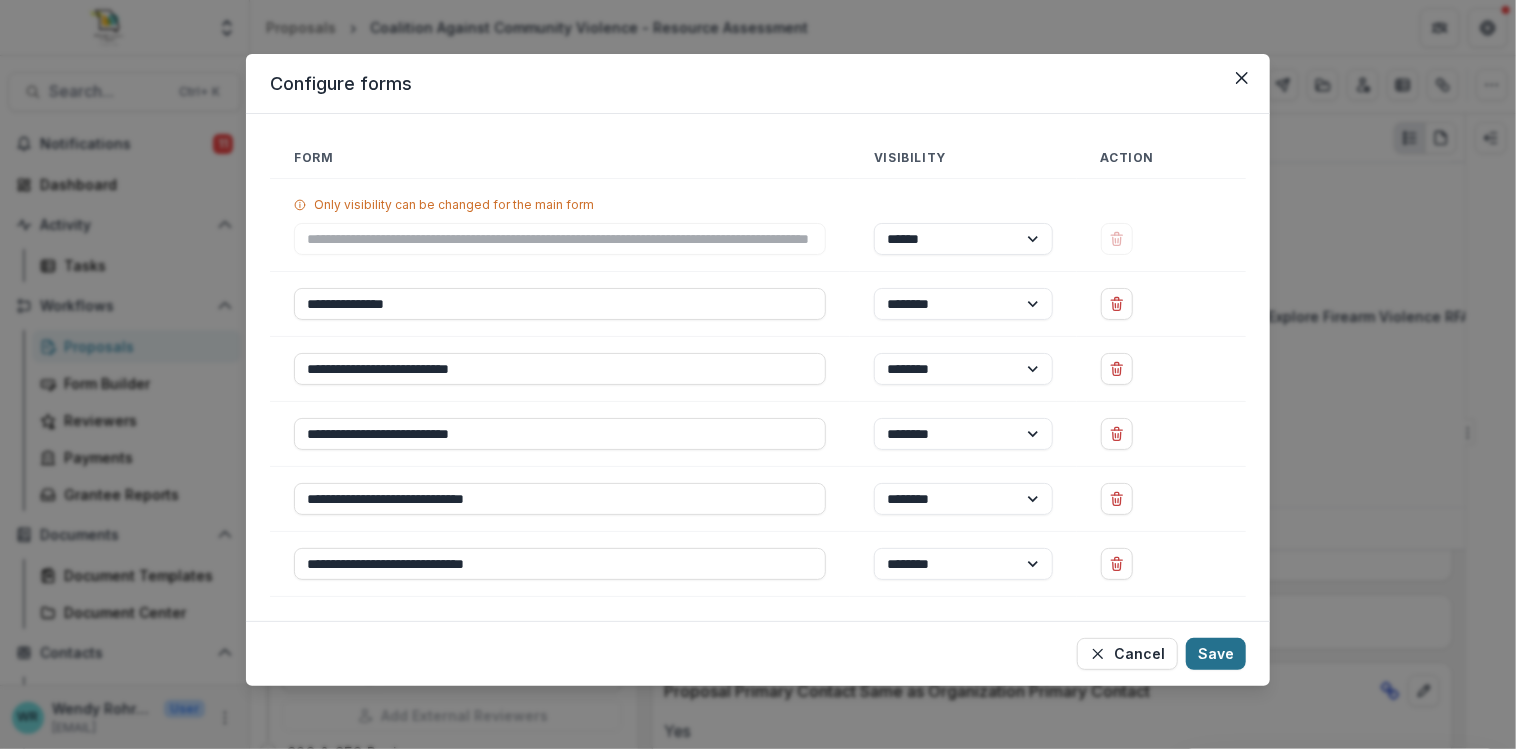 click on "Save" at bounding box center [1216, 654] 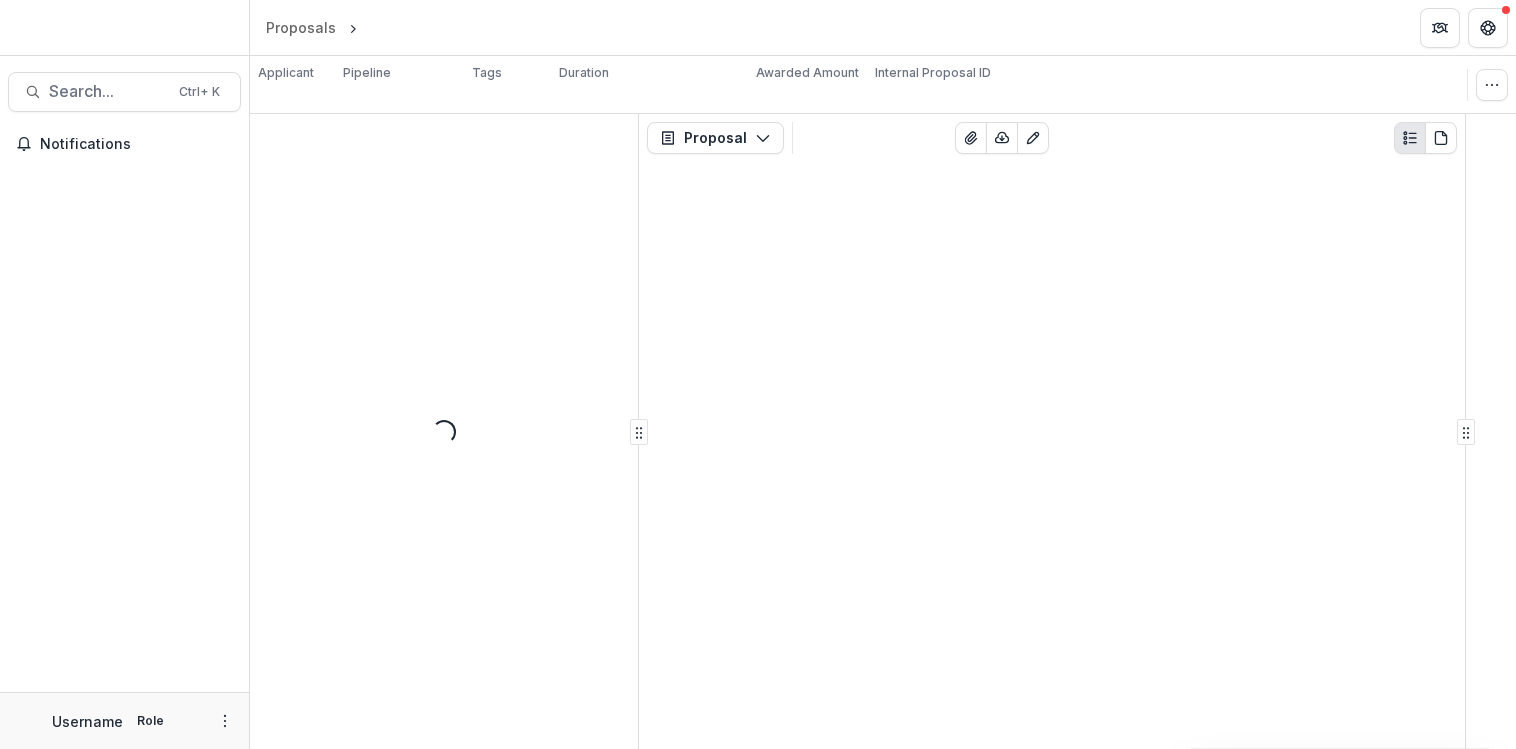 scroll, scrollTop: 0, scrollLeft: 0, axis: both 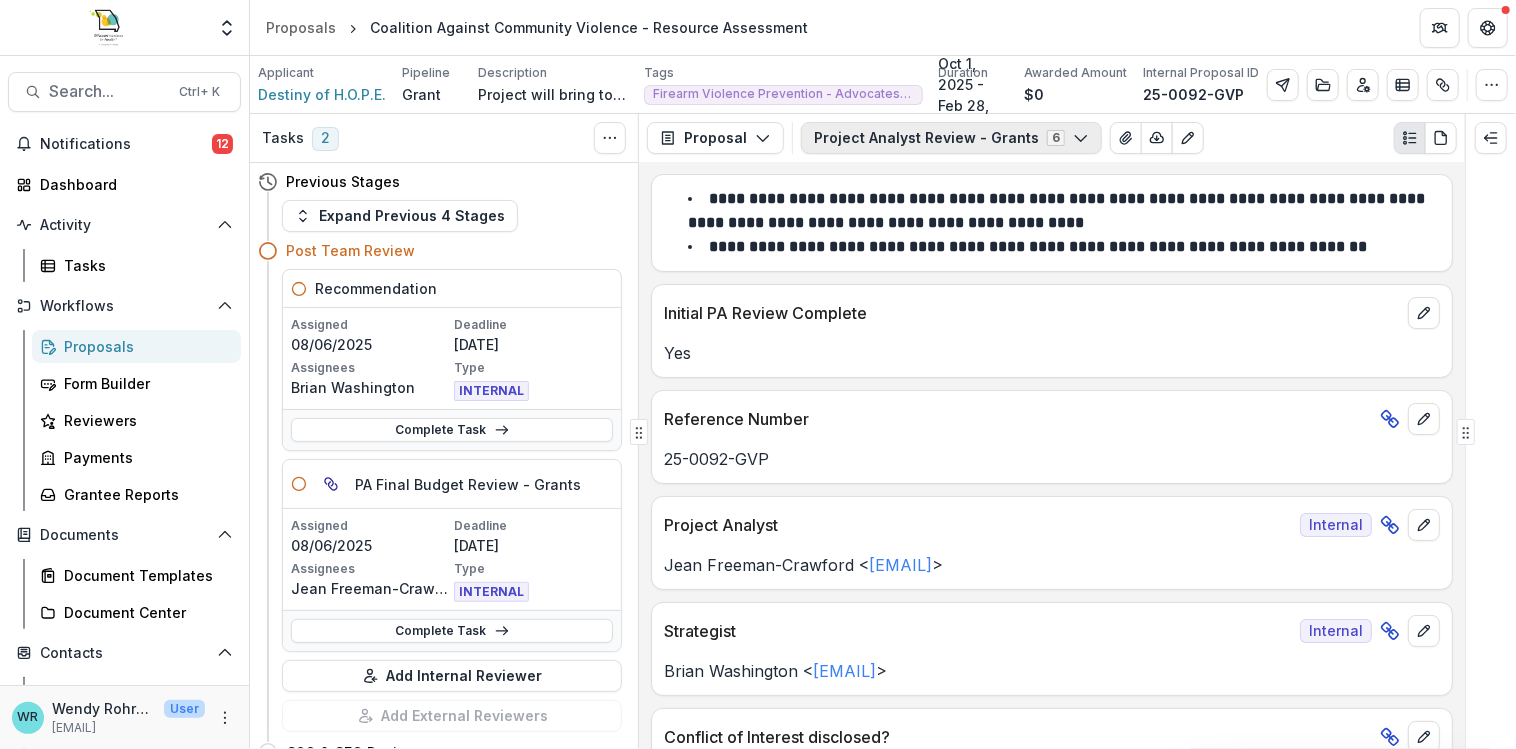 click 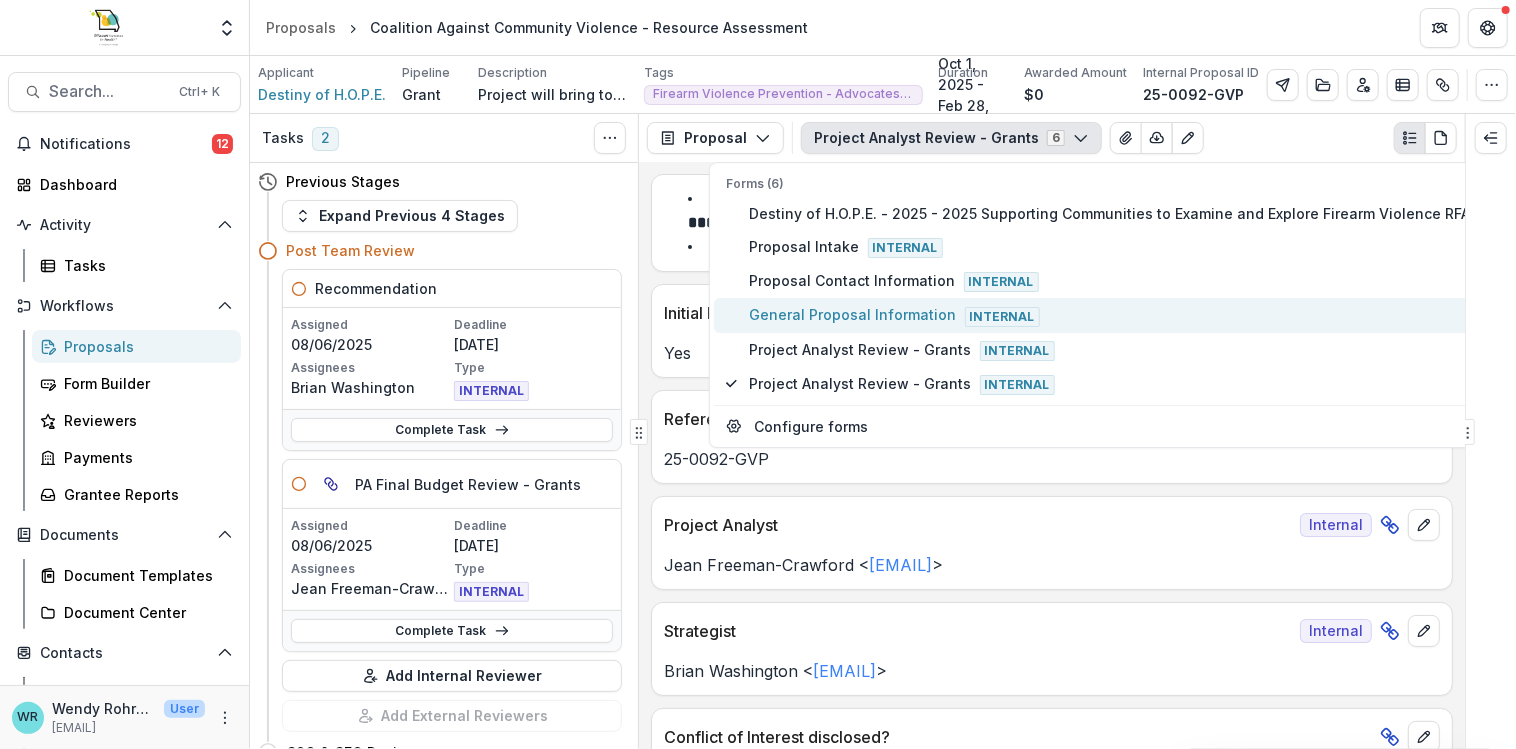 click on "General Proposal Information Internal" at bounding box center [1110, 316] 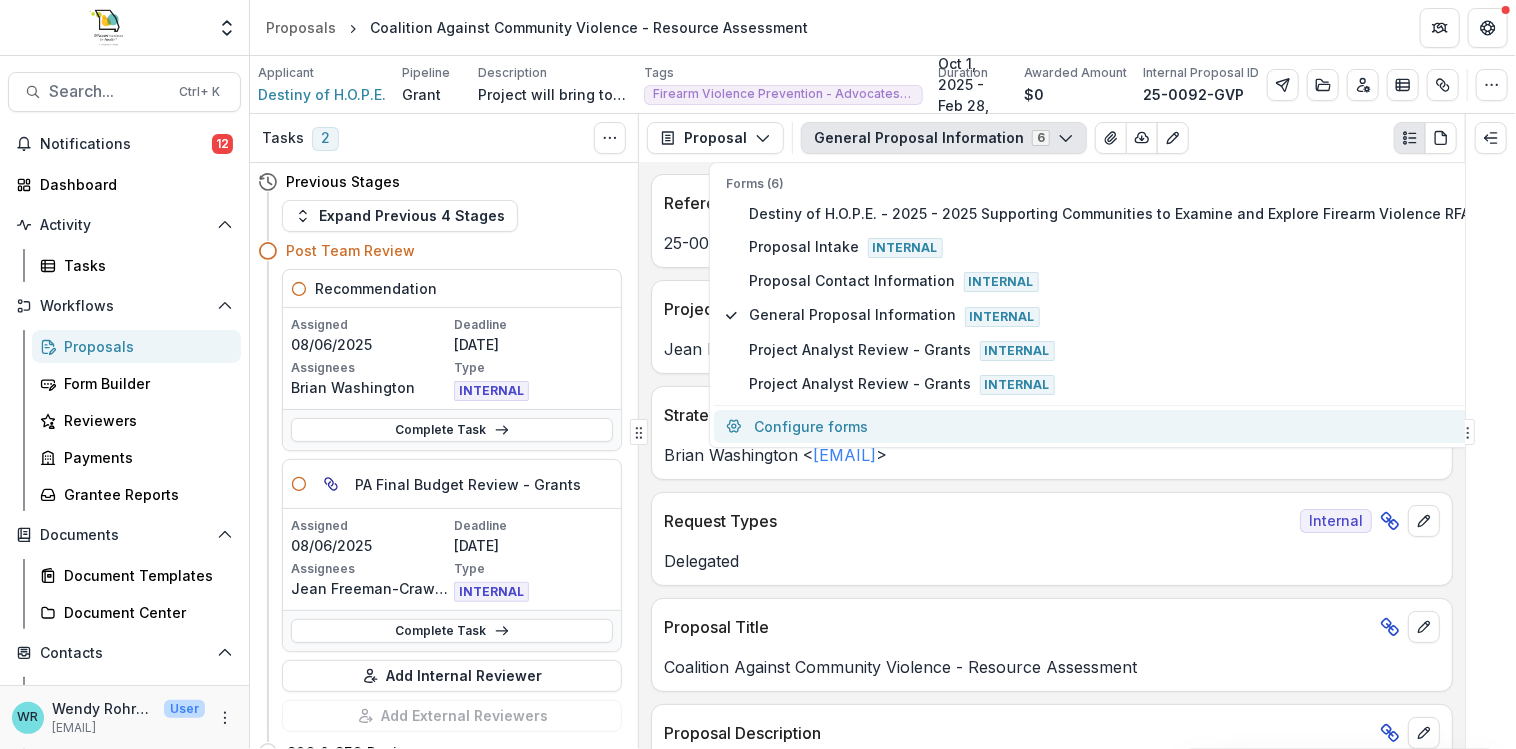 click on "Configure forms" at bounding box center [1098, 426] 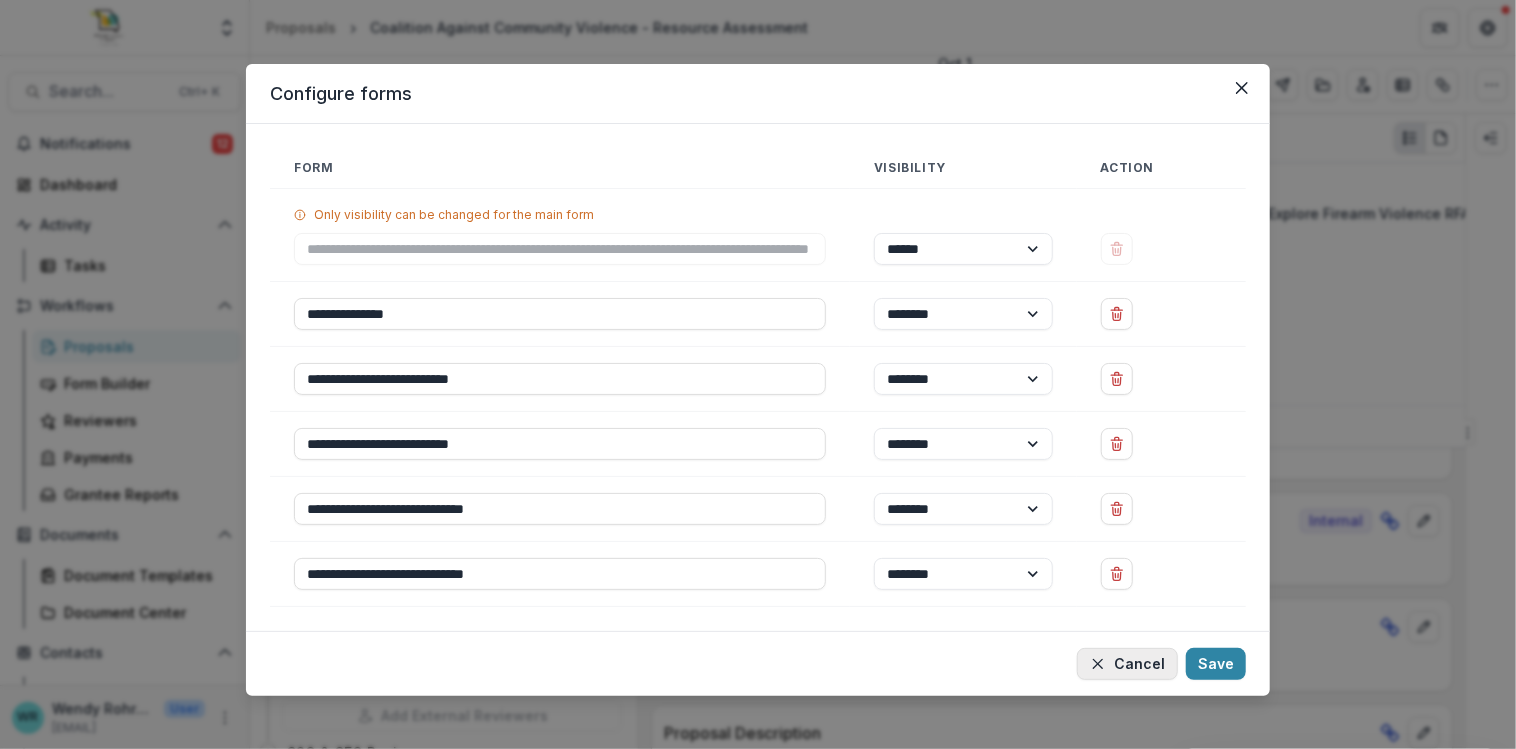 click on "Cancel" at bounding box center (1127, 664) 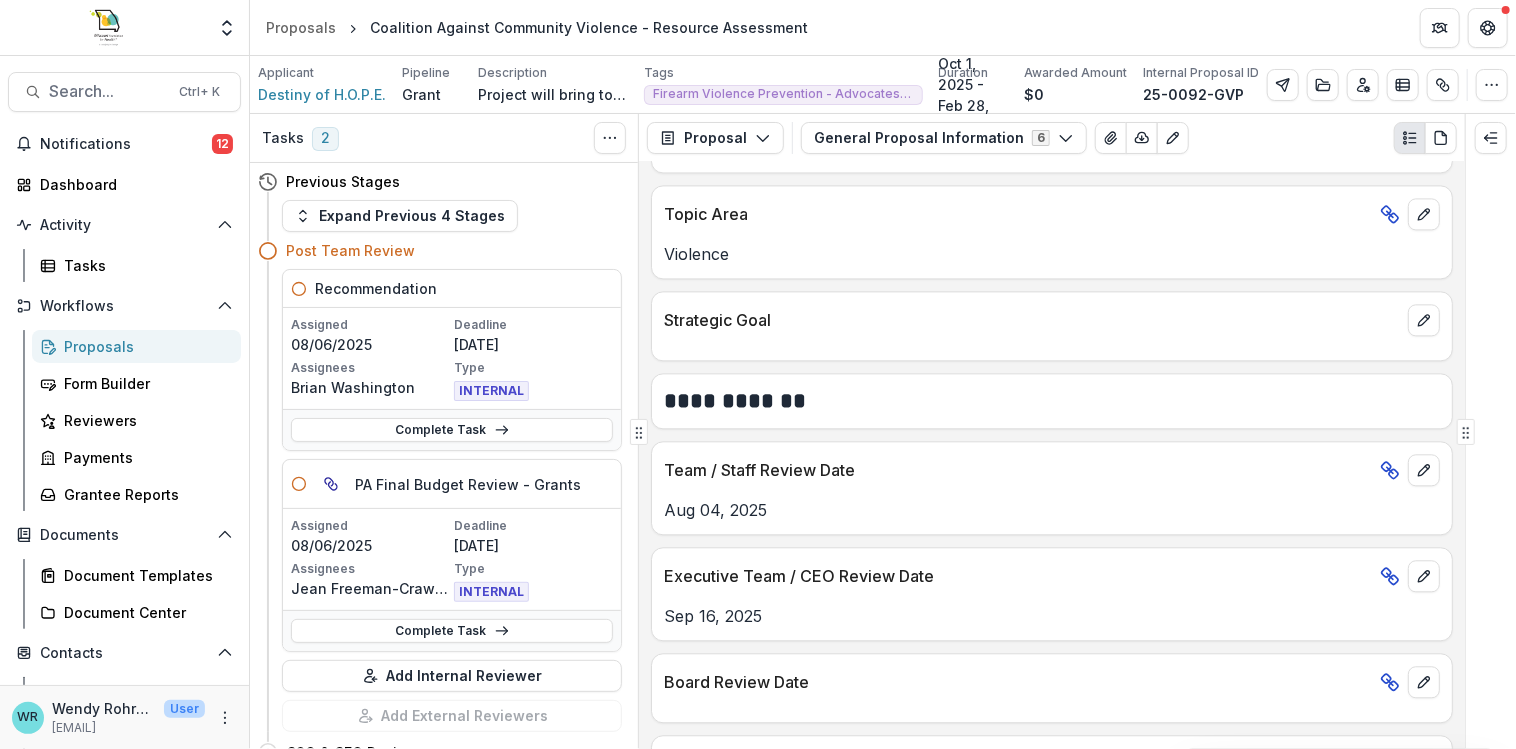 scroll, scrollTop: 2500, scrollLeft: 0, axis: vertical 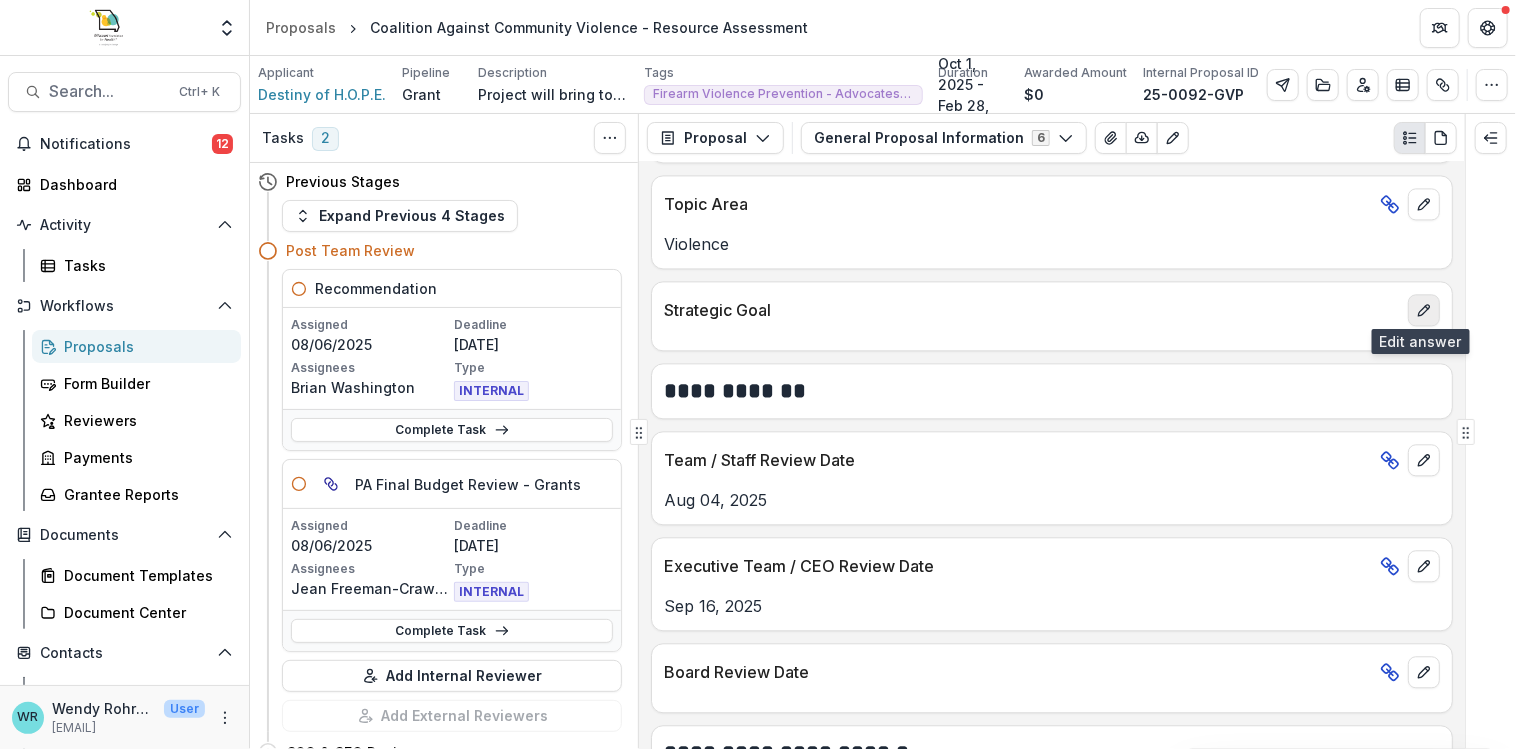 click 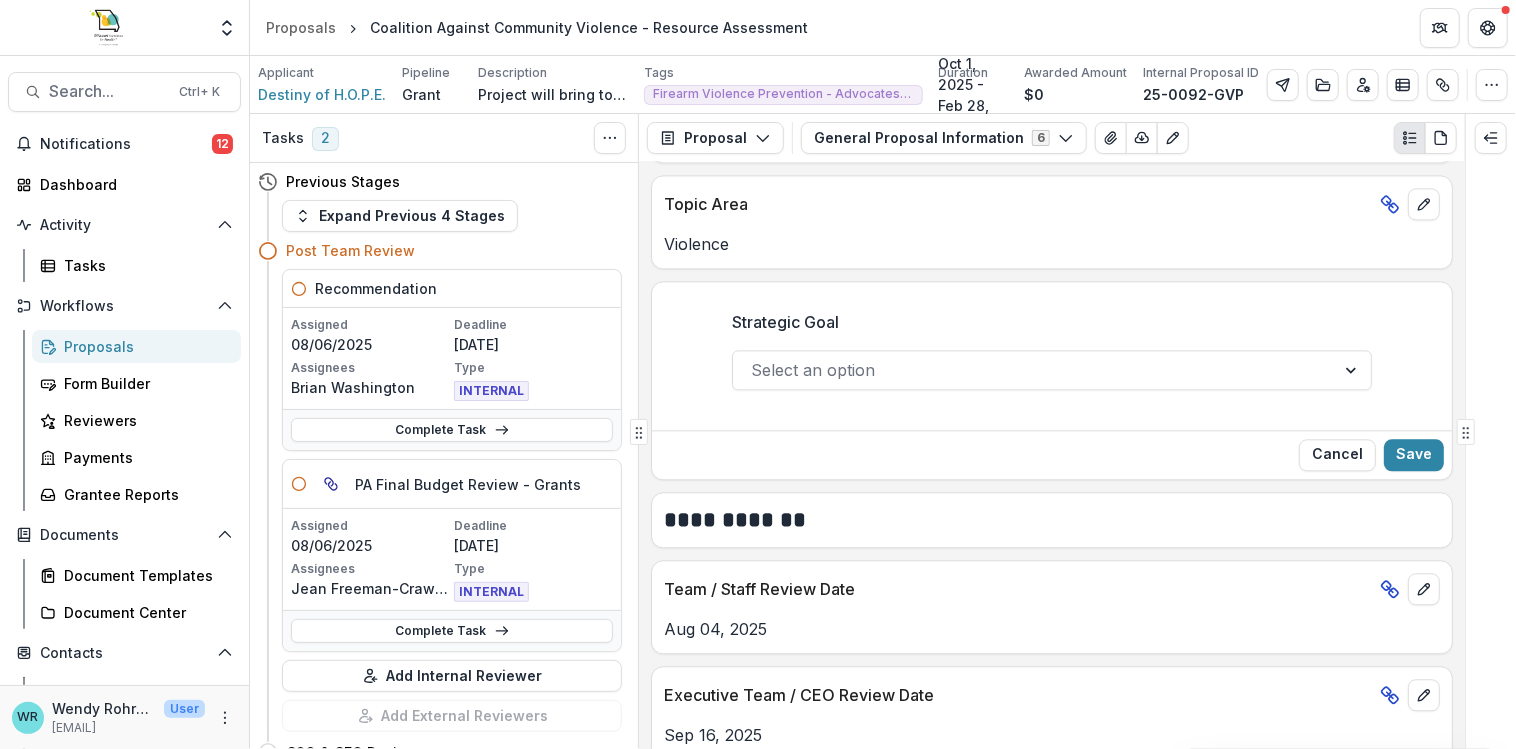 click at bounding box center [1034, 370] 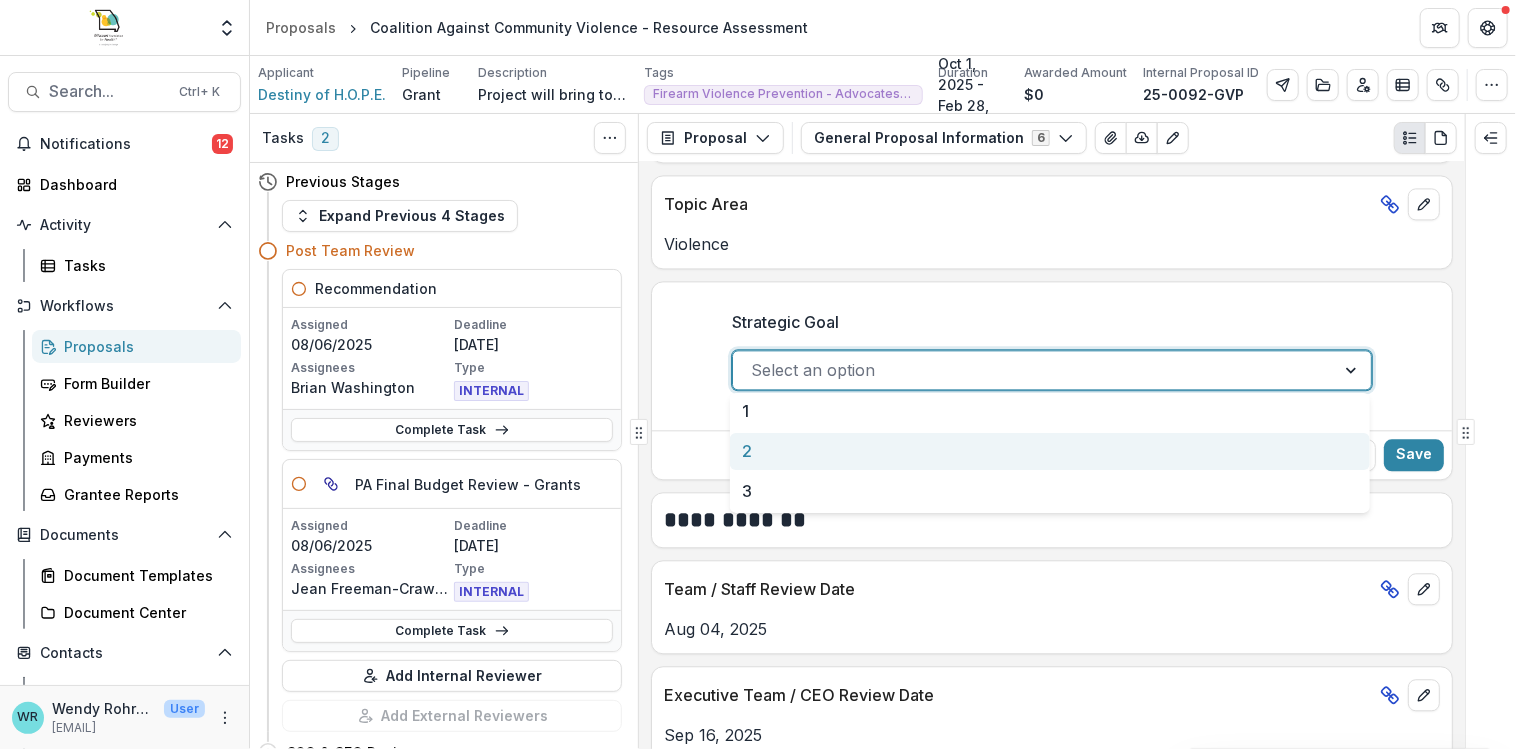 click on "2" at bounding box center [1050, 451] 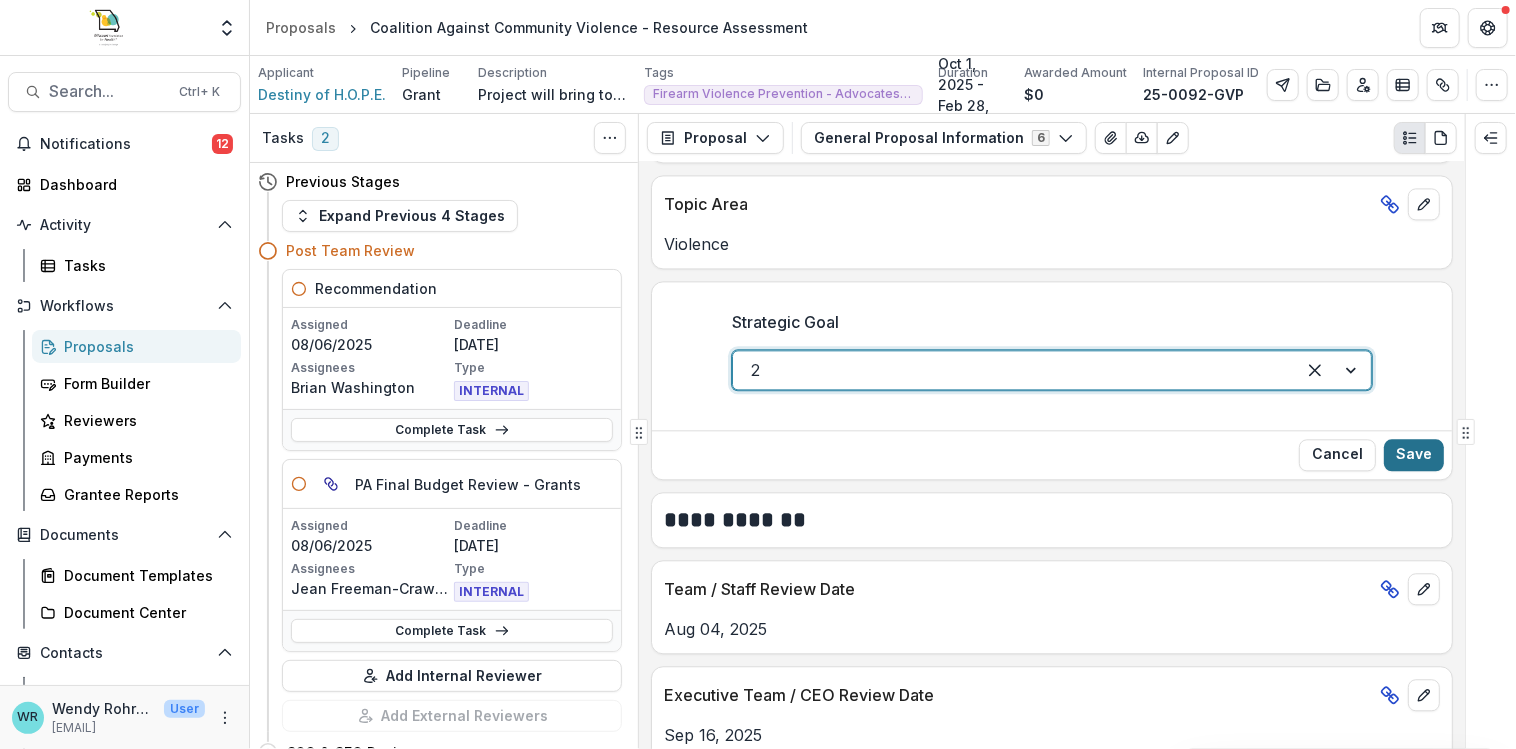 click on "Save" at bounding box center (1414, 455) 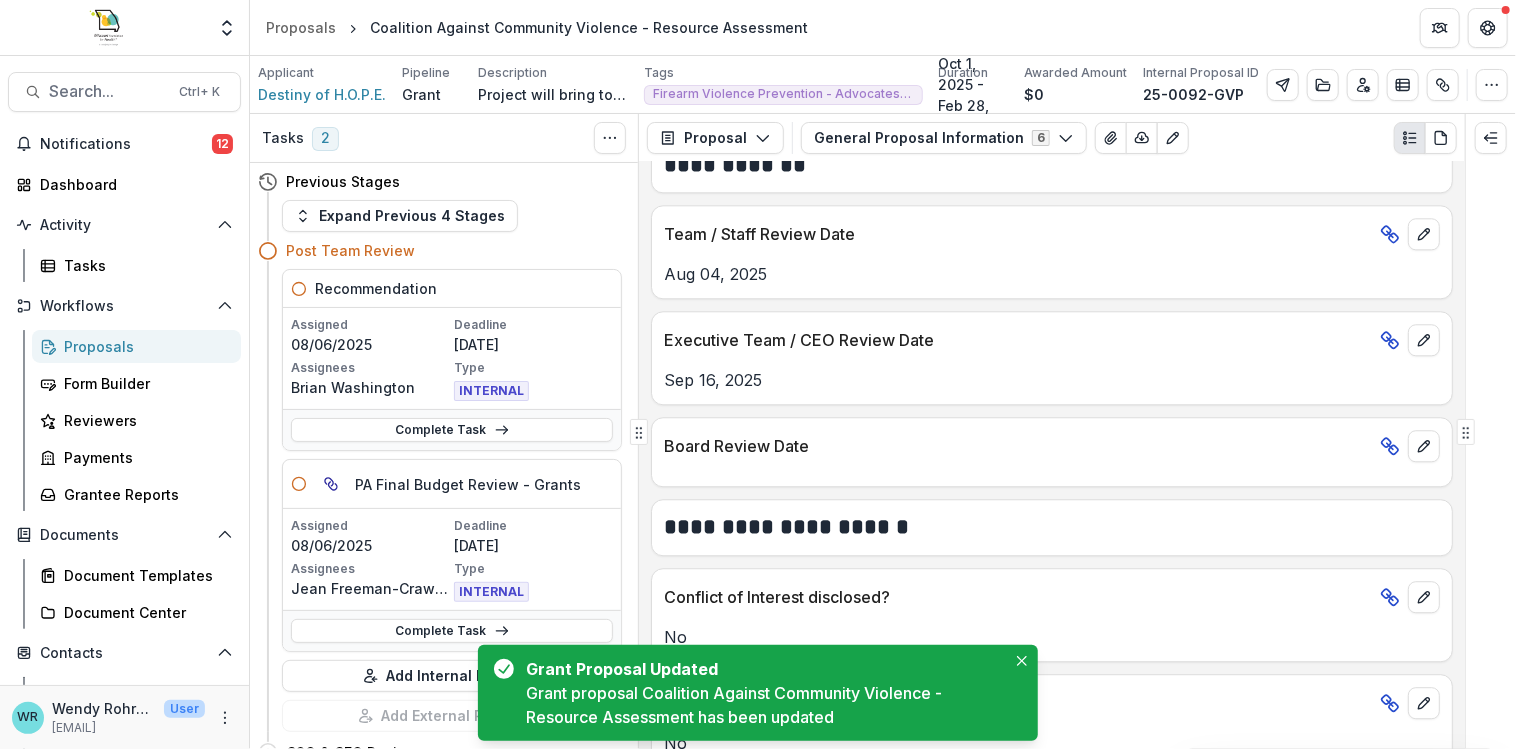 scroll, scrollTop: 2774, scrollLeft: 0, axis: vertical 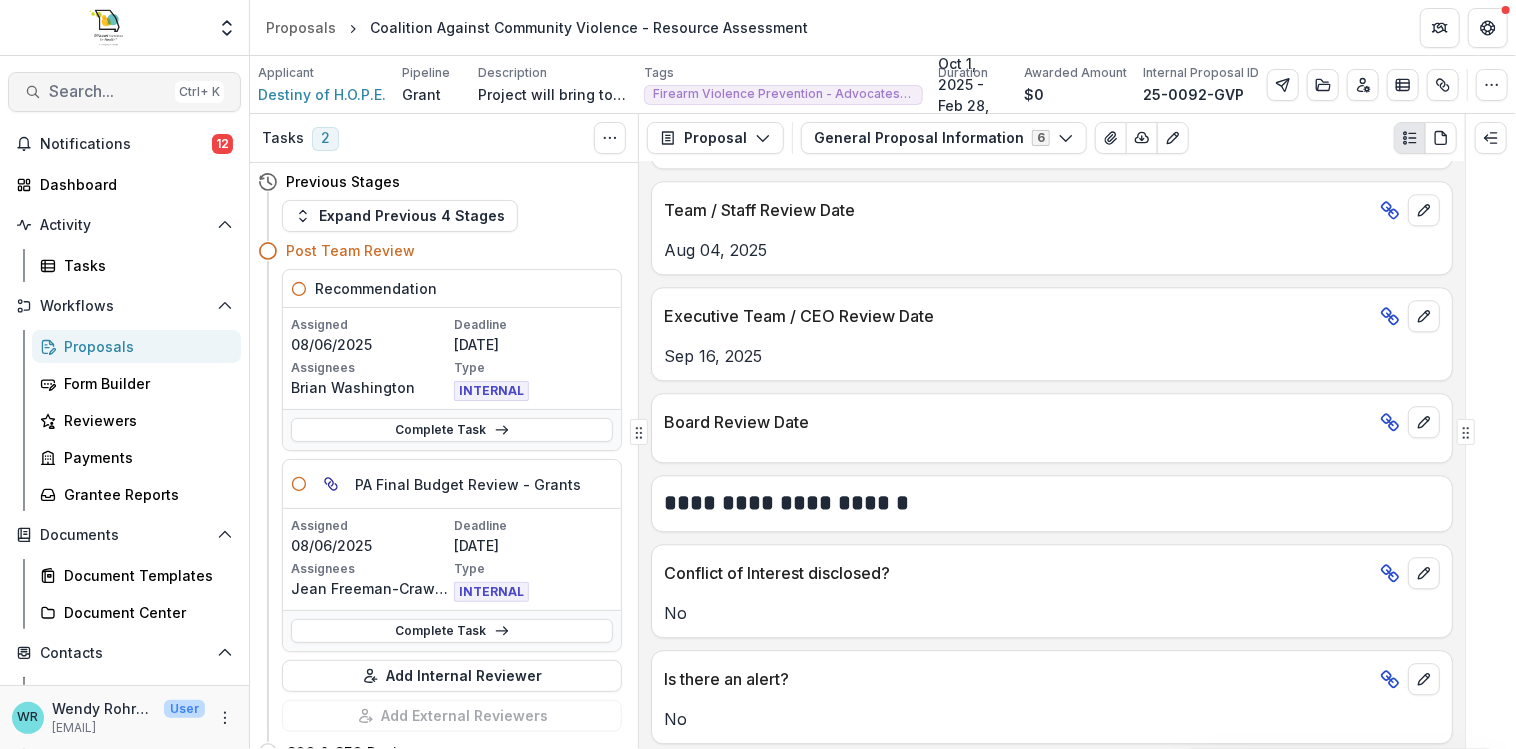 click on "Search..." at bounding box center (108, 91) 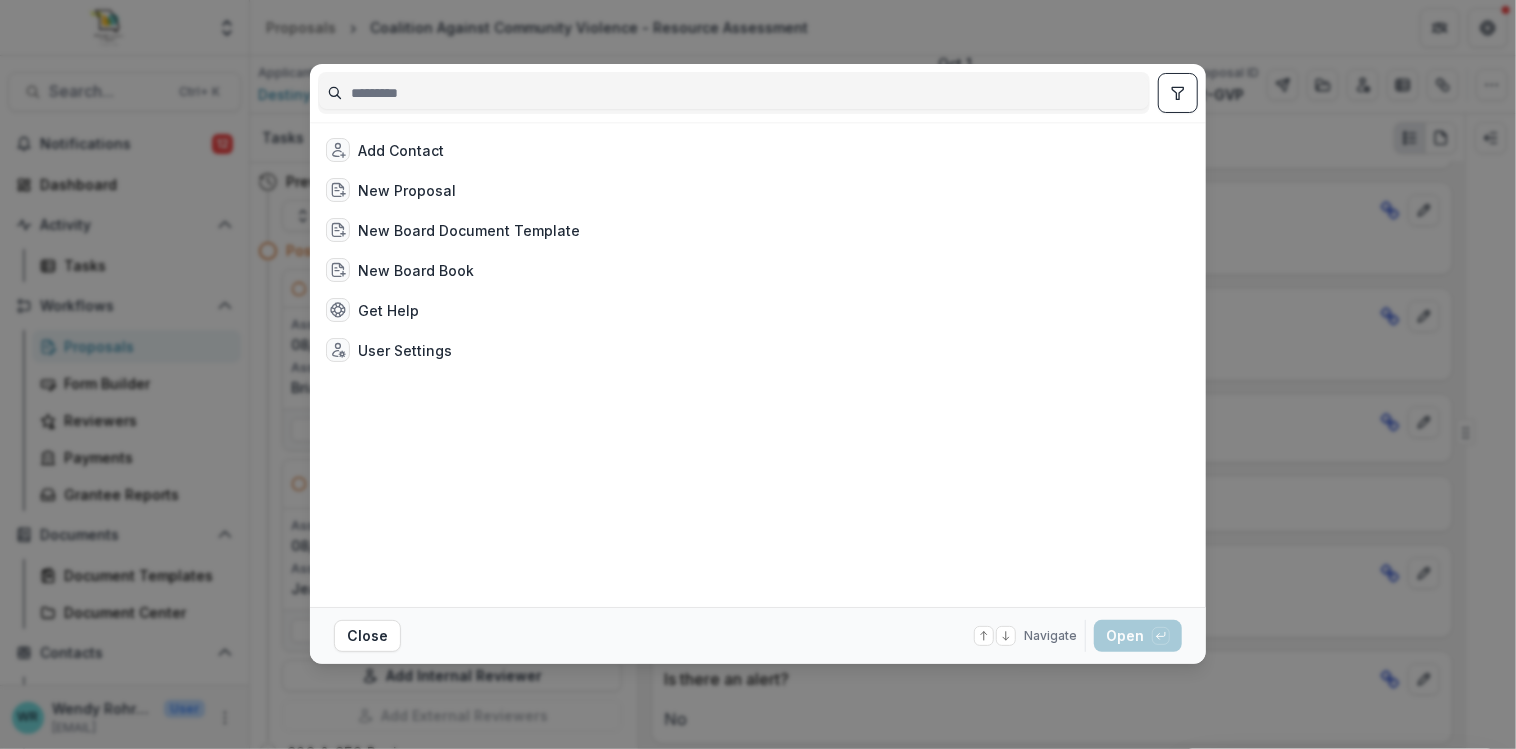 click at bounding box center (734, 93) 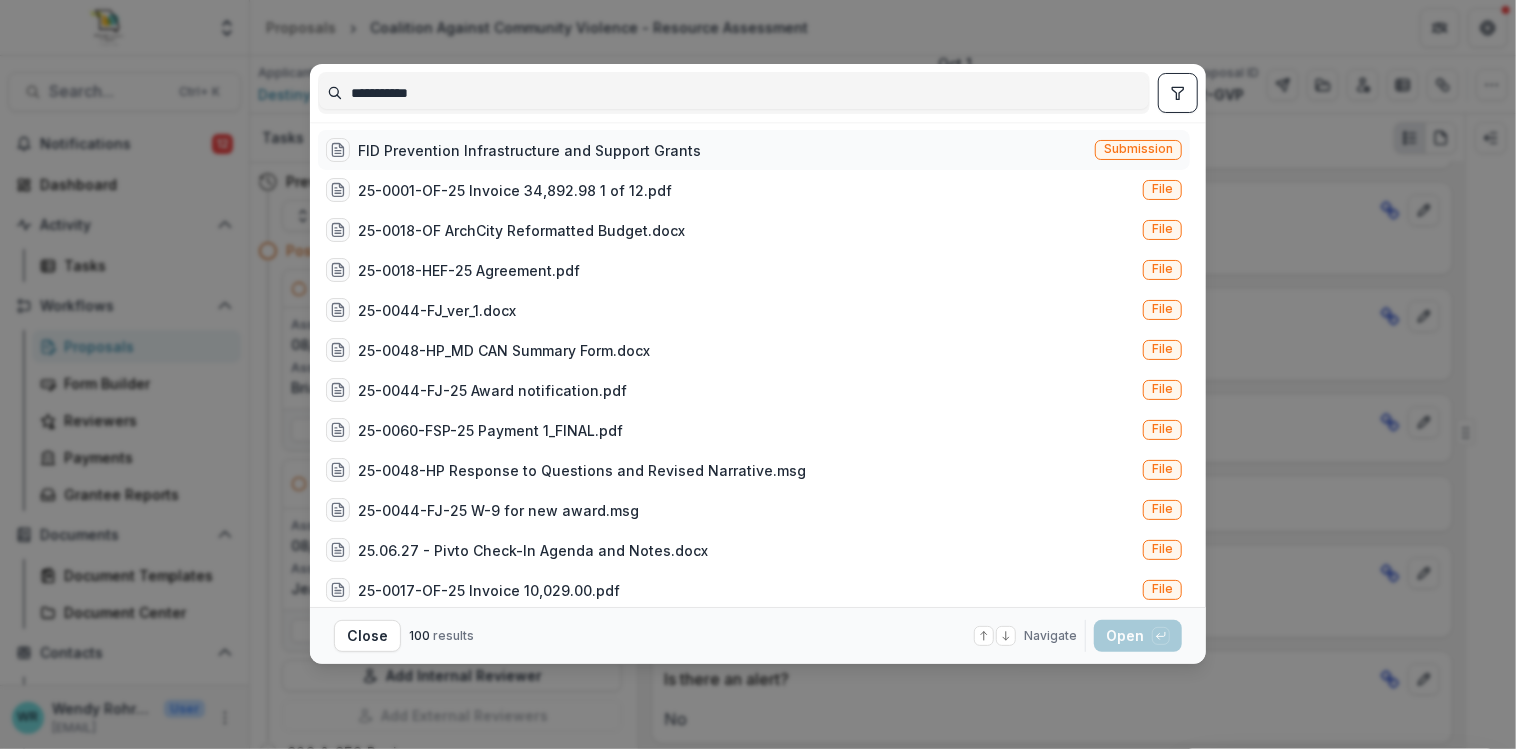type on "**********" 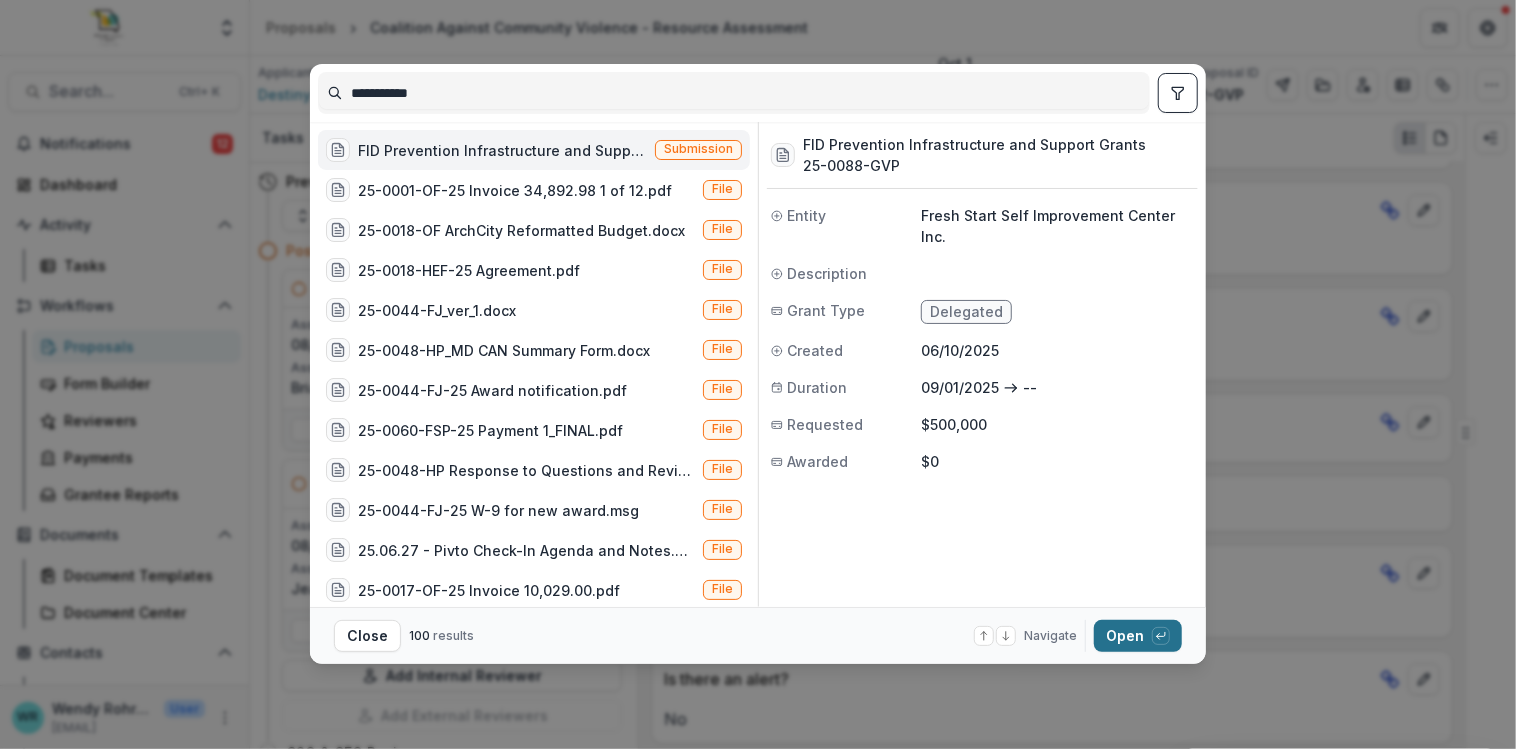 click on "Open with enter key" at bounding box center [1138, 636] 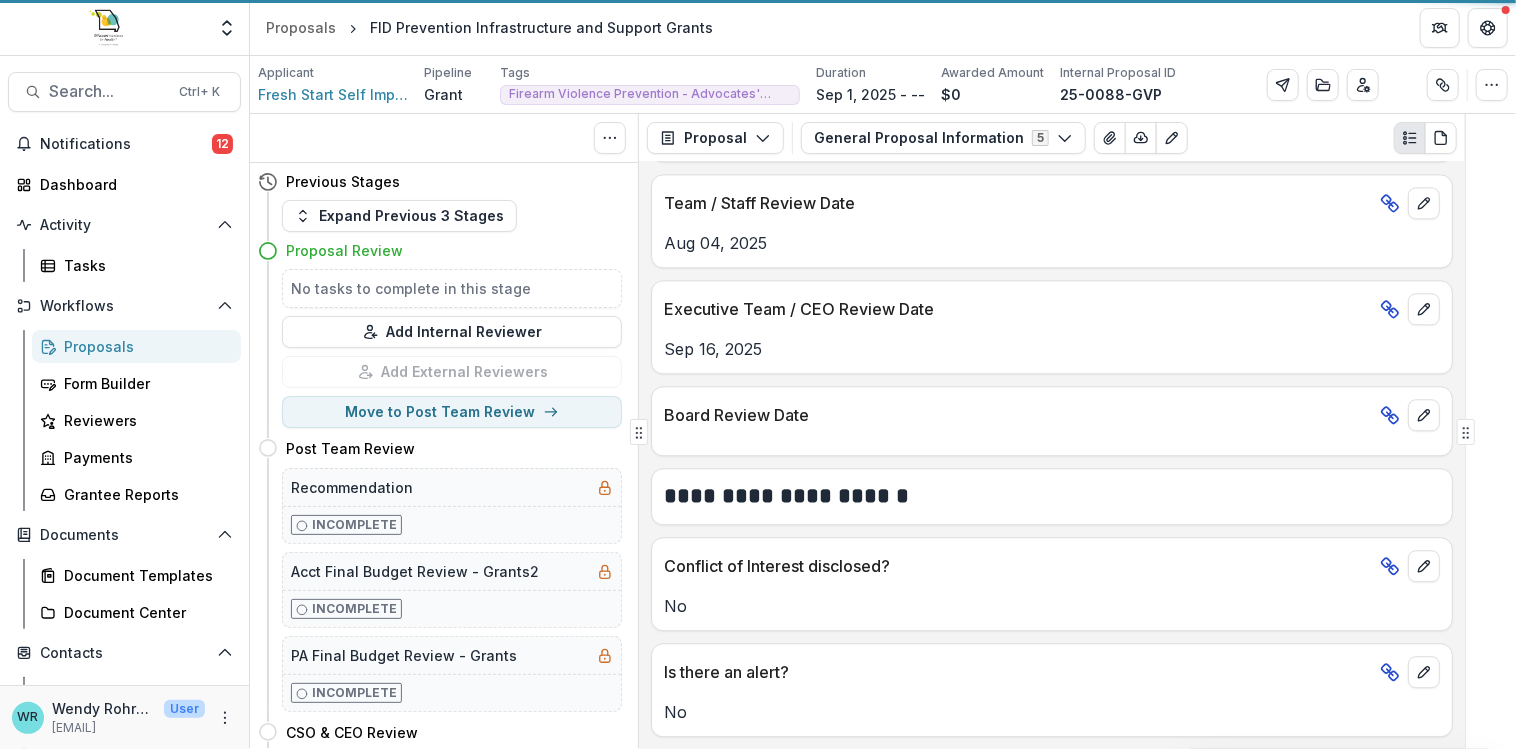scroll, scrollTop: 2630, scrollLeft: 0, axis: vertical 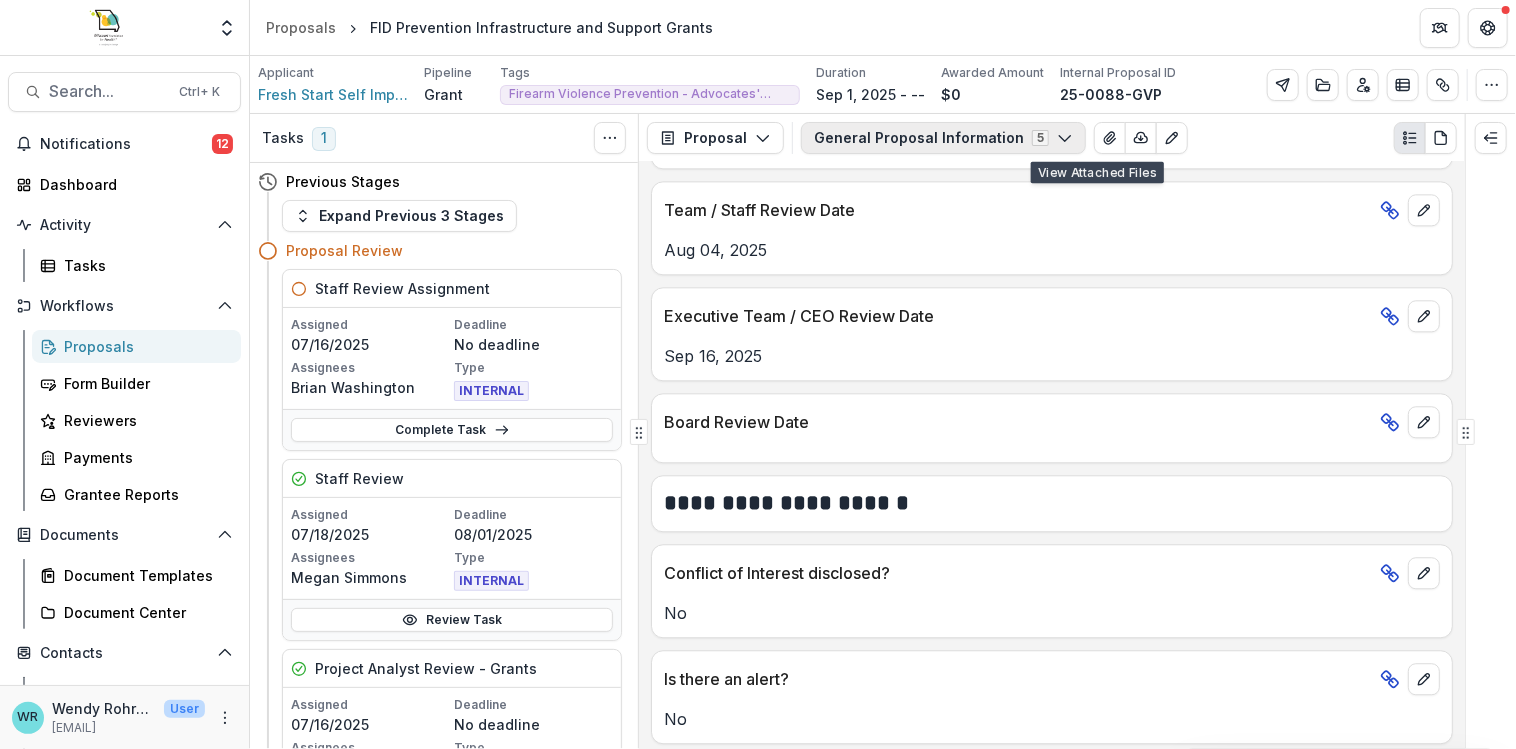 click on "General Proposal Information 5" at bounding box center (943, 138) 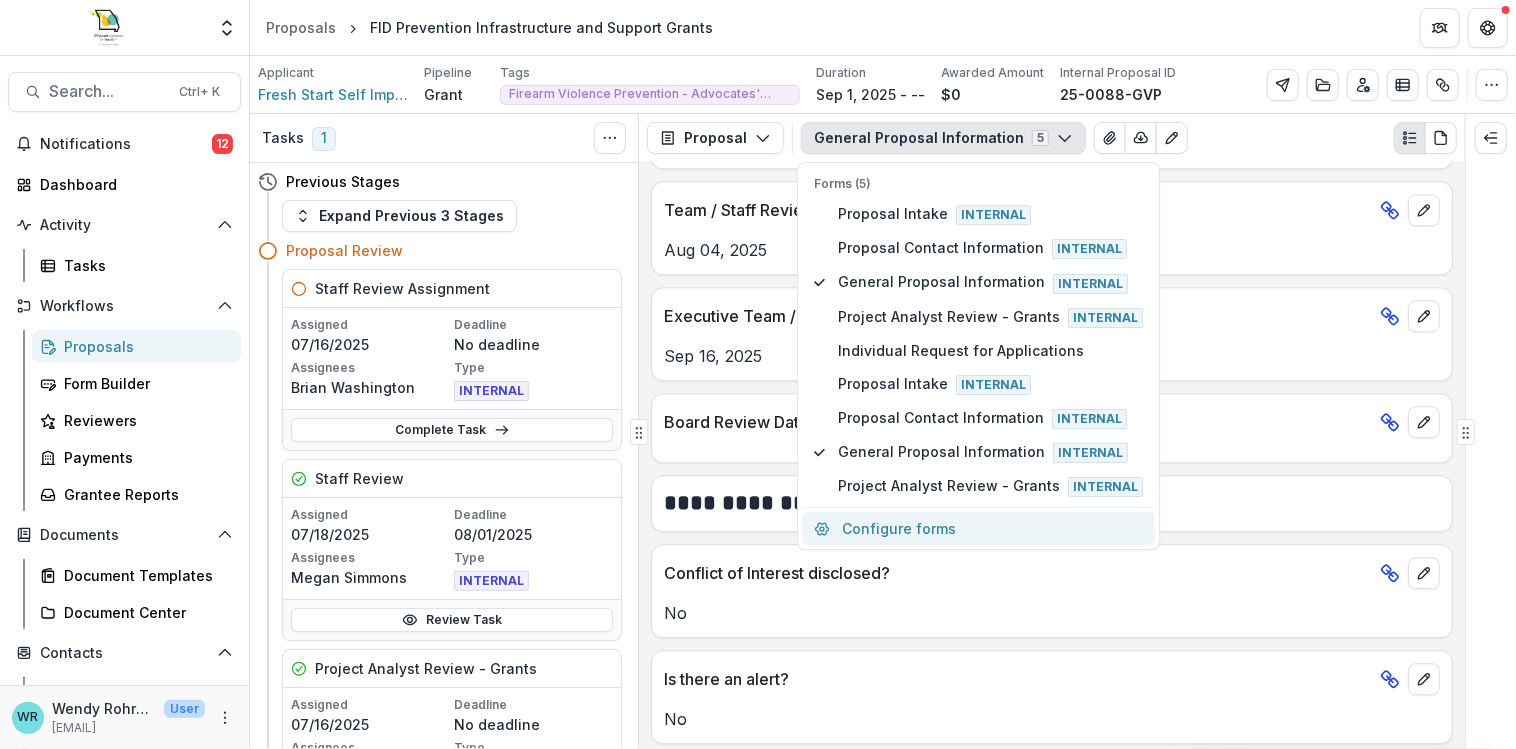click on "Configure forms" at bounding box center (979, 529) 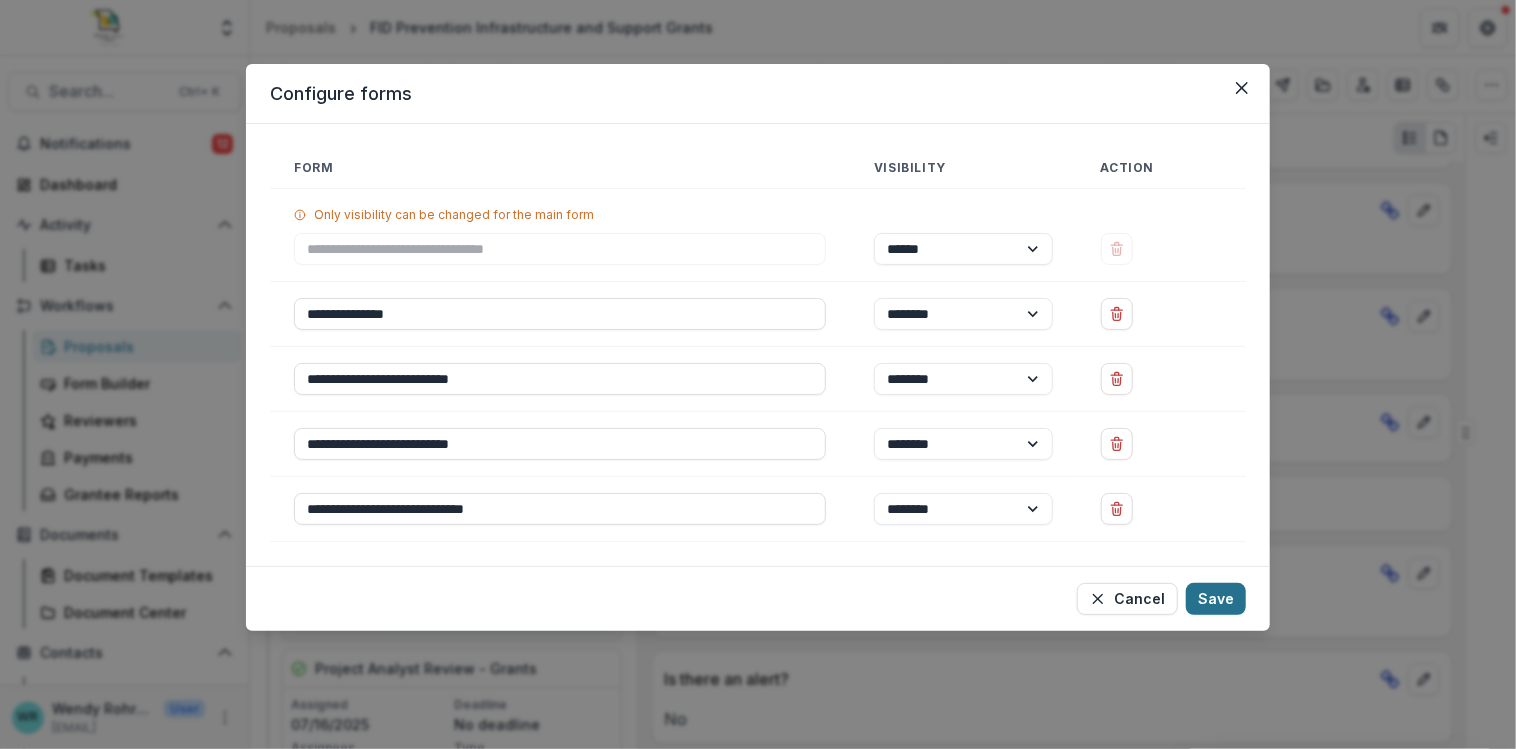 click on "Save" at bounding box center (1216, 599) 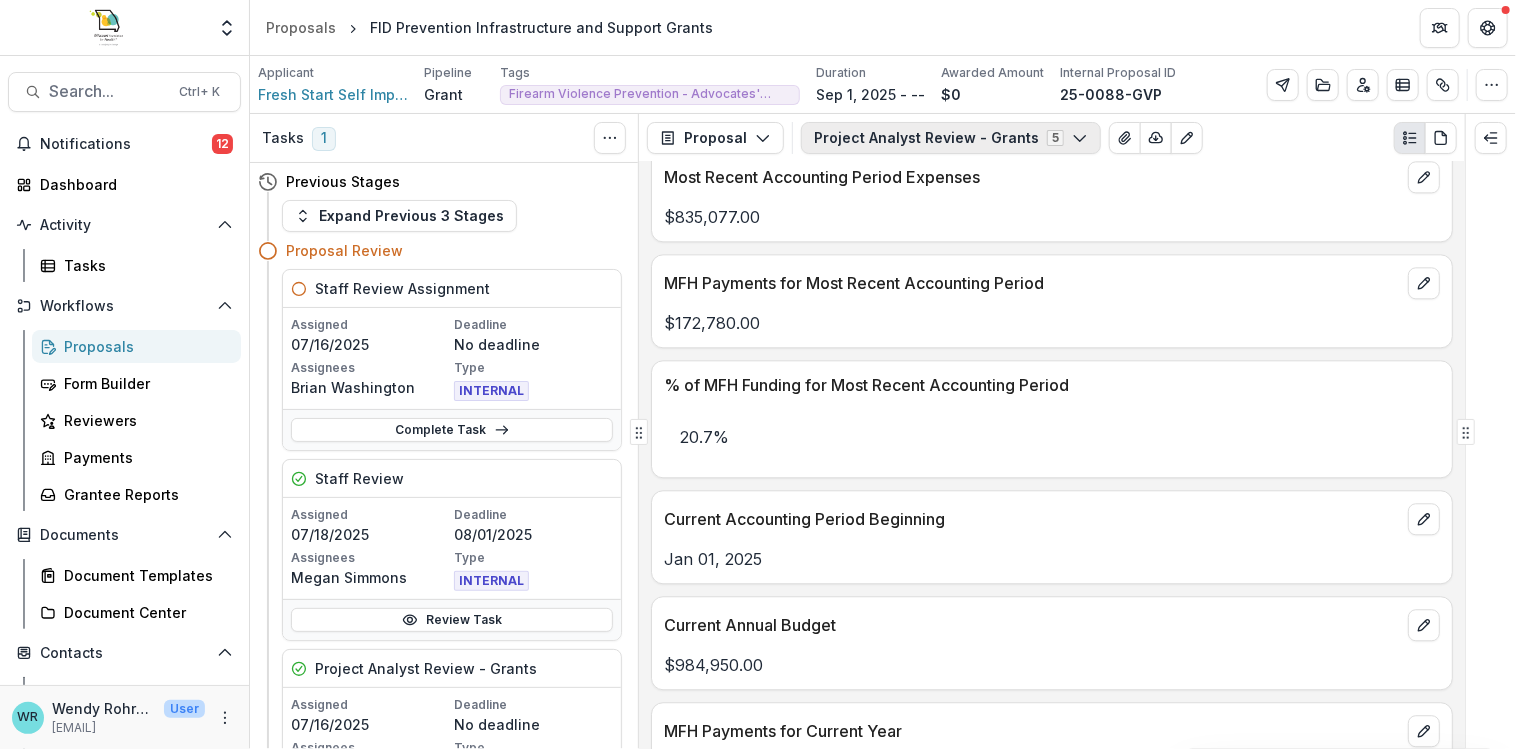 click 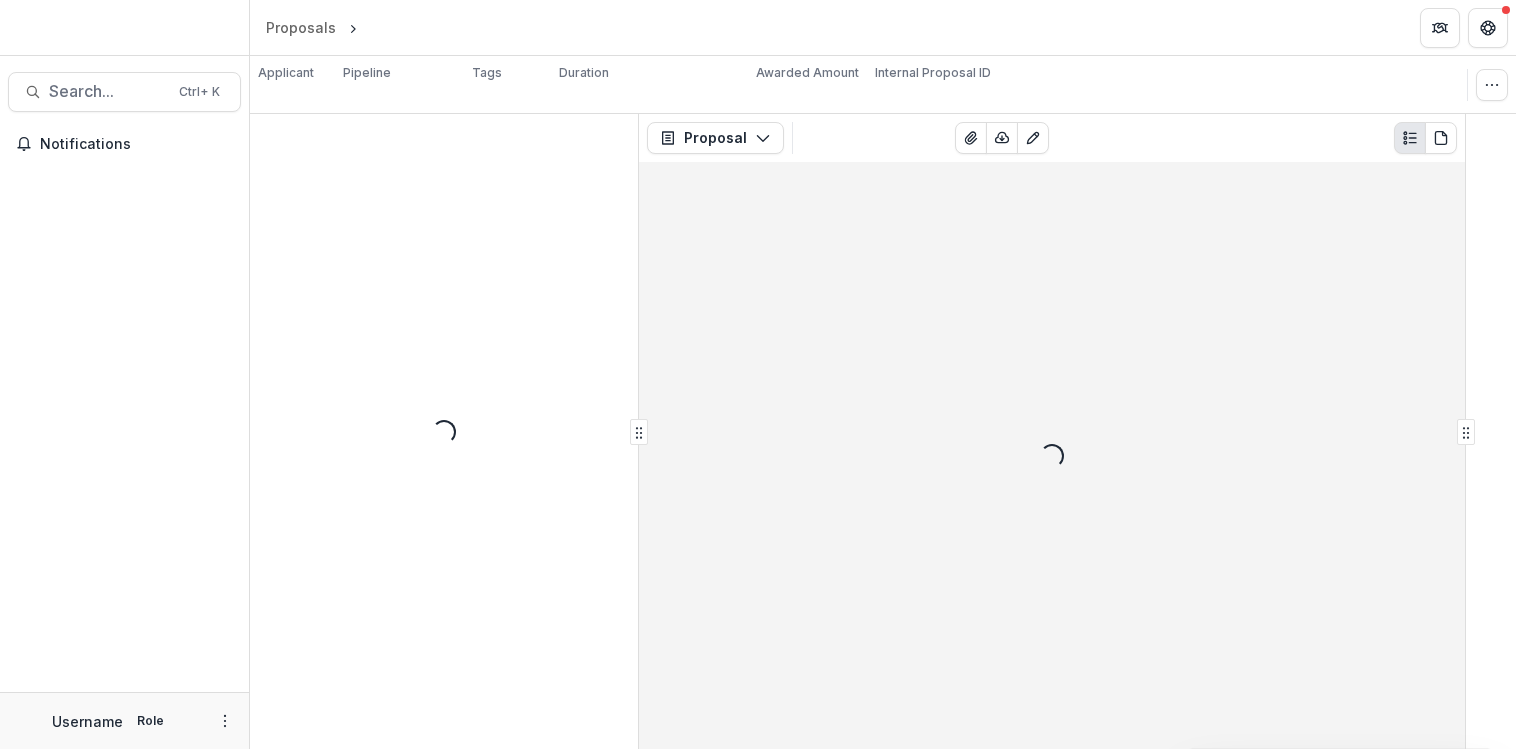 scroll, scrollTop: 0, scrollLeft: 0, axis: both 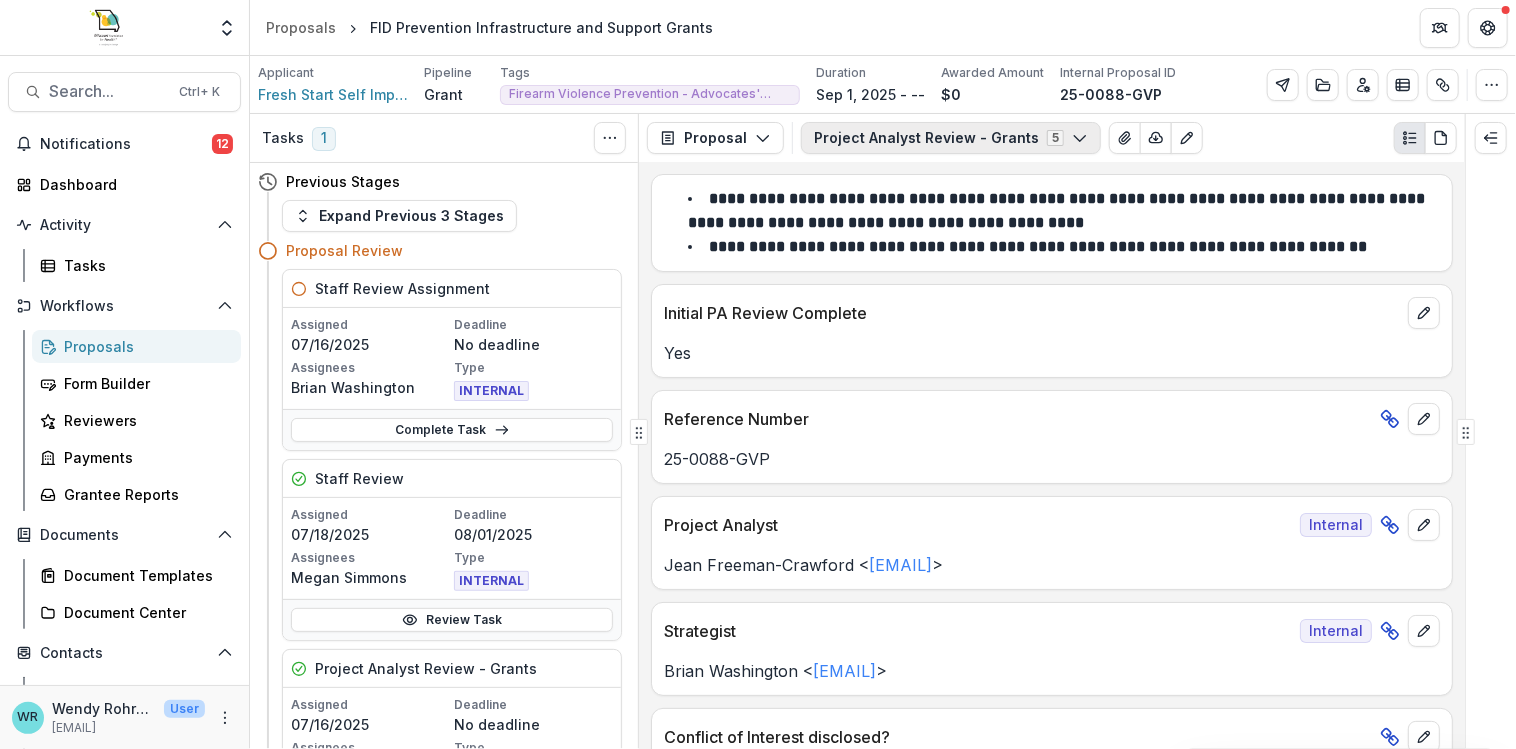 click on "Project Analyst Review - Grants 5" at bounding box center (951, 138) 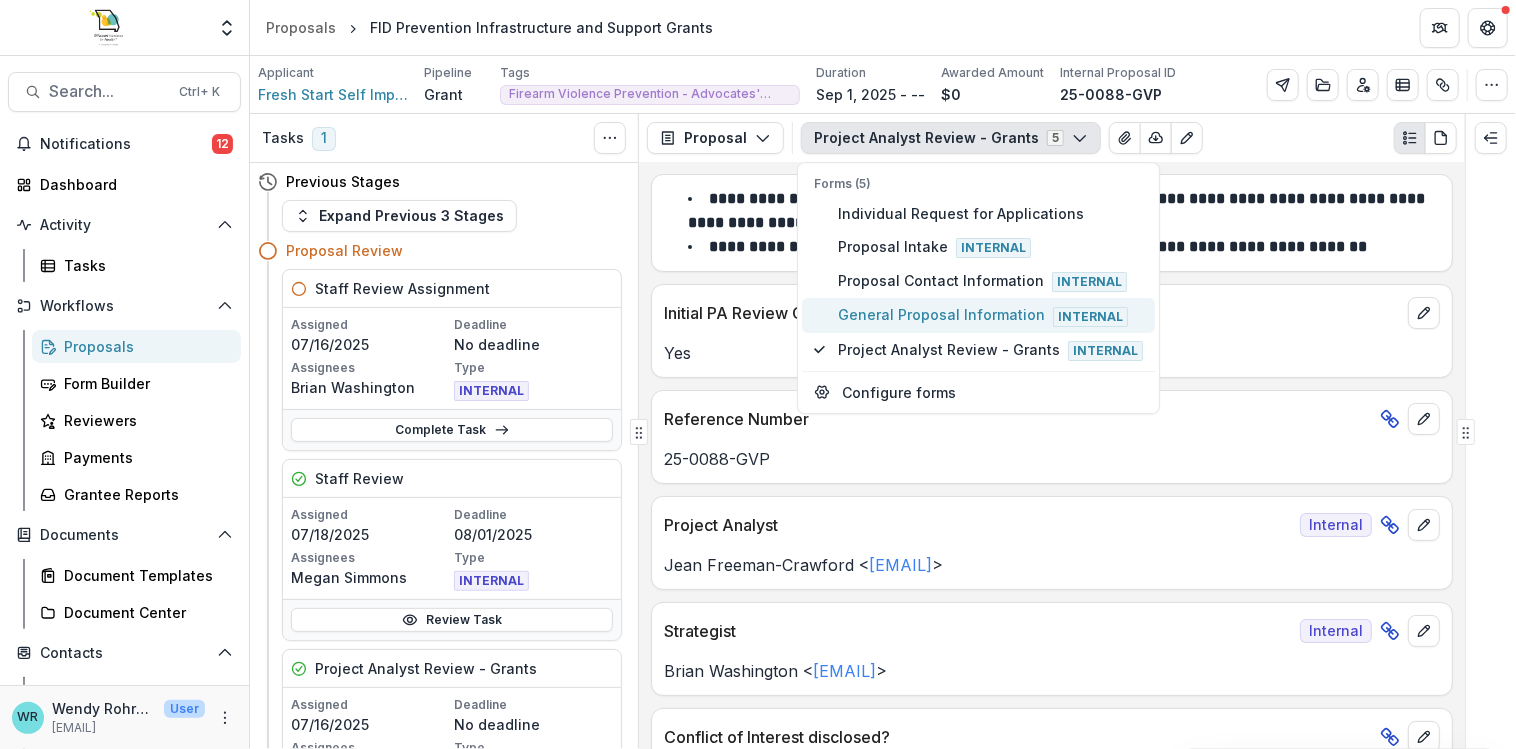 click on "General Proposal Information Internal" at bounding box center [990, 316] 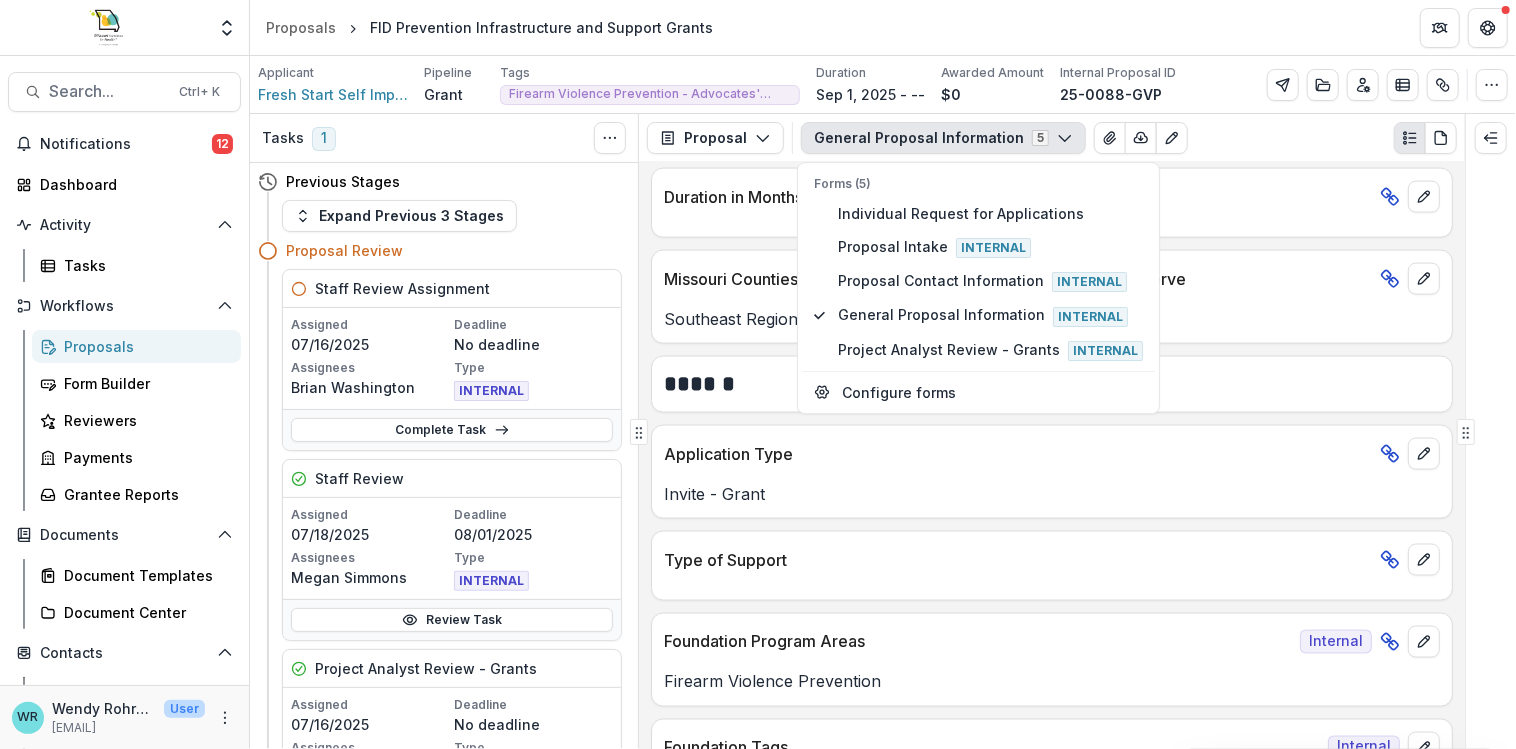scroll, scrollTop: 1700, scrollLeft: 0, axis: vertical 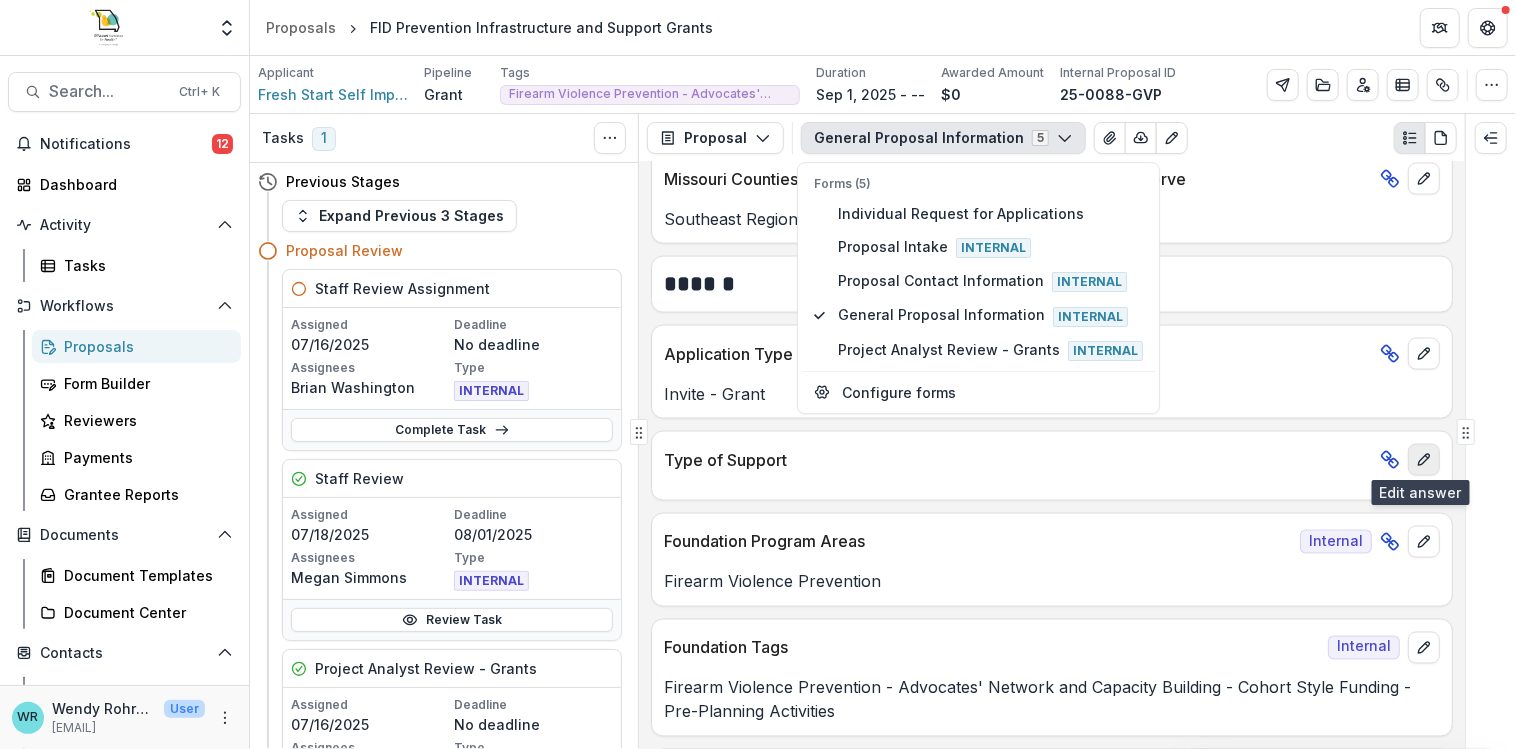 click 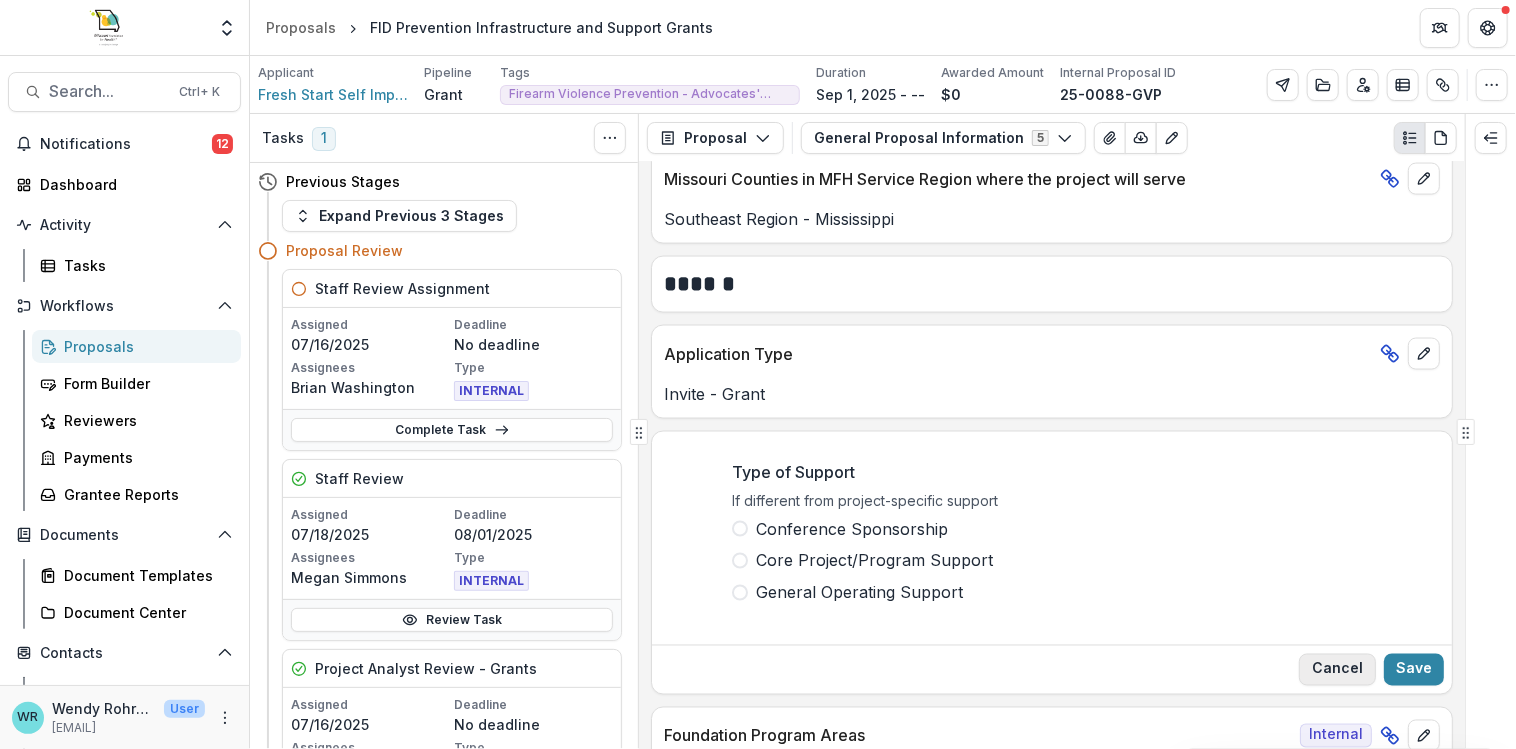 click on "Cancel" at bounding box center (1337, 670) 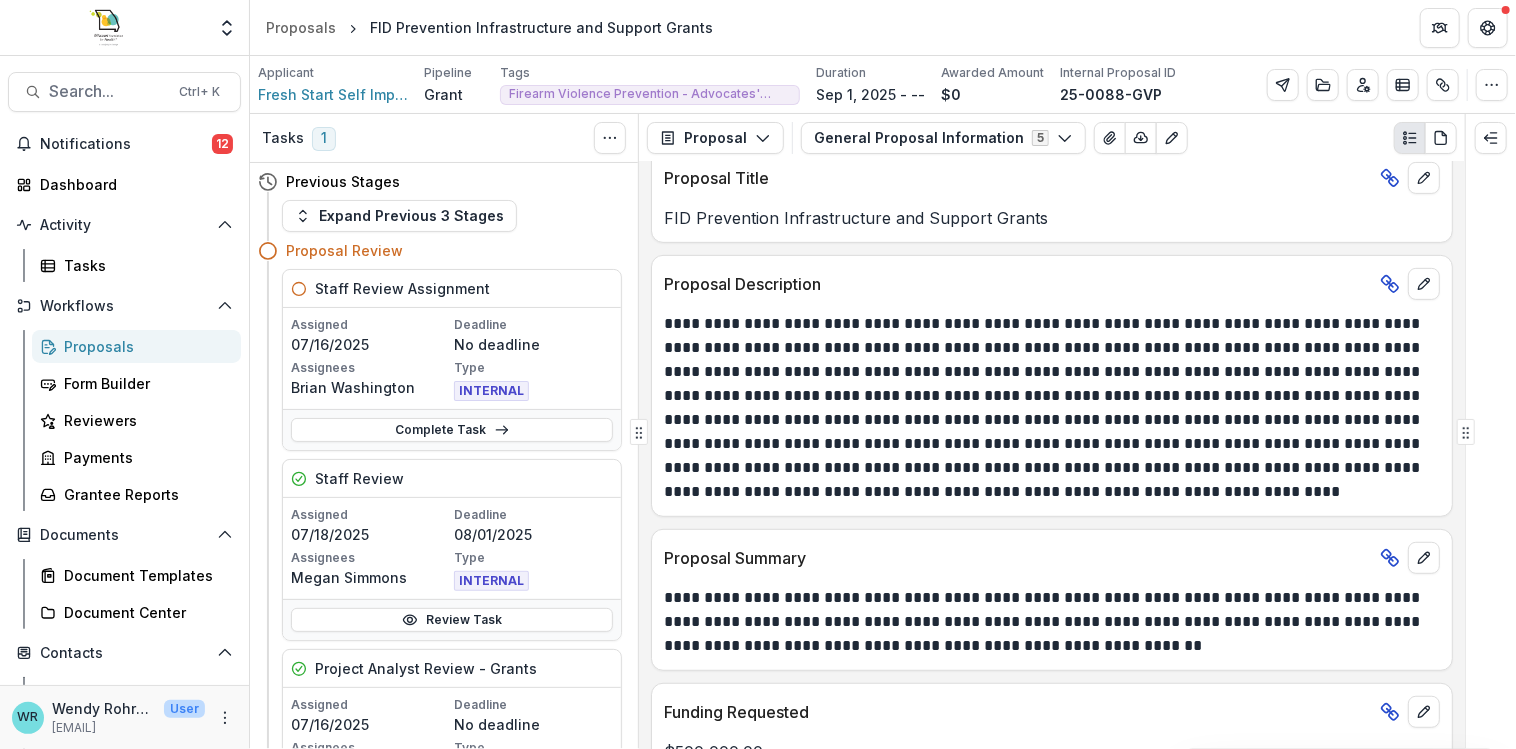 scroll, scrollTop: 0, scrollLeft: 0, axis: both 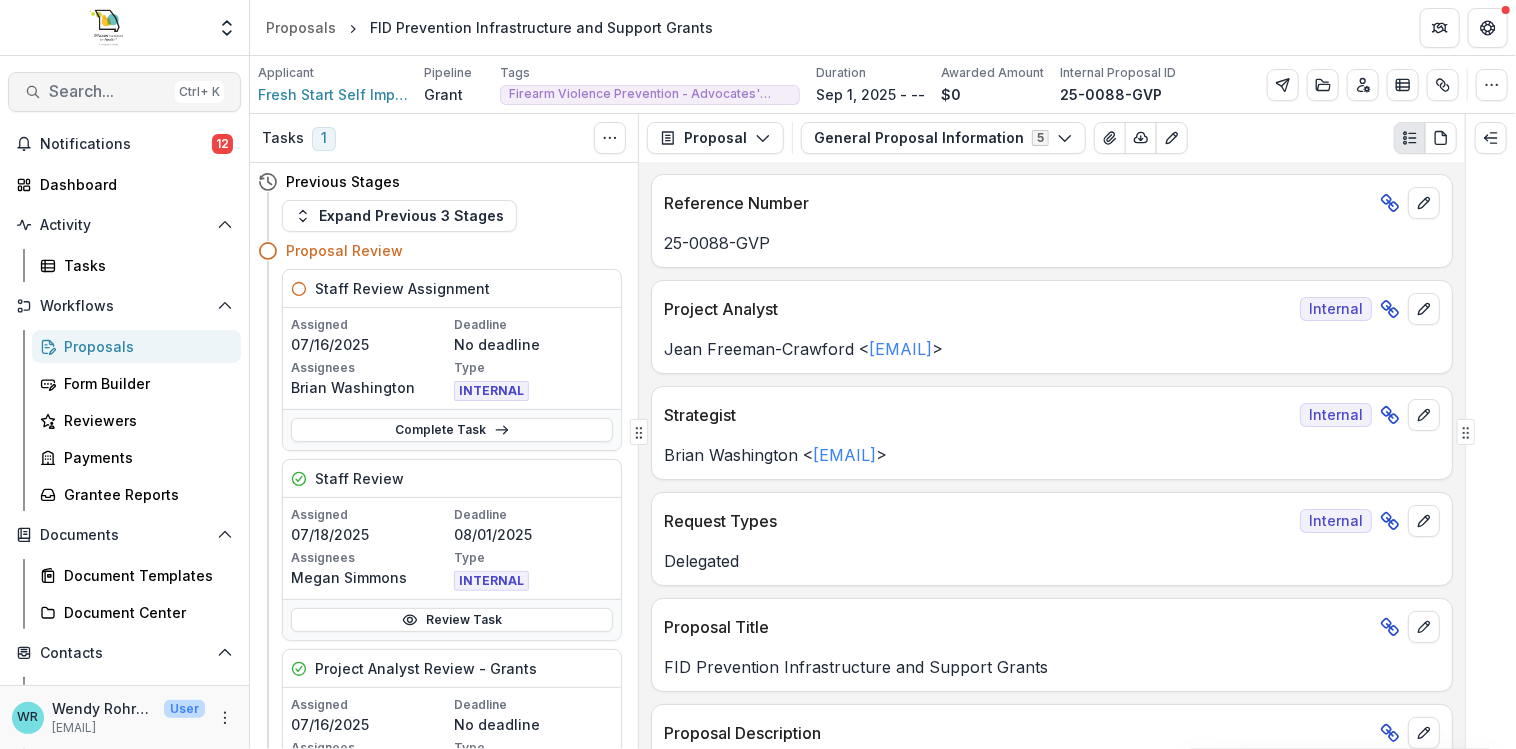 click on "Search..." at bounding box center [108, 91] 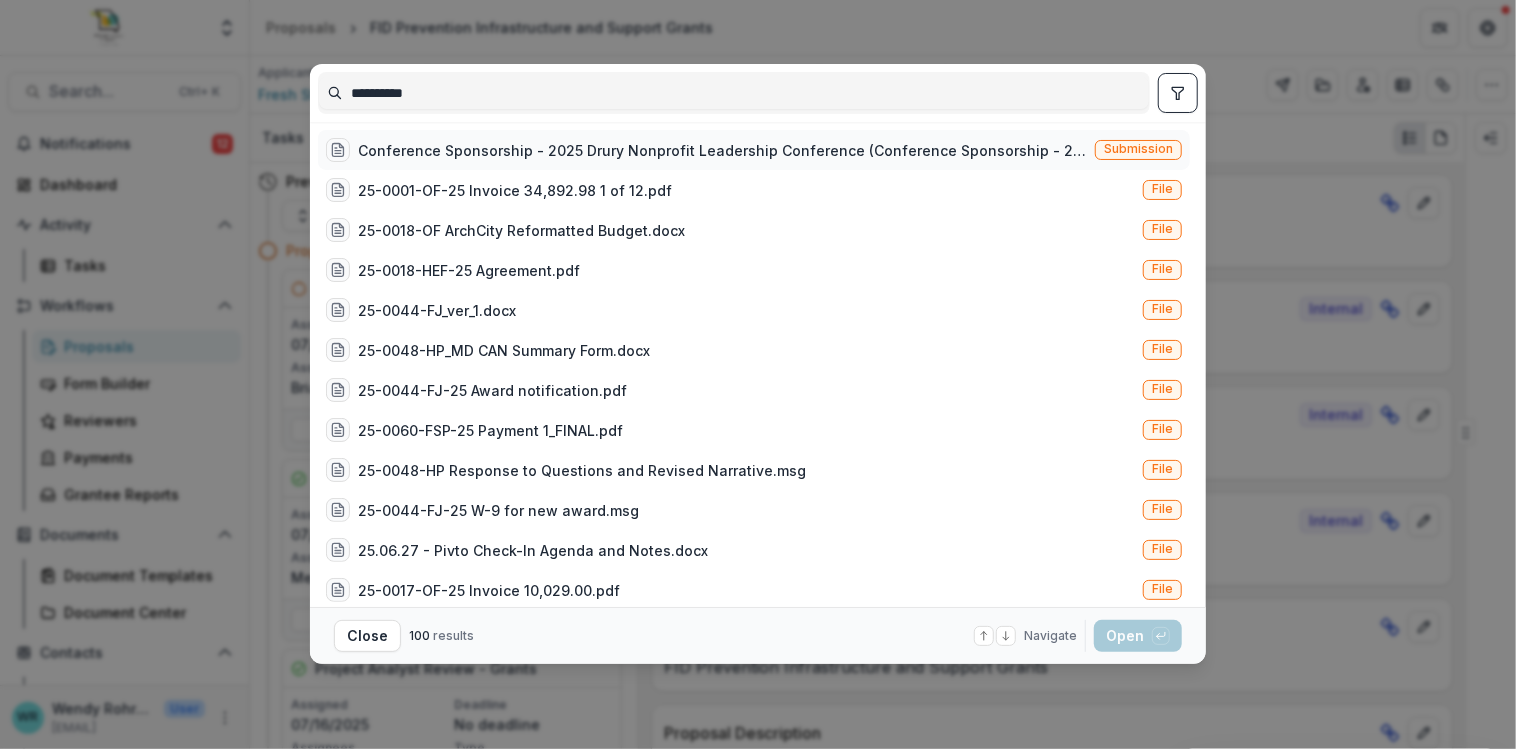type on "**********" 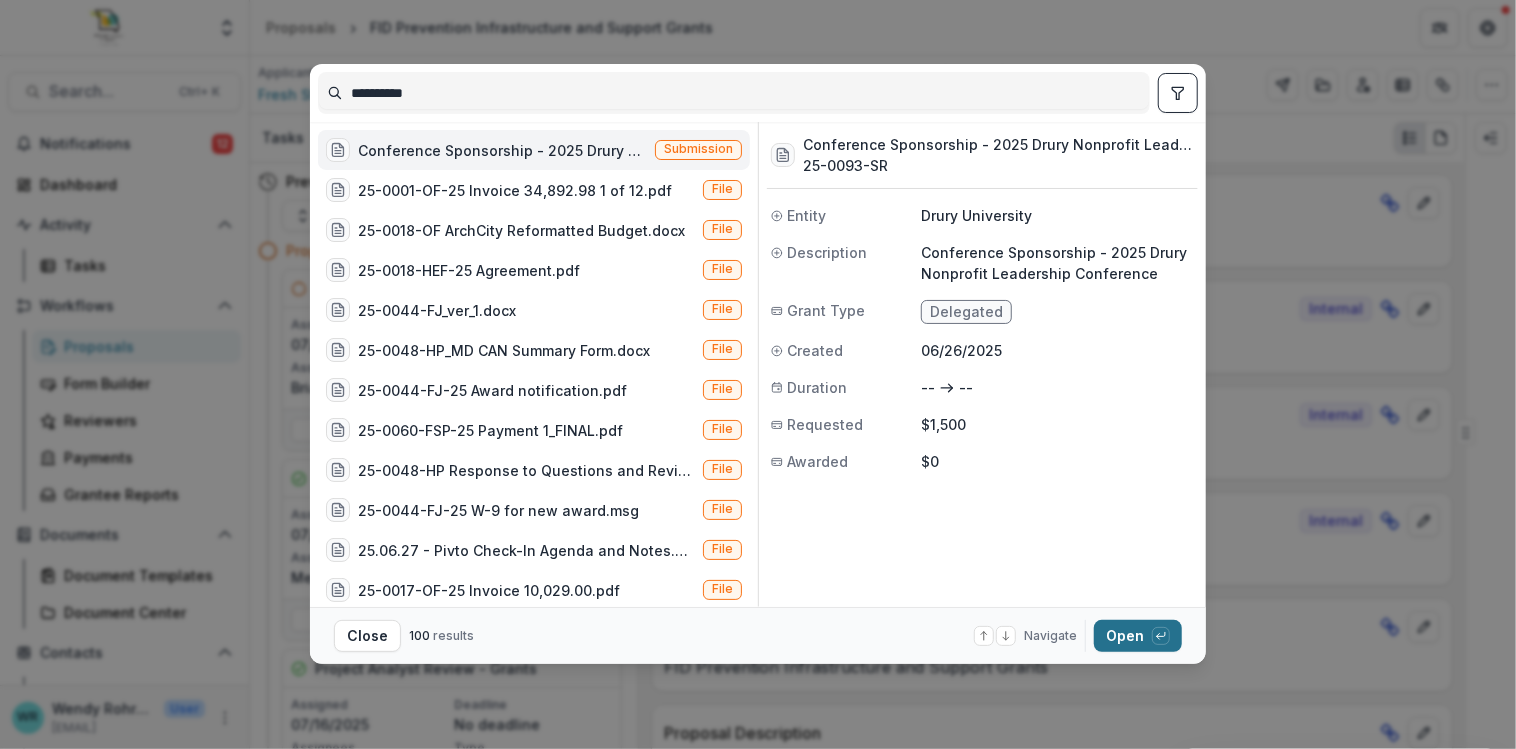 click on "Open with enter key" at bounding box center [1138, 636] 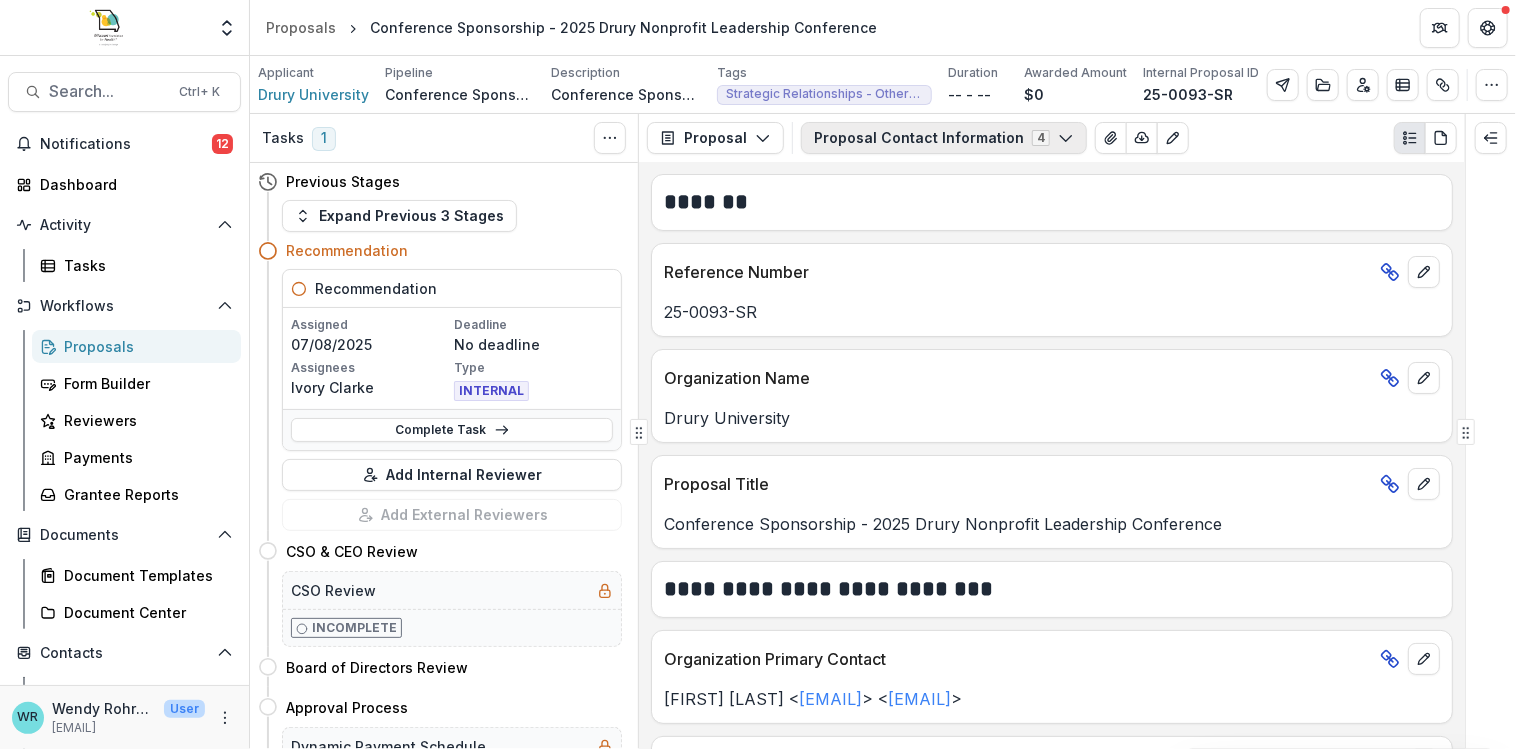 click on "Proposal Contact Information 4" at bounding box center [944, 138] 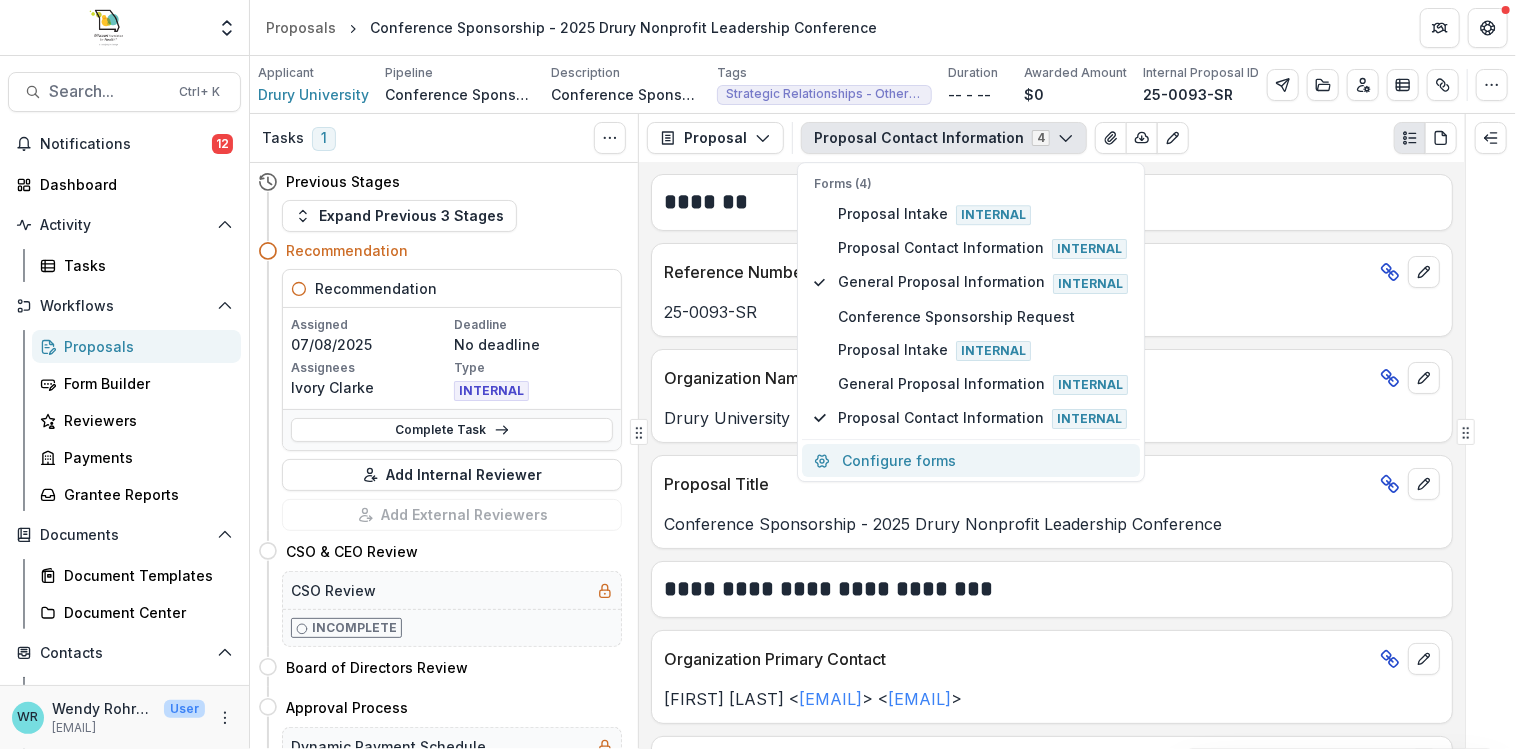 click on "Configure forms" at bounding box center [971, 460] 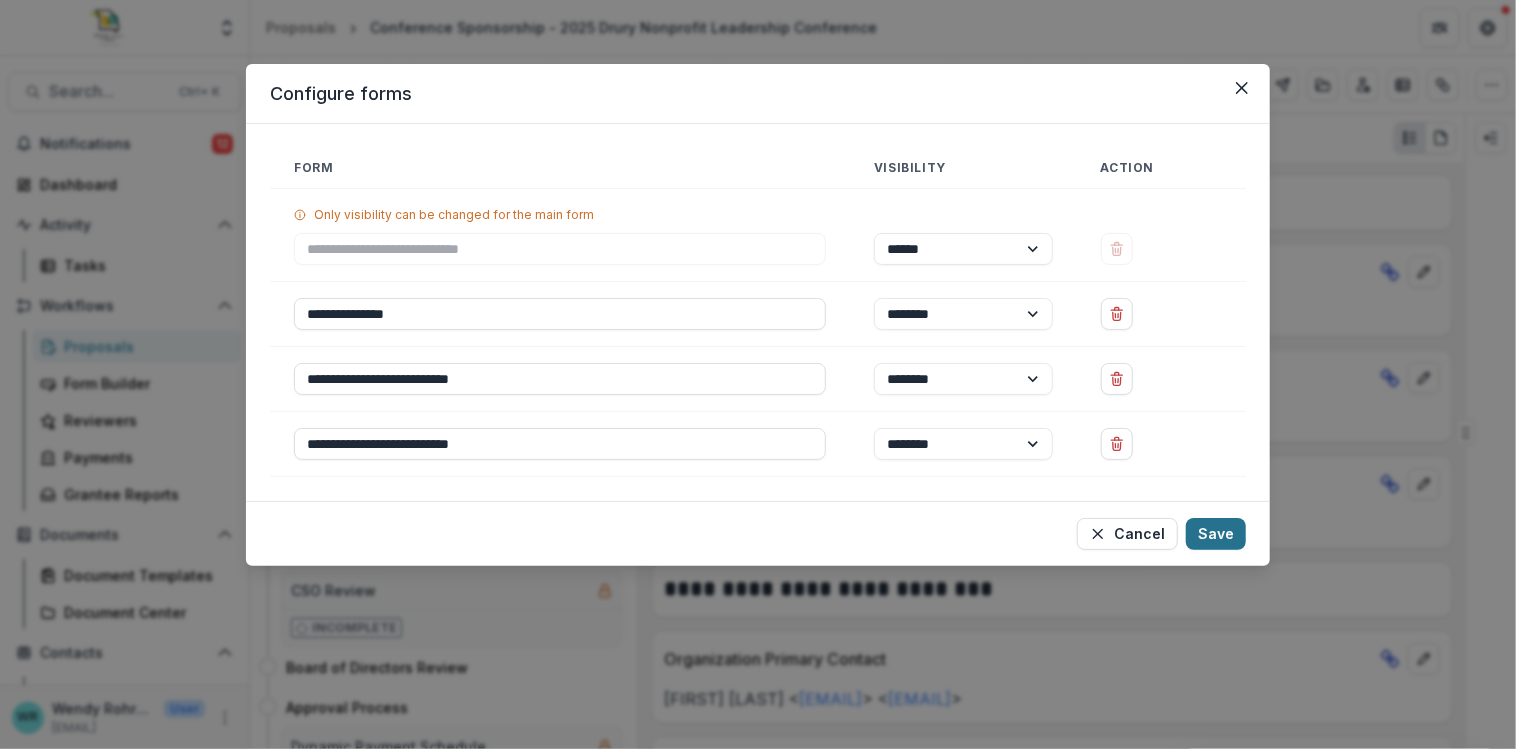 click on "Save" at bounding box center [1216, 534] 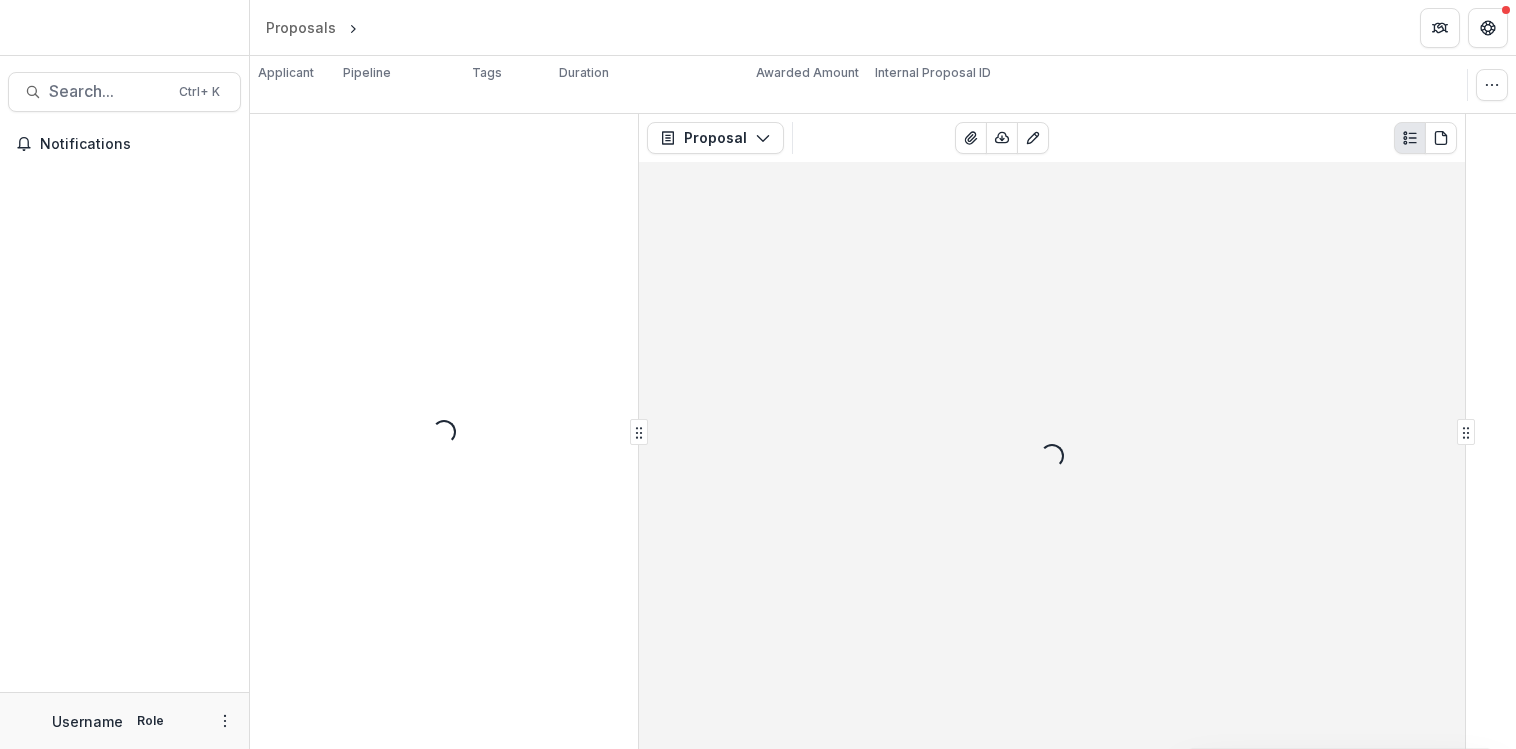 scroll, scrollTop: 0, scrollLeft: 0, axis: both 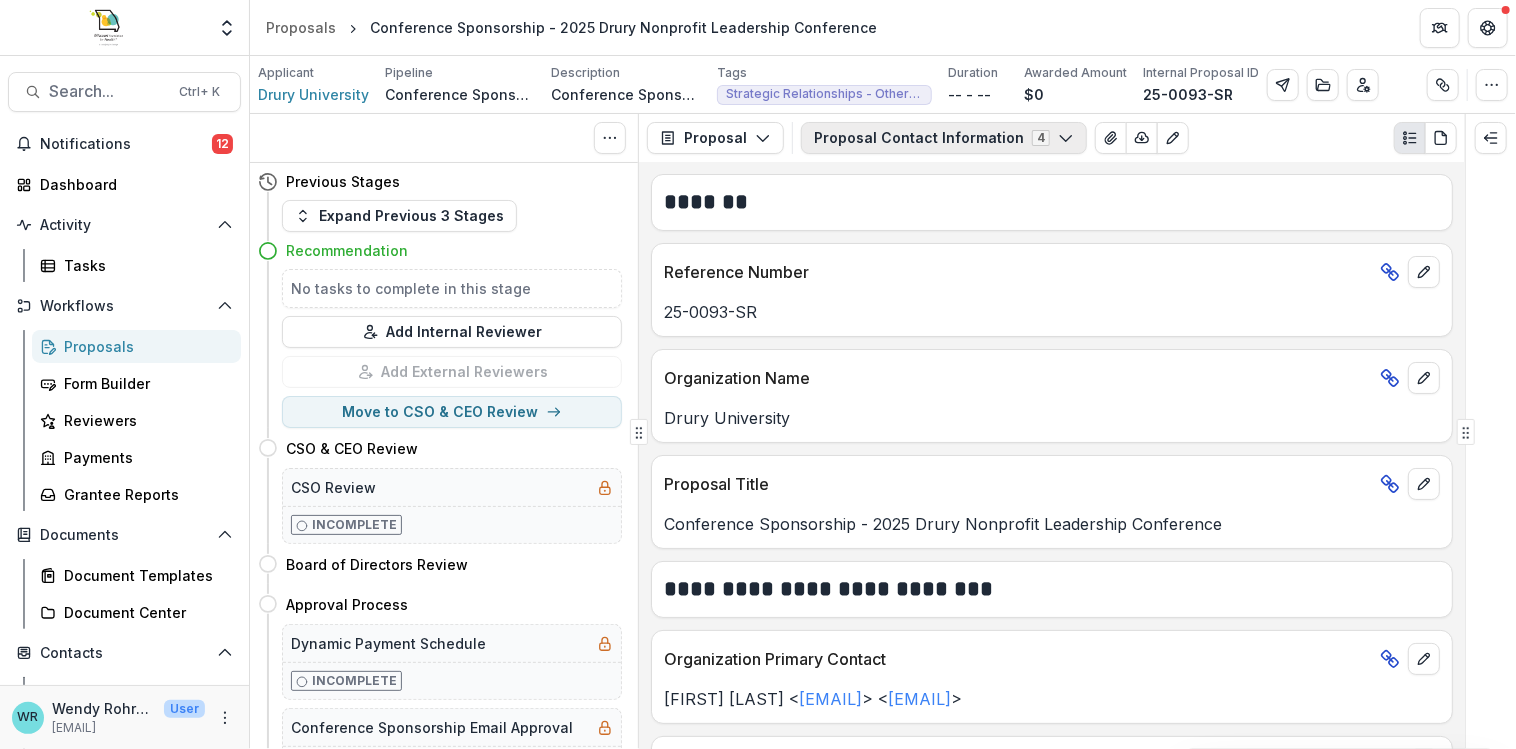 click on "Proposal Contact Information 4" at bounding box center (944, 138) 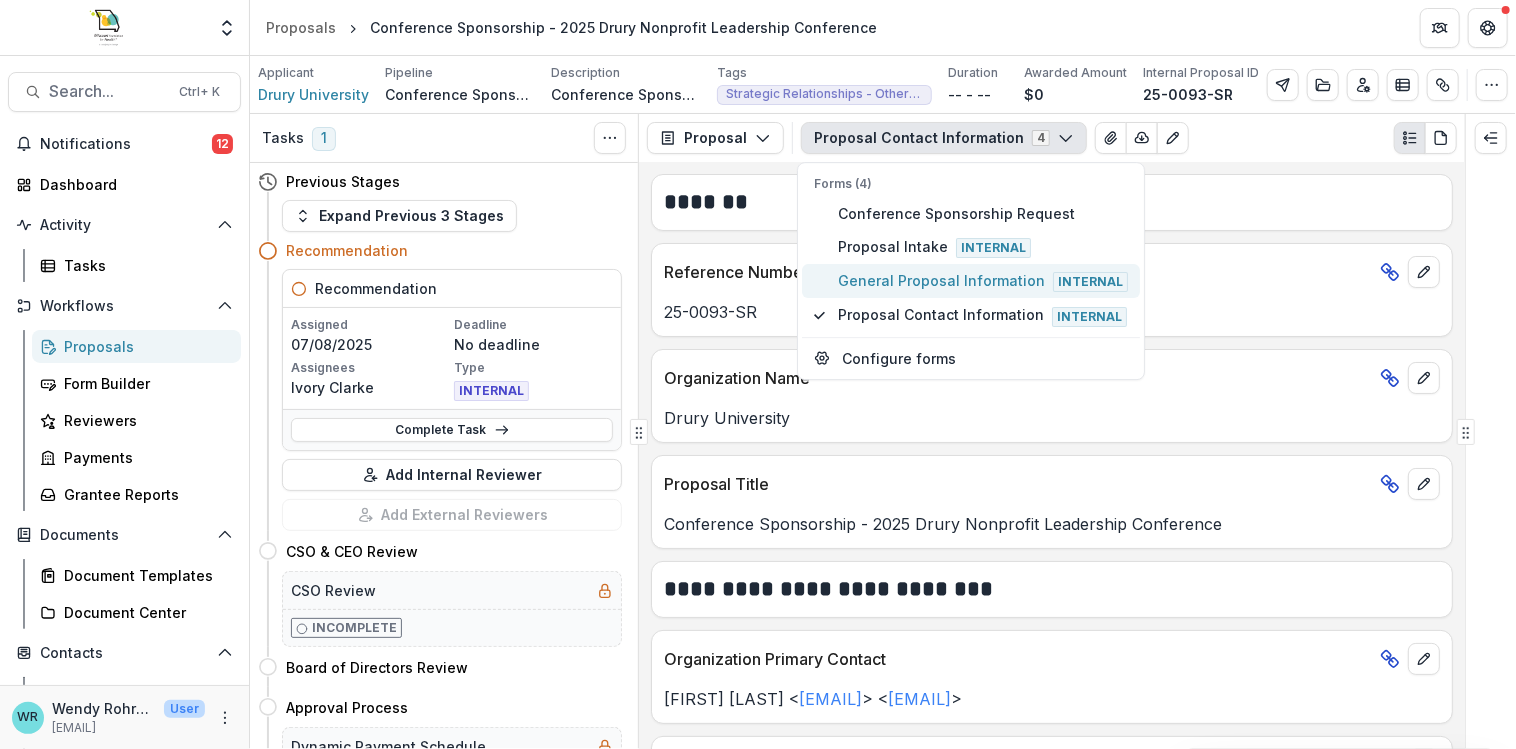 click on "General Proposal Information Internal" at bounding box center [983, 281] 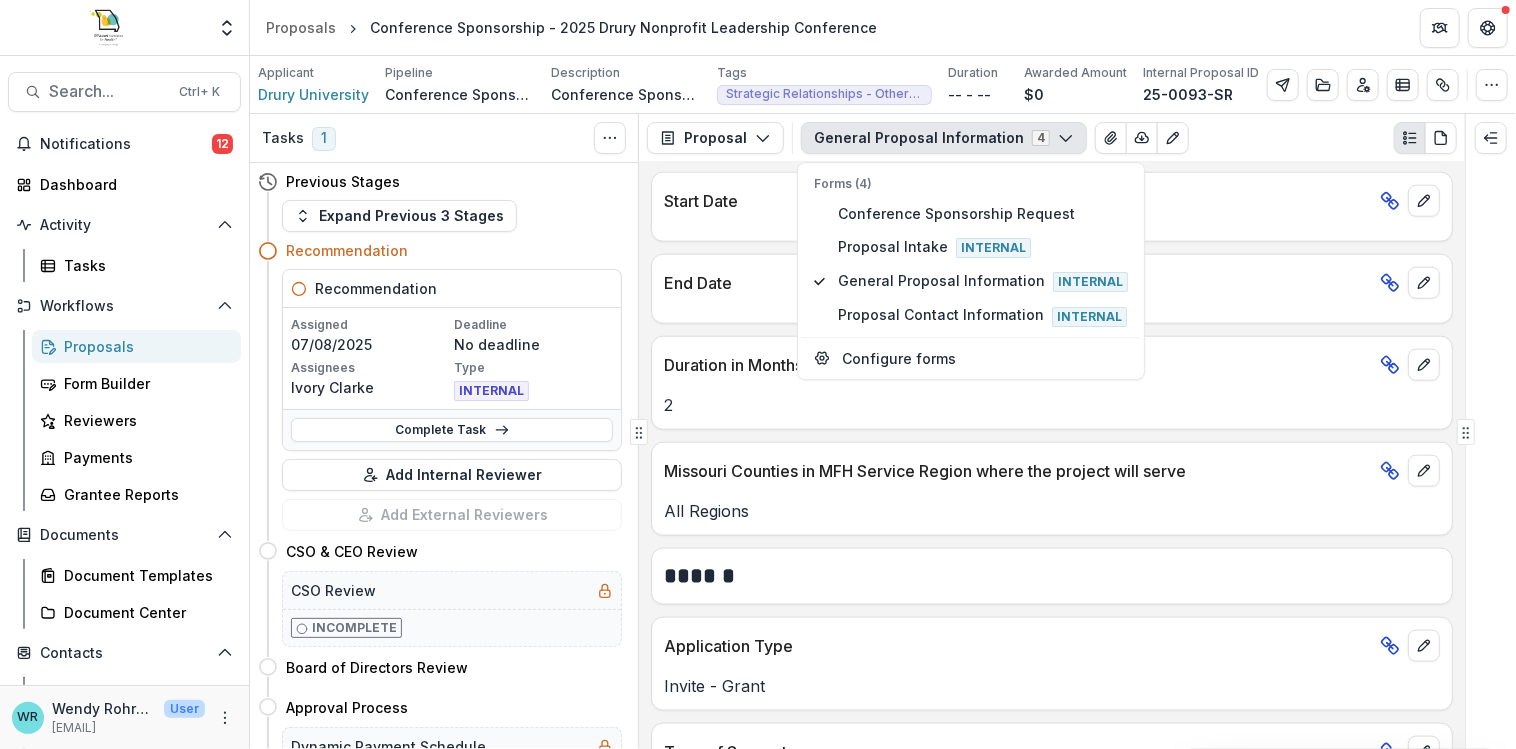 scroll, scrollTop: 1190, scrollLeft: 0, axis: vertical 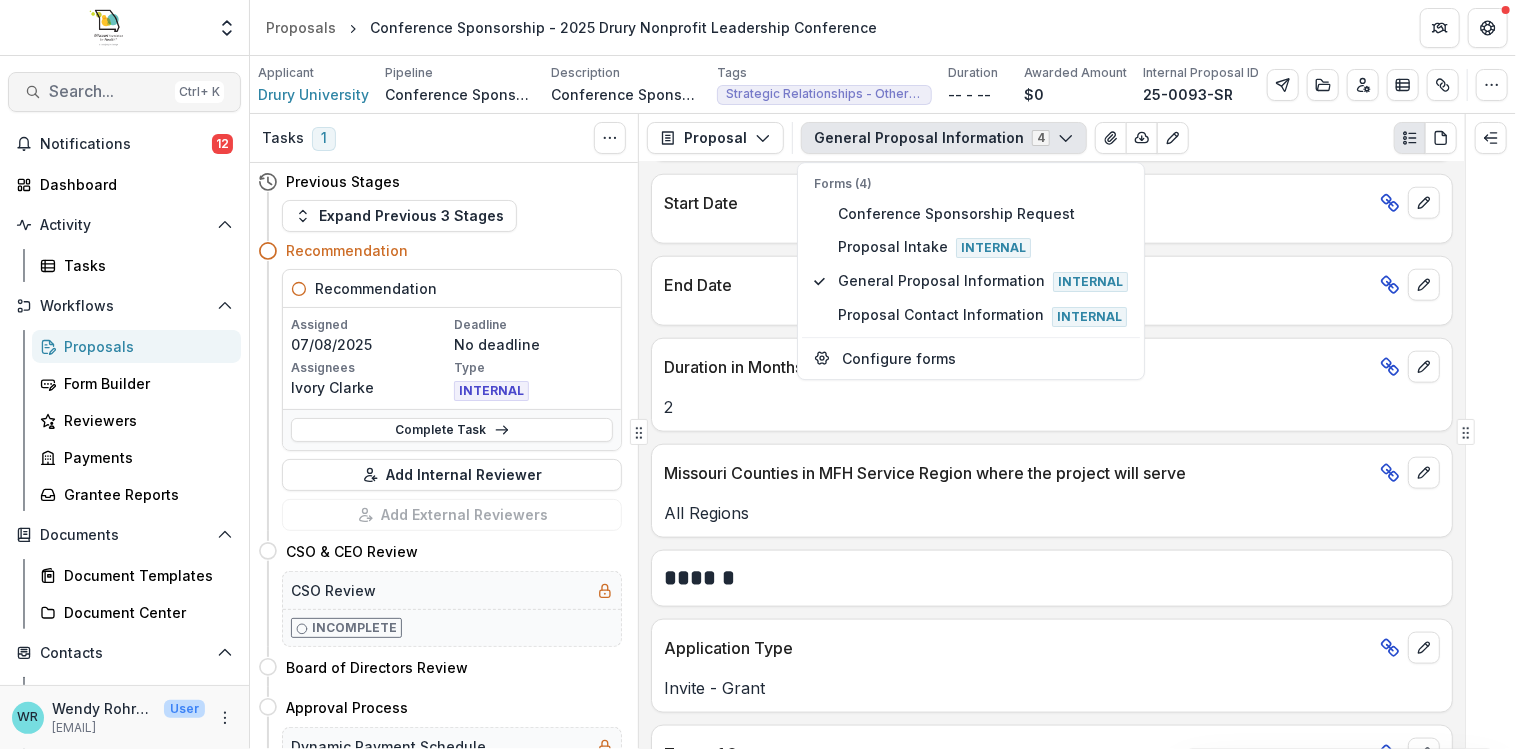 click on "Search..." at bounding box center (108, 91) 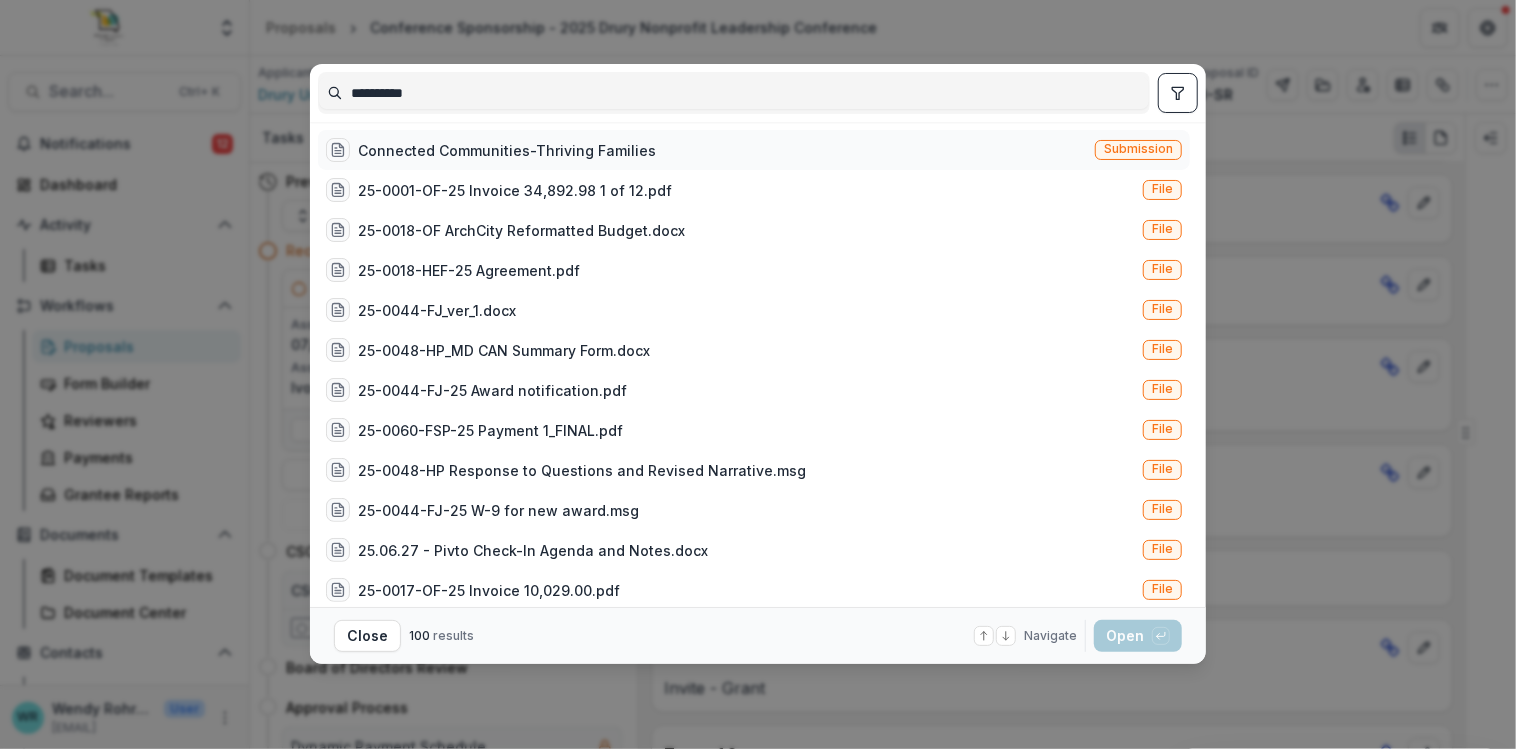 type on "**********" 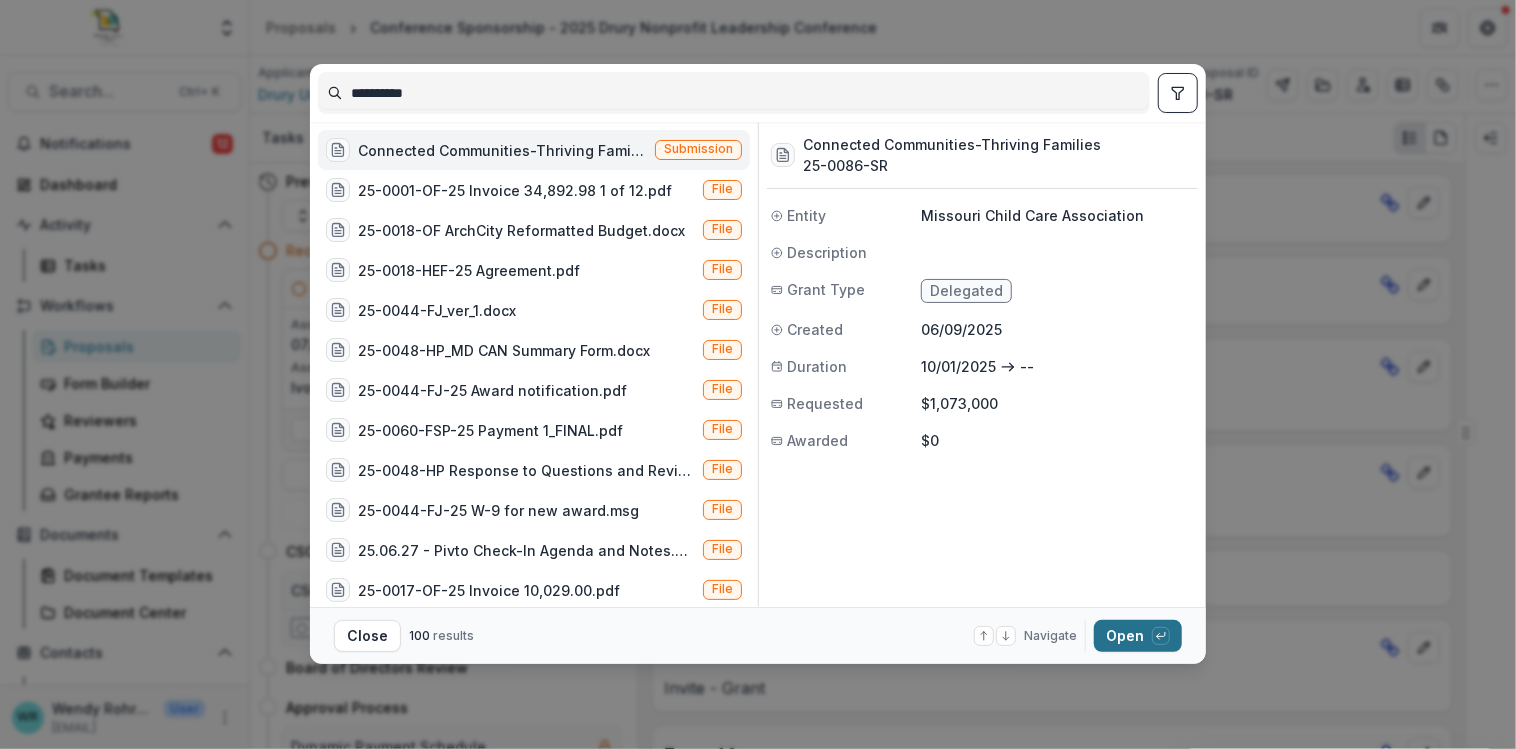 click on "Open with enter key" at bounding box center (1138, 636) 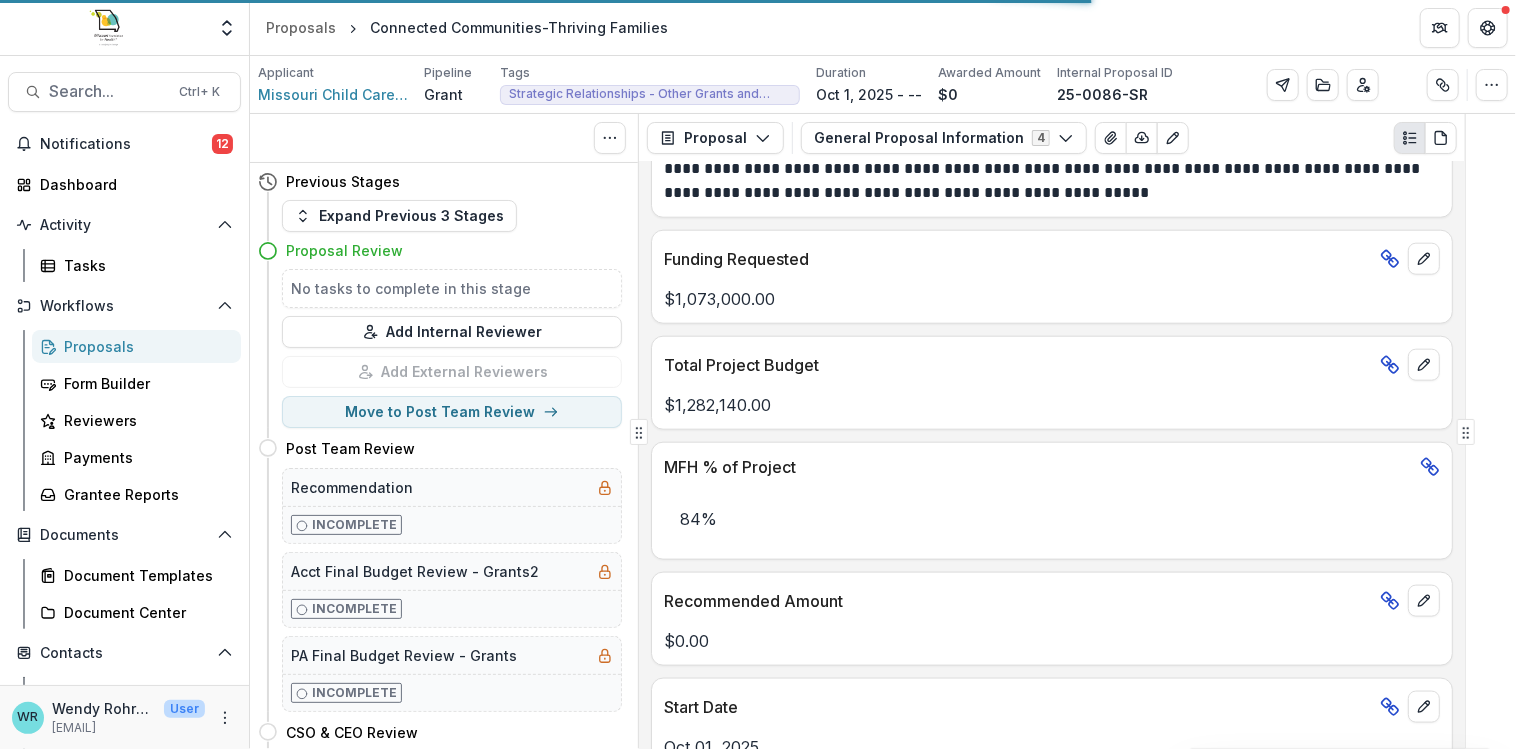 scroll, scrollTop: 1719, scrollLeft: 0, axis: vertical 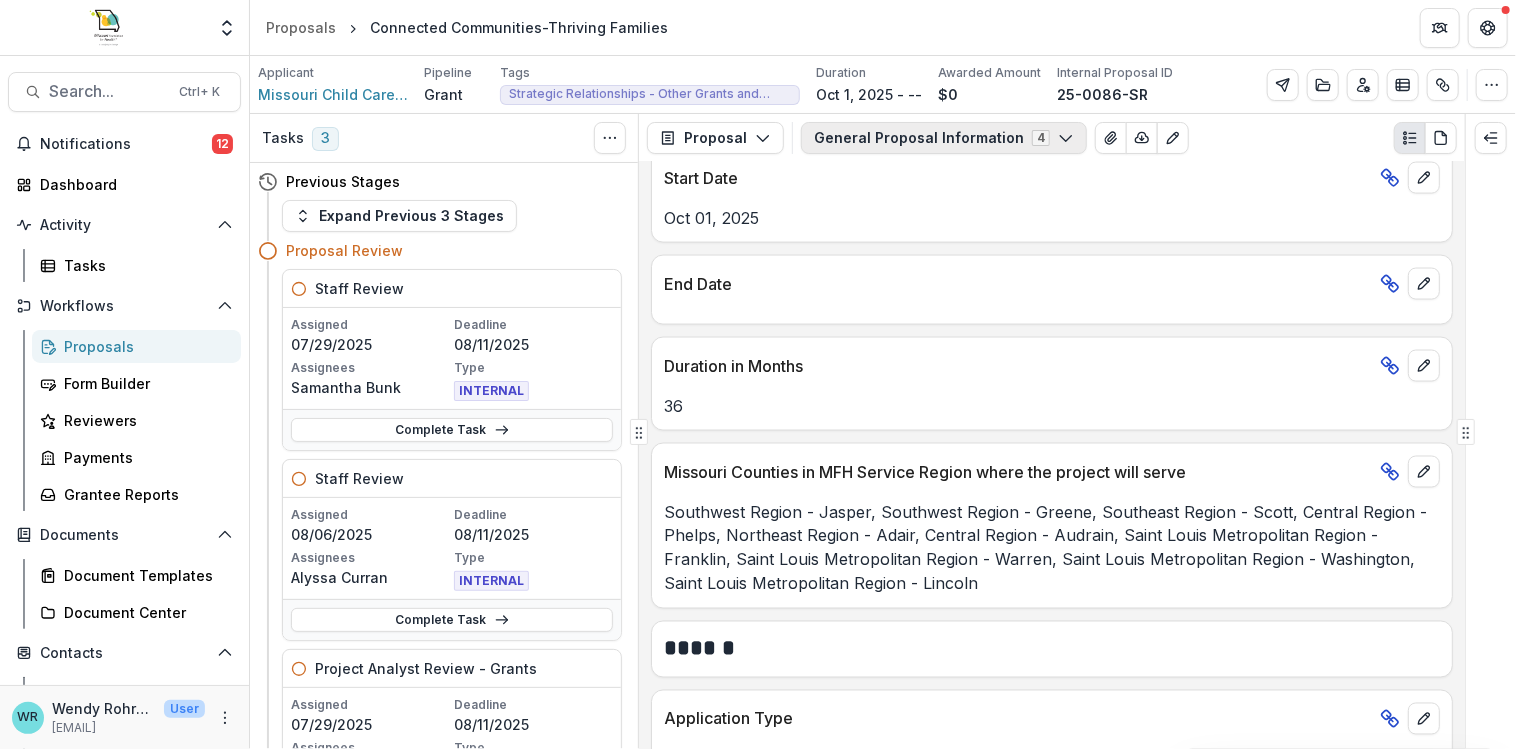 click on "General Proposal Information 4" at bounding box center [944, 138] 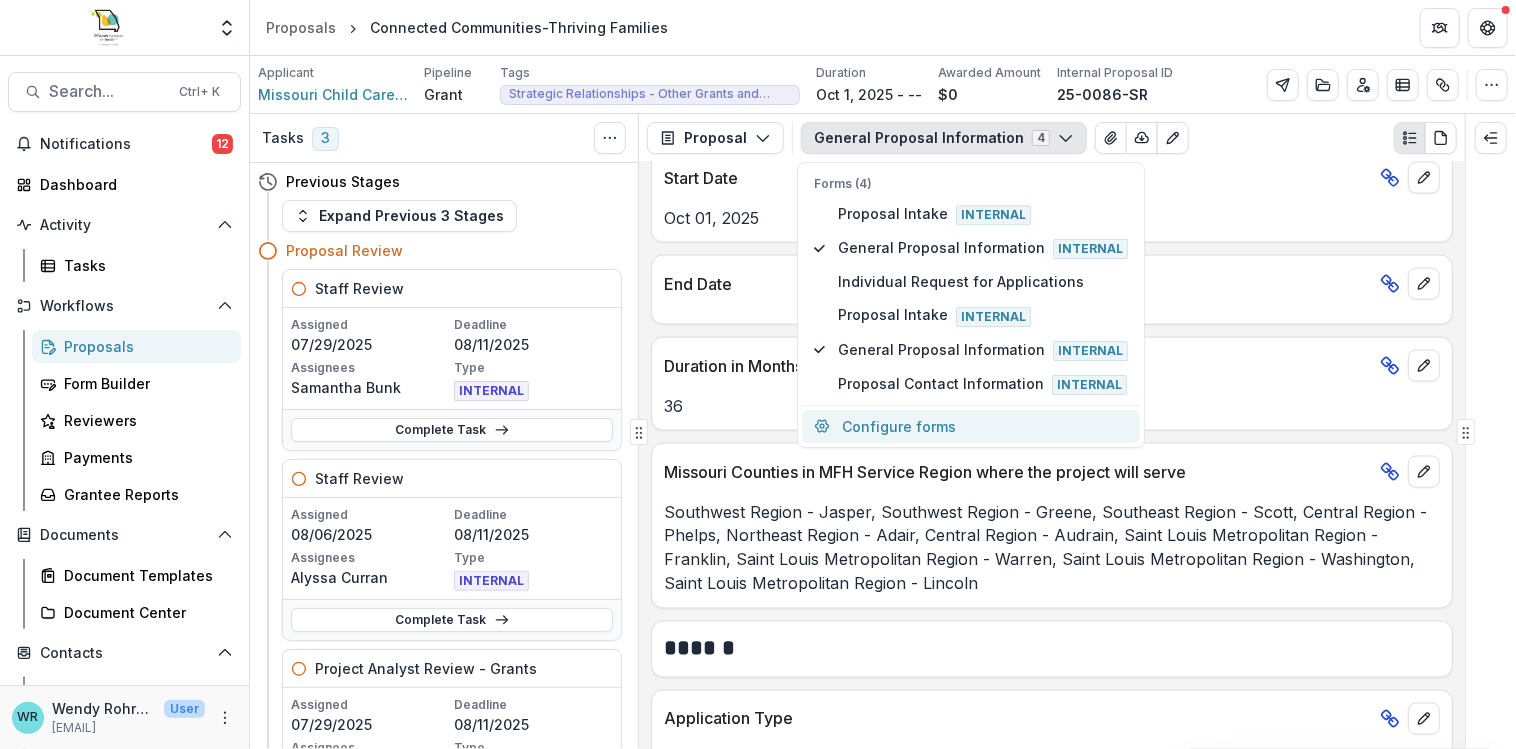 click on "Configure forms" at bounding box center (971, 426) 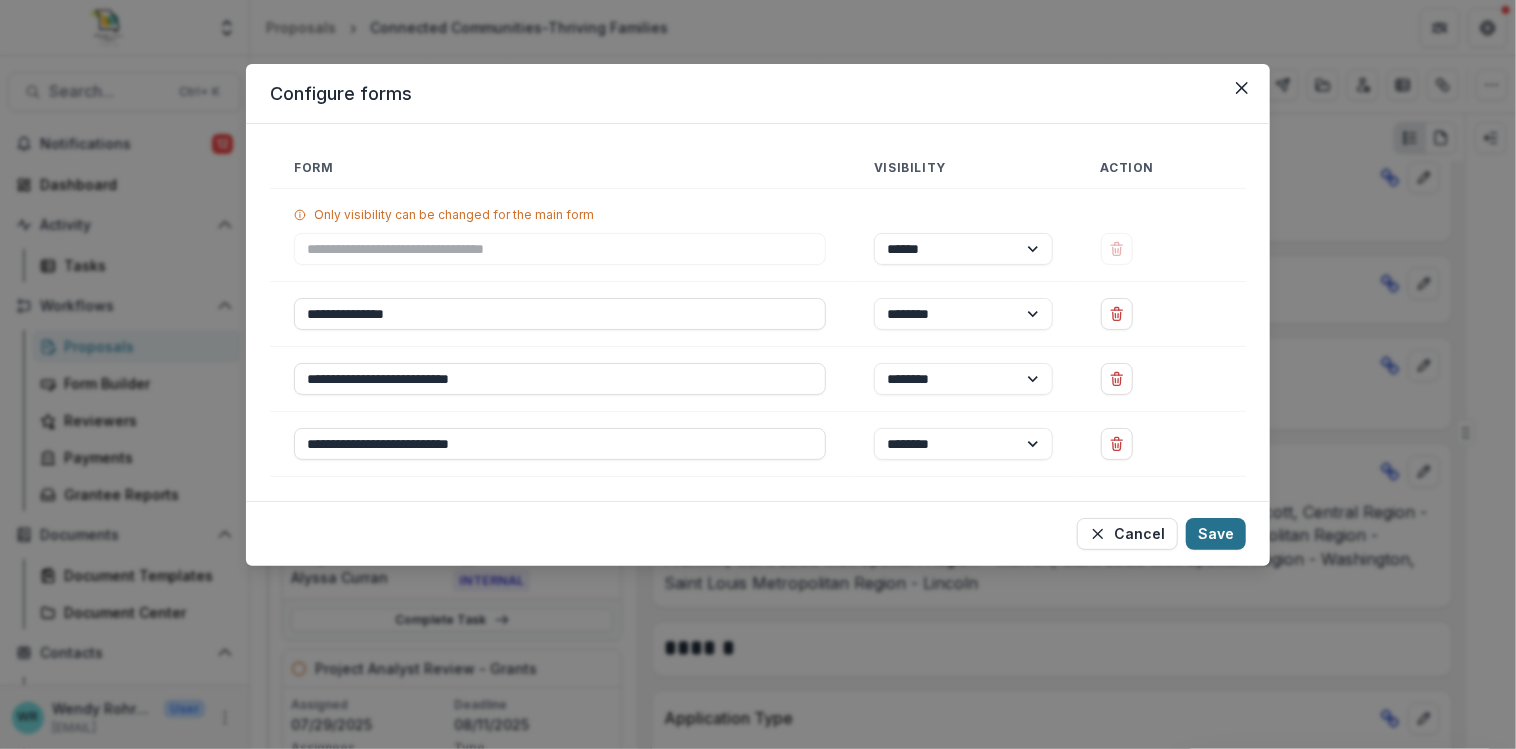 click on "Save" at bounding box center [1216, 534] 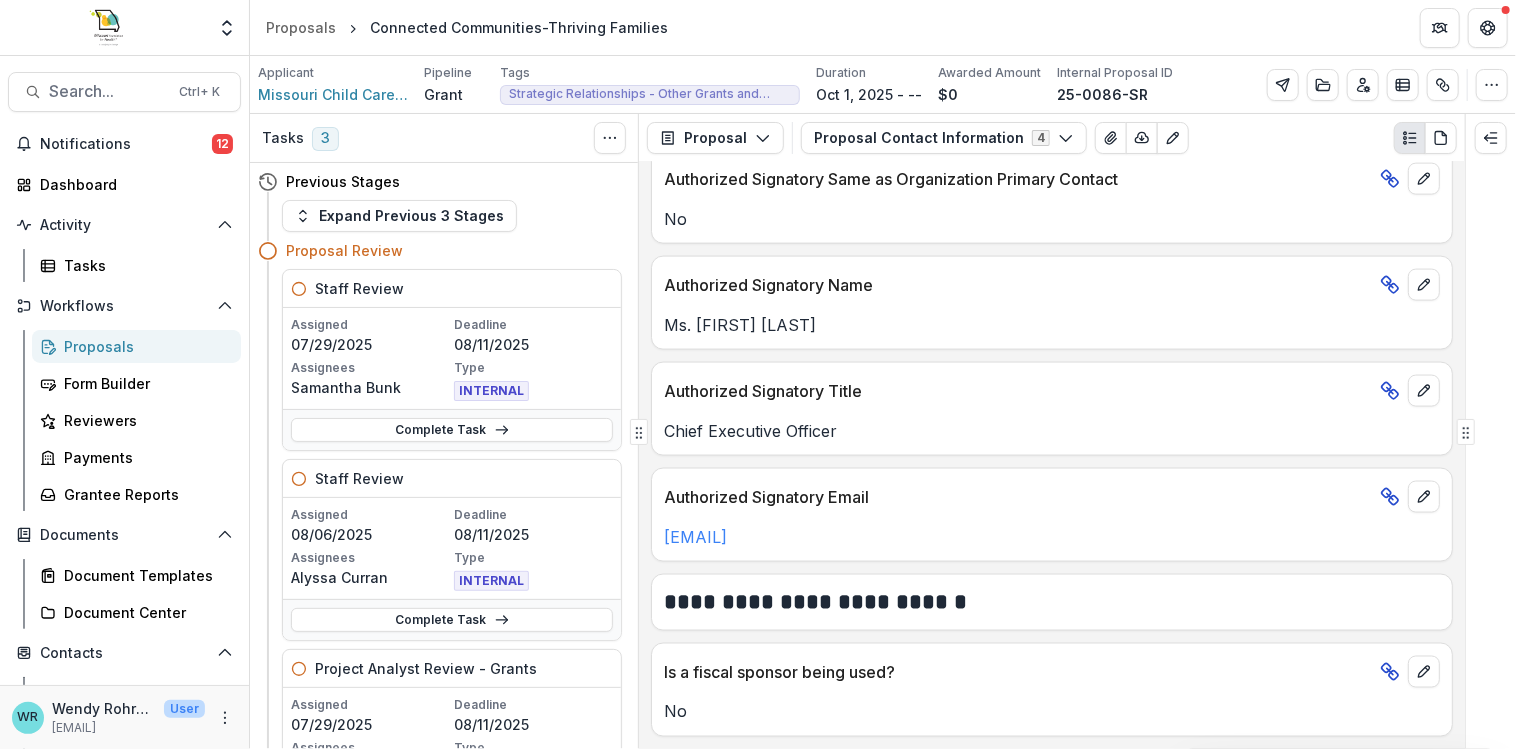 scroll, scrollTop: 1529, scrollLeft: 0, axis: vertical 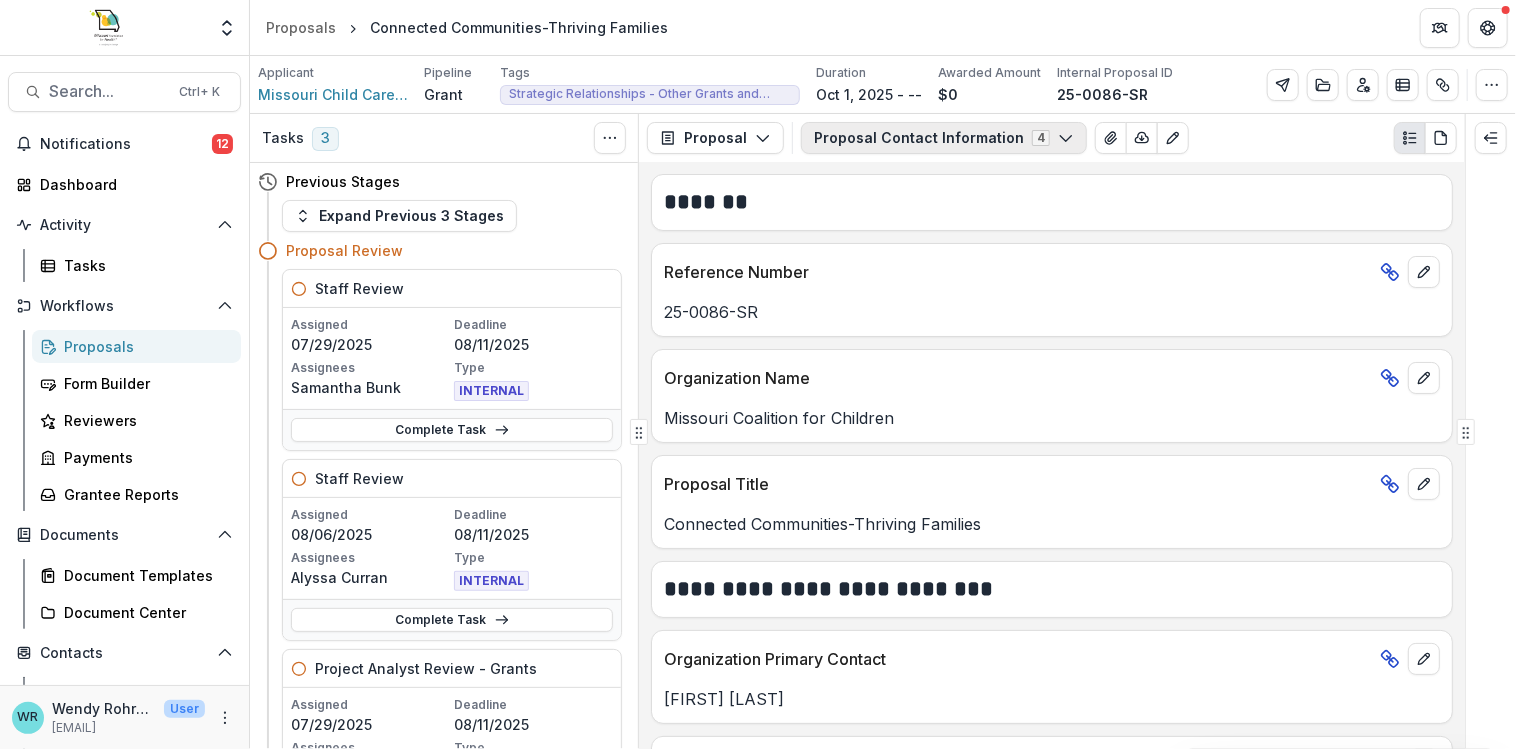 click on "Proposal Contact Information 4" at bounding box center [944, 138] 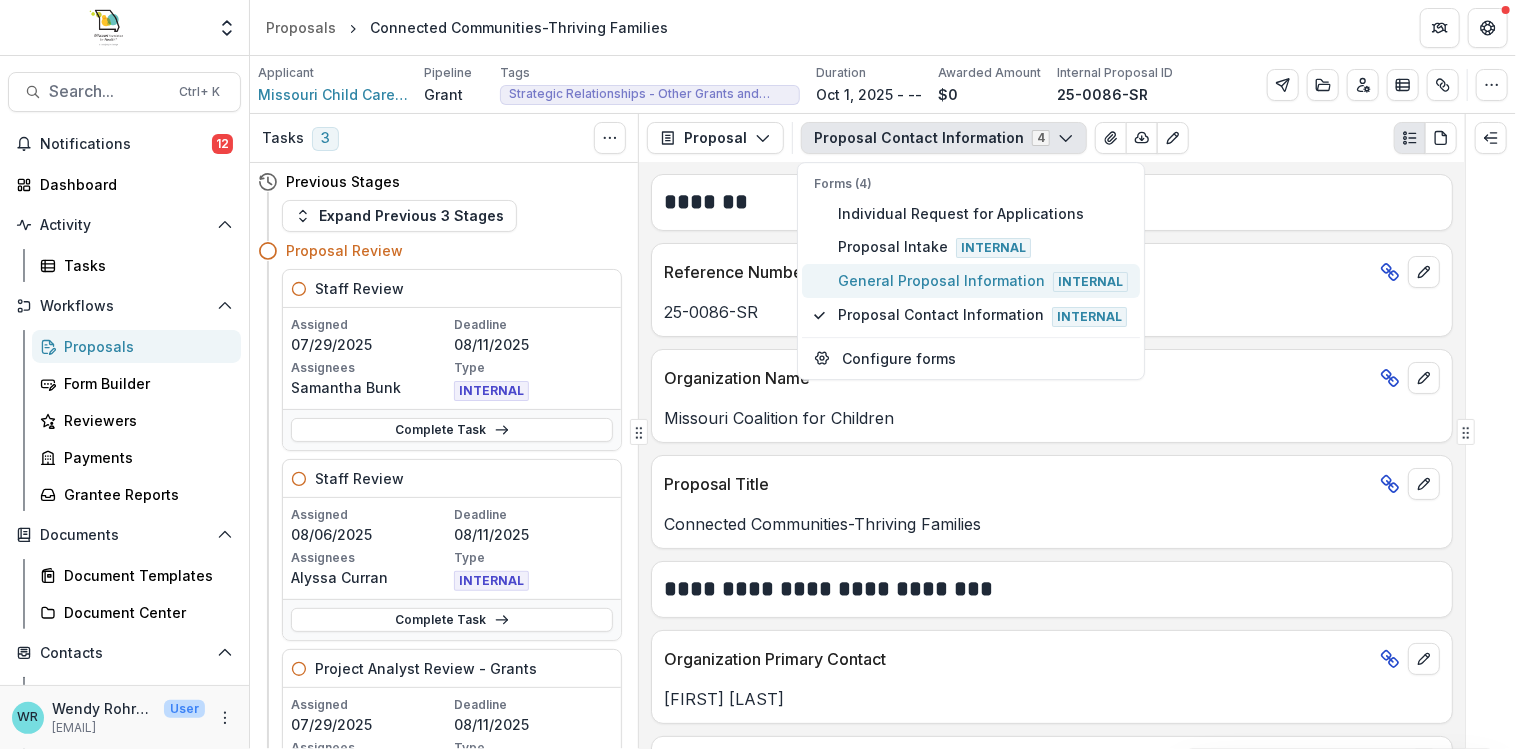 click on "General Proposal Information Internal" at bounding box center (983, 281) 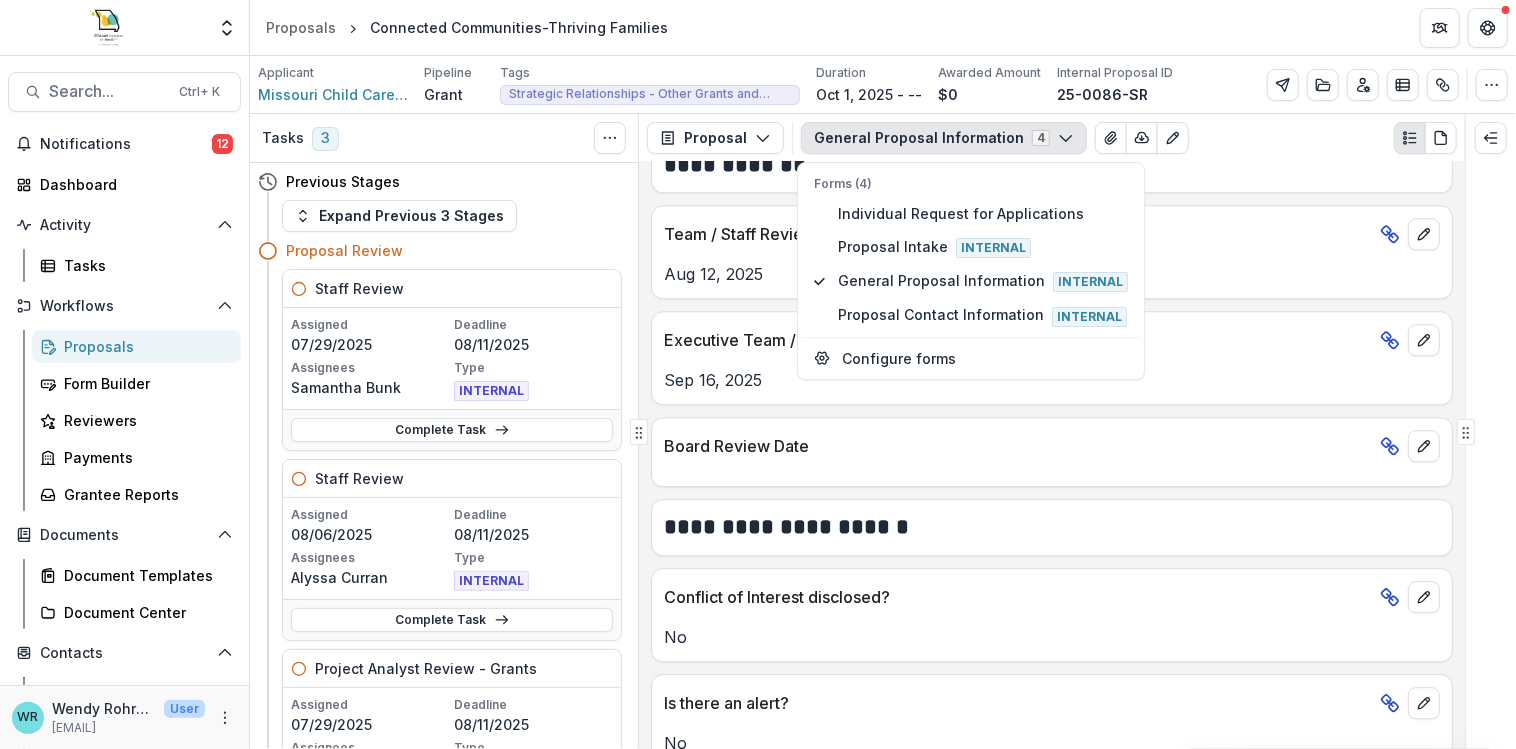 scroll, scrollTop: 2966, scrollLeft: 0, axis: vertical 